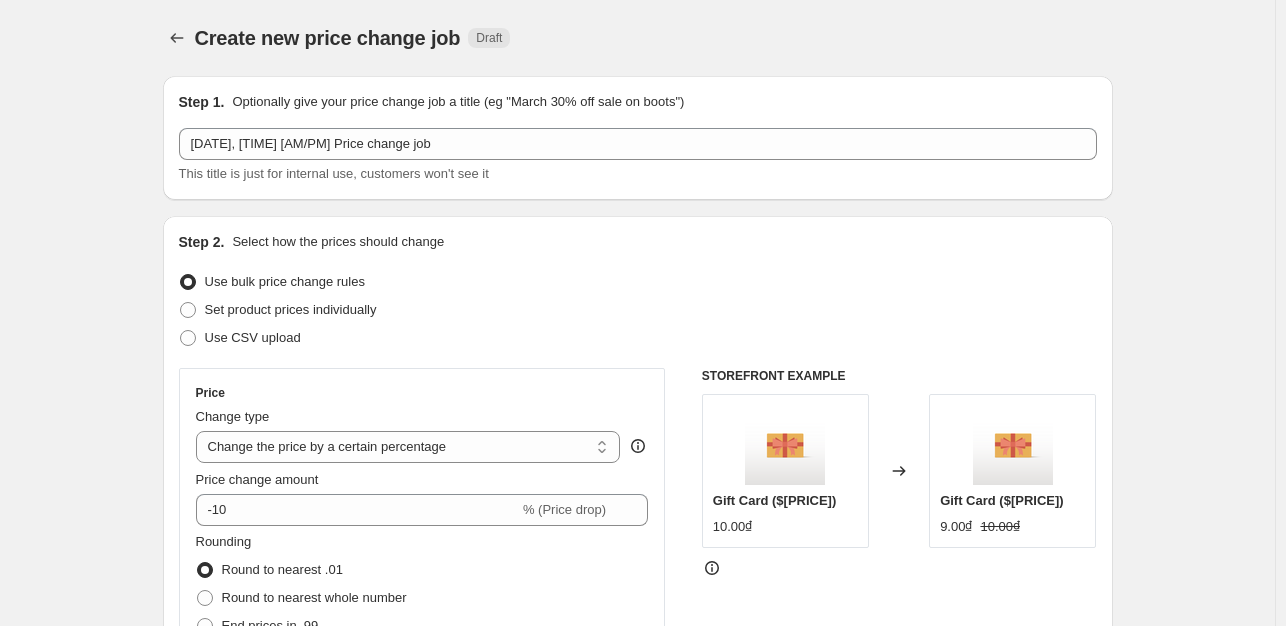 scroll, scrollTop: 128, scrollLeft: 0, axis: vertical 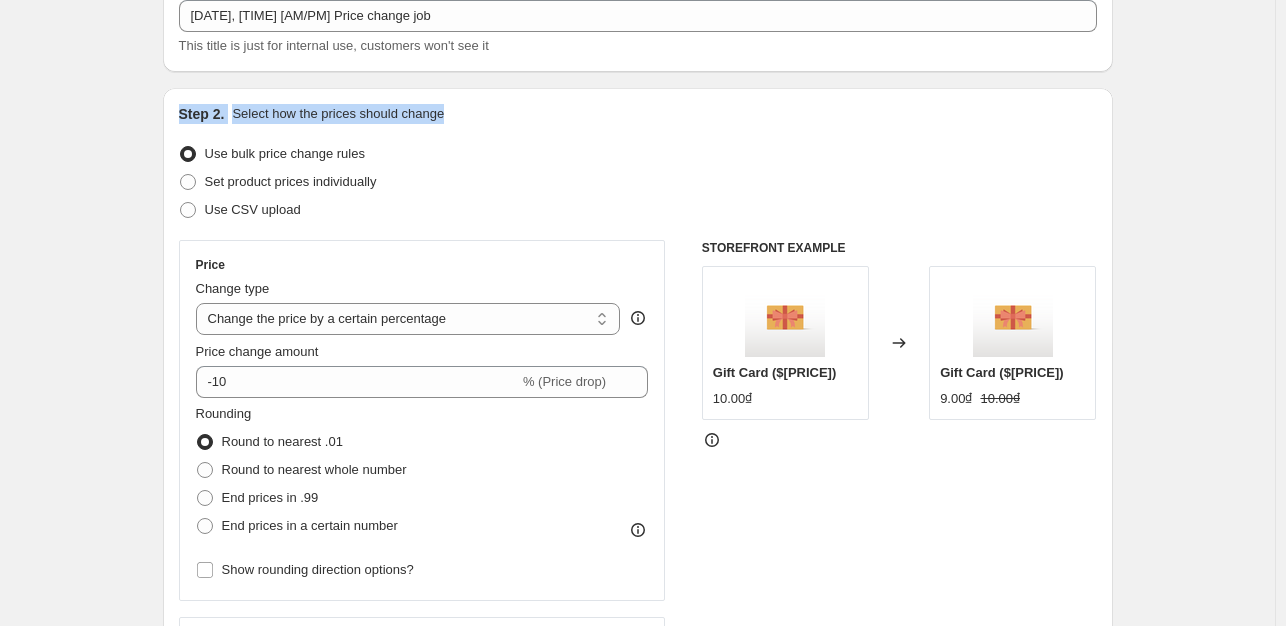 drag, startPoint x: 487, startPoint y: 108, endPoint x: 185, endPoint y: 118, distance: 302.16553 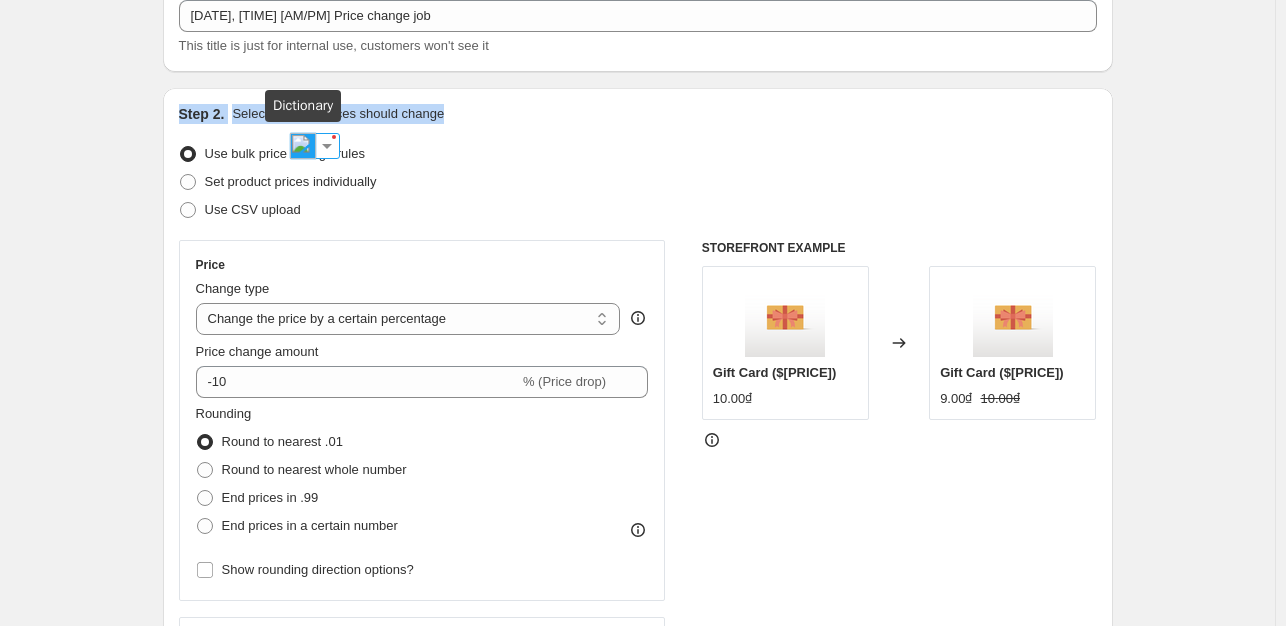click at bounding box center (303, 146) 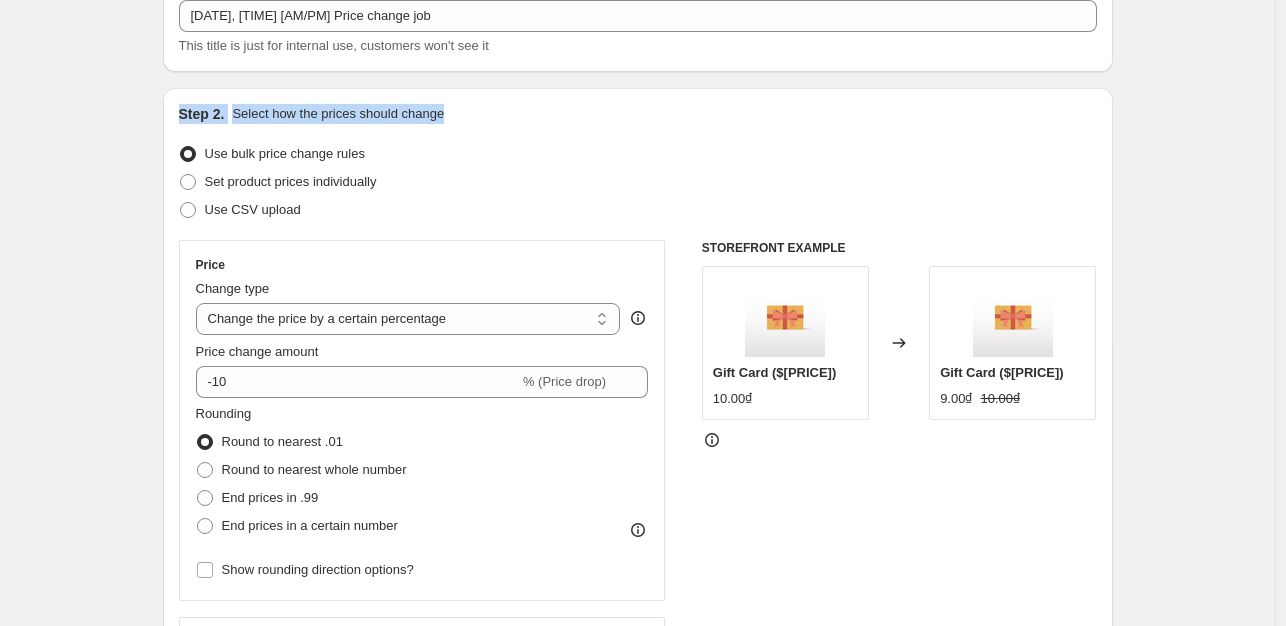 click on "Step 2. Select how the prices should change" at bounding box center (638, 114) 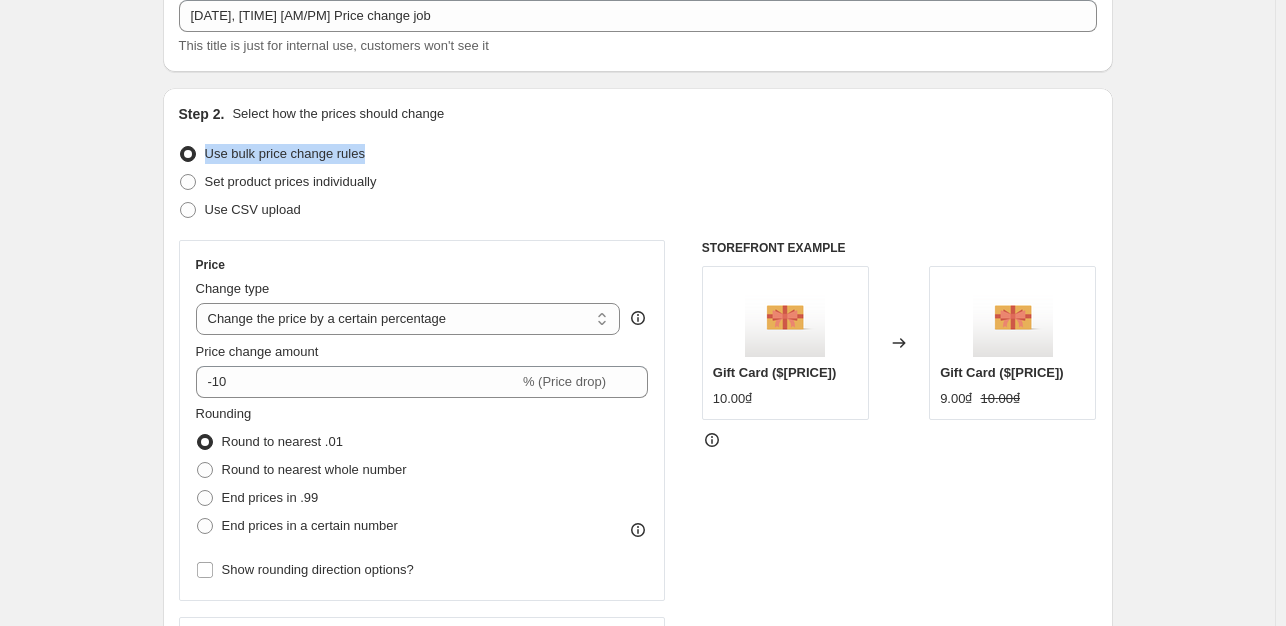 drag, startPoint x: 378, startPoint y: 157, endPoint x: 206, endPoint y: 163, distance: 172.10461 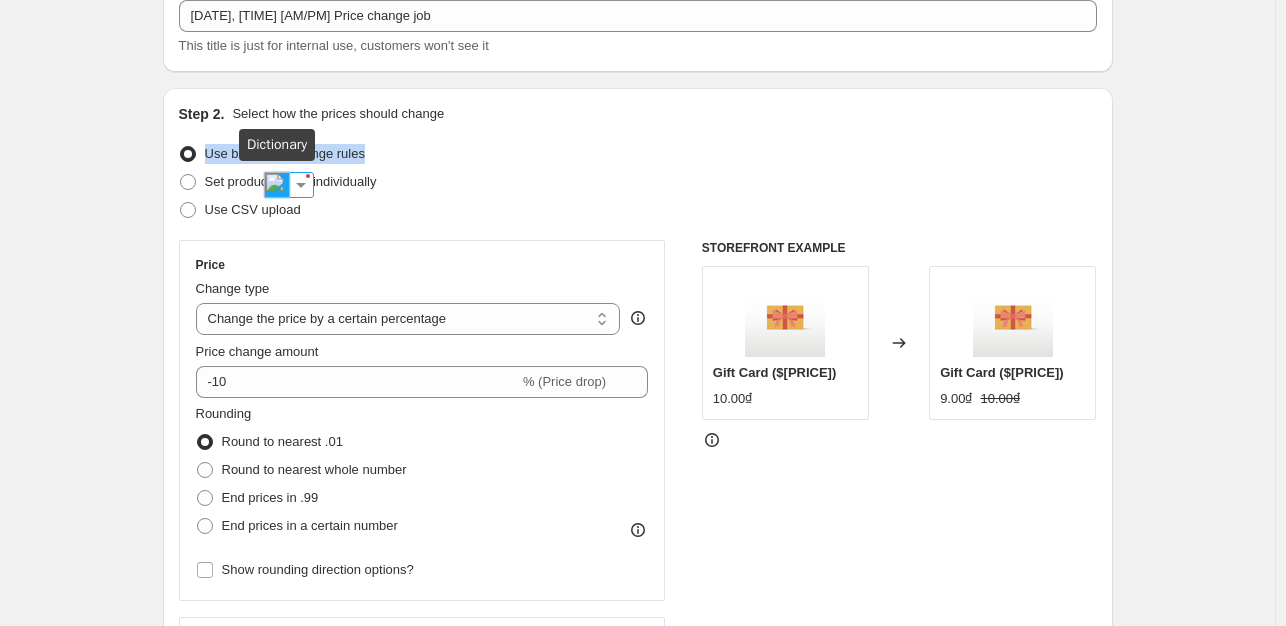 click at bounding box center [277, 185] 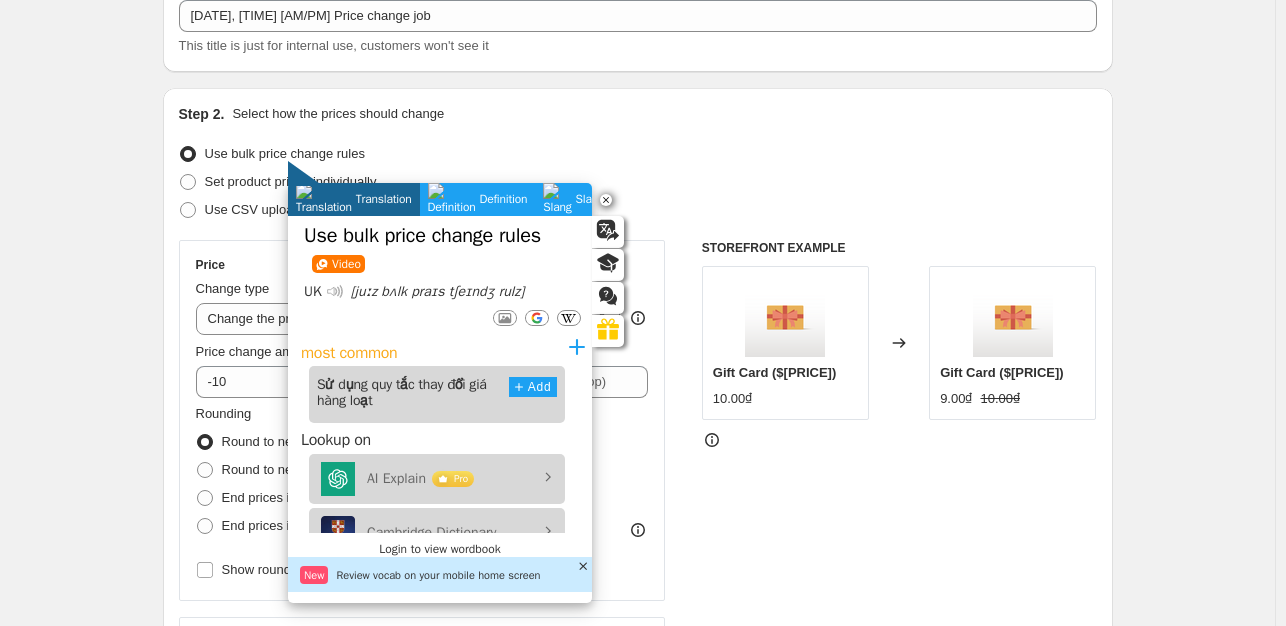 click on "Use bulk price change rules" at bounding box center (638, 154) 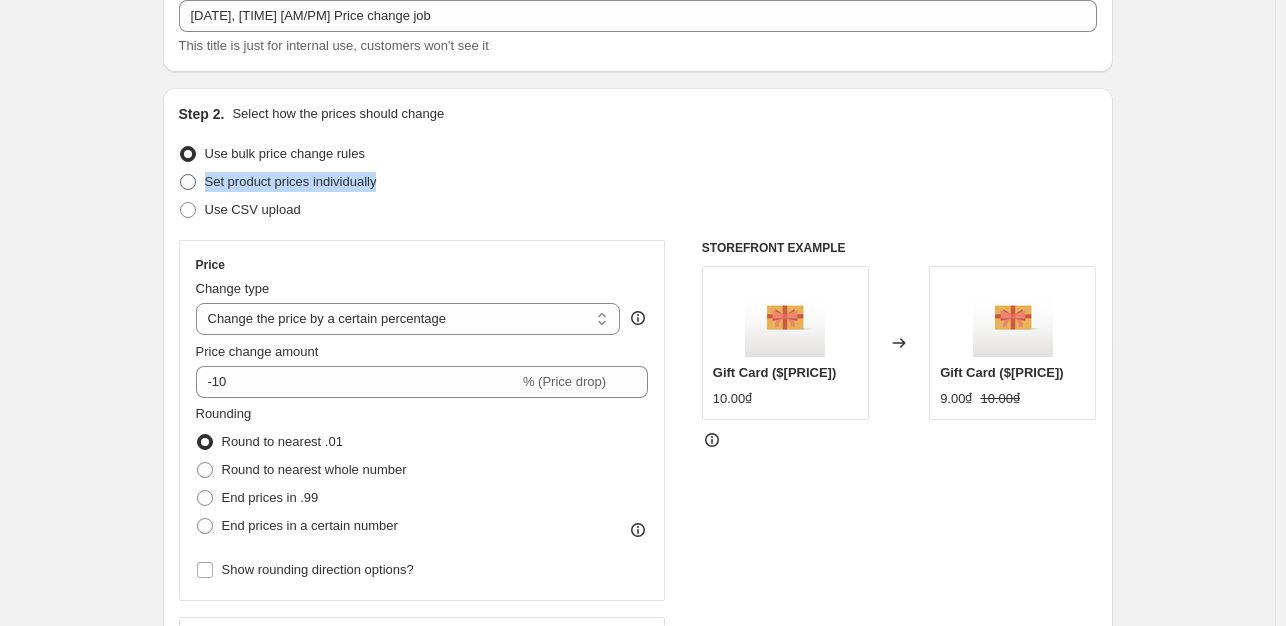drag, startPoint x: 399, startPoint y: 189, endPoint x: 212, endPoint y: 187, distance: 187.0107 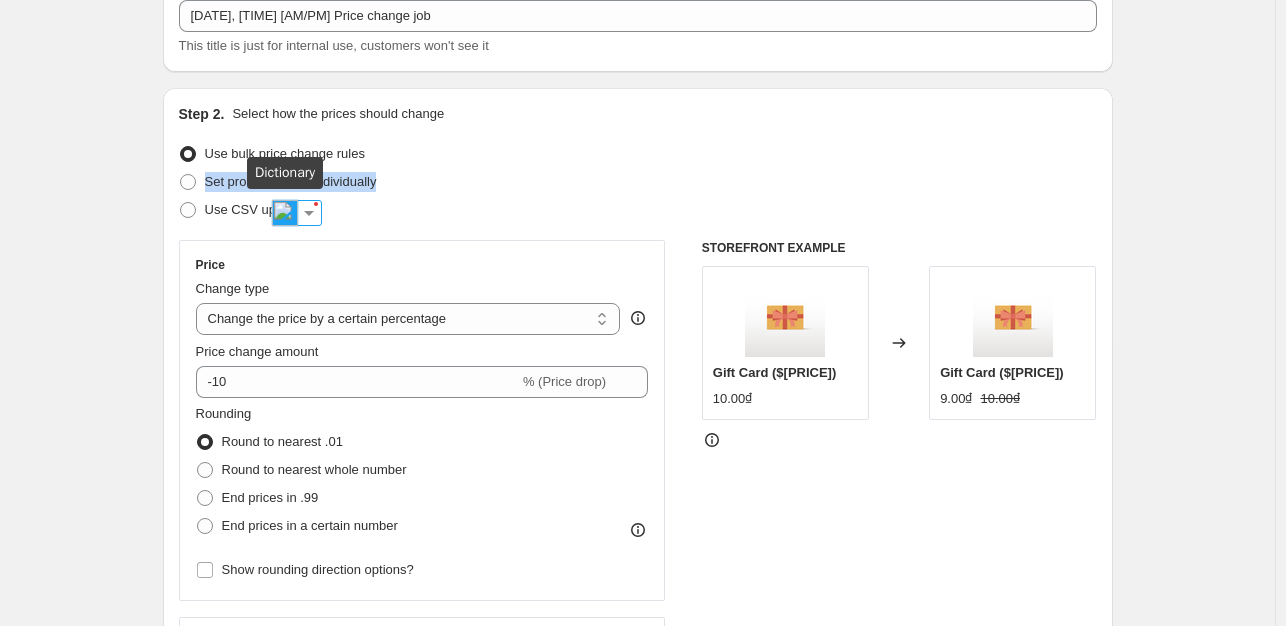 click at bounding box center [285, 213] 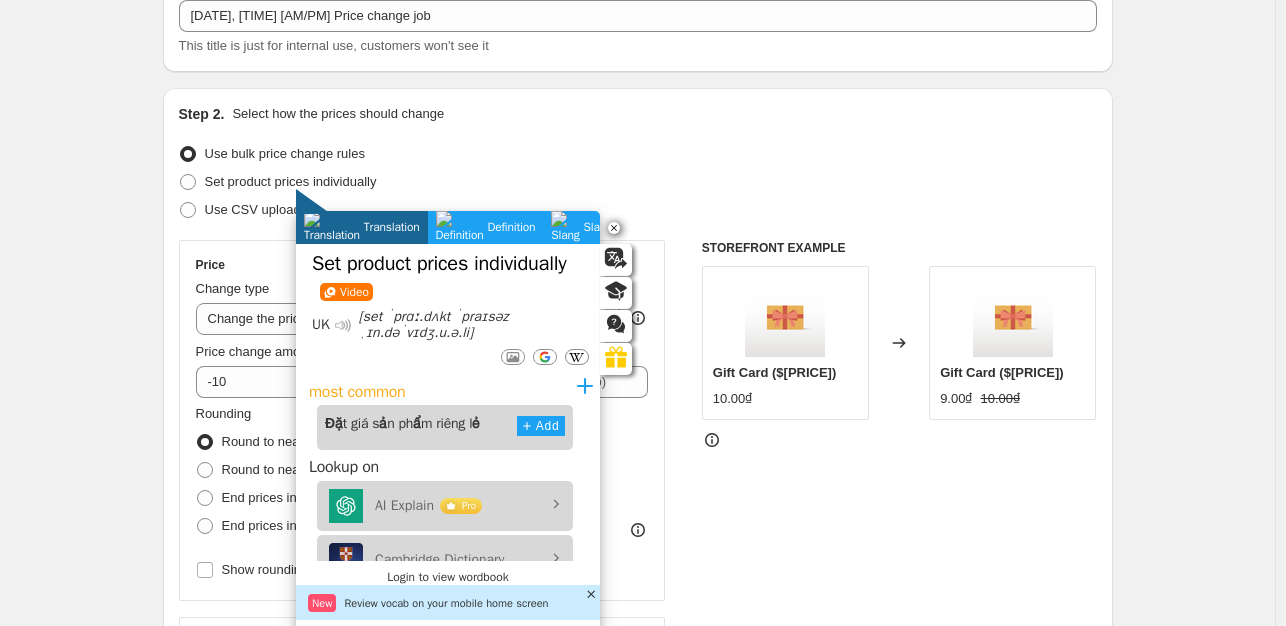 click on "Set product prices individually" at bounding box center (638, 182) 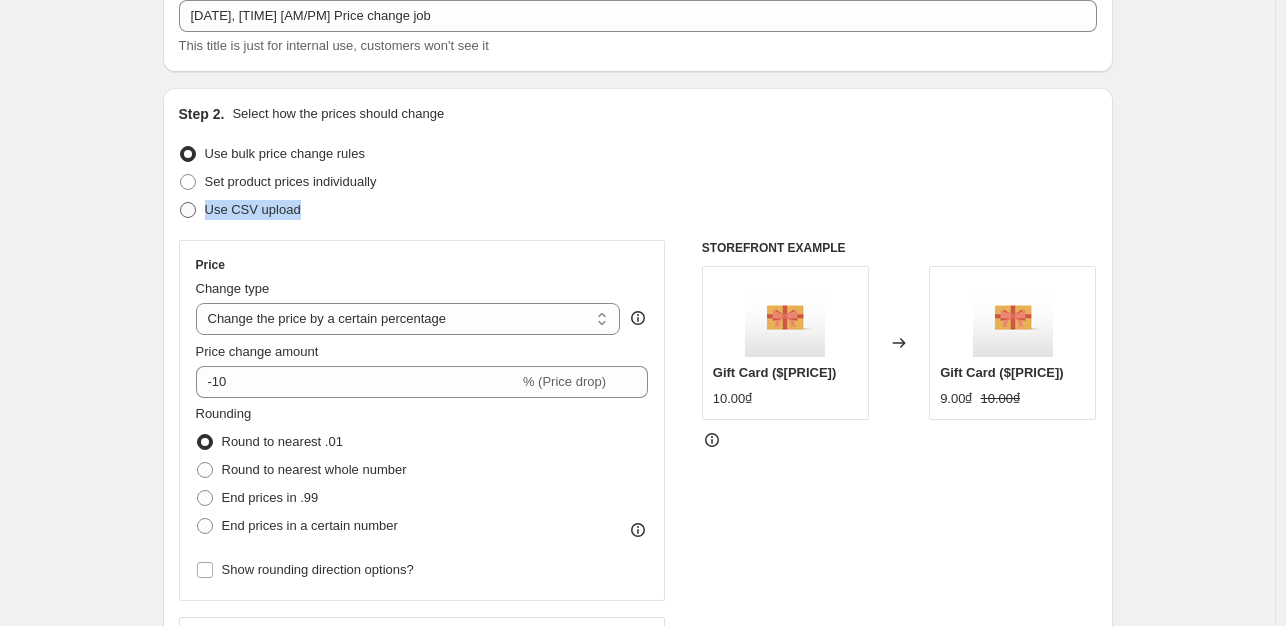 drag, startPoint x: 317, startPoint y: 208, endPoint x: 213, endPoint y: 216, distance: 104.307236 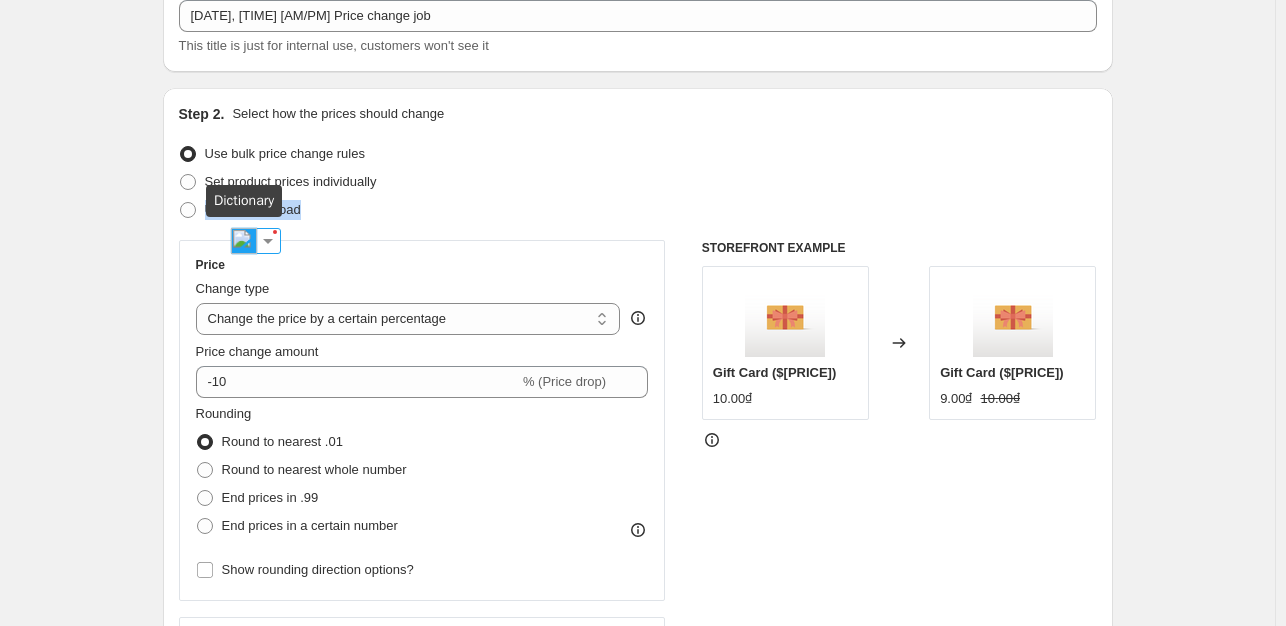 click at bounding box center (244, 241) 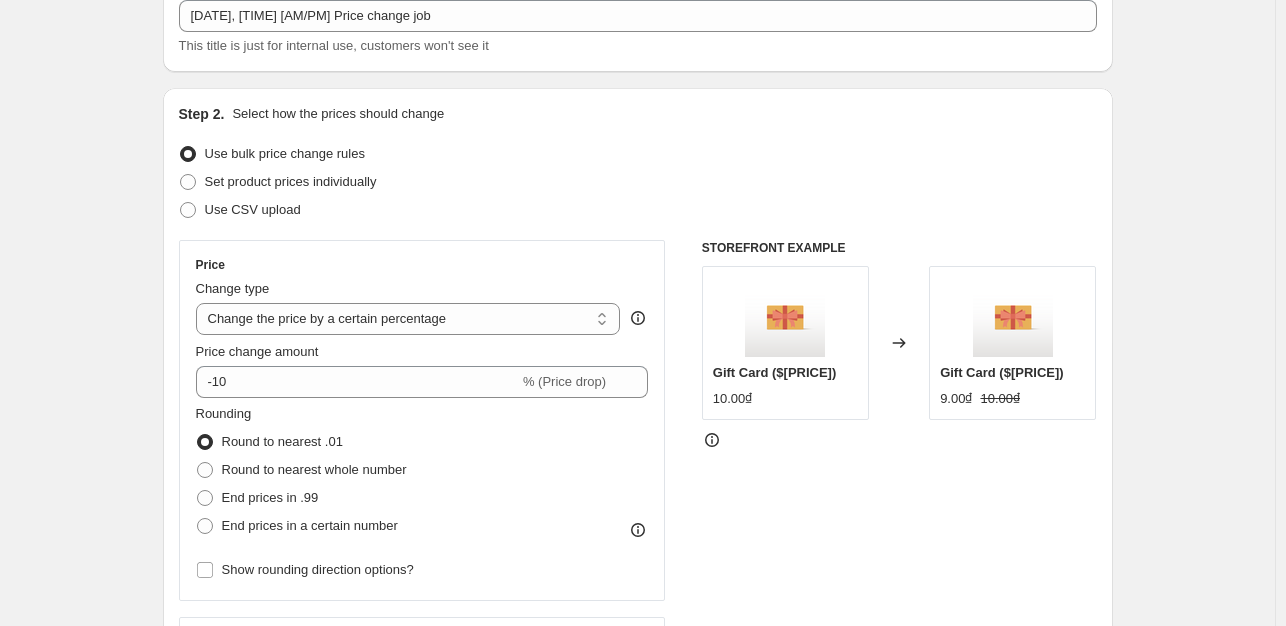 click on "Set product prices individually" at bounding box center (638, 182) 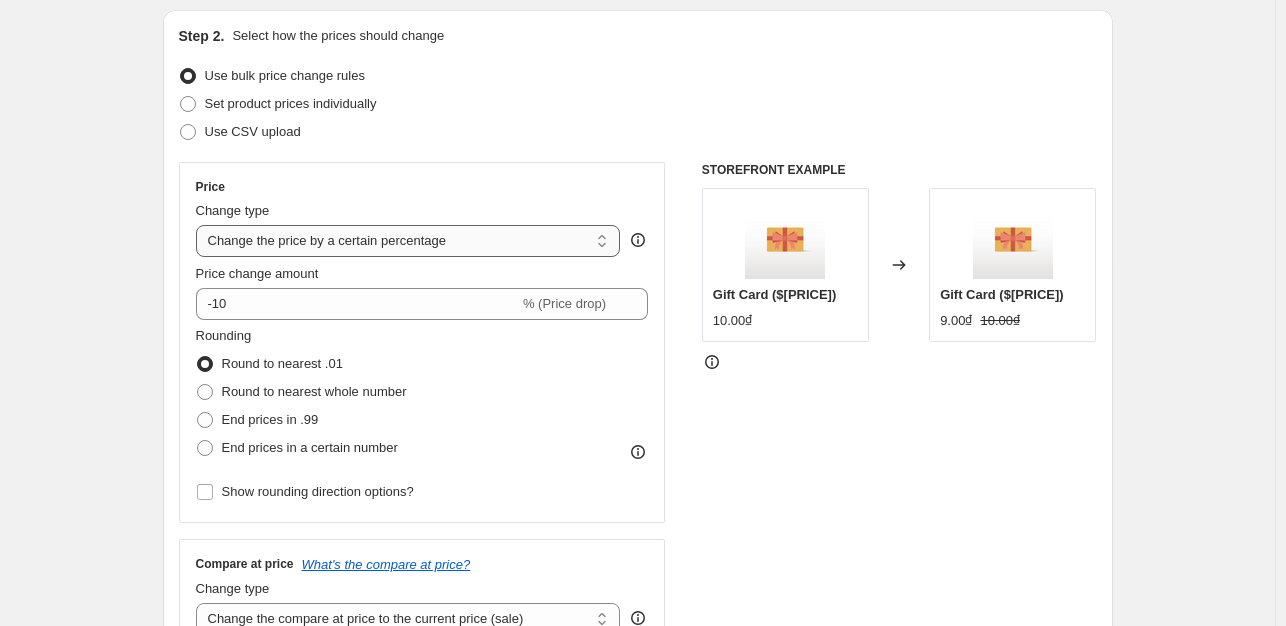 scroll, scrollTop: 228, scrollLeft: 0, axis: vertical 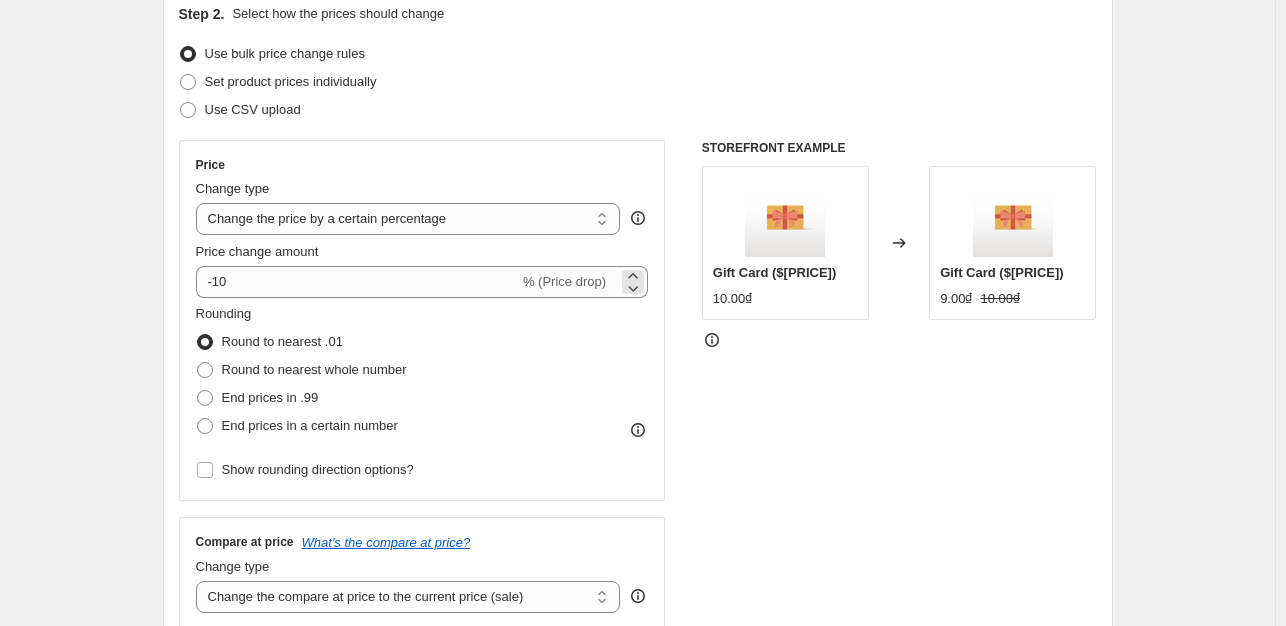 click on "% (Price drop)" at bounding box center [564, 281] 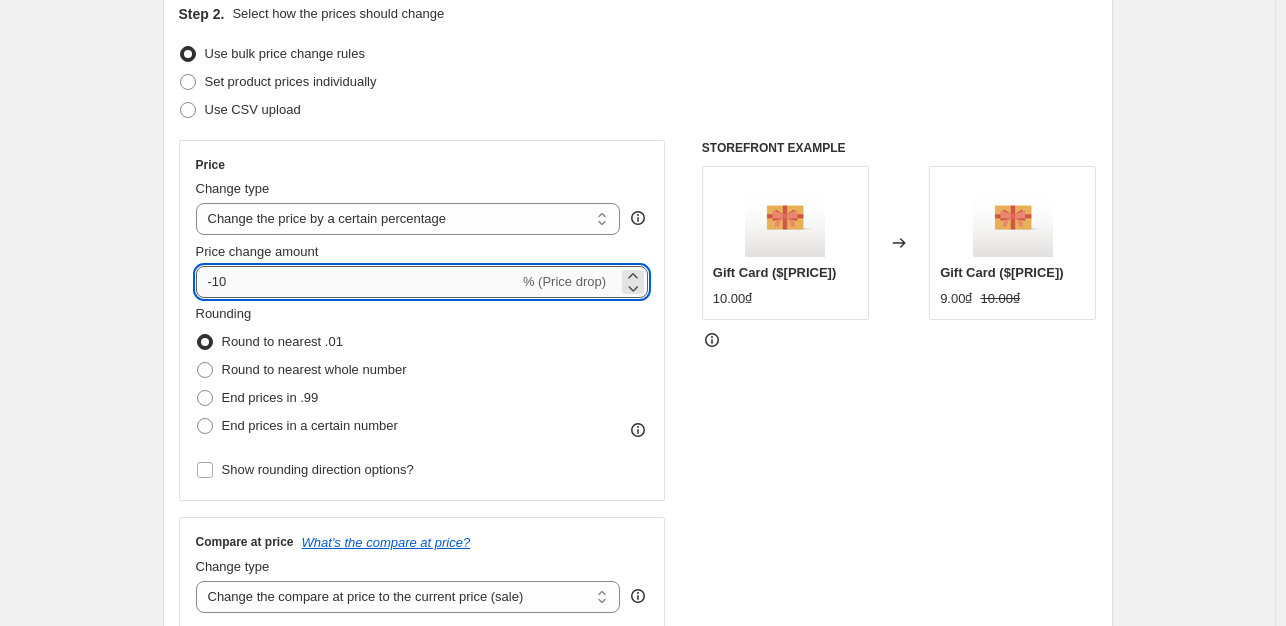 click on "-10" at bounding box center [357, 282] 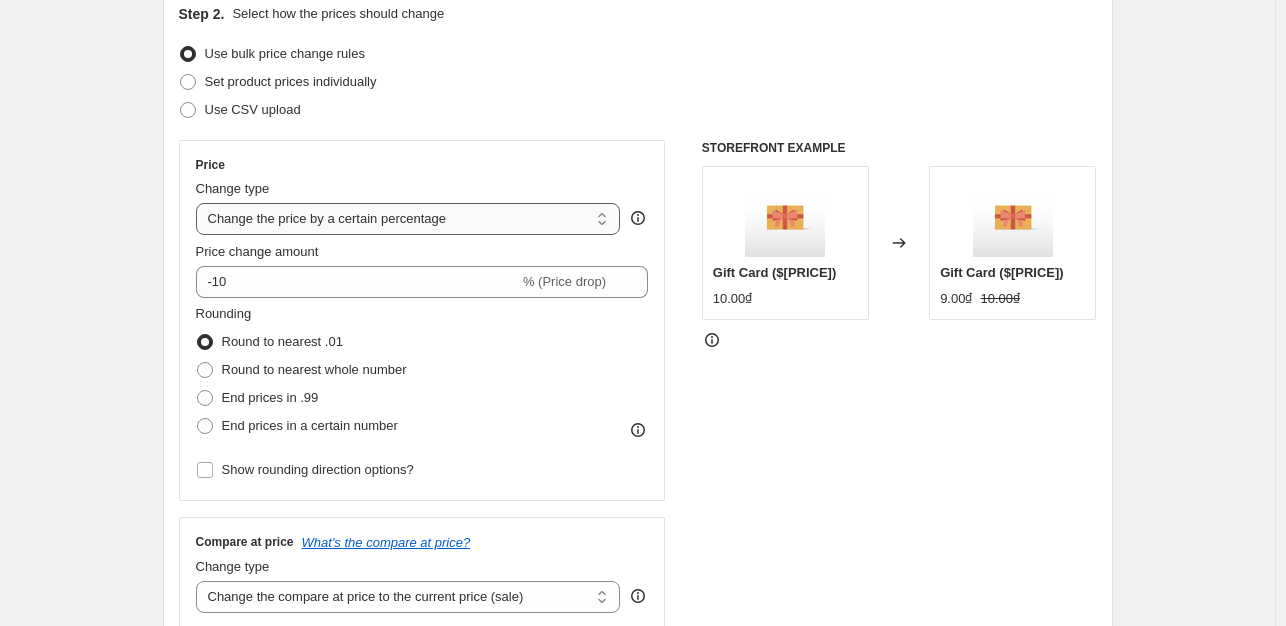 click on "Change the price to a certain amount Change the price by a certain amount Change the price by a certain percentage Change the price to the current compare at price (price before sale) Change the price by a certain amount relative to the compare at price Change the price by a certain percentage relative to the compare at price Don't change the price Change the price by a certain percentage relative to the cost per item Change price to certain cost margin" at bounding box center [408, 219] 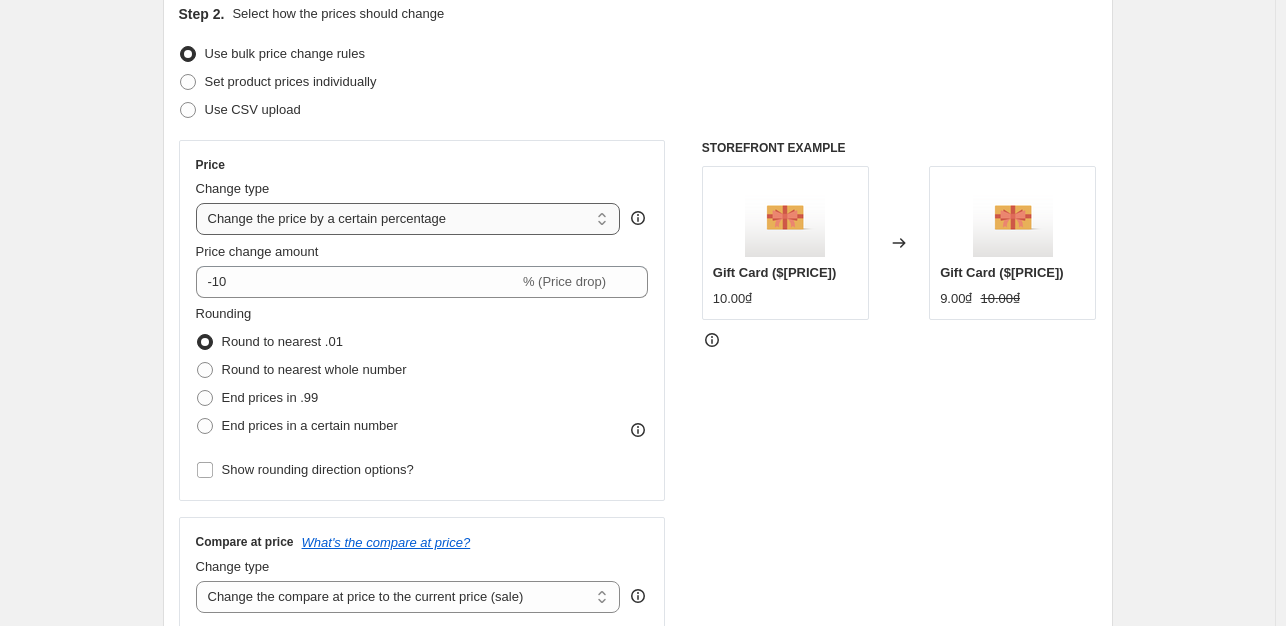 click on "Change the price to a certain amount Change the price by a certain amount Change the price by a certain percentage Change the price to the current compare at price (price before sale) Change the price by a certain amount relative to the compare at price Change the price by a certain percentage relative to the compare at price Don't change the price Change the price by a certain percentage relative to the cost per item Change price to certain cost margin" at bounding box center [408, 219] 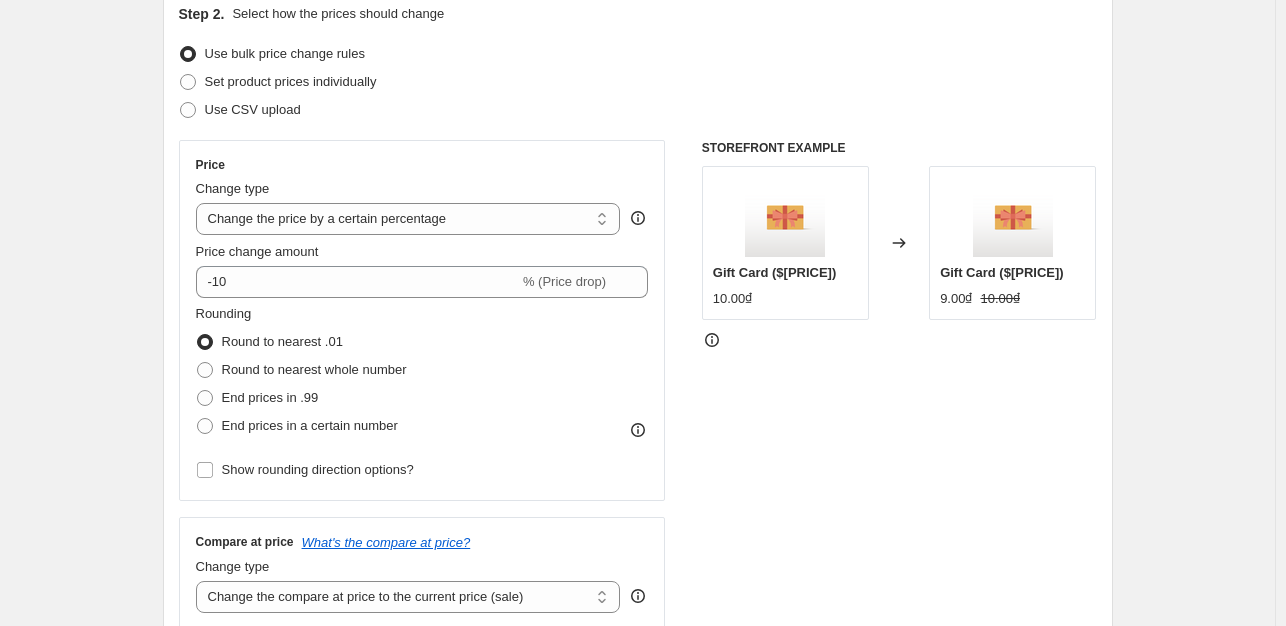 type on "80.00" 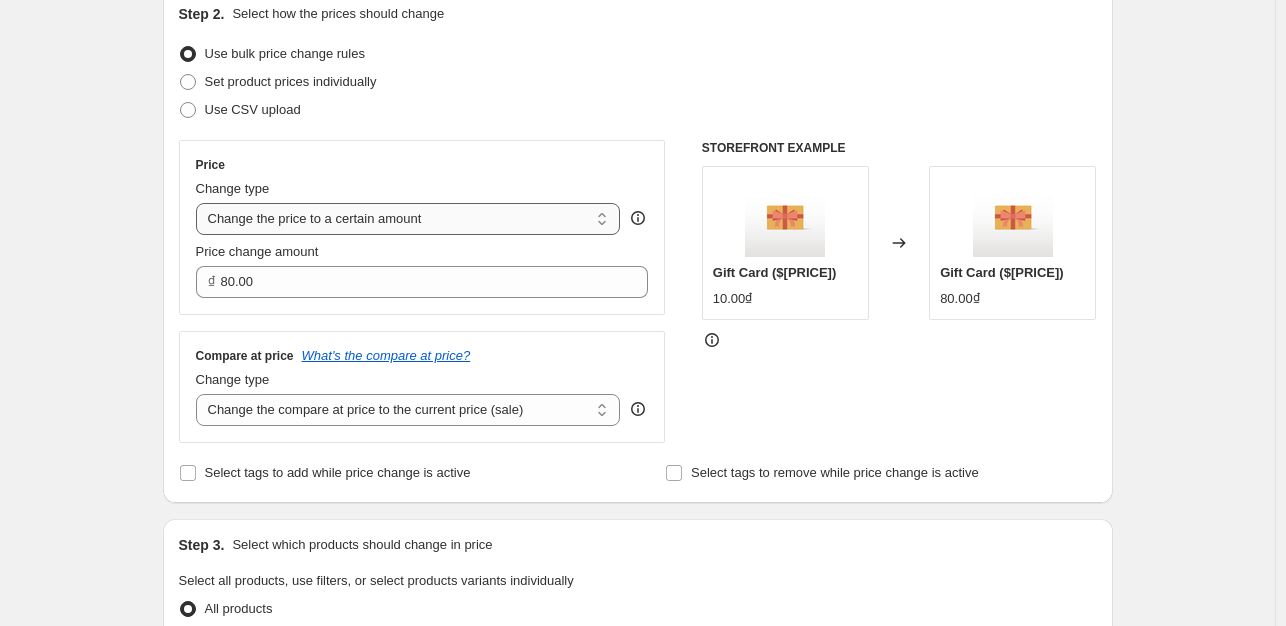click on "Change the price to a certain amount Change the price by a certain amount Change the price by a certain percentage Change the price to the current compare at price (price before sale) Change the price by a certain amount relative to the compare at price Change the price by a certain percentage relative to the compare at price Don't change the price Change the price by a certain percentage relative to the cost per item Change price to certain cost margin" at bounding box center [408, 219] 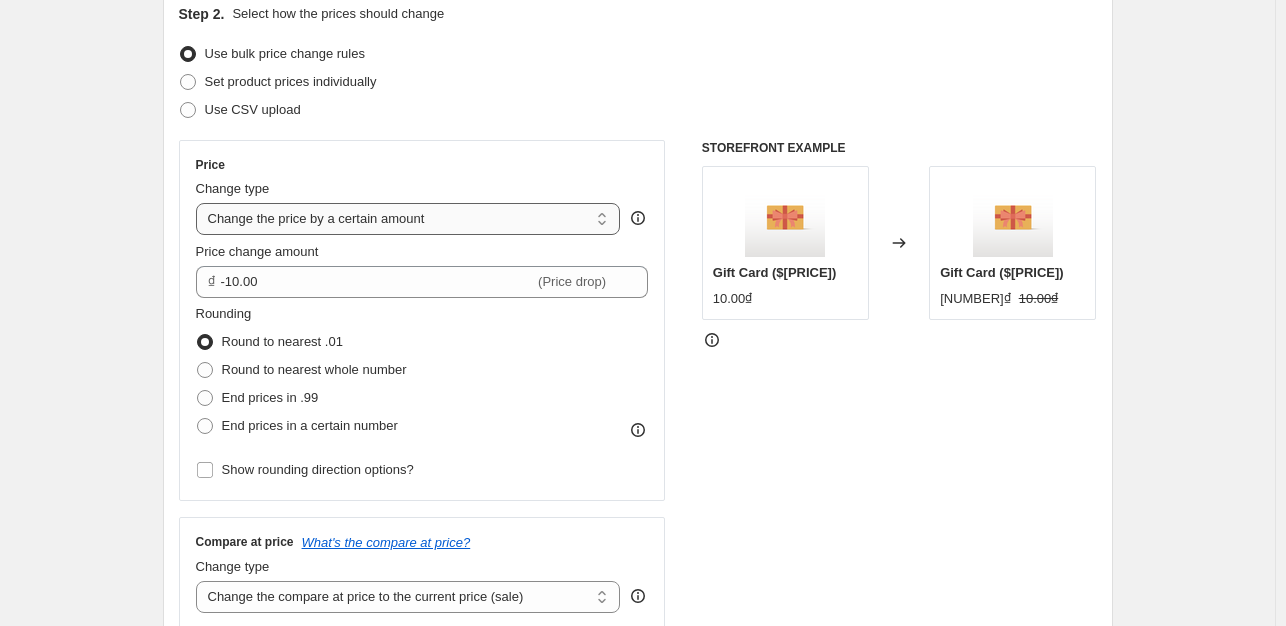click on "Change the price to a certain amount Change the price by a certain amount Change the price by a certain percentage Change the price to the current compare at price (price before sale) Change the price by a certain amount relative to the compare at price Change the price by a certain percentage relative to the compare at price Don't change the price Change the price by a certain percentage relative to the cost per item Change price to certain cost margin" at bounding box center (408, 219) 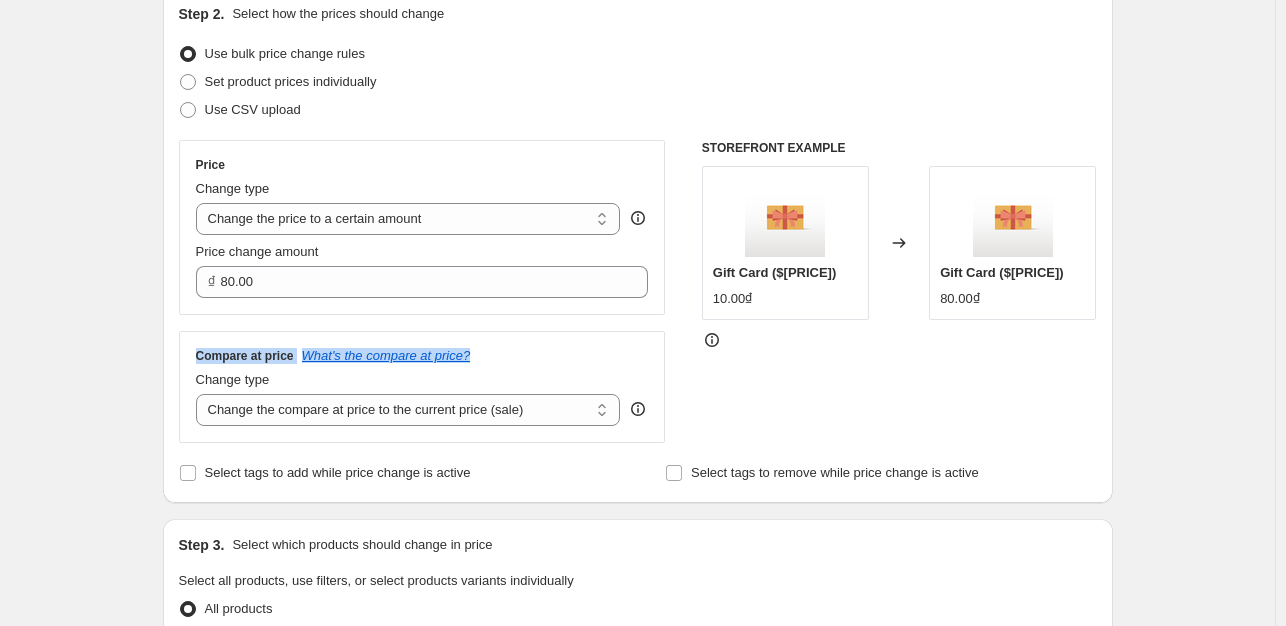 drag, startPoint x: 427, startPoint y: 247, endPoint x: 132, endPoint y: 365, distance: 317.72473 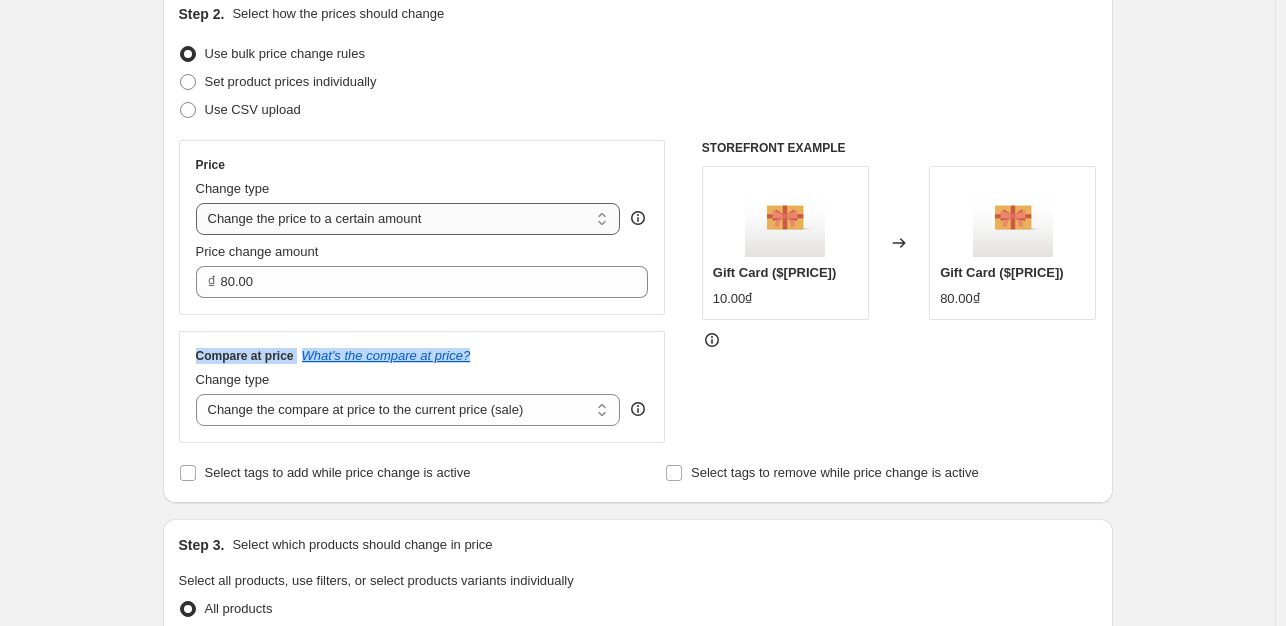drag, startPoint x: 479, startPoint y: 213, endPoint x: 309, endPoint y: 213, distance: 170 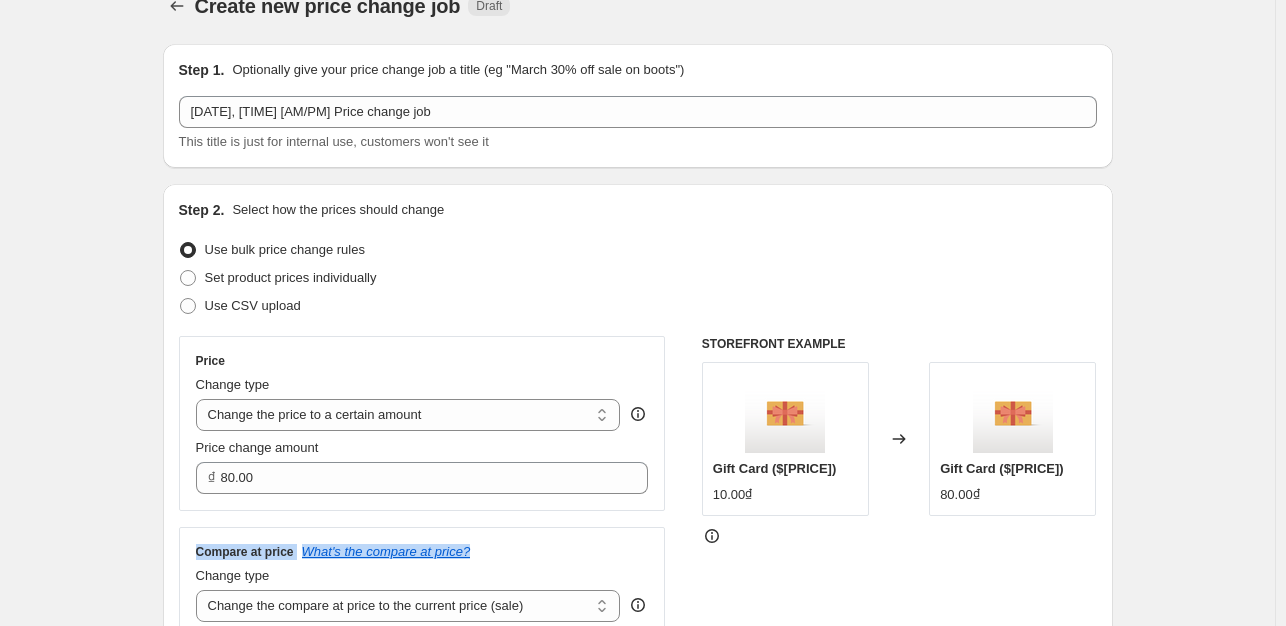 scroll, scrollTop: 0, scrollLeft: 0, axis: both 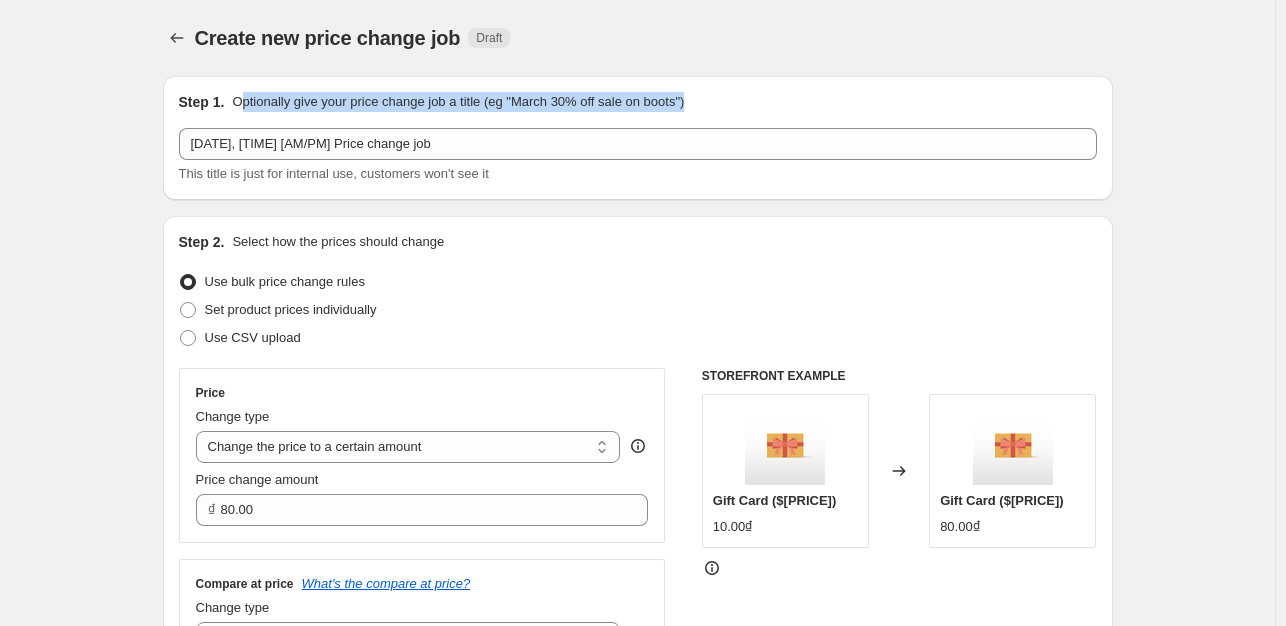 drag, startPoint x: 763, startPoint y: 105, endPoint x: 241, endPoint y: 109, distance: 522.0153 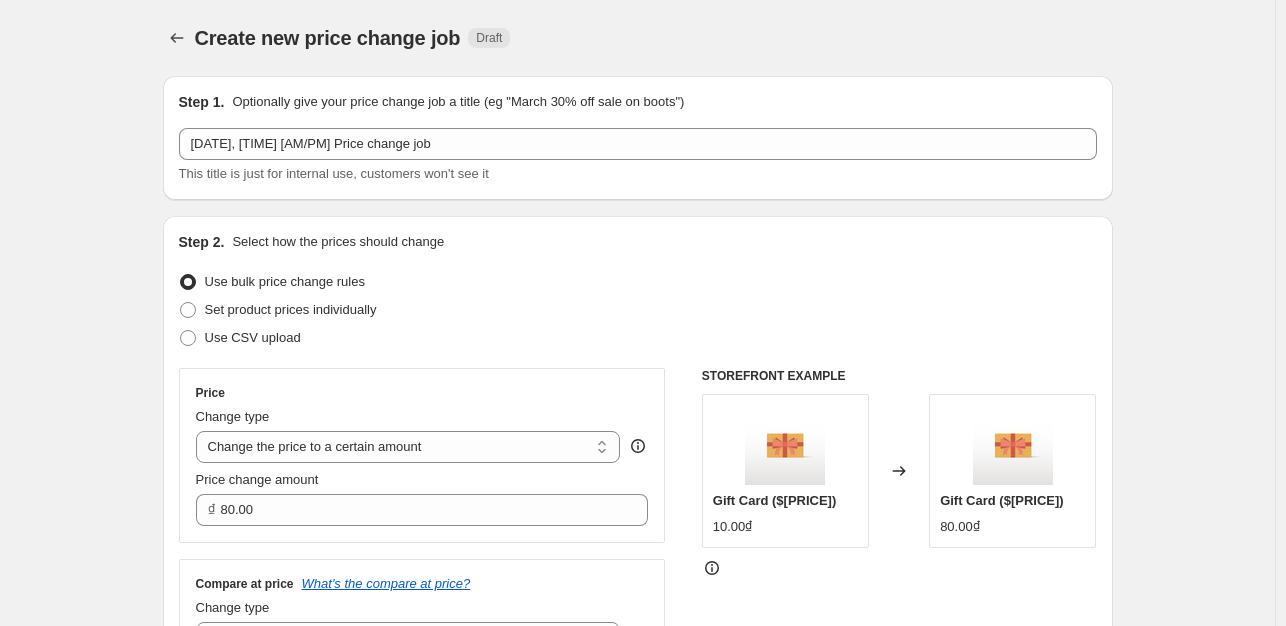 drag, startPoint x: 530, startPoint y: 177, endPoint x: 503, endPoint y: 177, distance: 27 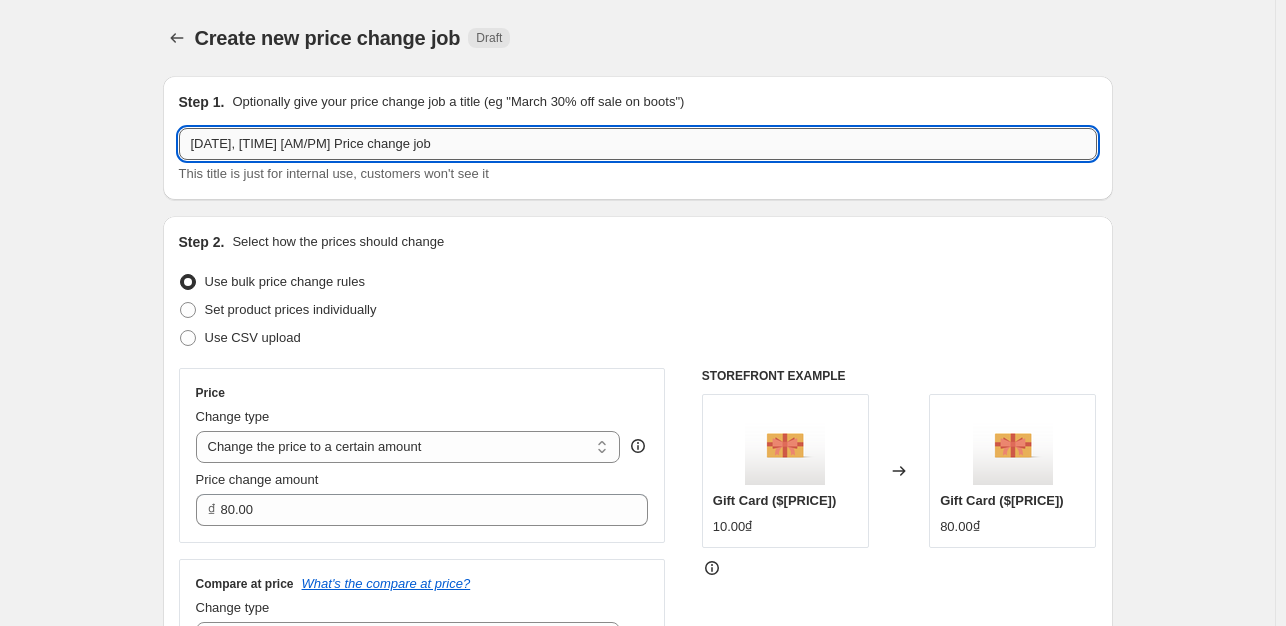 click on "[DATE], [TIME] [AM/PM] Price change job" at bounding box center [638, 144] 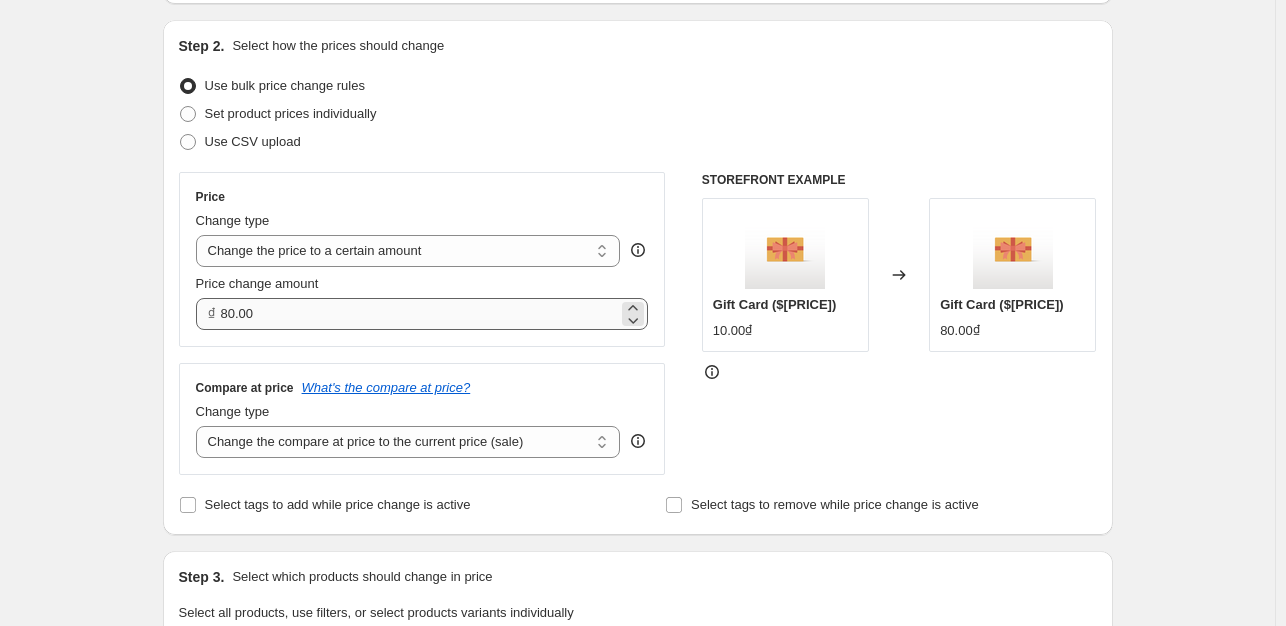 scroll, scrollTop: 200, scrollLeft: 0, axis: vertical 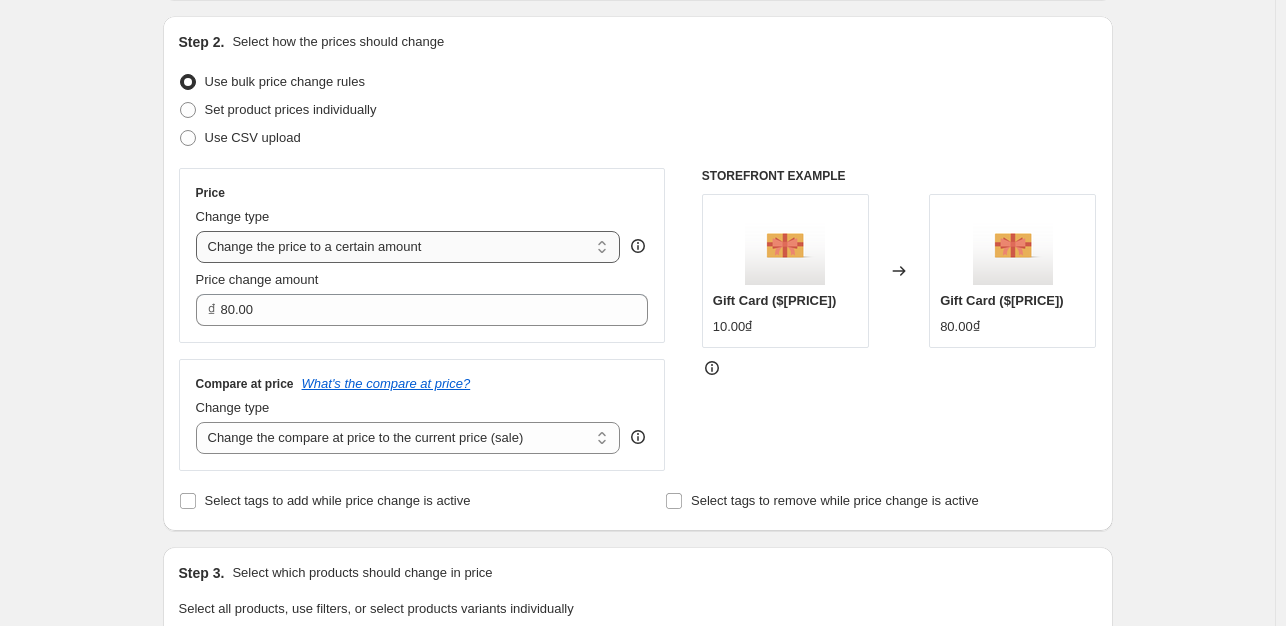 click on "Change the price to a certain amount Change the price by a certain amount Change the price by a certain percentage Change the price to the current compare at price (price before sale) Change the price by a certain amount relative to the compare at price Change the price by a certain percentage relative to the compare at price Don't change the price Change the price by a certain percentage relative to the cost per item Change price to certain cost margin" at bounding box center (408, 247) 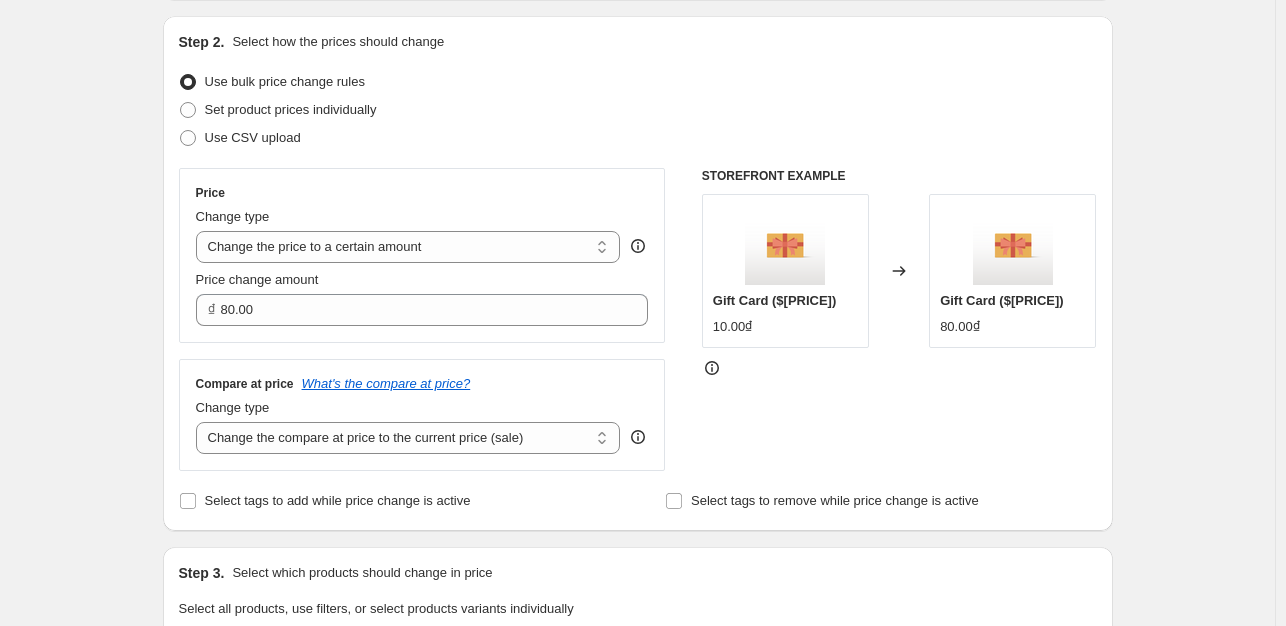 click on "Set product prices individually" at bounding box center [638, 110] 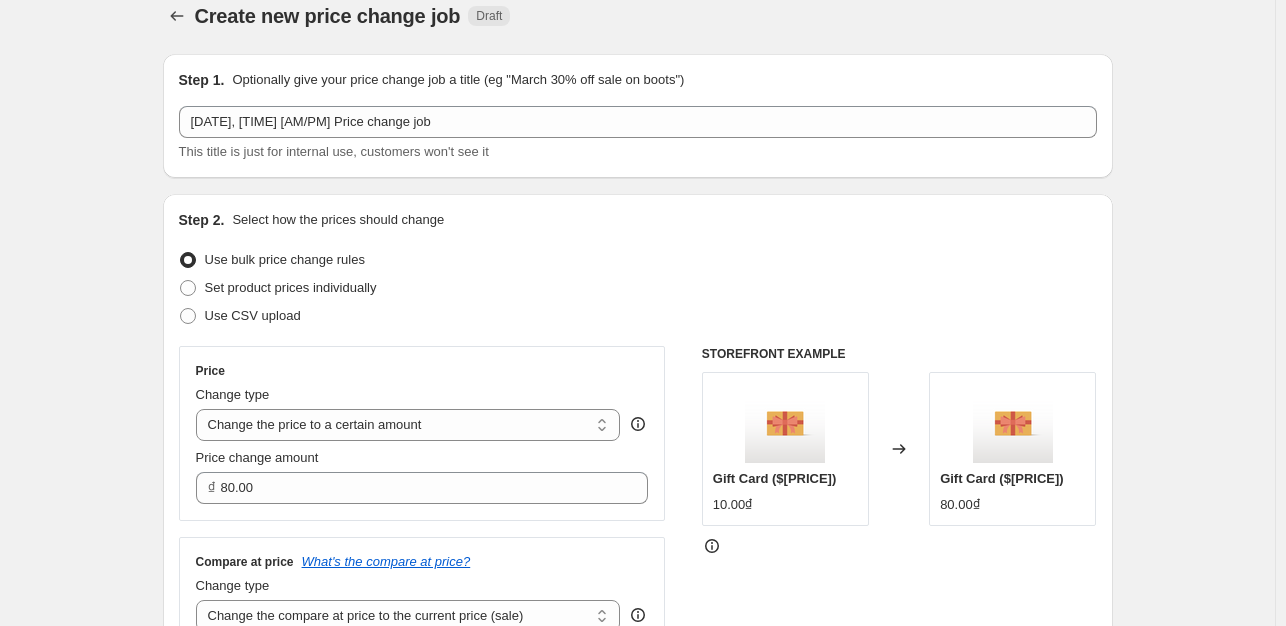 scroll, scrollTop: 0, scrollLeft: 0, axis: both 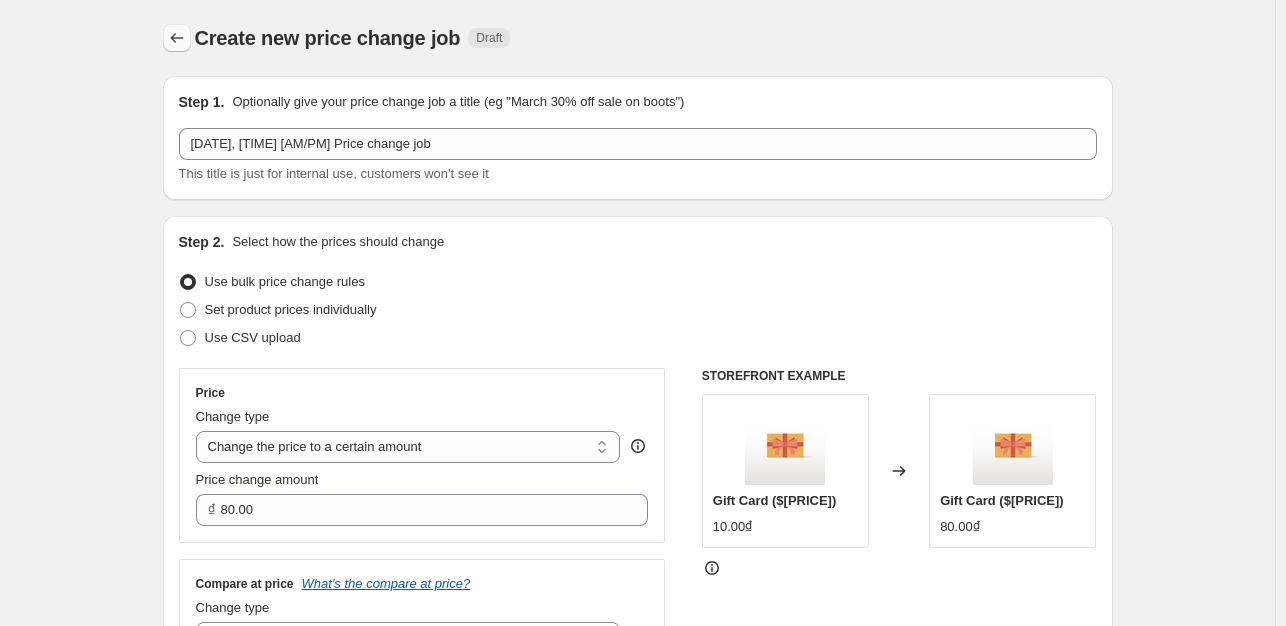 click 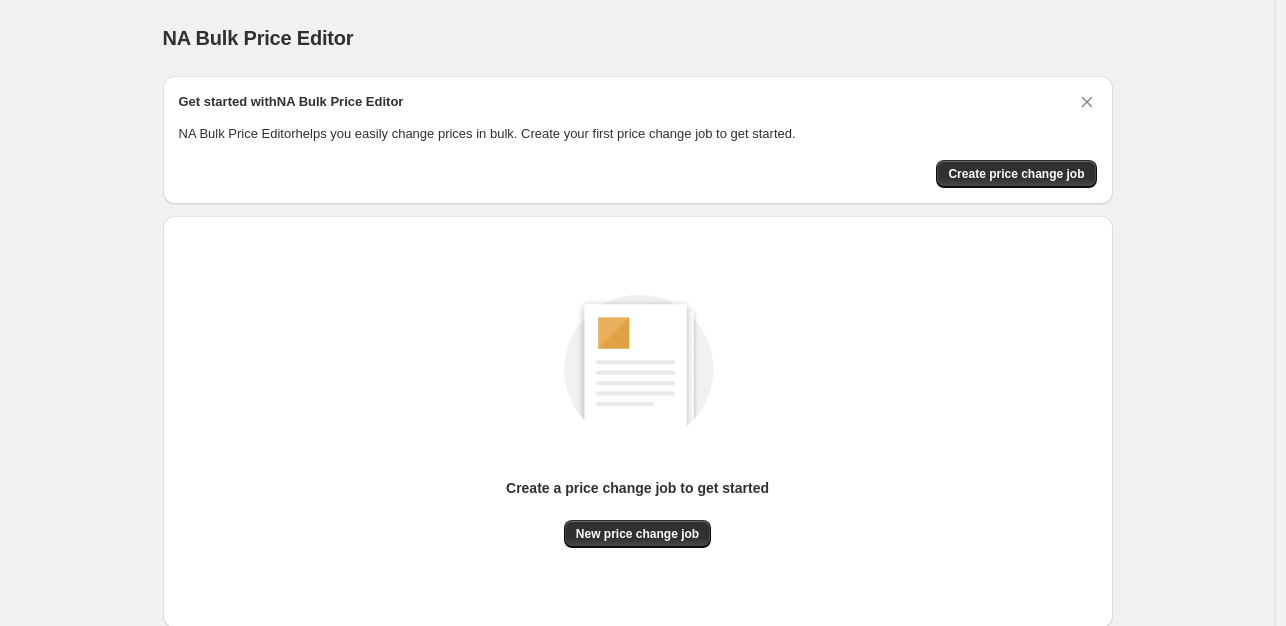 scroll, scrollTop: 100, scrollLeft: 0, axis: vertical 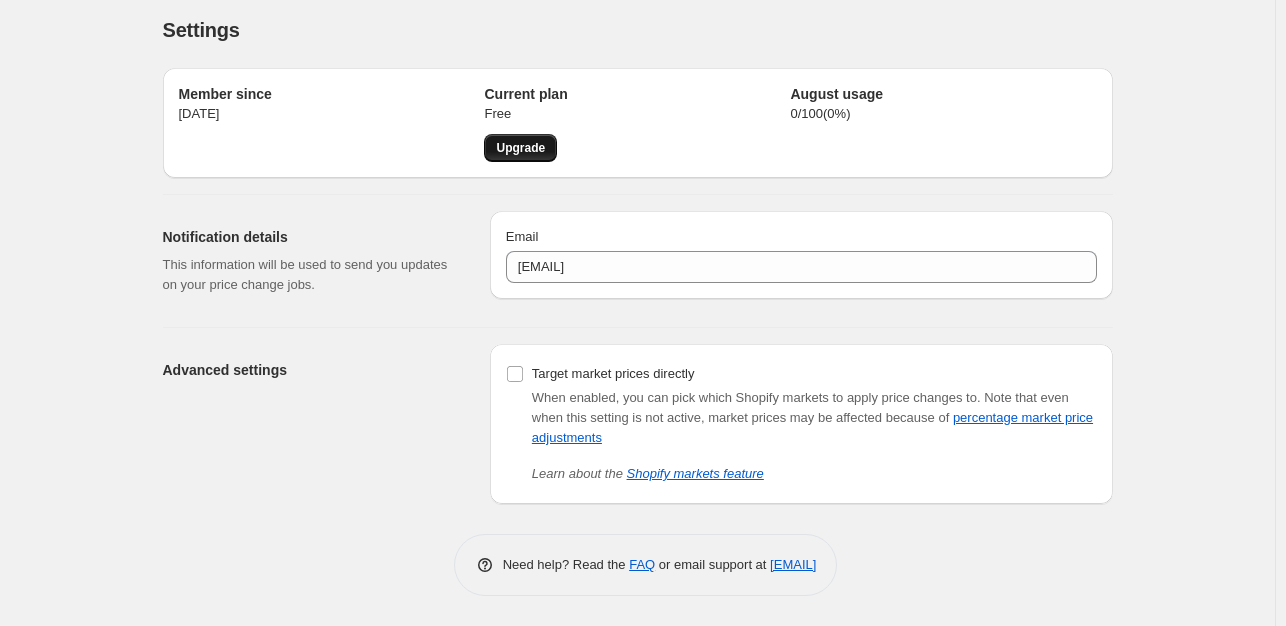 click on "Upgrade" at bounding box center (520, 148) 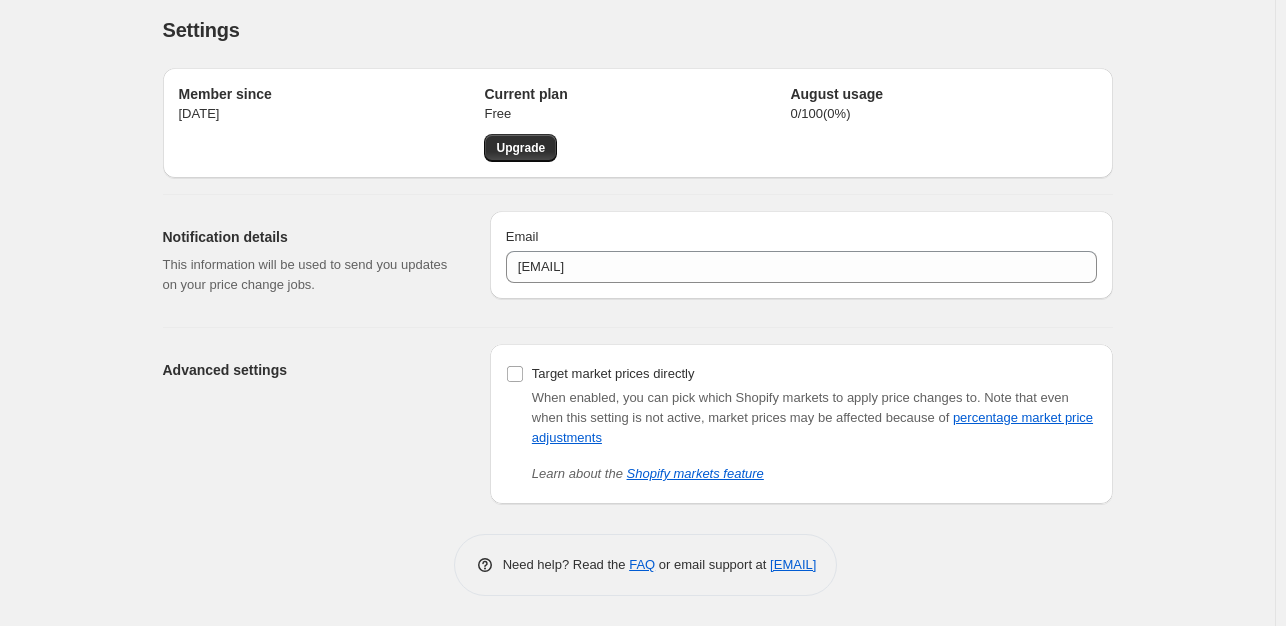 scroll, scrollTop: 0, scrollLeft: 0, axis: both 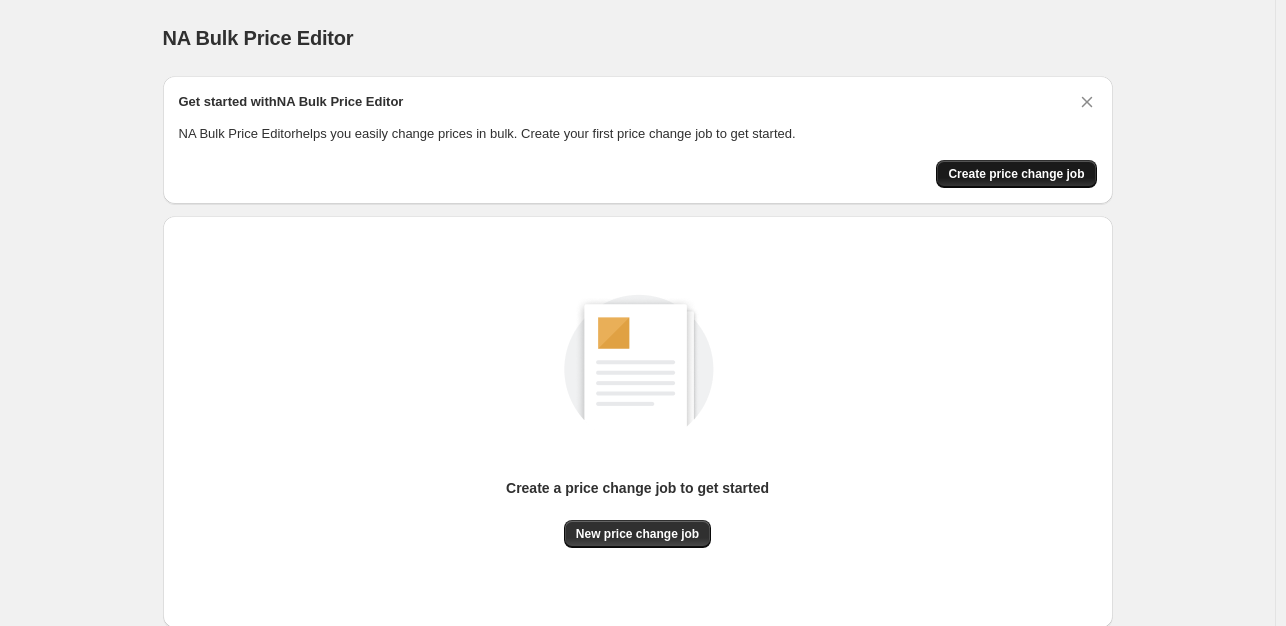 click on "Create price change job" at bounding box center (1016, 174) 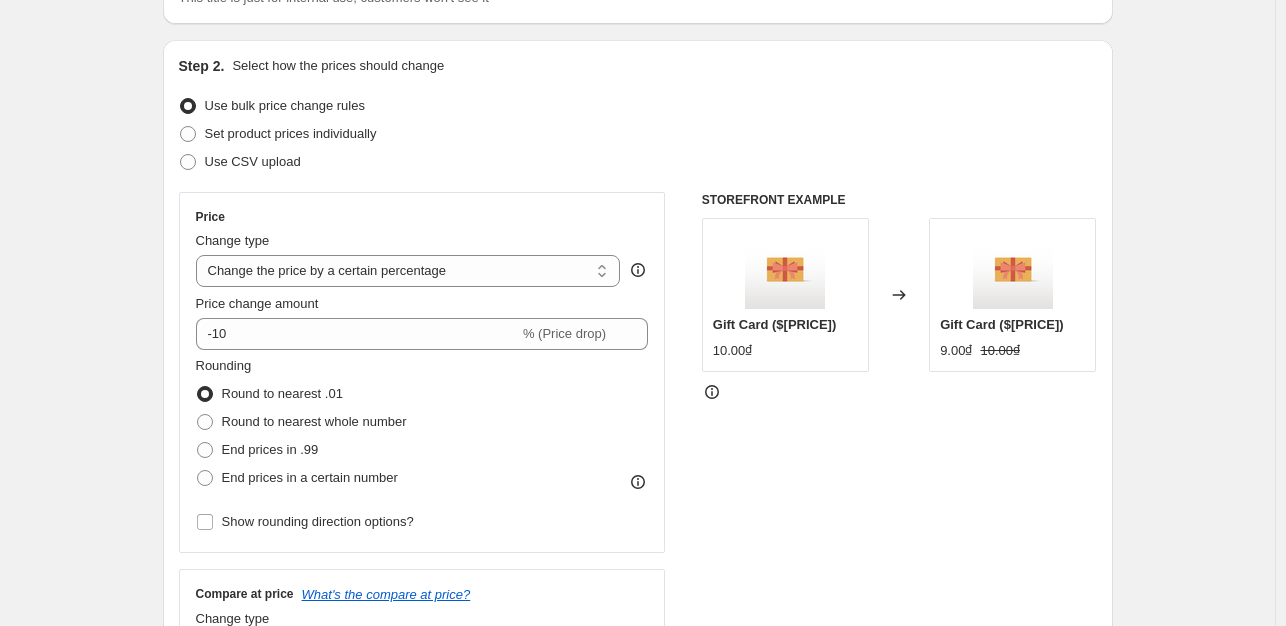 scroll, scrollTop: 200, scrollLeft: 0, axis: vertical 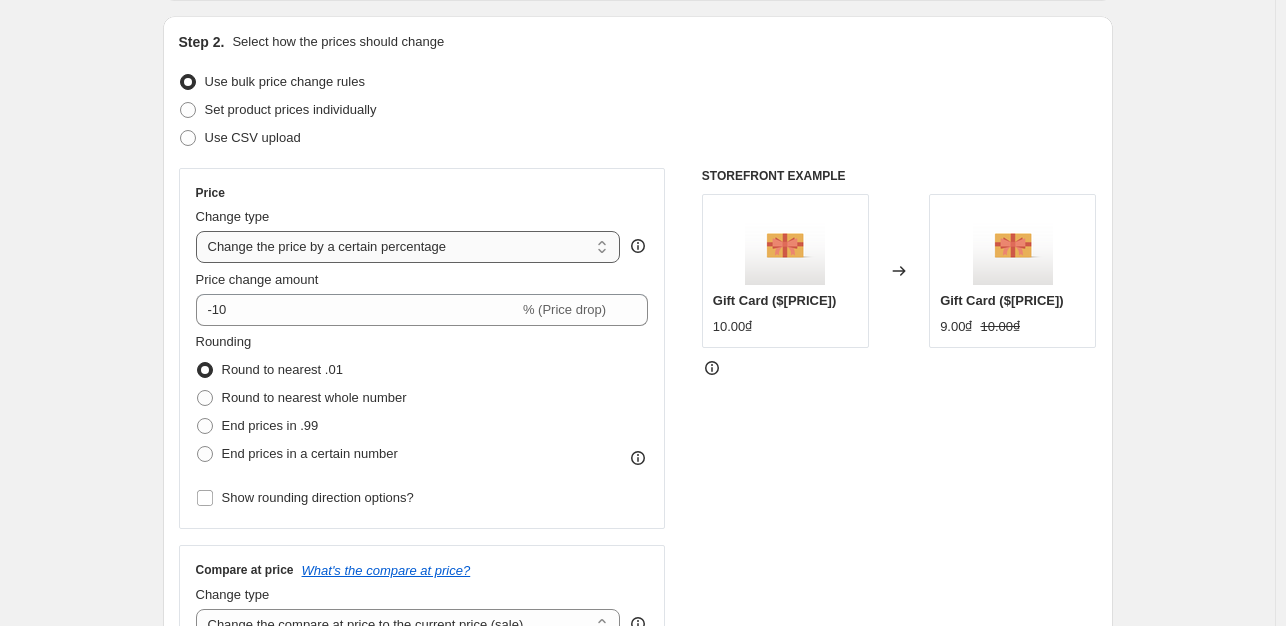 click on "Change the price to a certain amount Change the price by a certain amount Change the price by a certain percentage Change the price to the current compare at price (price before sale) Change the price by a certain amount relative to the compare at price Change the price by a certain percentage relative to the compare at price Don't change the price Change the price by a certain percentage relative to the cost per item Change price to certain cost margin" at bounding box center (408, 247) 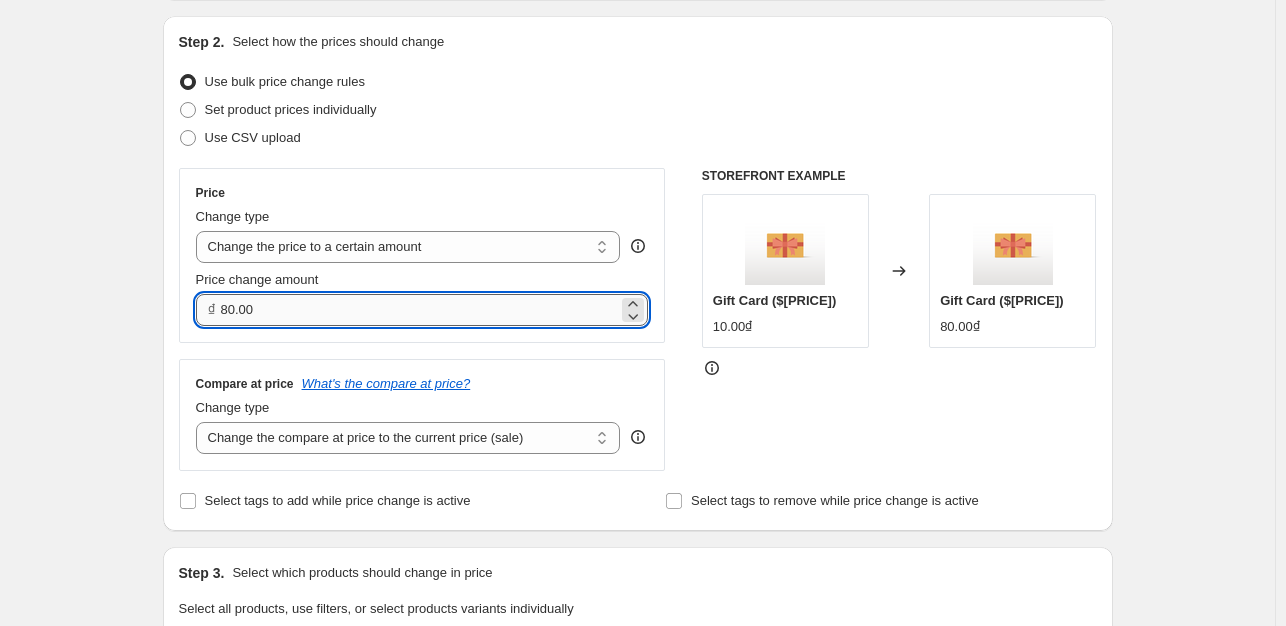 click on "80.00" at bounding box center (420, 310) 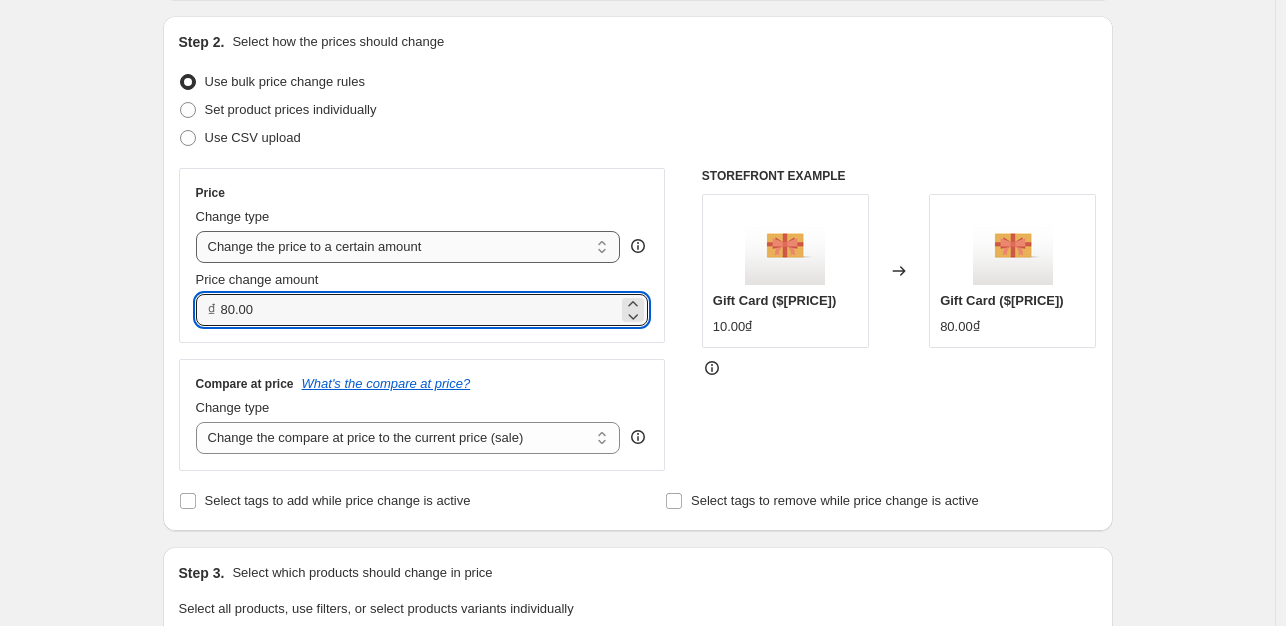 click on "Change the price to a certain amount Change the price by a certain amount Change the price by a certain percentage Change the price to the current compare at price (price before sale) Change the price by a certain amount relative to the compare at price Change the price by a certain percentage relative to the compare at price Don't change the price Change the price by a certain percentage relative to the cost per item Change price to certain cost margin" at bounding box center (408, 247) 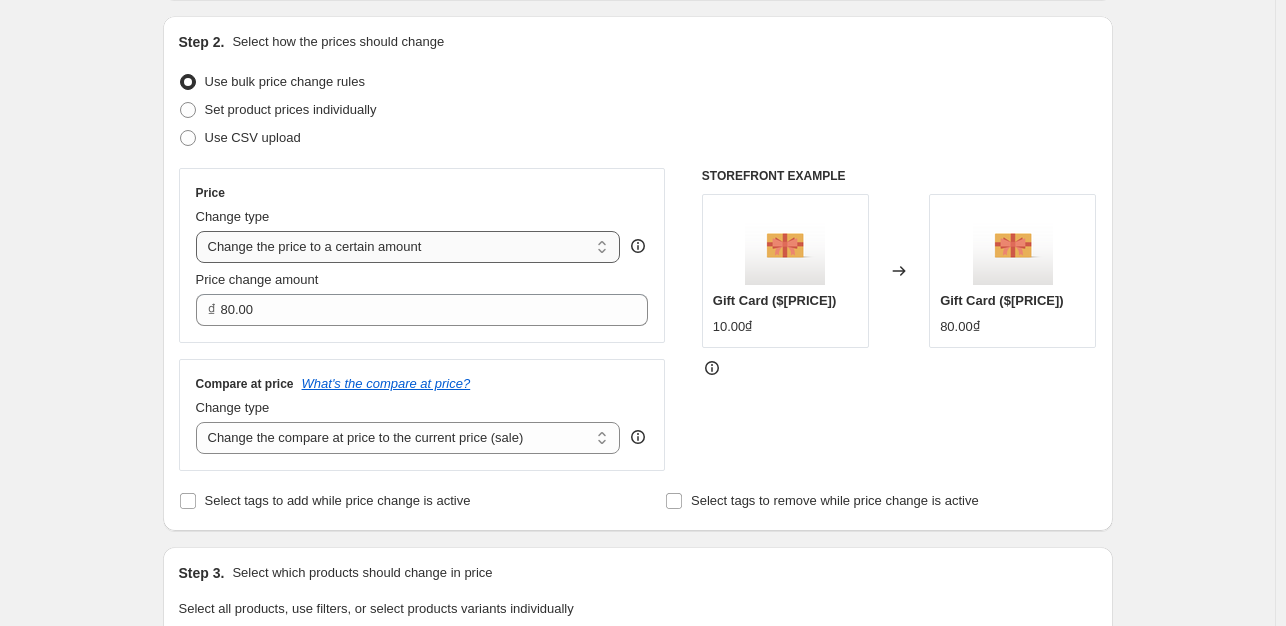 select on "by" 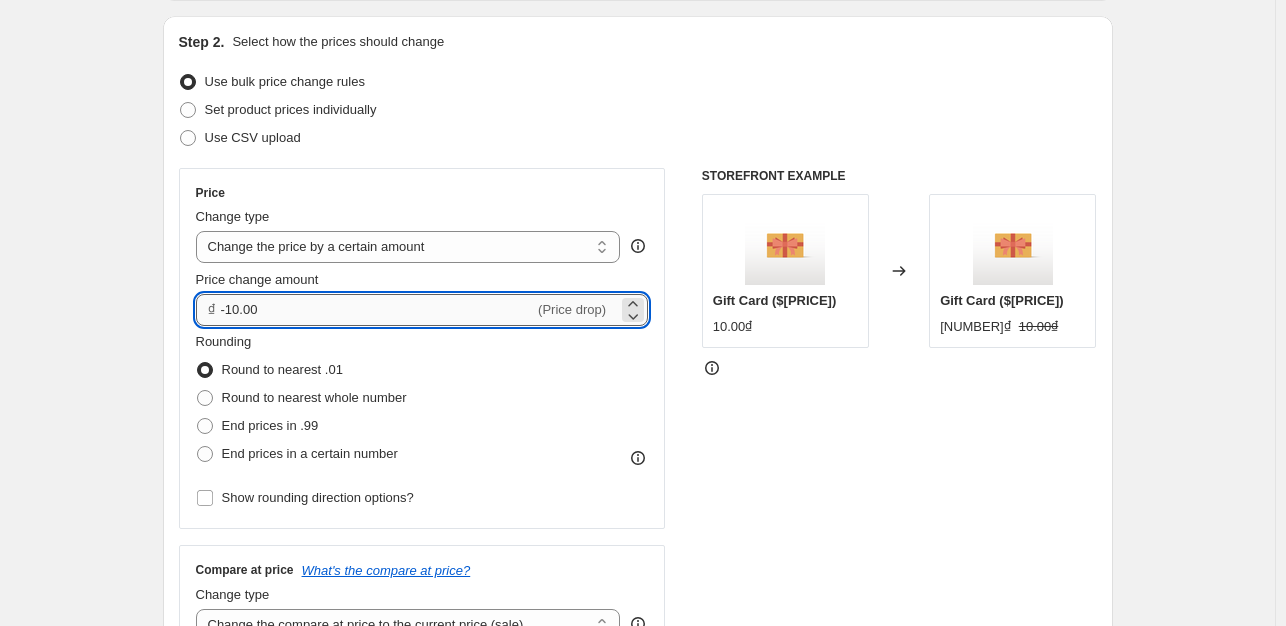 click on "-10.00" at bounding box center [378, 310] 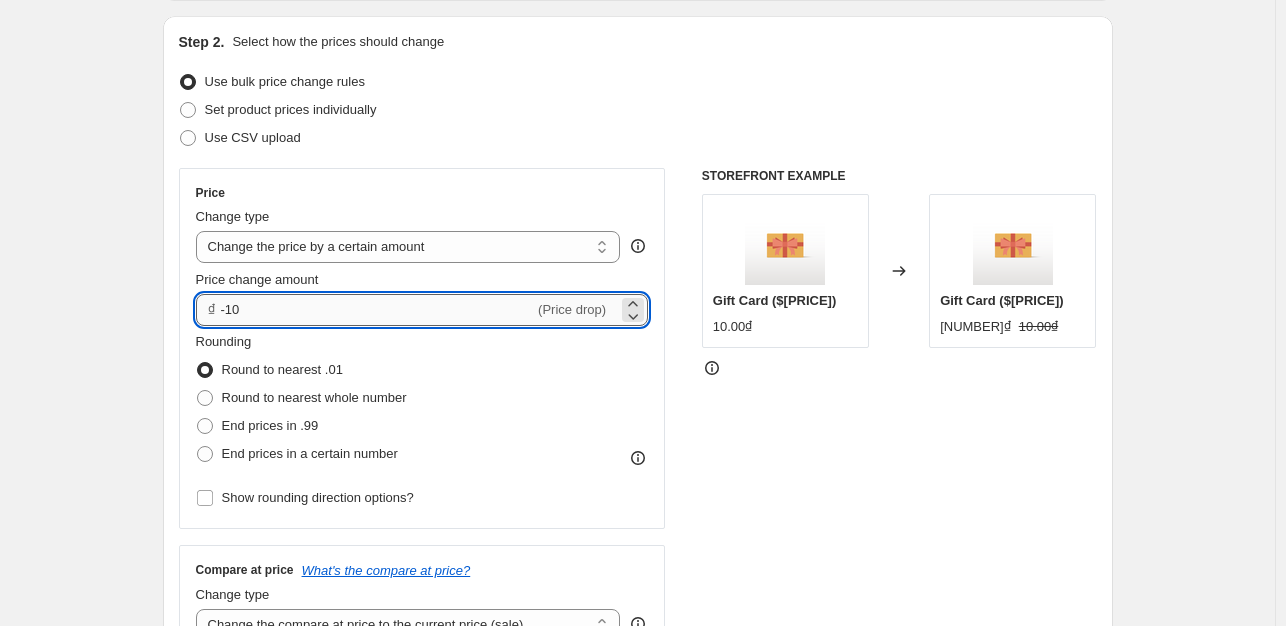 type on "-1" 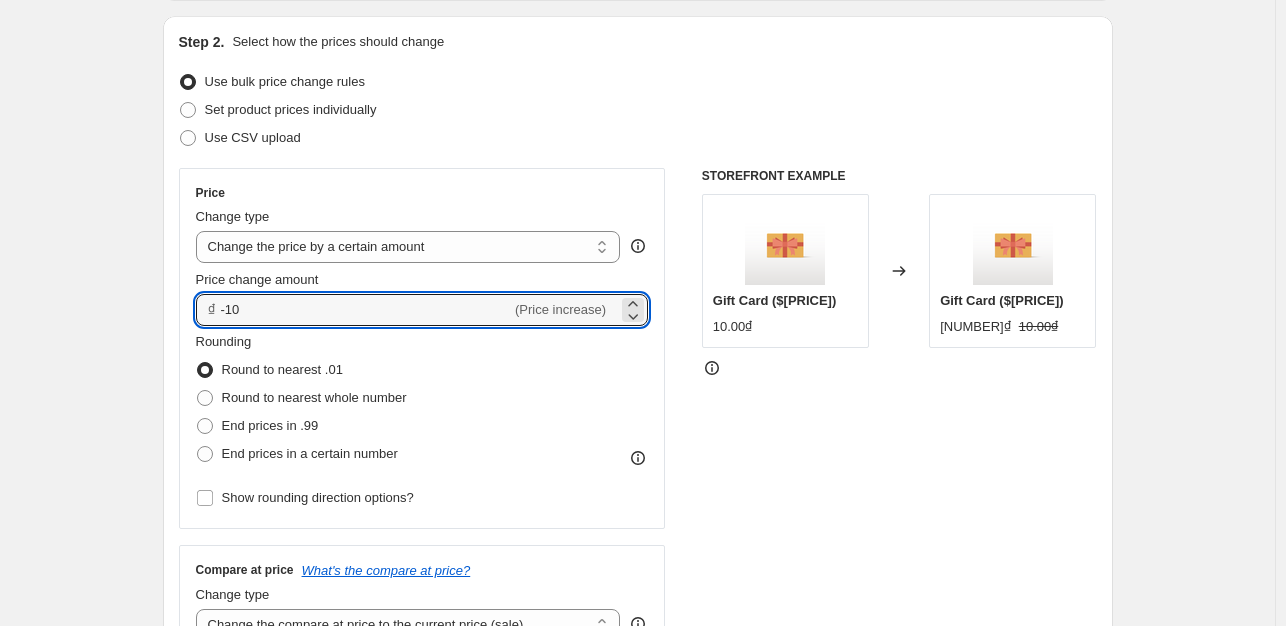 type on "80000.00" 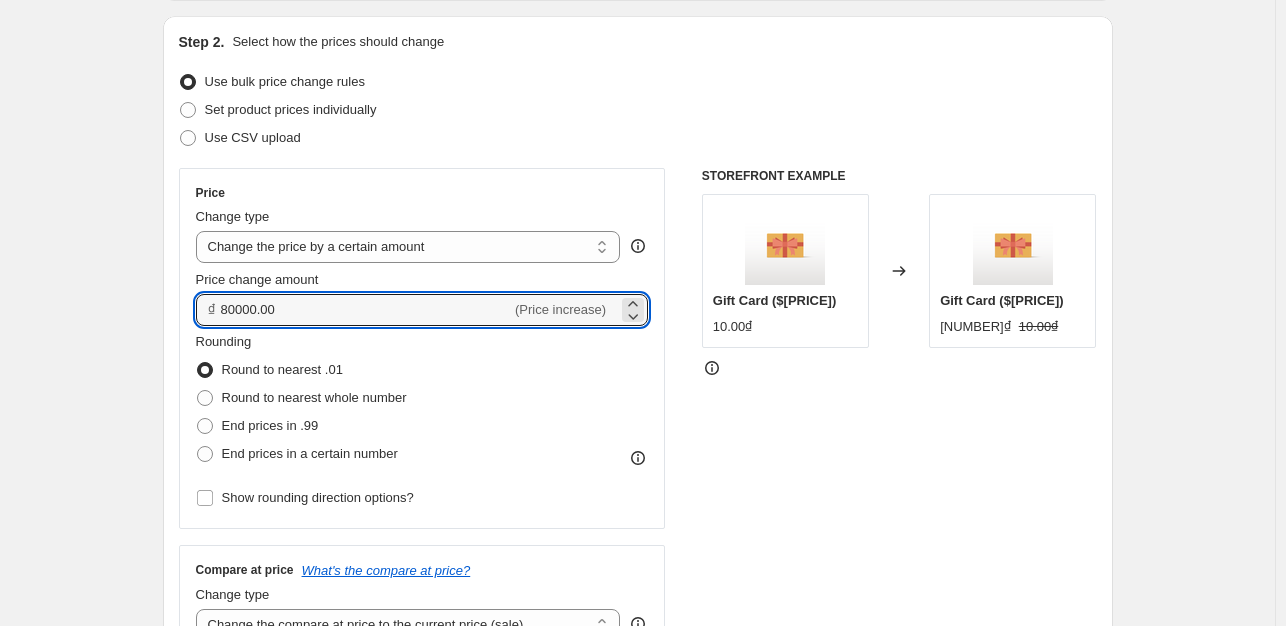 click on "Round to nearest .01" at bounding box center (301, 370) 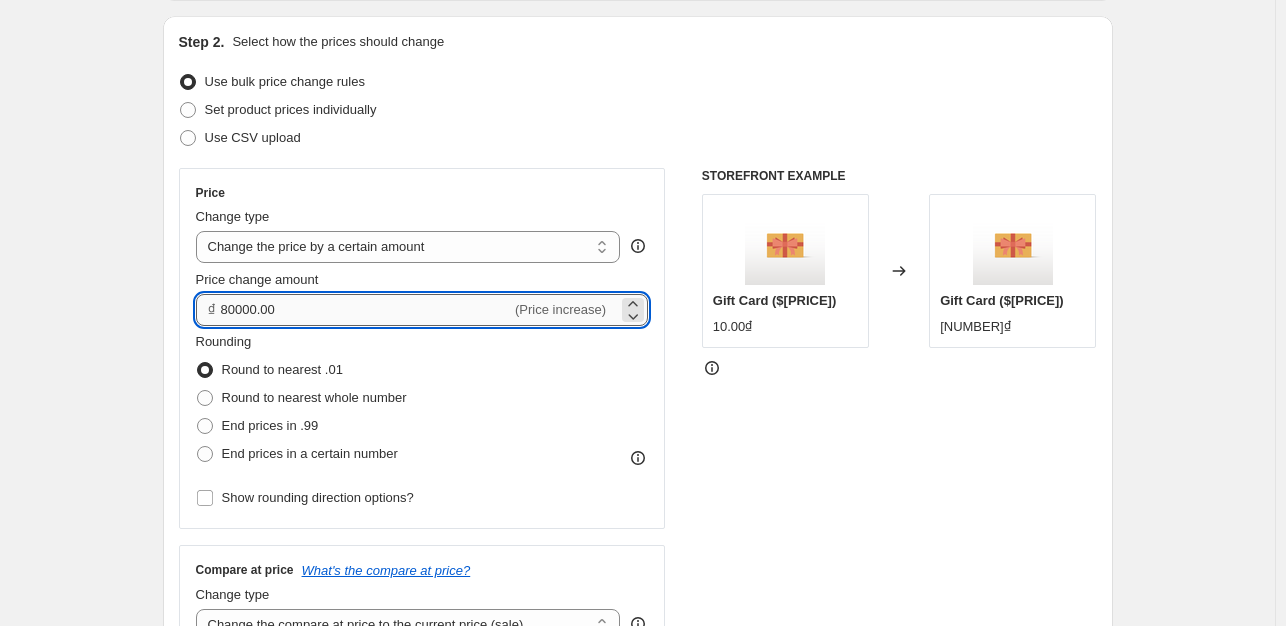 click on "80000.00" at bounding box center [366, 310] 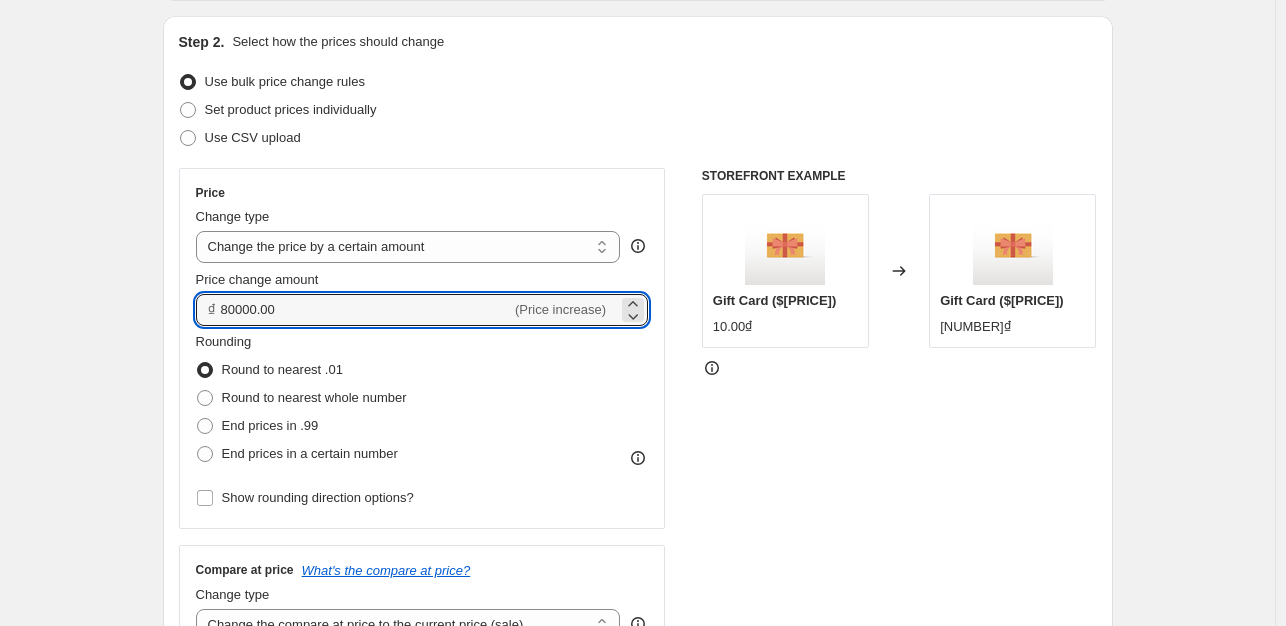 drag, startPoint x: 389, startPoint y: 321, endPoint x: 204, endPoint y: 322, distance: 185.0027 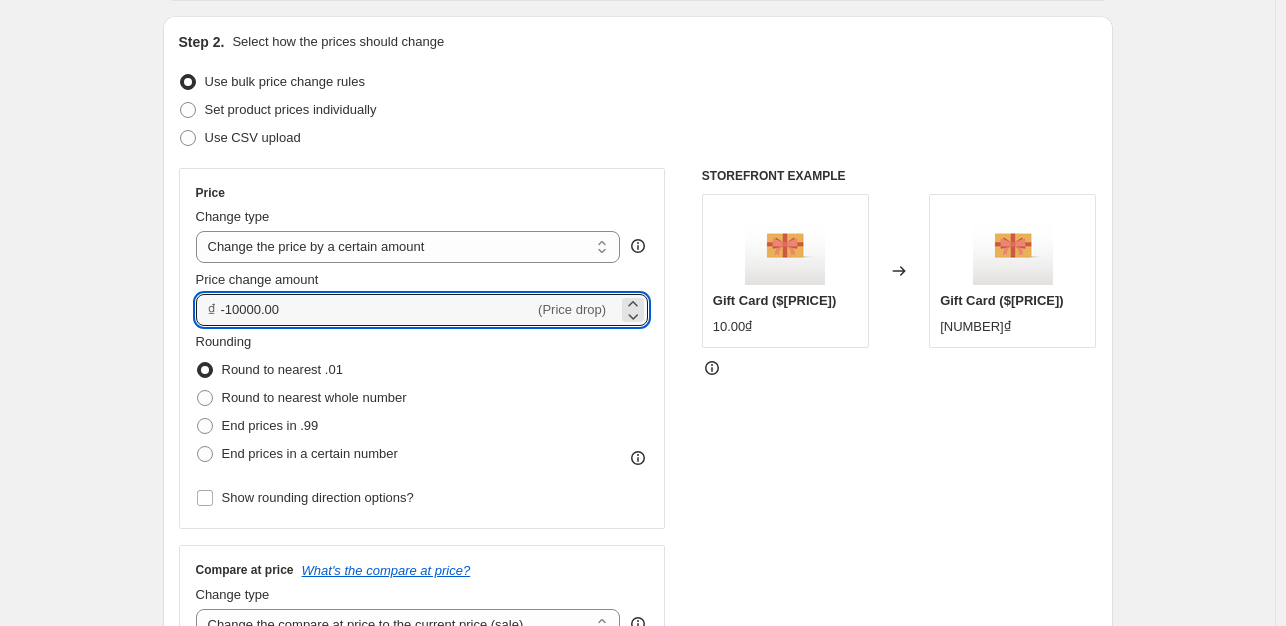 click on "Rounding Round to nearest .01 Round to nearest whole number End prices in .99 End prices in a certain number" at bounding box center (422, 400) 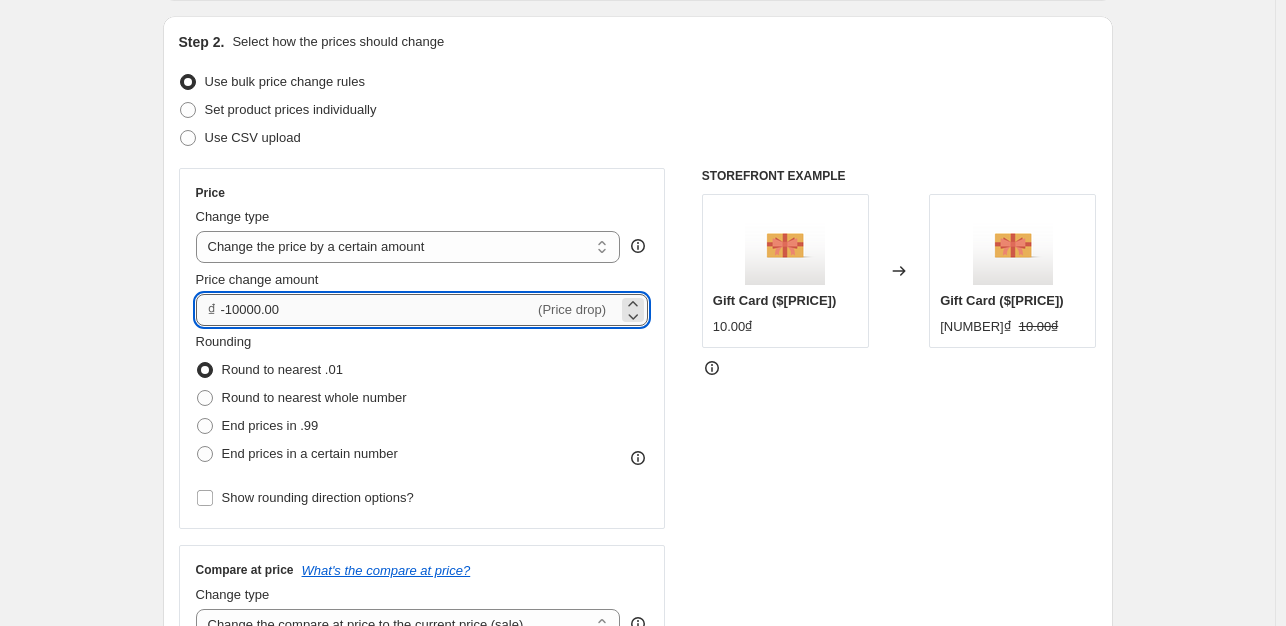 click on "-10000.00" at bounding box center [378, 310] 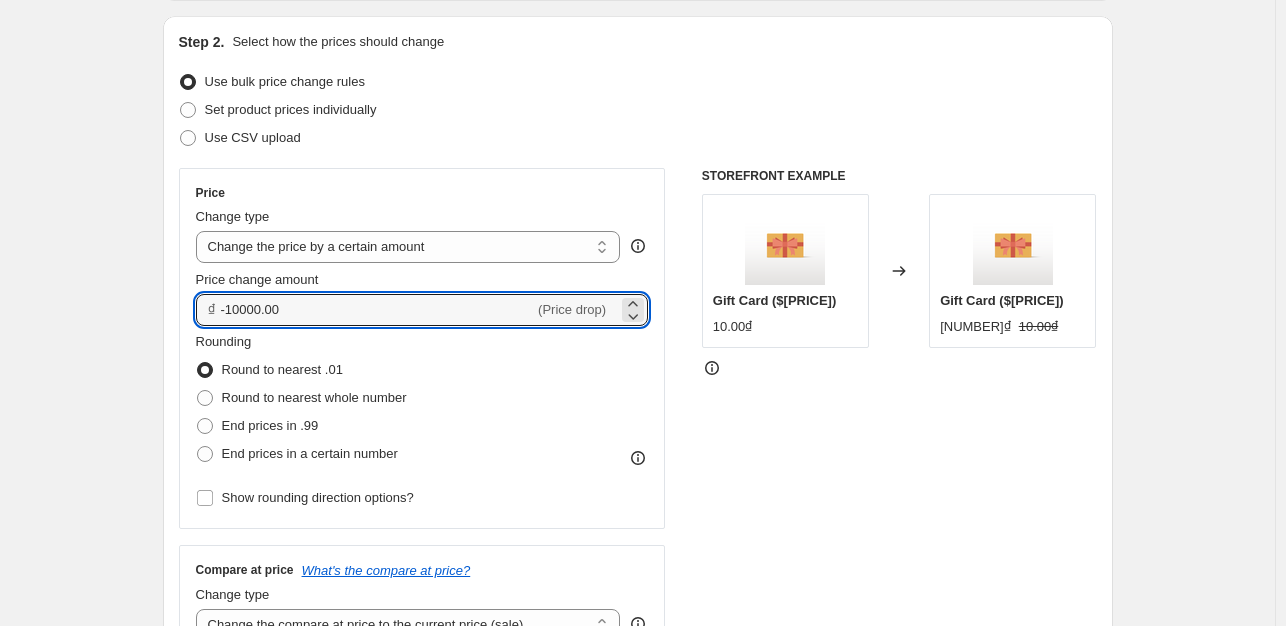 click on "Rounding Round to nearest .01 Round to nearest whole number End prices in .99 End prices in a certain number" at bounding box center [301, 400] 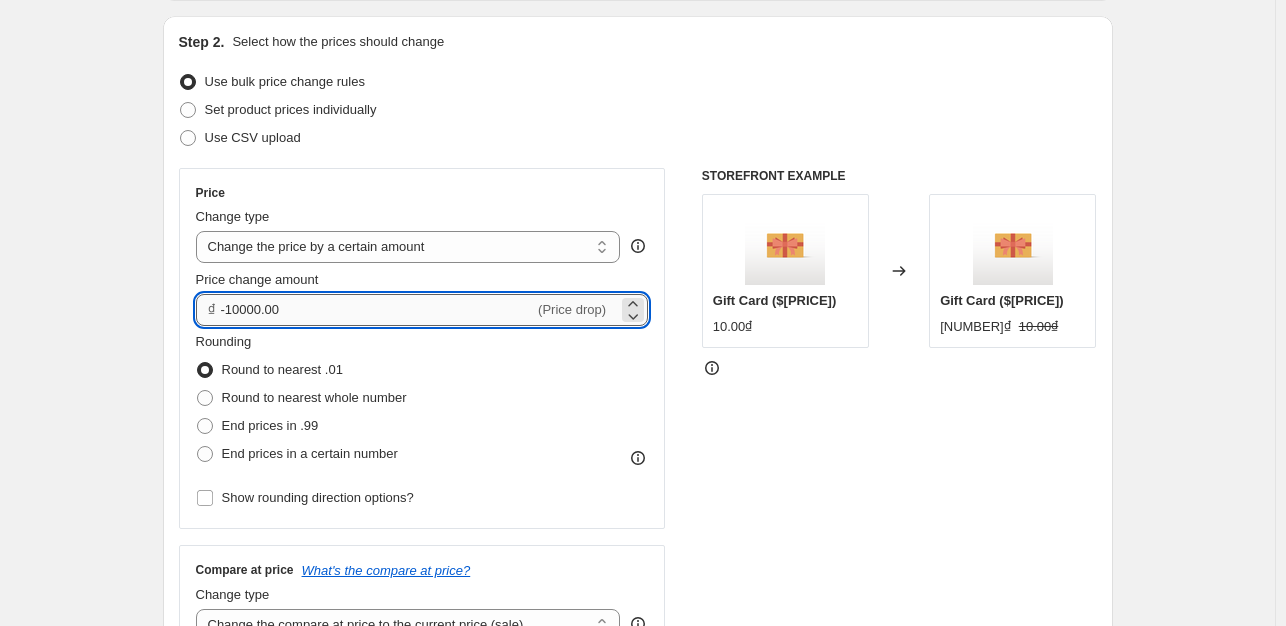 click on "-10000.00" at bounding box center [378, 310] 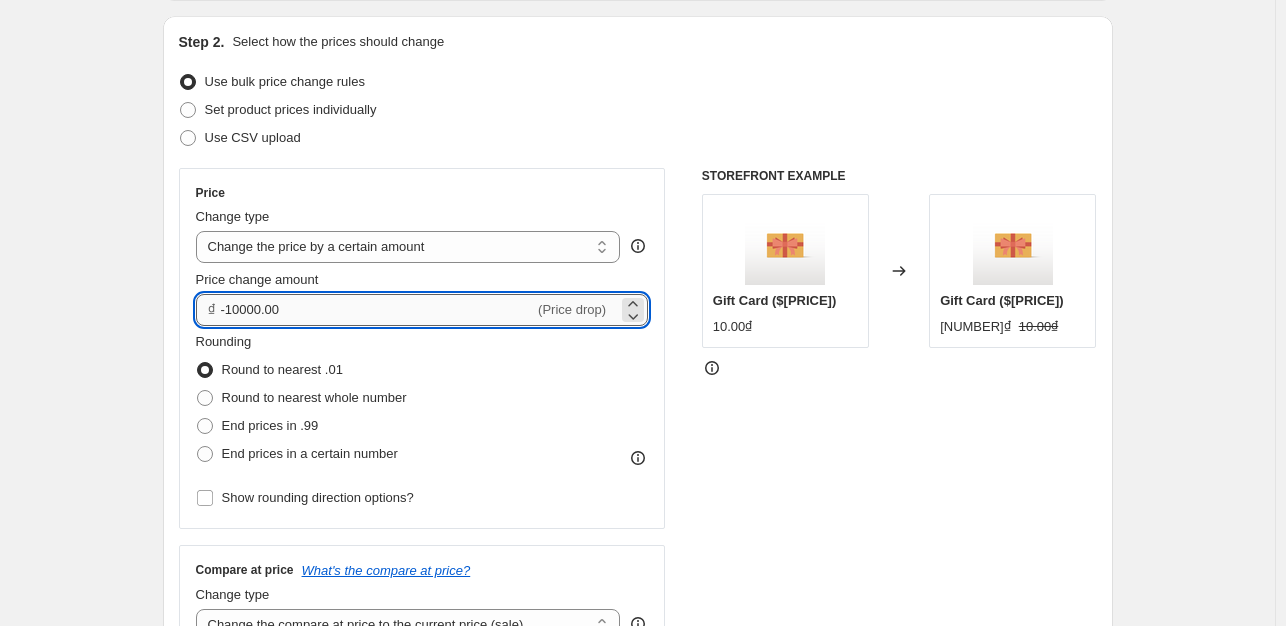 click on "-10000.00" at bounding box center [378, 310] 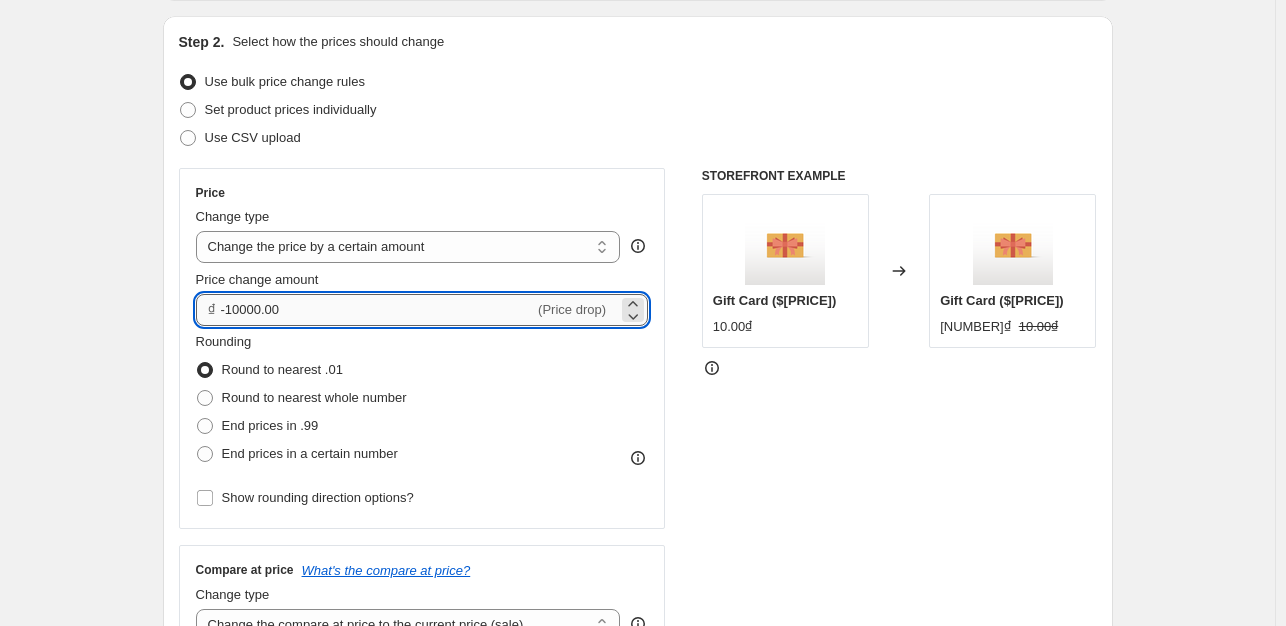 click on "[NUMBER]" at bounding box center (378, 310) 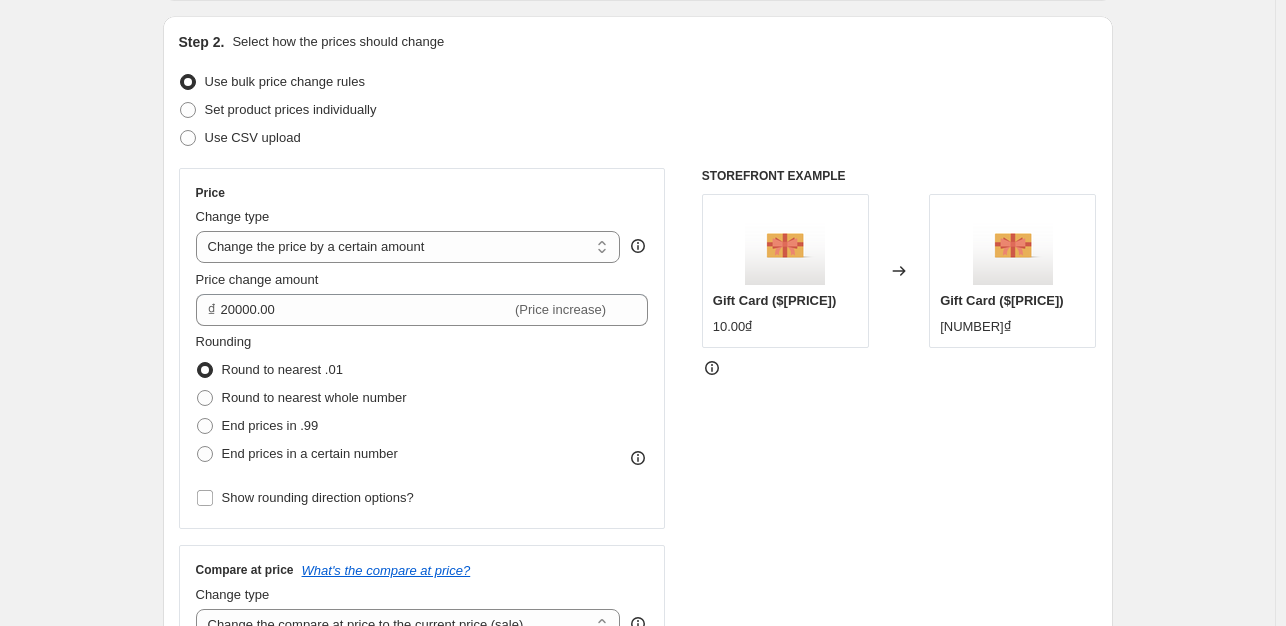 click on "Rounding Round to nearest .01 Round to nearest whole number End prices in .99 End prices in a certain number" at bounding box center [422, 400] 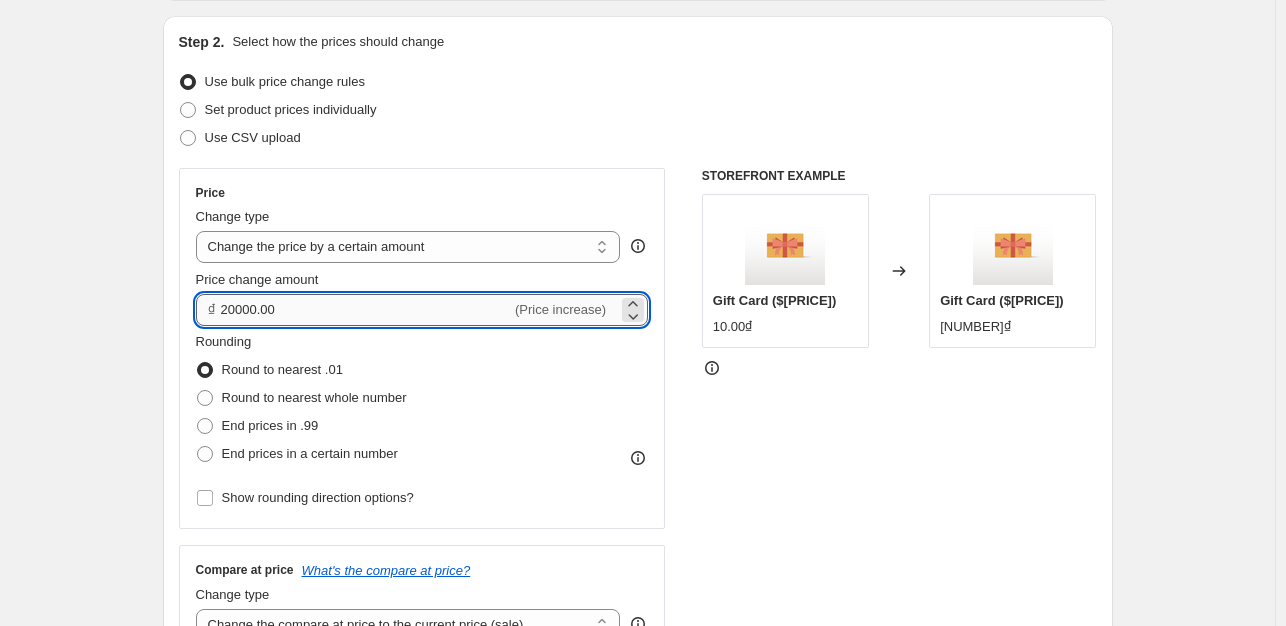click on "20000.00" at bounding box center [366, 310] 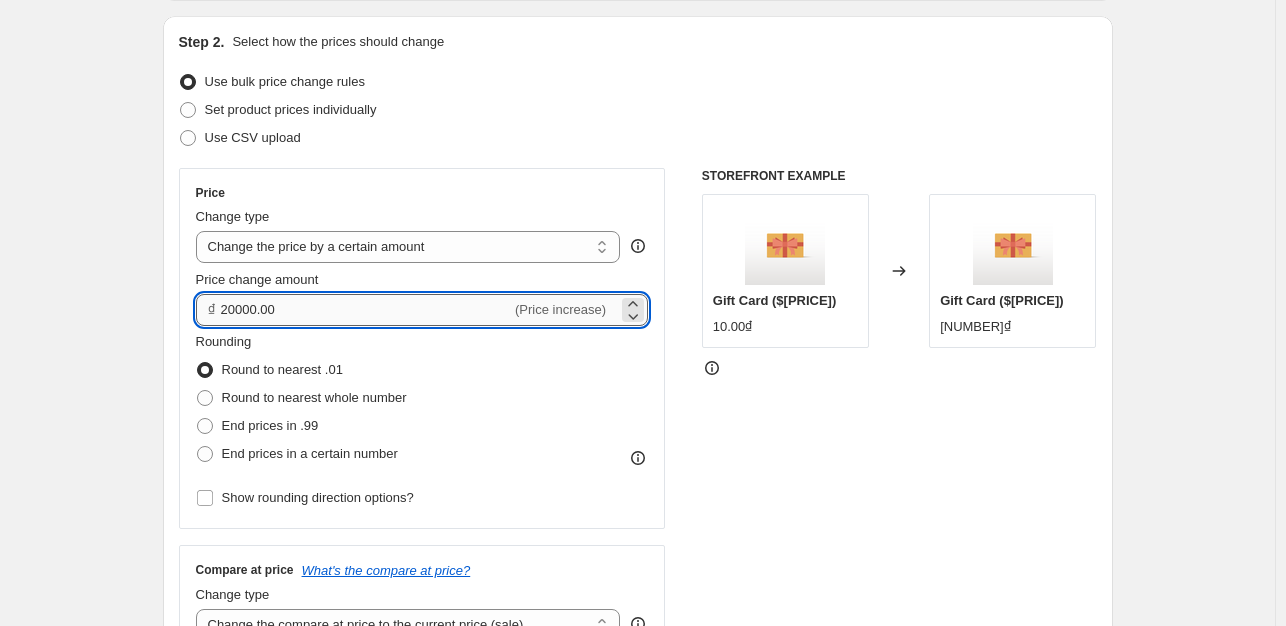 type on "[NUMBER]" 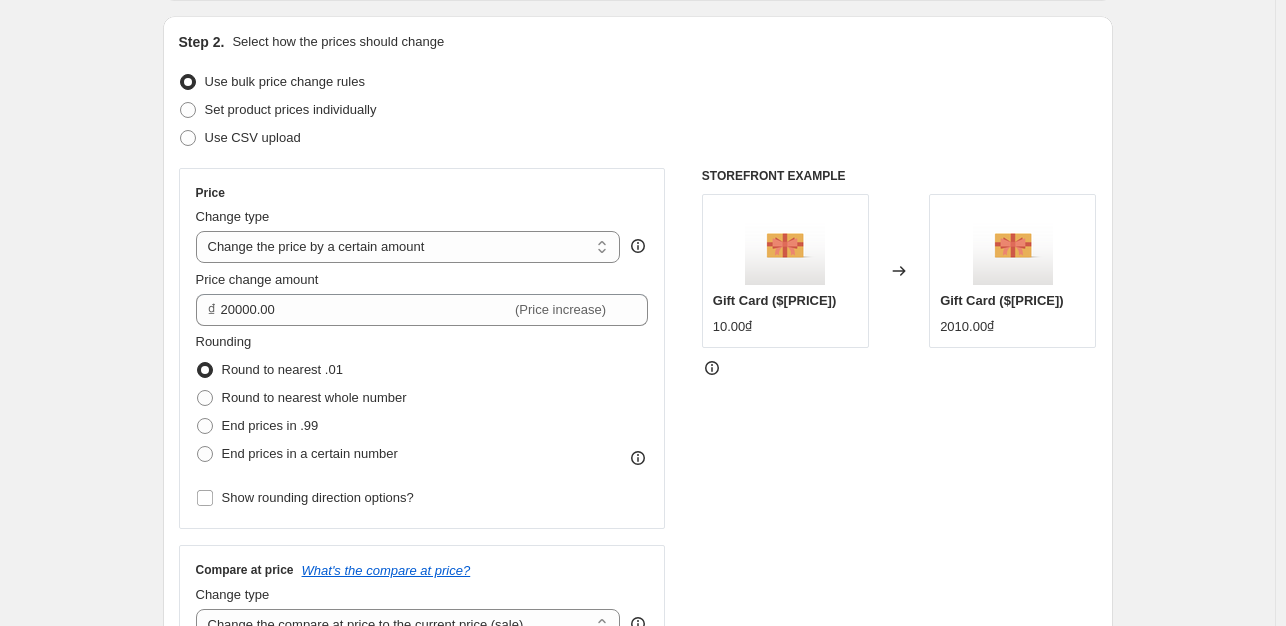 click on "Rounding Round to nearest .01 Round to nearest whole number End prices in .99 End prices in a certain number" at bounding box center [422, 400] 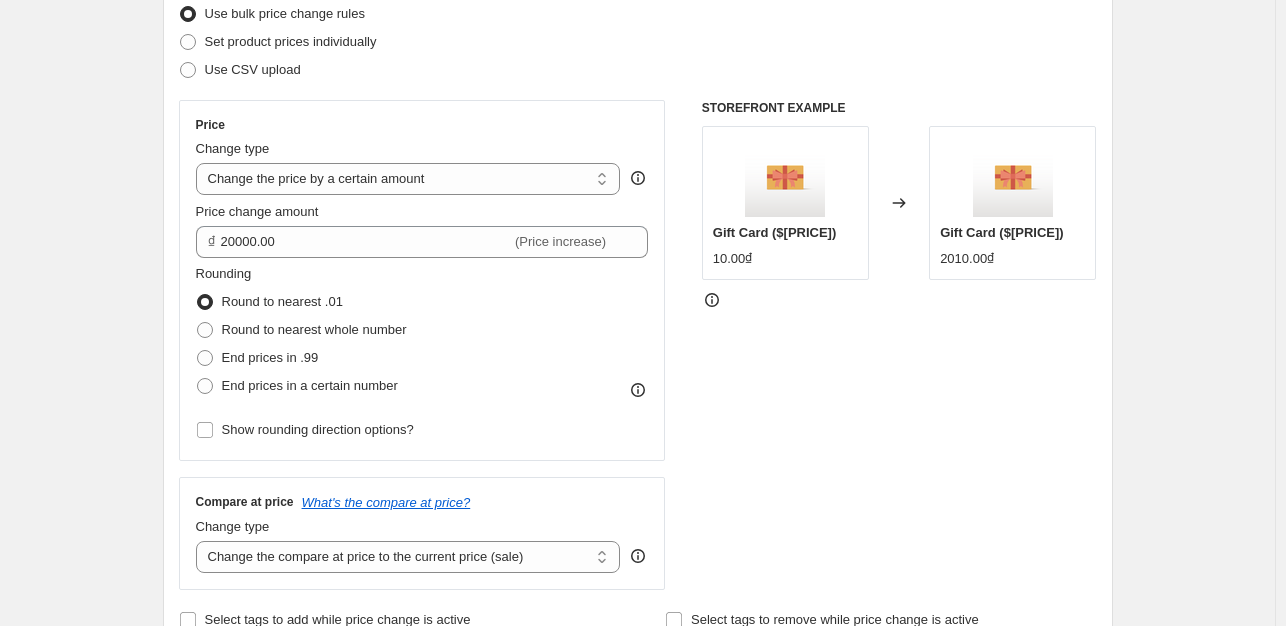 scroll, scrollTop: 300, scrollLeft: 0, axis: vertical 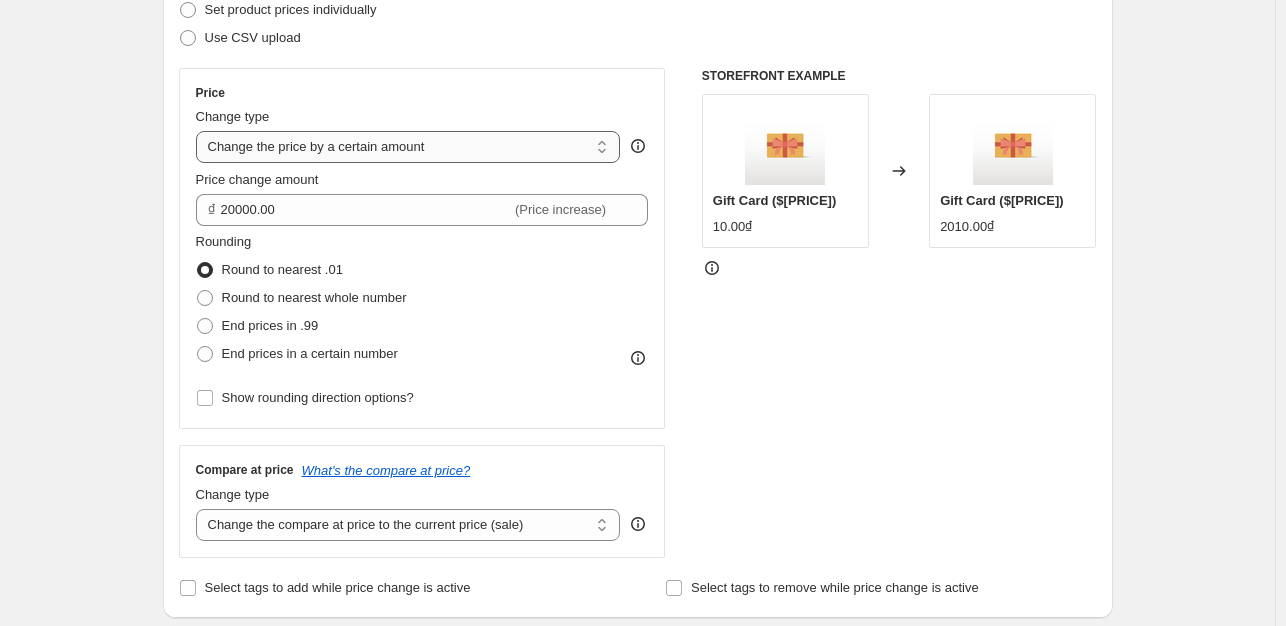 click on "Change the price to a certain amount Change the price by a certain amount Change the price by a certain percentage Change the price to the current compare at price (price before sale) Change the price by a certain amount relative to the compare at price Change the price by a certain percentage relative to the compare at price Don't change the price Change the price by a certain percentage relative to the cost per item Change price to certain cost margin" at bounding box center [408, 147] 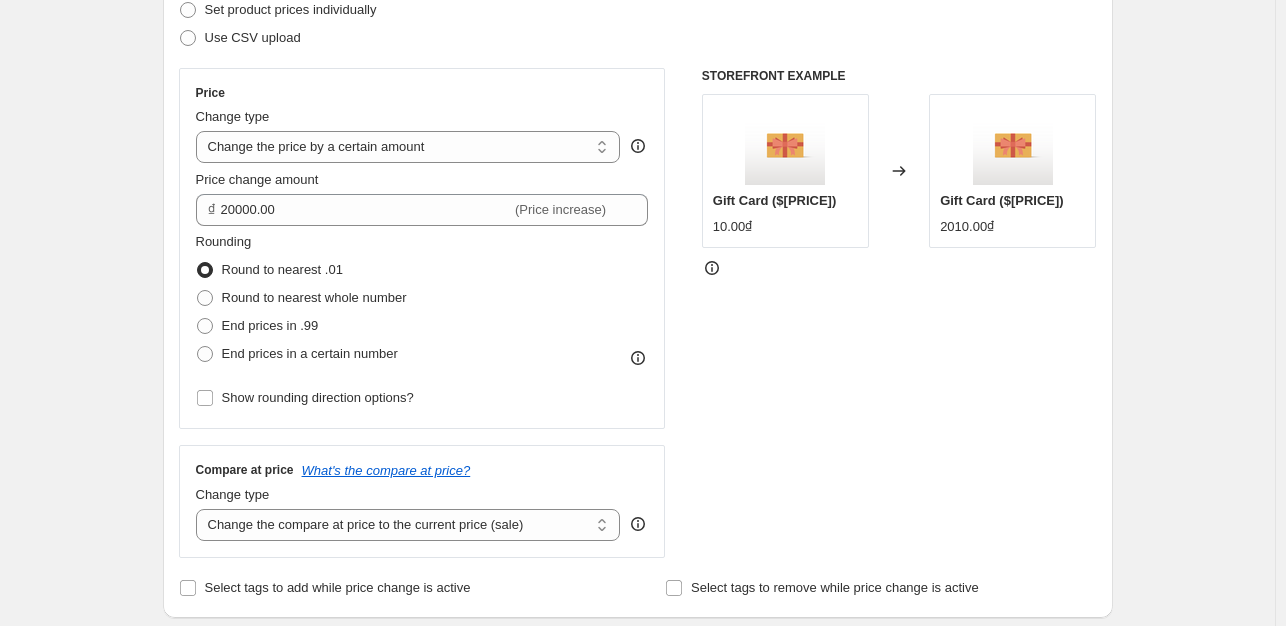 click on "STOREFRONT EXAMPLE Gift Card ($[NUMBER]) [NUMBER].00₫ Changed to Gift Card ($[NUMBER]) [NUMBER].00₫" at bounding box center [899, 313] 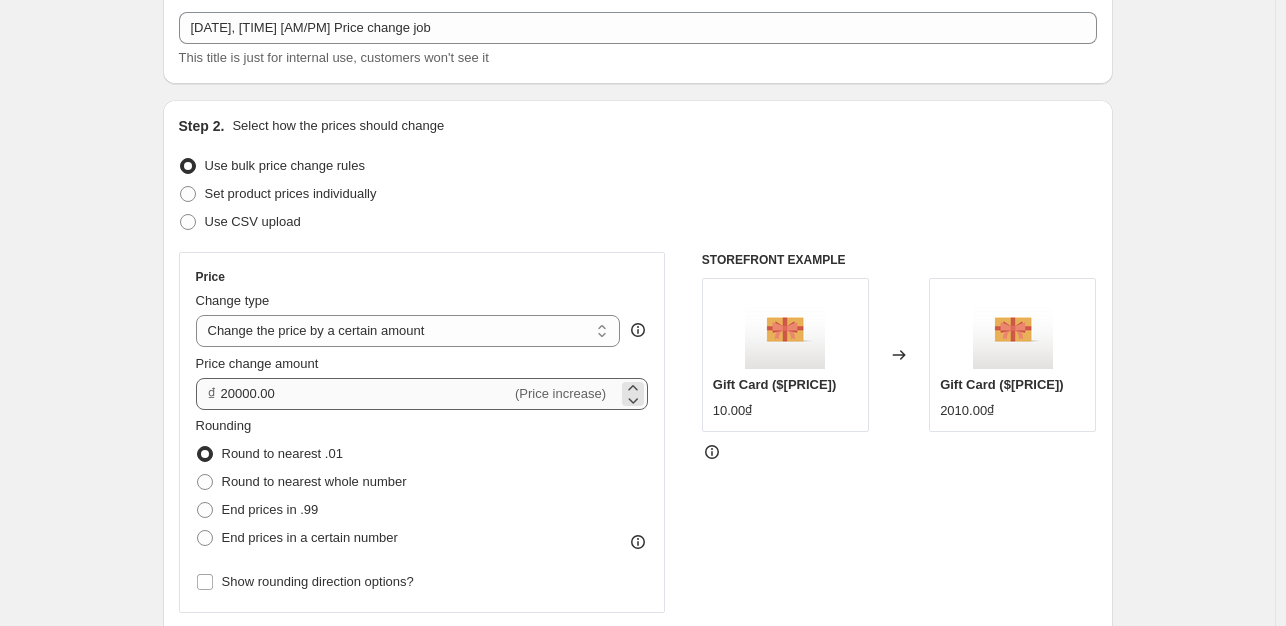 scroll, scrollTop: 100, scrollLeft: 0, axis: vertical 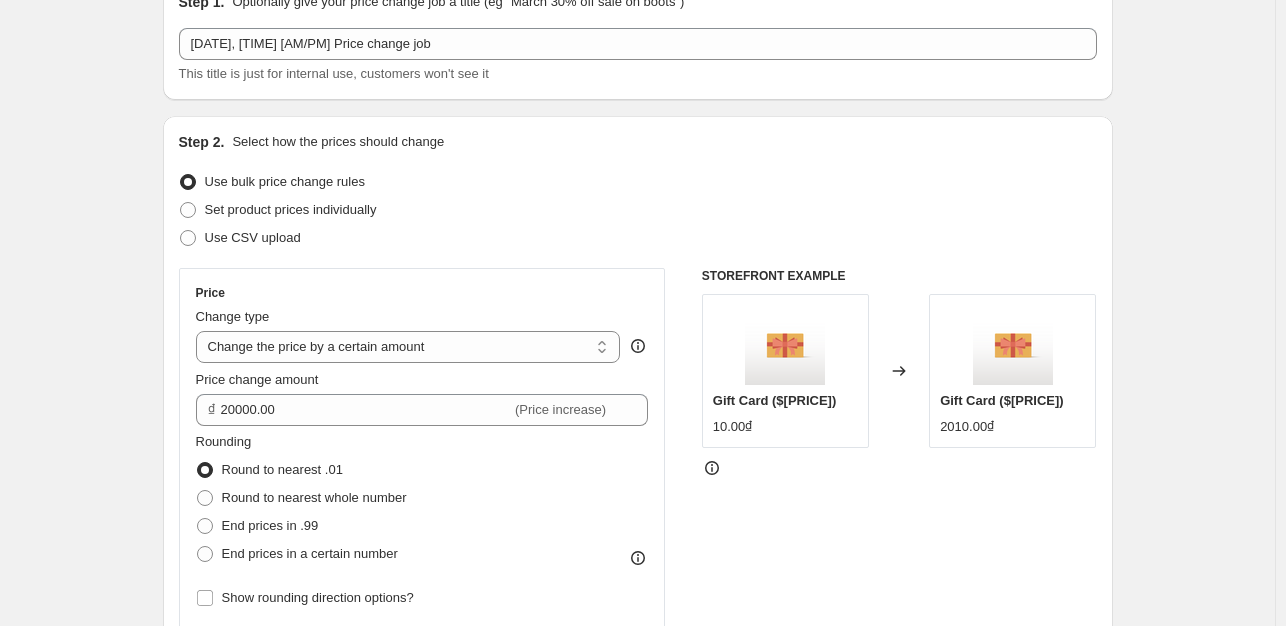 drag, startPoint x: 268, startPoint y: 210, endPoint x: 89, endPoint y: 250, distance: 183.41483 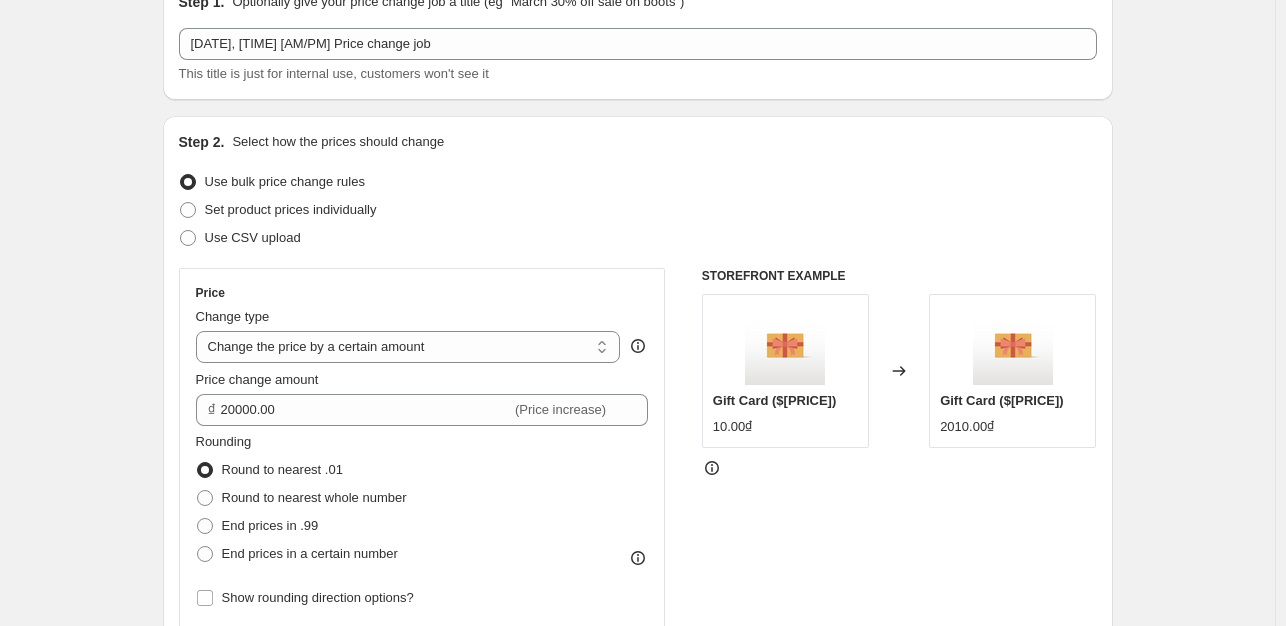 drag, startPoint x: 419, startPoint y: 181, endPoint x: 86, endPoint y: 261, distance: 342.47482 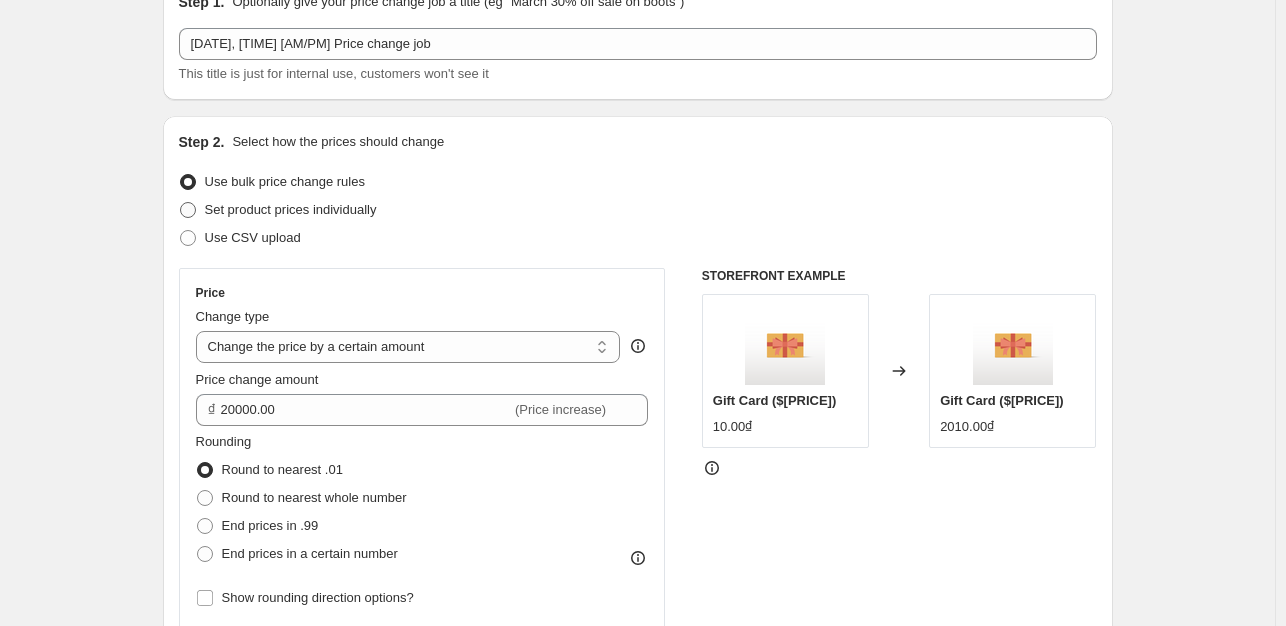 click at bounding box center (188, 210) 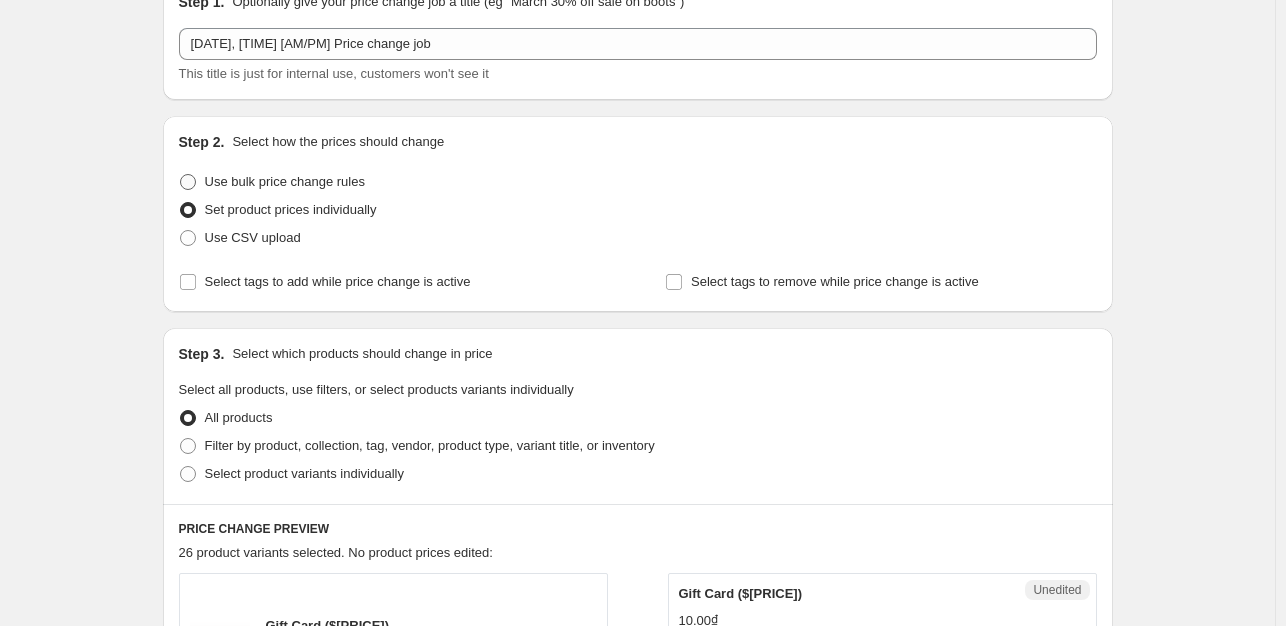 click at bounding box center [188, 182] 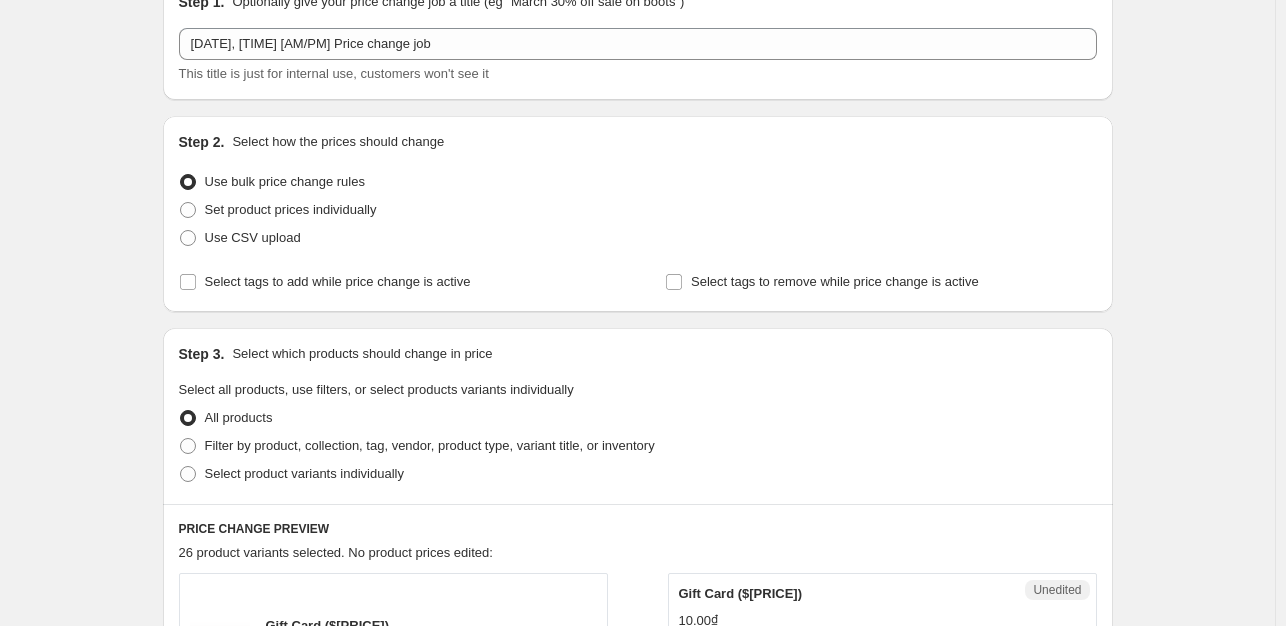 select on "by" 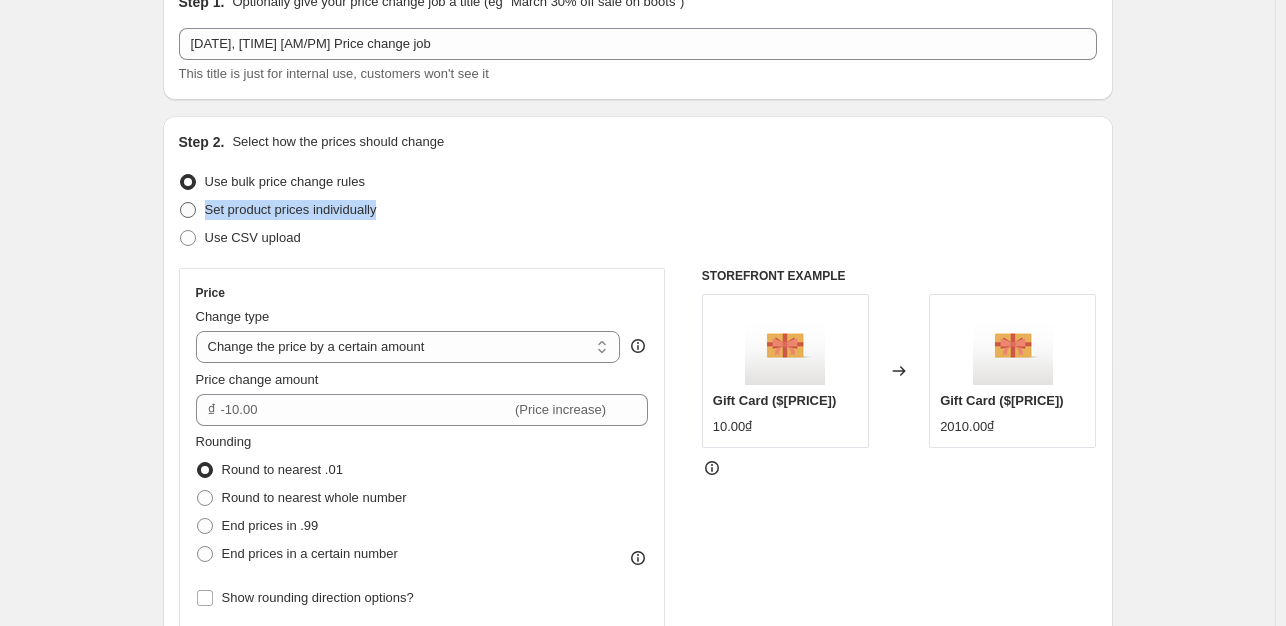 drag, startPoint x: 432, startPoint y: 210, endPoint x: 212, endPoint y: 210, distance: 220 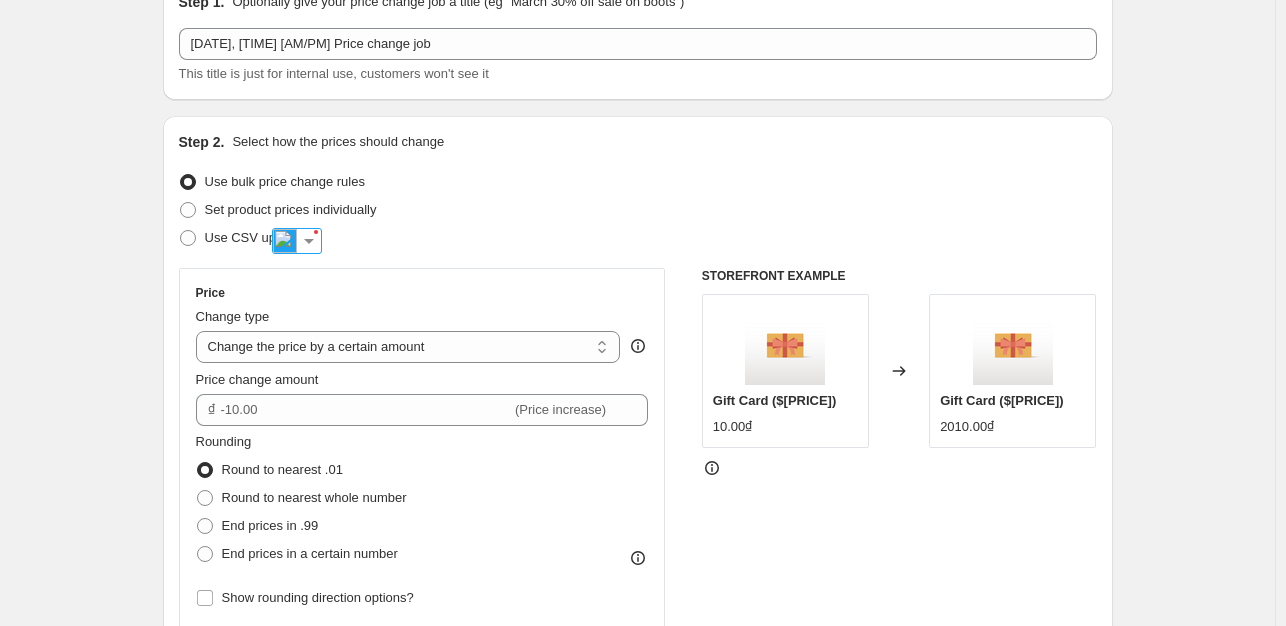 click on "Set product prices individually" at bounding box center [638, 210] 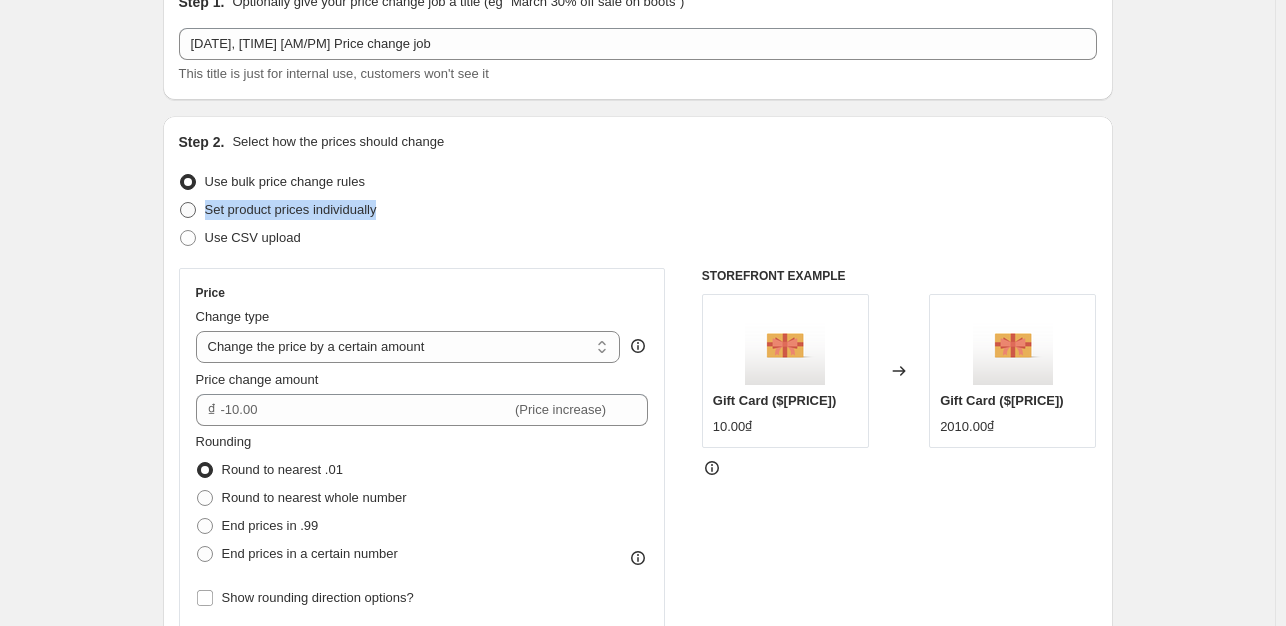 drag, startPoint x: 395, startPoint y: 209, endPoint x: 211, endPoint y: 206, distance: 184.02446 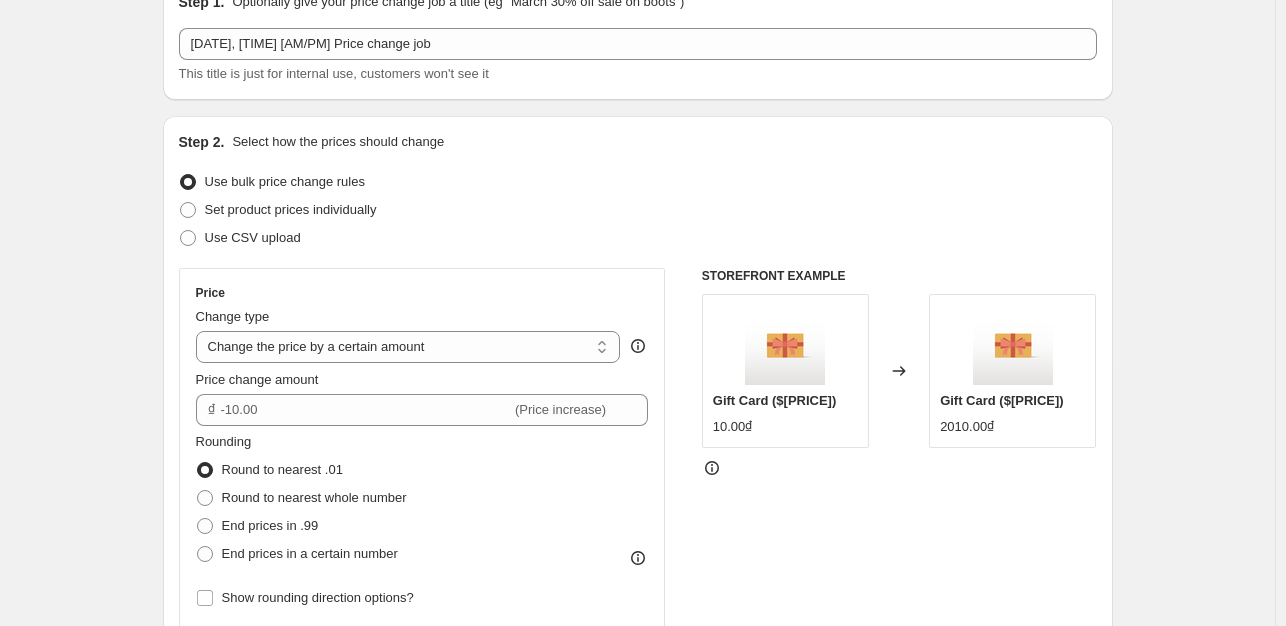 click on "Set product prices individually" at bounding box center (638, 210) 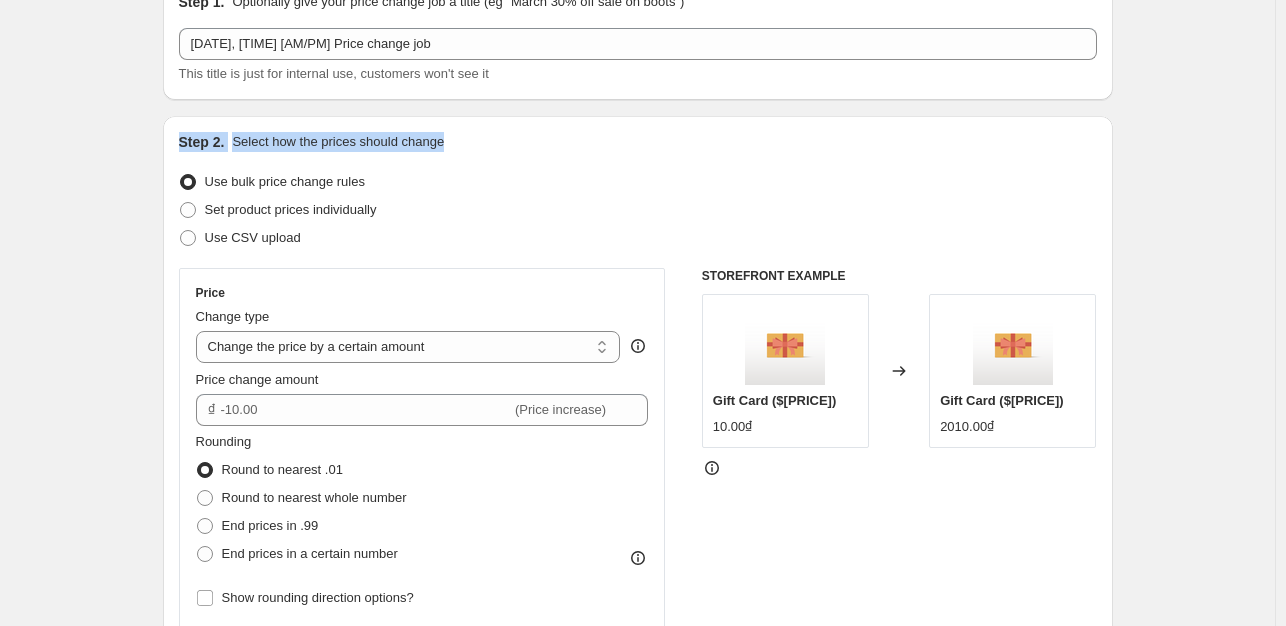 drag, startPoint x: 470, startPoint y: 146, endPoint x: 156, endPoint y: 149, distance: 314.01434 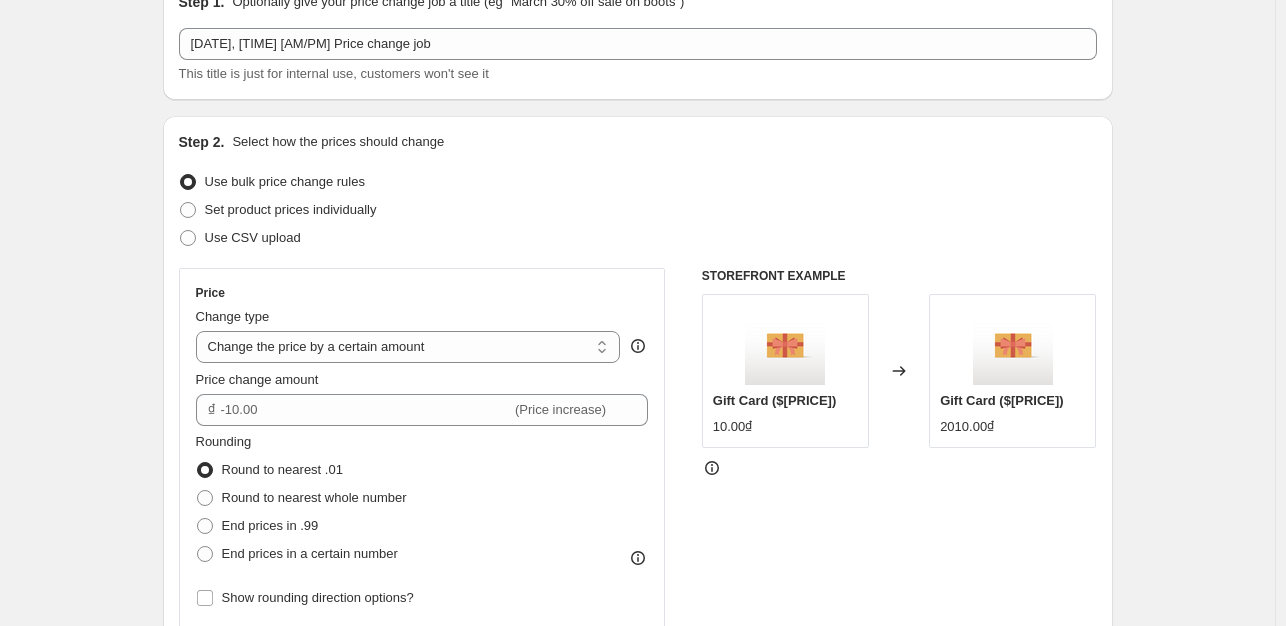 drag, startPoint x: 472, startPoint y: 136, endPoint x: 153, endPoint y: 152, distance: 319.401 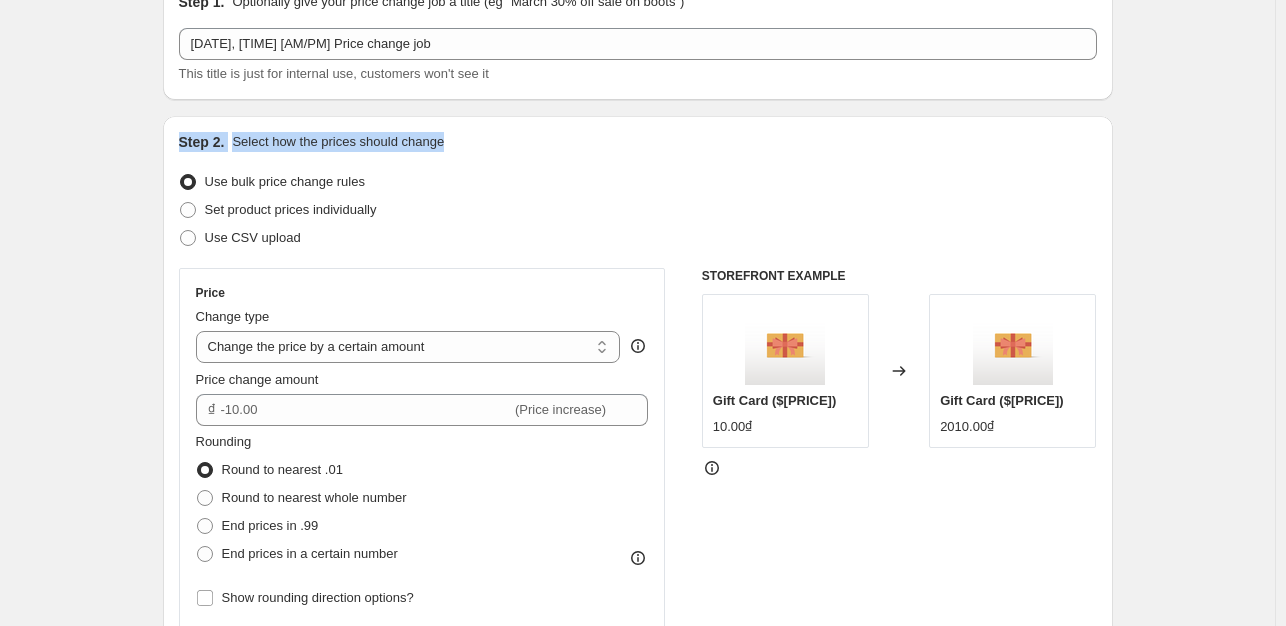 drag, startPoint x: 455, startPoint y: 141, endPoint x: 184, endPoint y: 150, distance: 271.1494 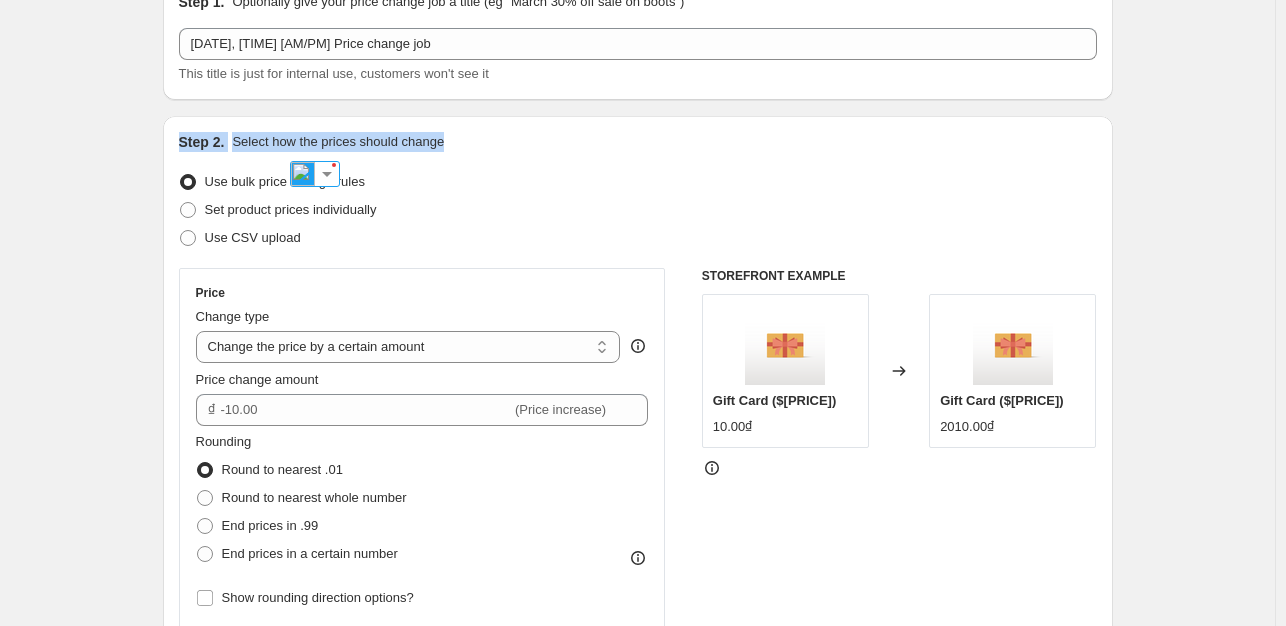 click on "Step 2. Select how the prices should change" at bounding box center [638, 142] 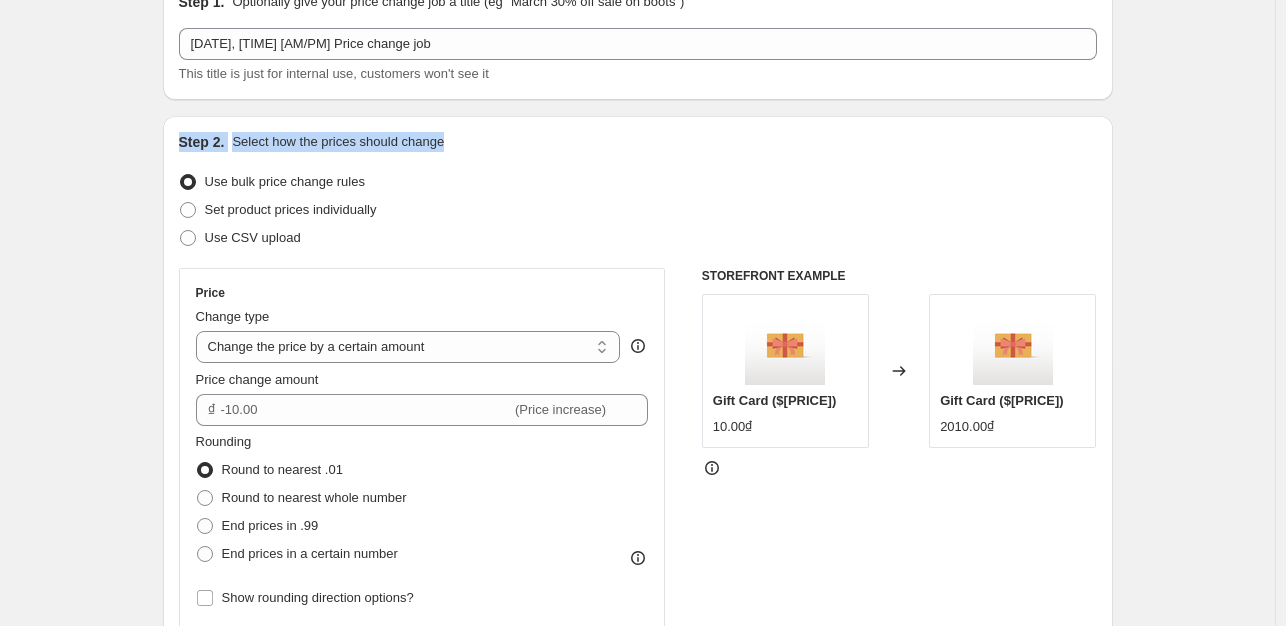 drag, startPoint x: 464, startPoint y: 142, endPoint x: 184, endPoint y: 145, distance: 280.01608 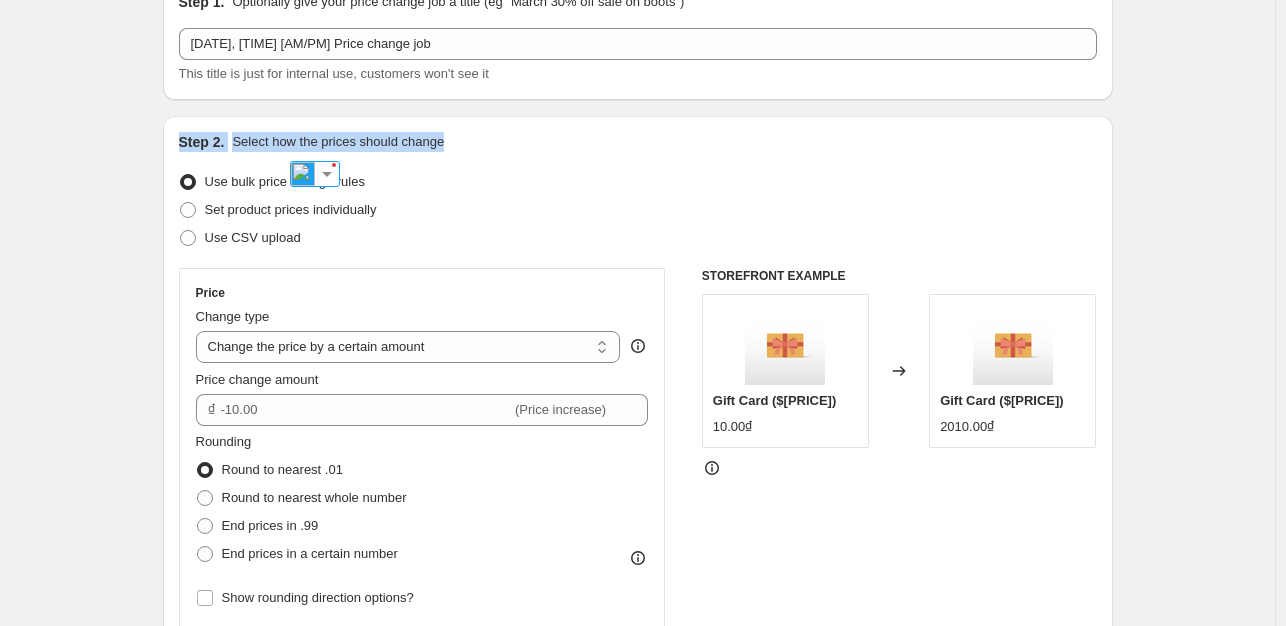 click on "Select how the prices should change" at bounding box center (338, 142) 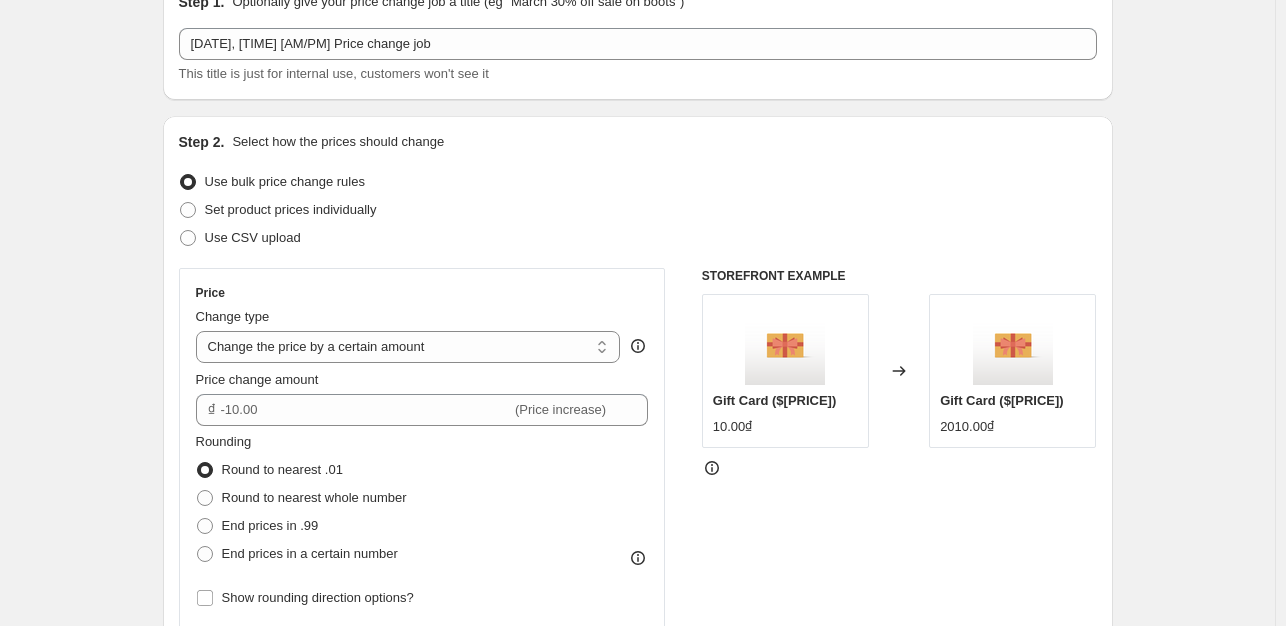 click on "Step 2. Select how the prices should change" at bounding box center (638, 142) 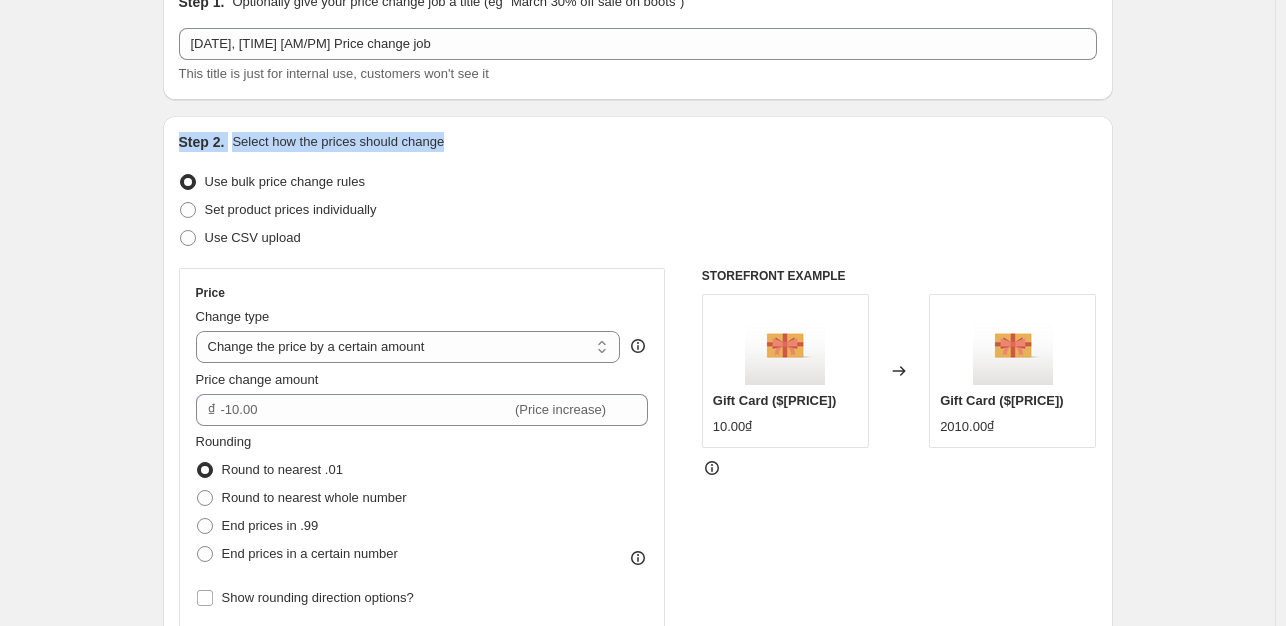 drag, startPoint x: 452, startPoint y: 146, endPoint x: 171, endPoint y: 145, distance: 281.00177 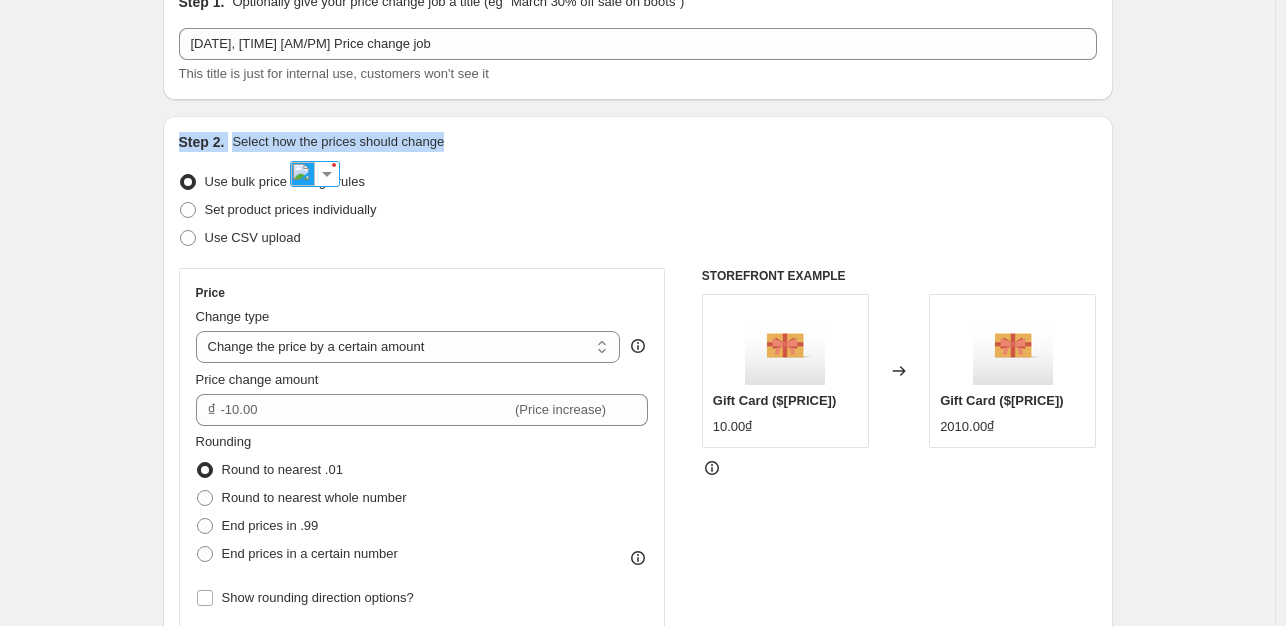 click on "Select how the prices should change" at bounding box center (338, 142) 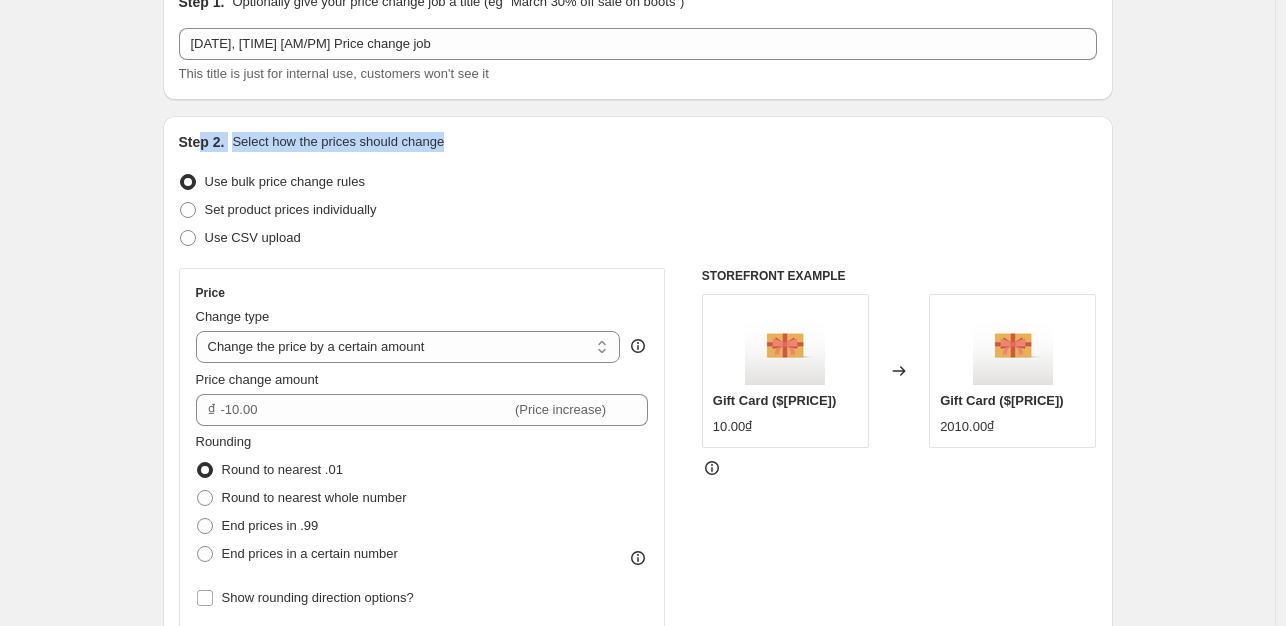 drag, startPoint x: 475, startPoint y: 137, endPoint x: 205, endPoint y: 149, distance: 270.26654 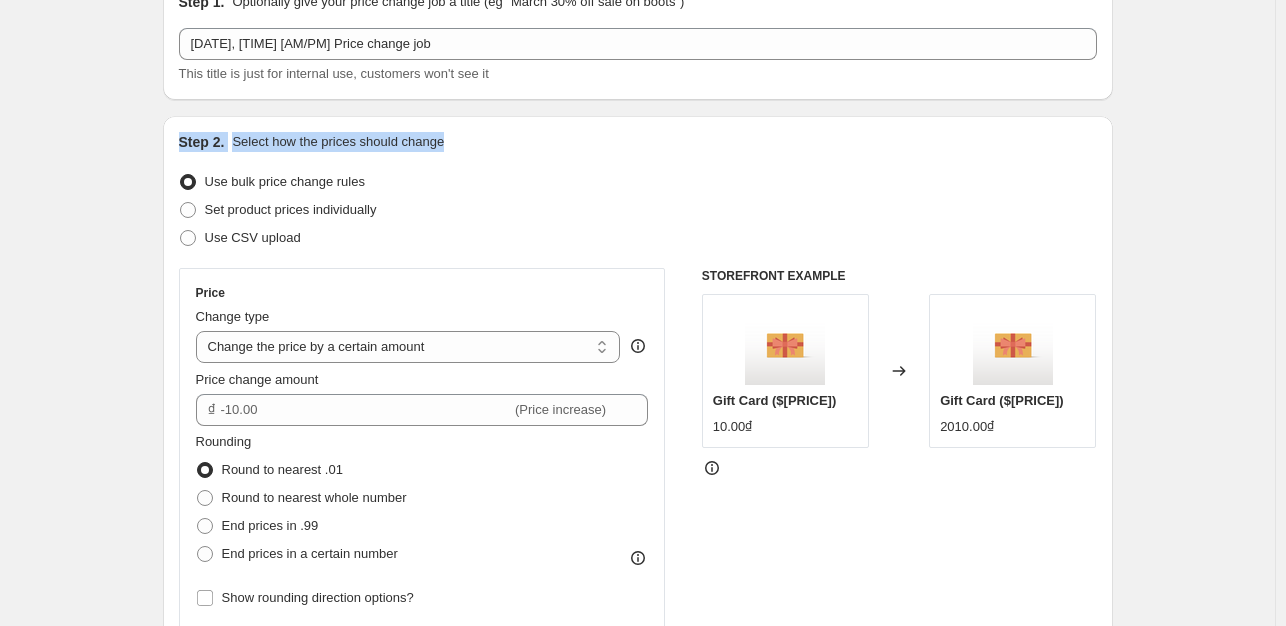 drag, startPoint x: 505, startPoint y: 138, endPoint x: 169, endPoint y: 149, distance: 336.18002 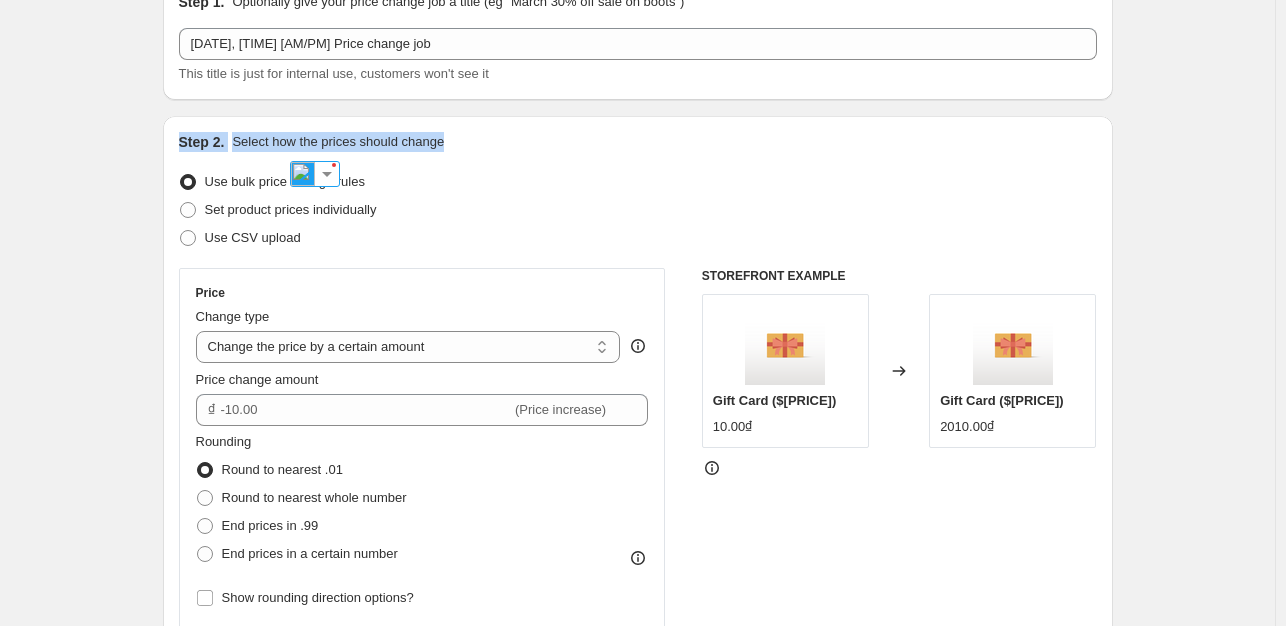 click on "Price change amount ₫ [NUMBER].00  (Price increase) Rounding Round to nearest .01 Round to nearest whole number End prices in .99 End prices in a certain number Show rounding direction options? Compare at price What's the compare at price? Change type Change the compare at price to the current price (sale) Change the compare at price to a certain amount Don't change the compare at price" at bounding box center [638, 467] 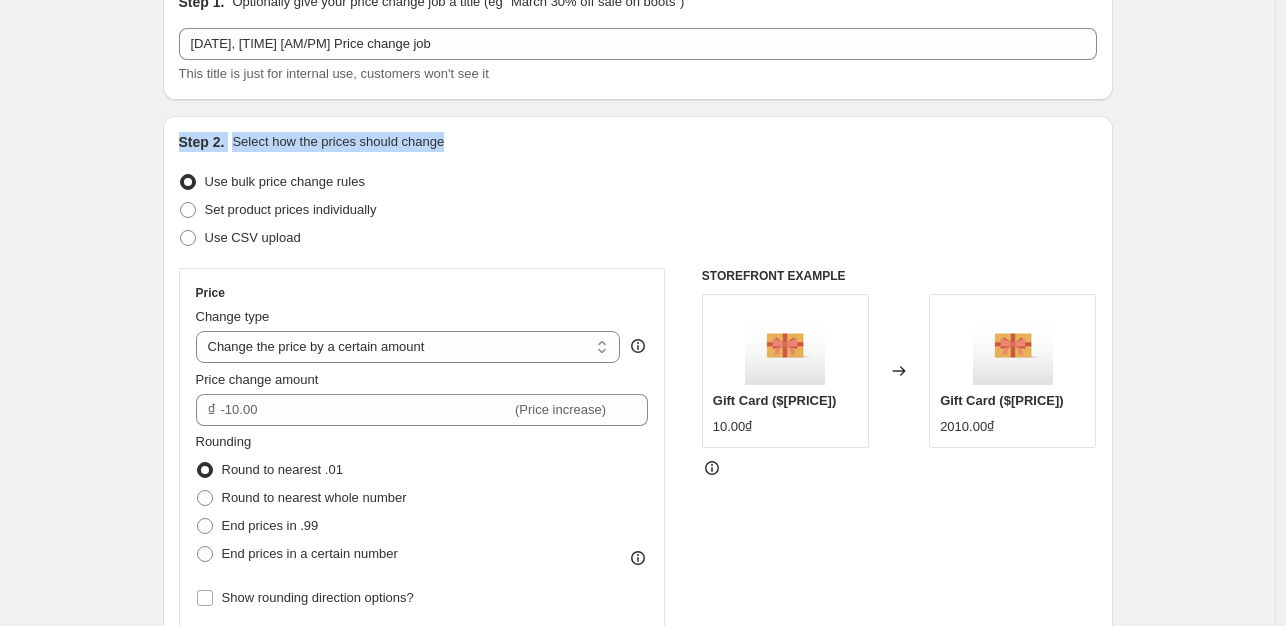 click on "Step 2. Select how the prices should change" at bounding box center (638, 142) 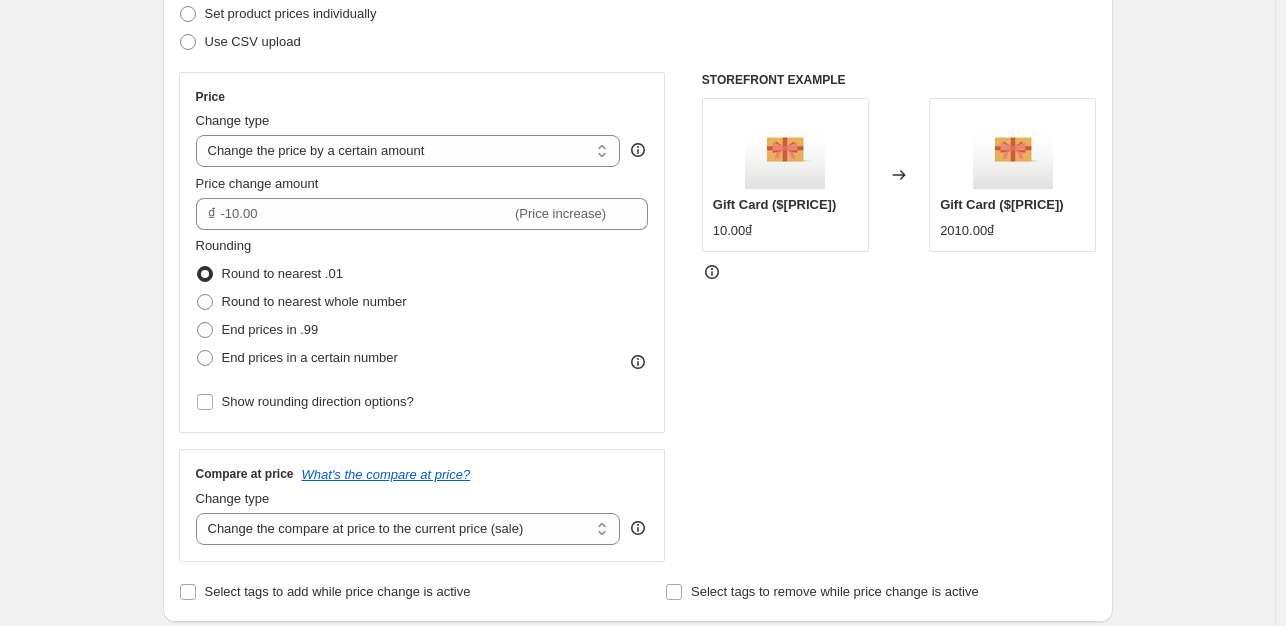 scroll, scrollTop: 300, scrollLeft: 0, axis: vertical 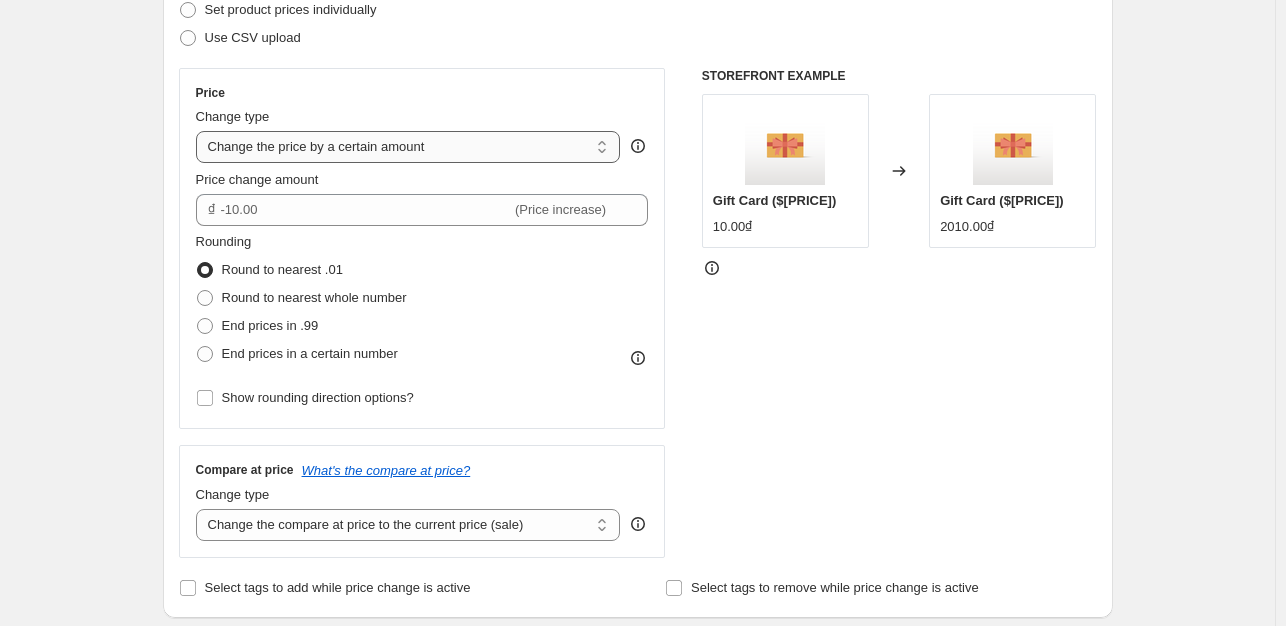 click on "Change the price to a certain amount Change the price by a certain amount Change the price by a certain percentage Change the price to the current compare at price (price before sale) Change the price by a certain amount relative to the compare at price Change the price by a certain percentage relative to the compare at price Don't change the price Change the price by a certain percentage relative to the cost per item Change price to certain cost margin" at bounding box center [408, 147] 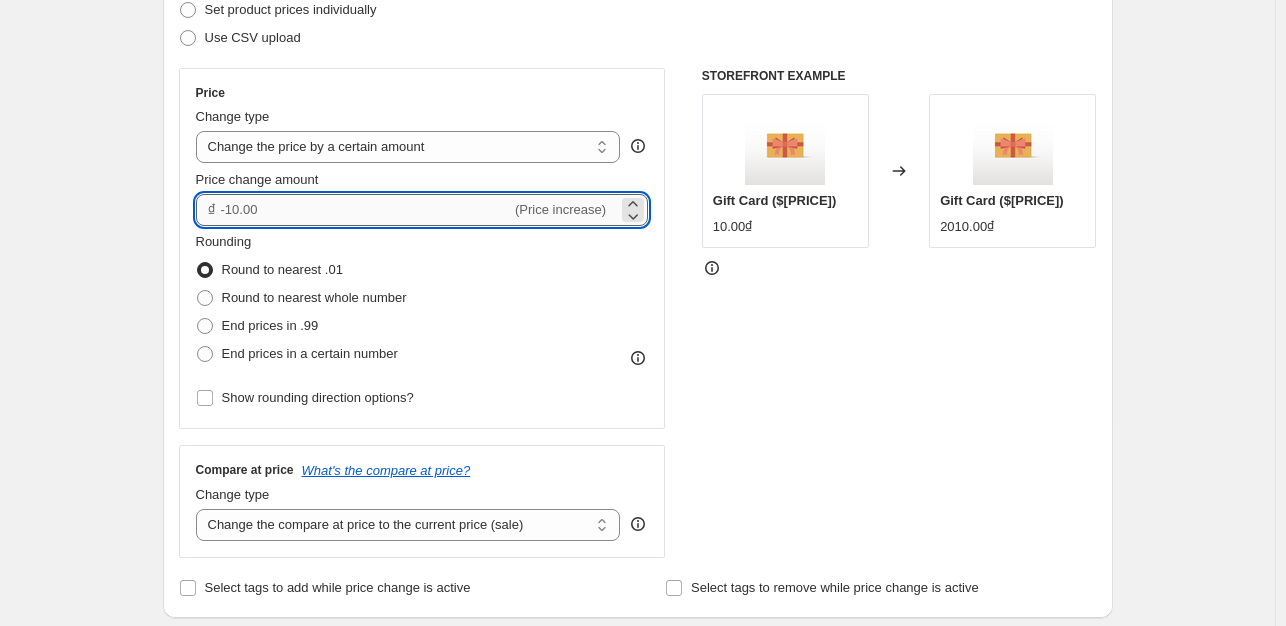 click on "[NUMBER]" at bounding box center (366, 210) 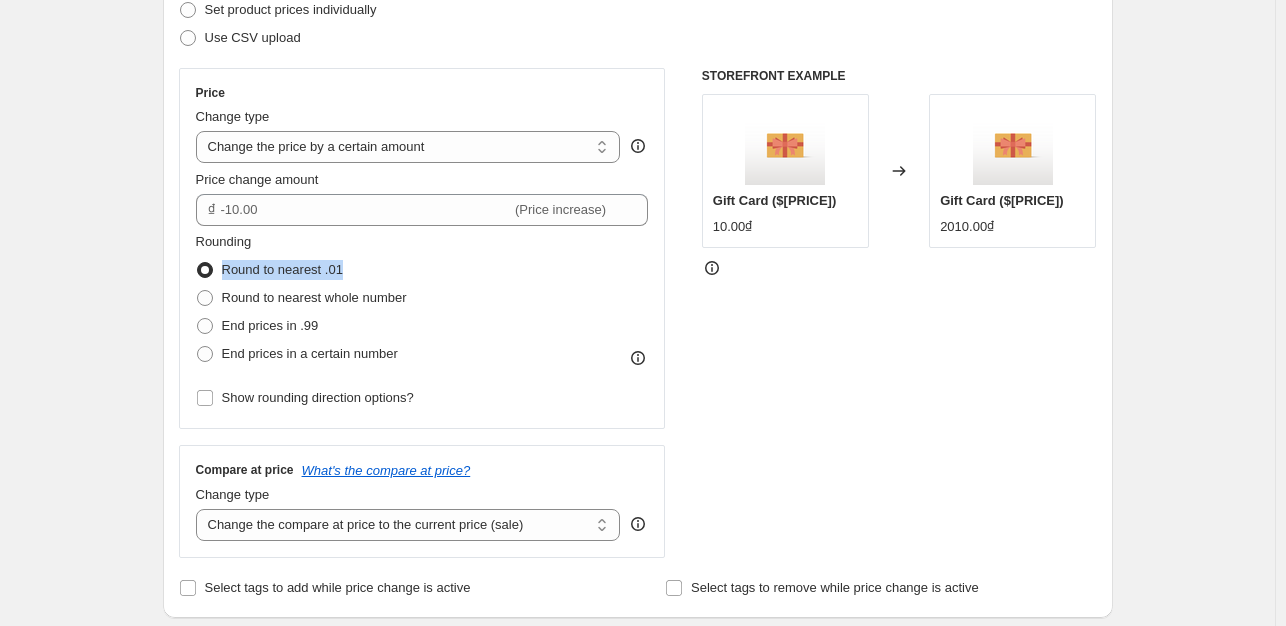 drag, startPoint x: 400, startPoint y: 261, endPoint x: 224, endPoint y: 258, distance: 176.02557 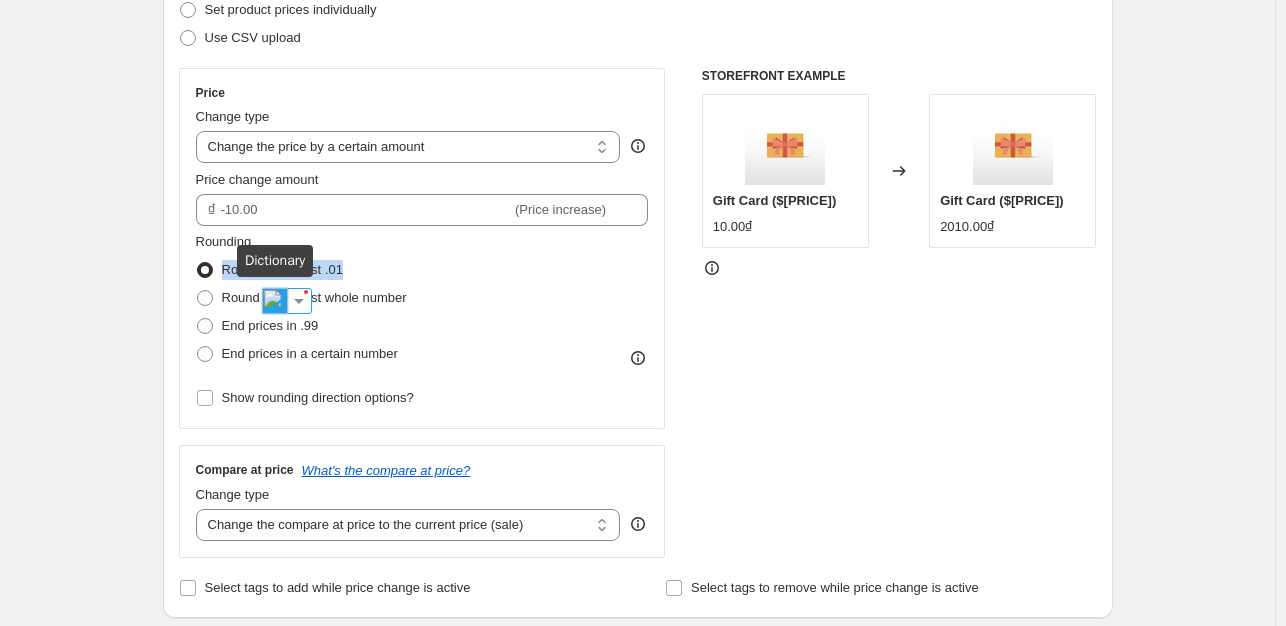 click at bounding box center (275, 301) 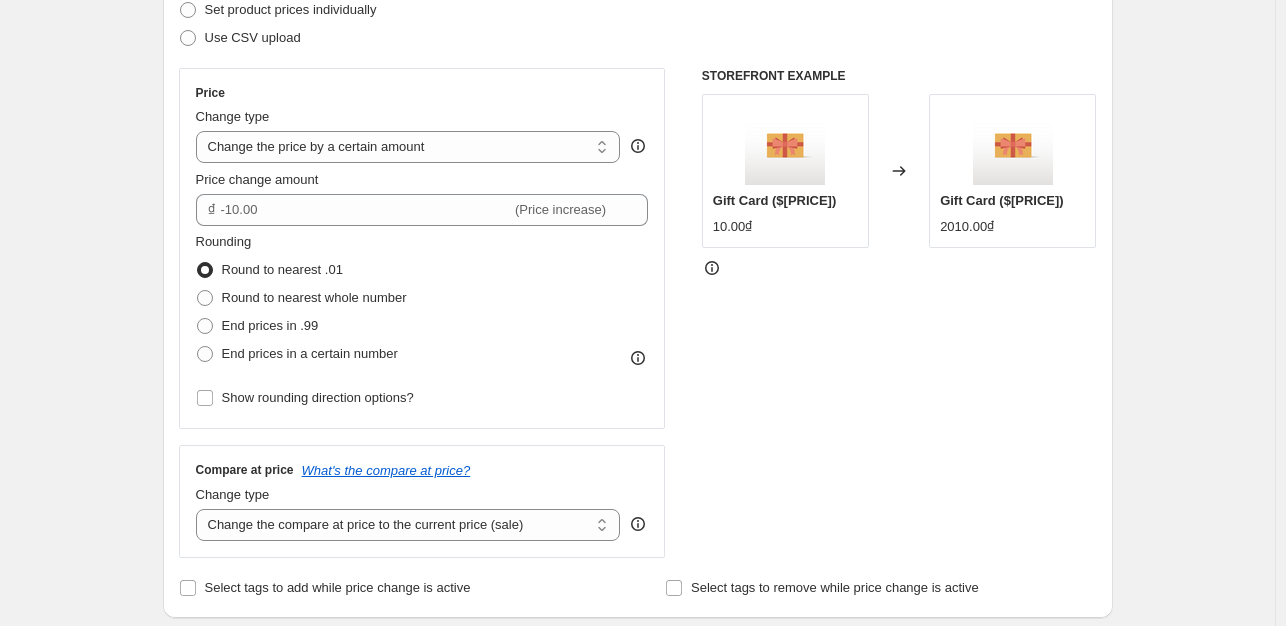 click on "Rounding Round to nearest .01 Round to nearest whole number End prices in .99 End prices in a certain number" at bounding box center [422, 300] 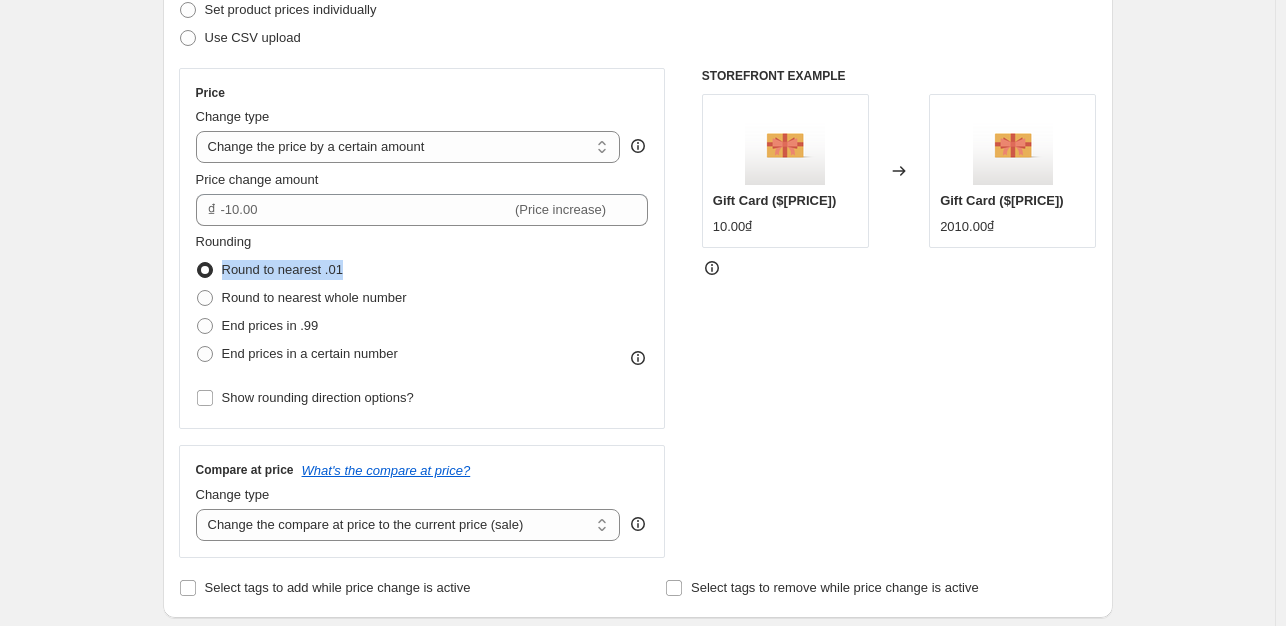 drag, startPoint x: 364, startPoint y: 265, endPoint x: 219, endPoint y: 281, distance: 145.88008 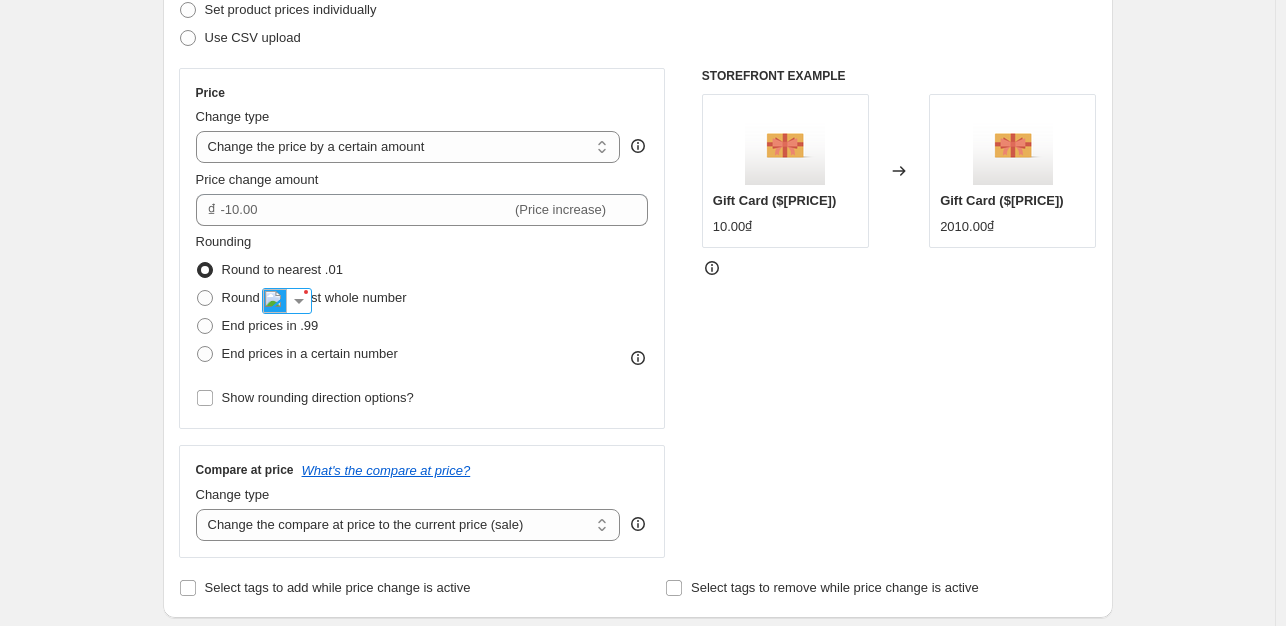 click on "Rounding Round to nearest .01 Round to nearest whole number End prices in .99 End prices in a certain number" at bounding box center (422, 300) 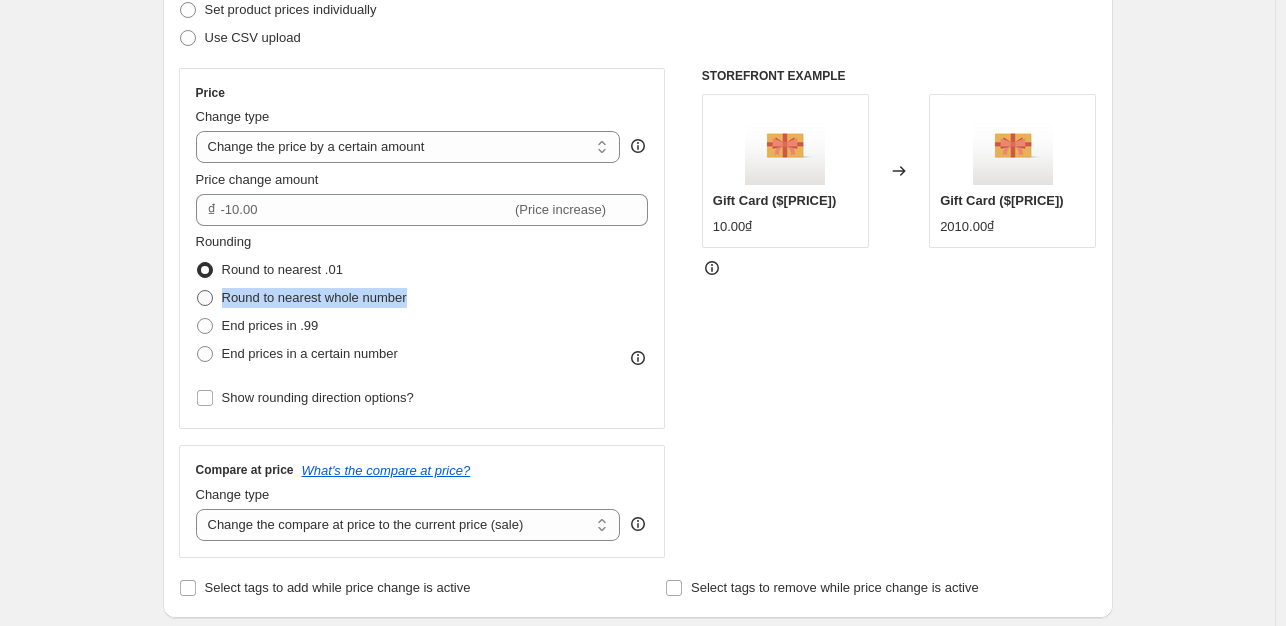 drag, startPoint x: 527, startPoint y: 297, endPoint x: 224, endPoint y: 307, distance: 303.16498 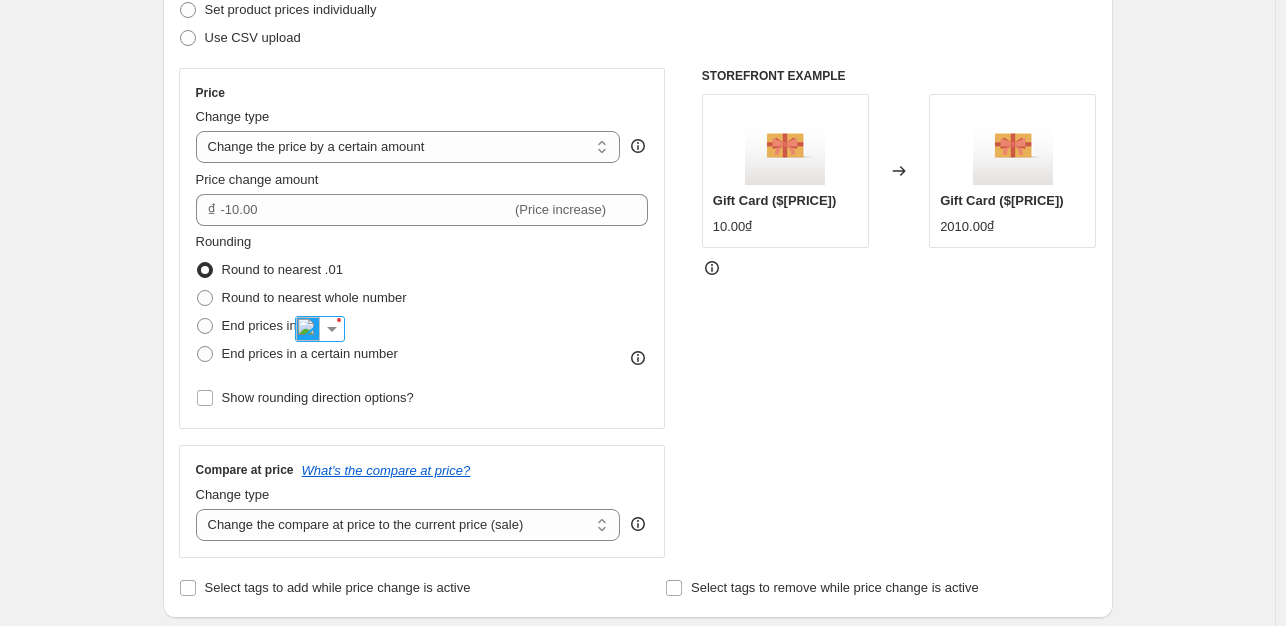 click on "Rounding Round to nearest .01 Round to nearest whole number End prices in .99 End prices in a certain number" at bounding box center [422, 300] 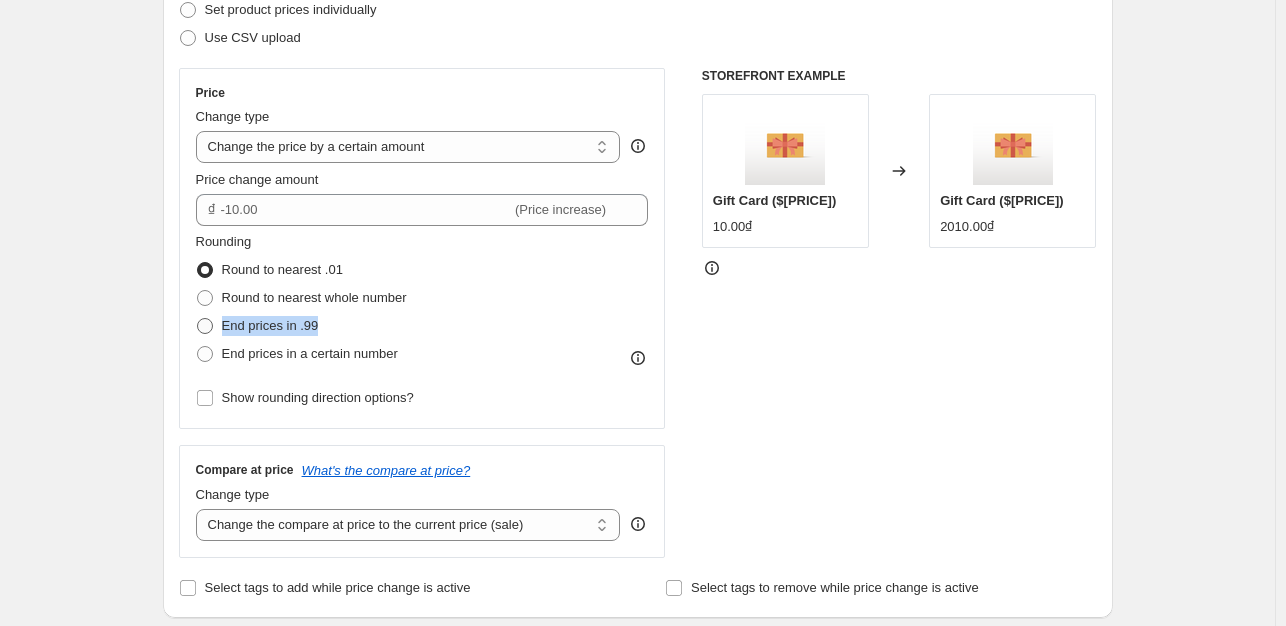 drag, startPoint x: 372, startPoint y: 321, endPoint x: 227, endPoint y: 325, distance: 145.05516 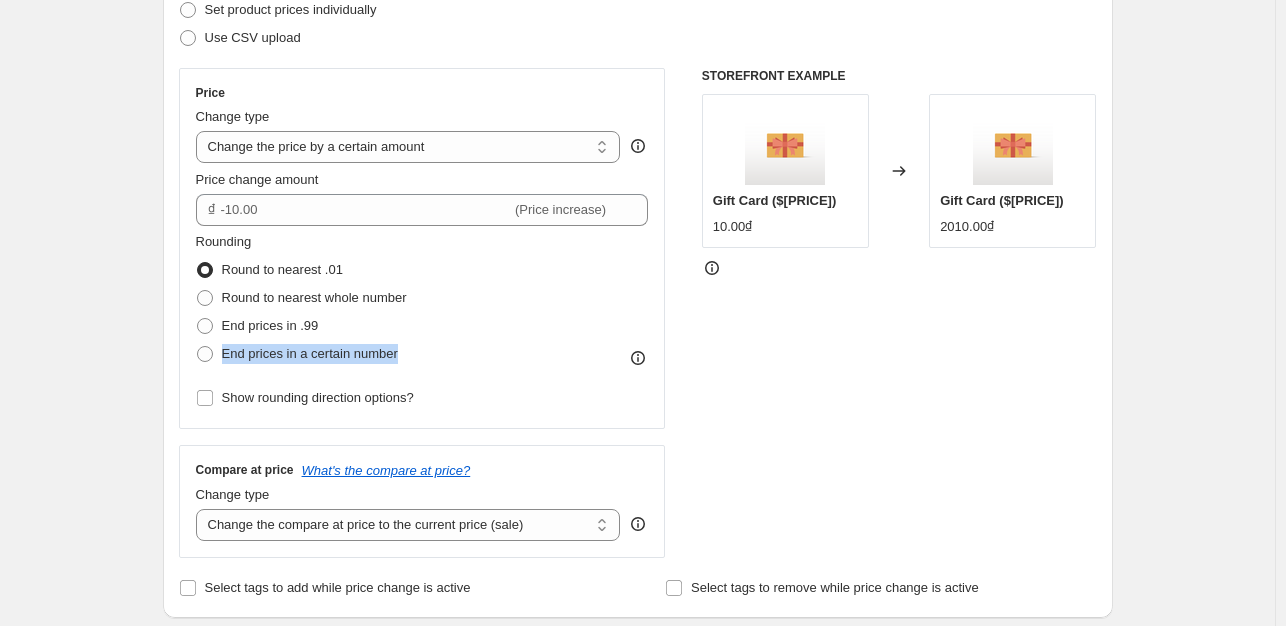 drag, startPoint x: 434, startPoint y: 347, endPoint x: 393, endPoint y: 338, distance: 41.976185 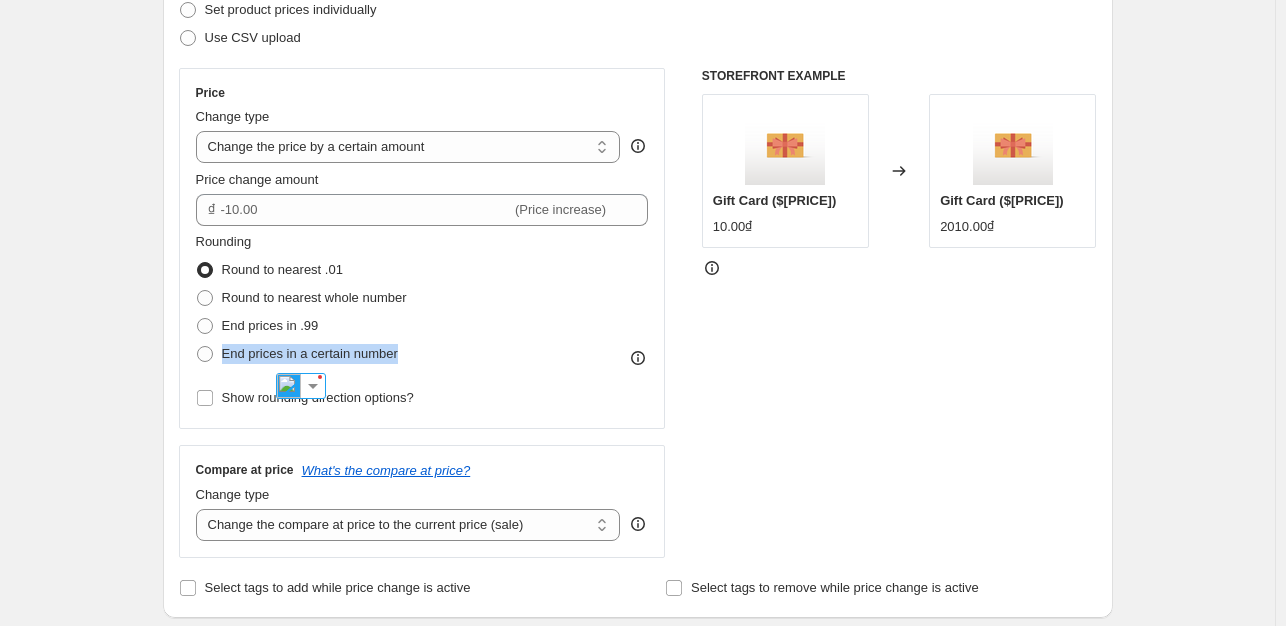 click on "Rounding Round to nearest .01 Round to nearest whole number End prices in .99 End prices in a certain number" at bounding box center [422, 300] 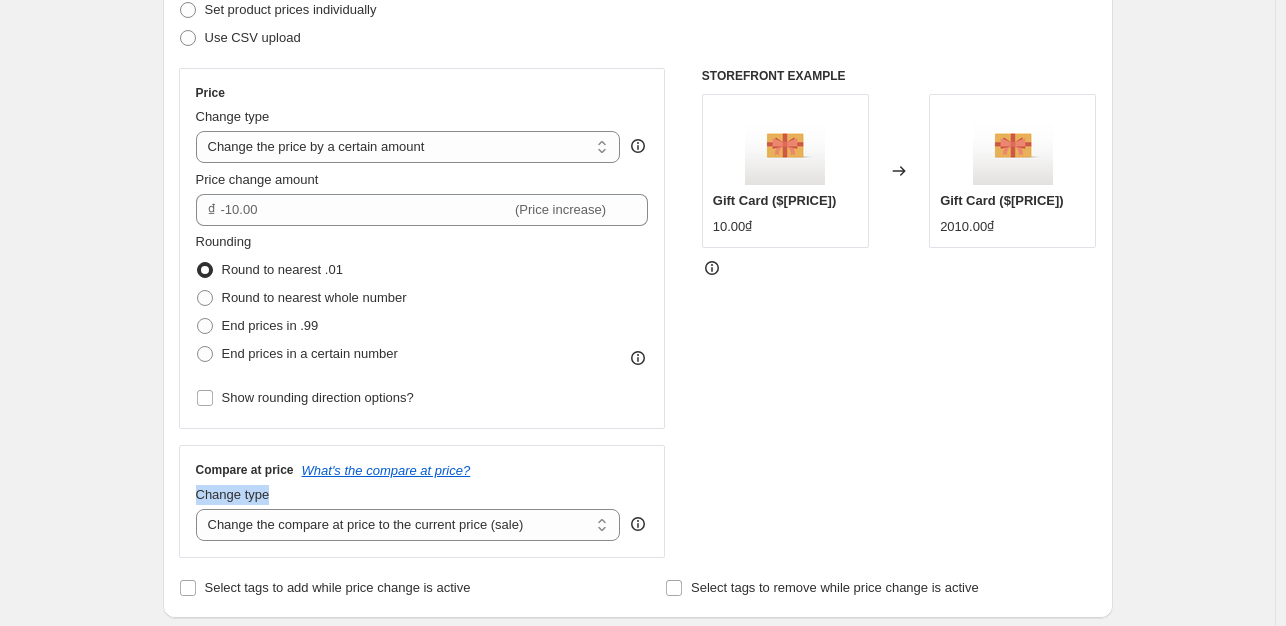 drag, startPoint x: 316, startPoint y: 497, endPoint x: 188, endPoint y: 501, distance: 128.06248 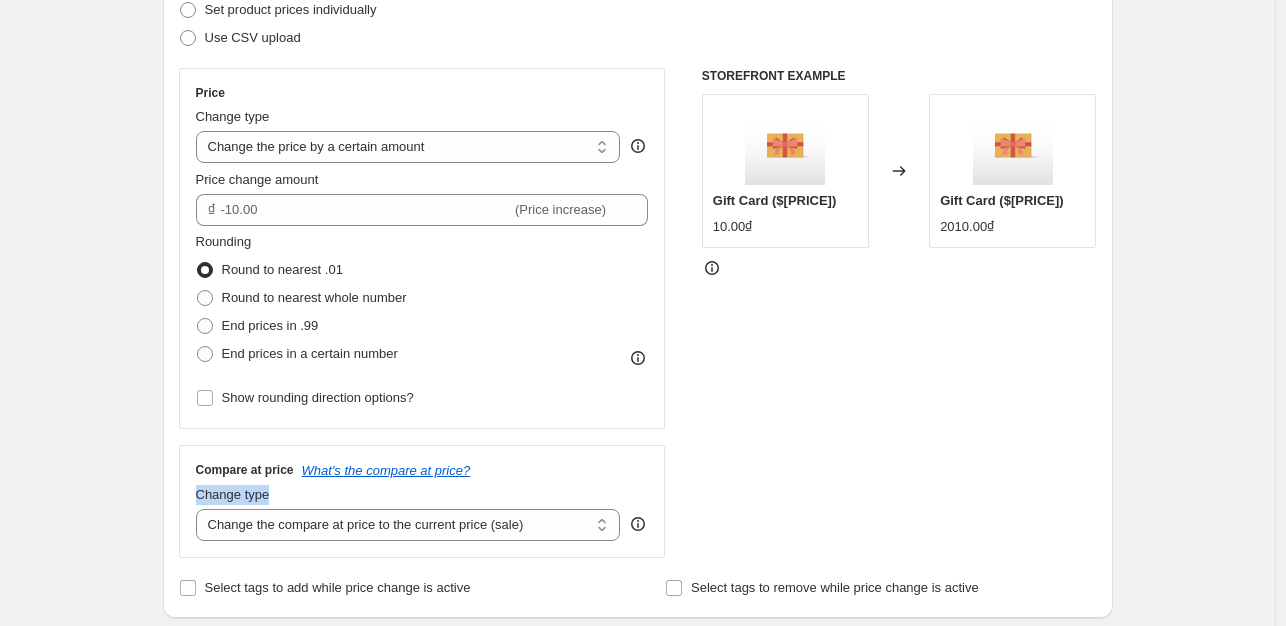 click on "Change type" at bounding box center (408, 495) 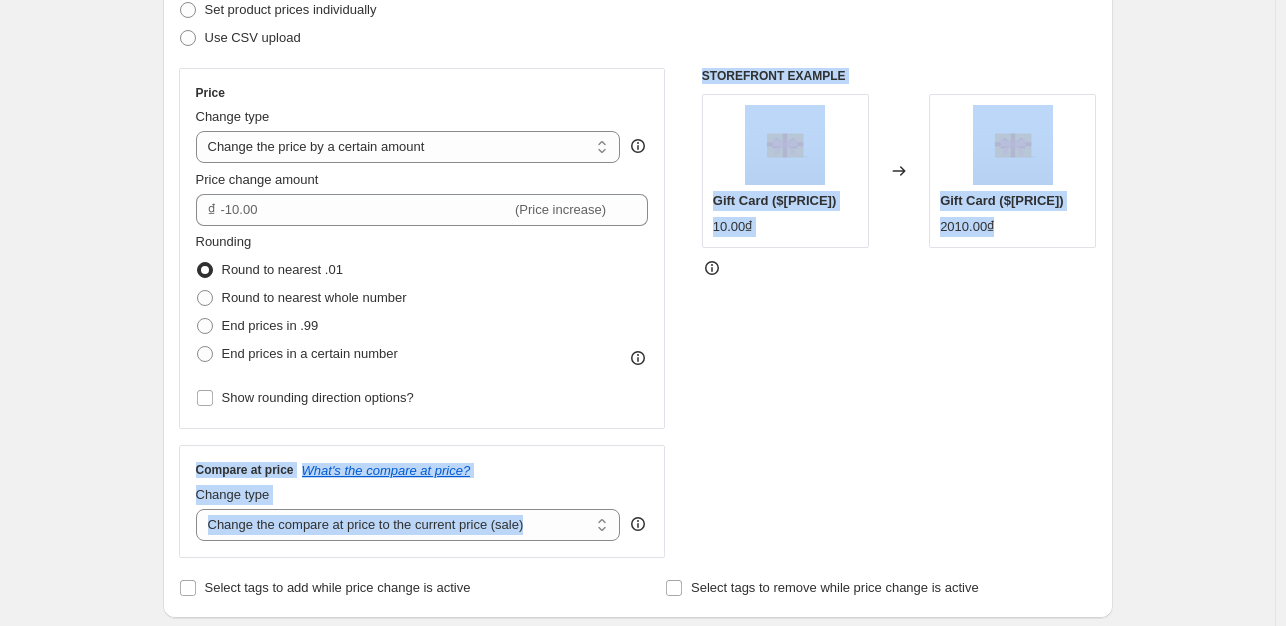 drag, startPoint x: 701, startPoint y: 441, endPoint x: 153, endPoint y: 450, distance: 548.0739 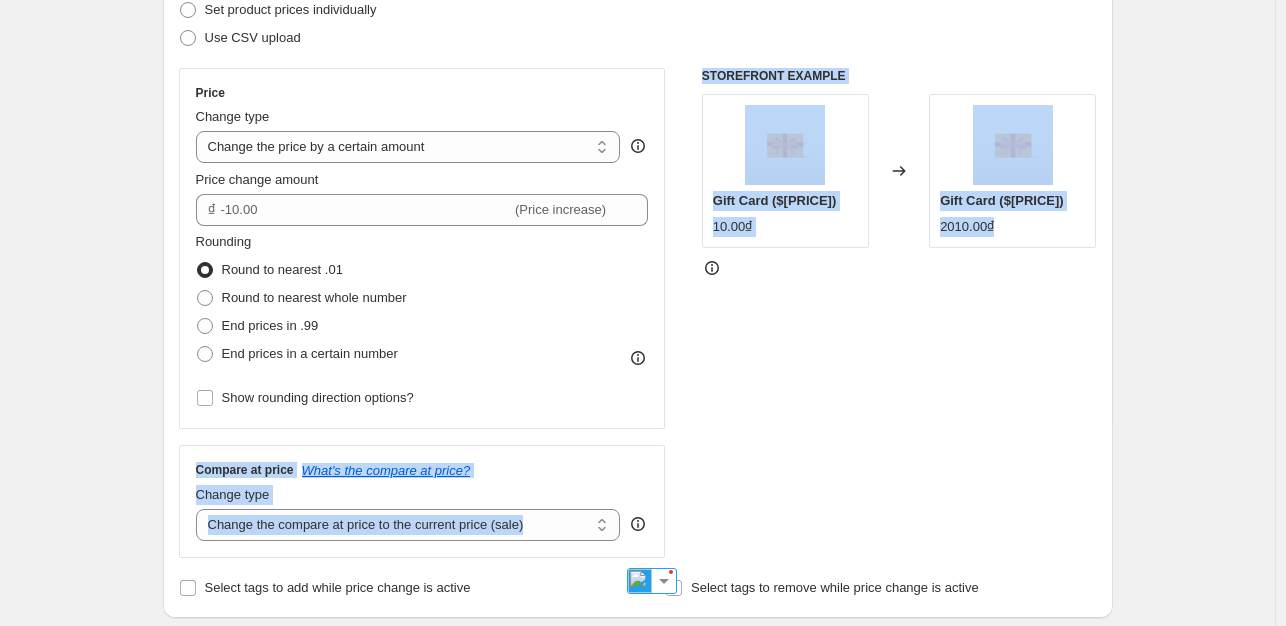 drag, startPoint x: 883, startPoint y: 503, endPoint x: 872, endPoint y: 501, distance: 11.18034 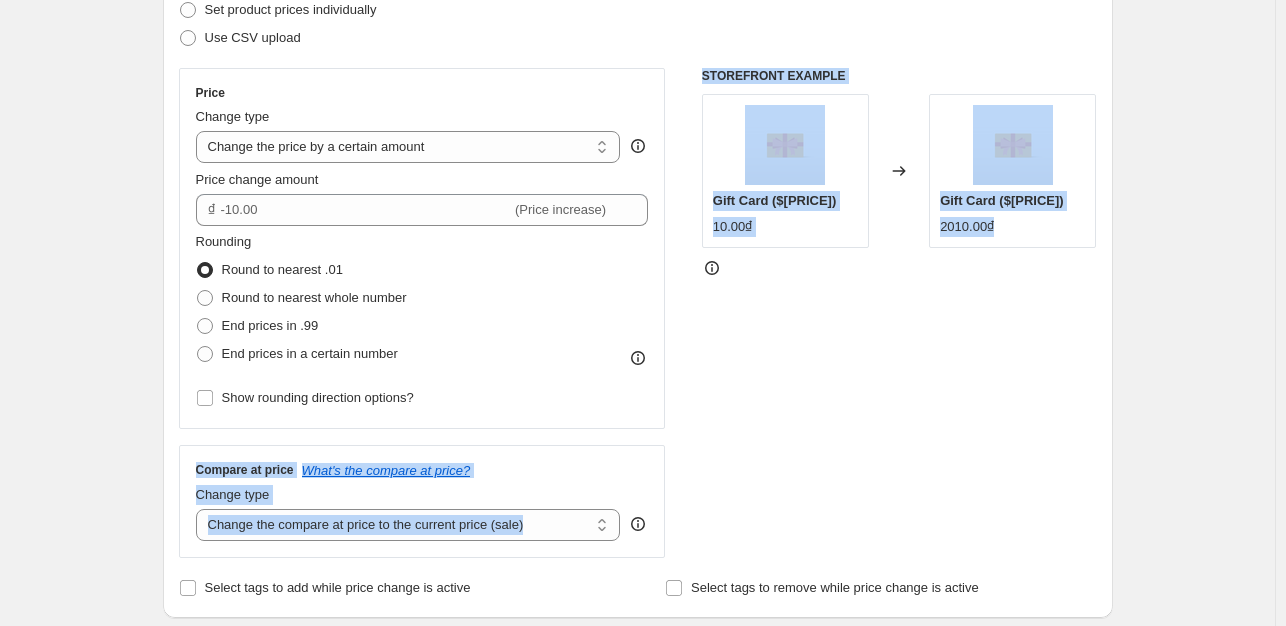 click on "STOREFRONT EXAMPLE Gift Card ($[NUMBER]) [NUMBER].00₫ Changed to Gift Card ($[NUMBER]) [NUMBER].00₫" at bounding box center [899, 313] 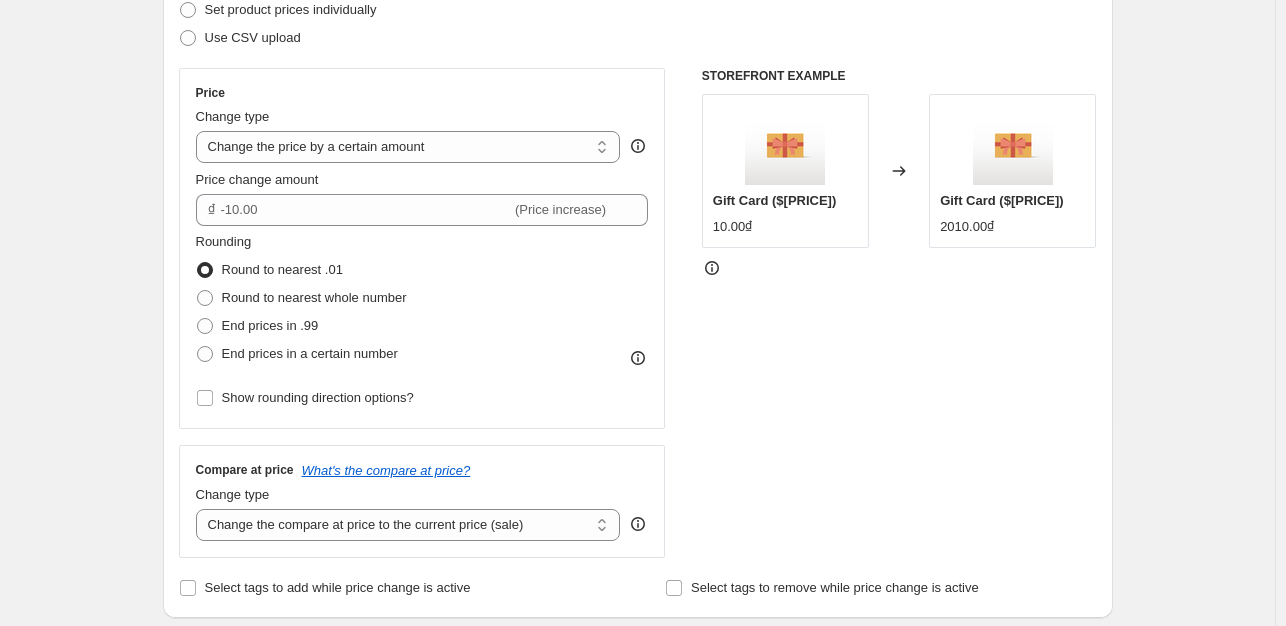 click on "STOREFRONT EXAMPLE" at bounding box center [899, 76] 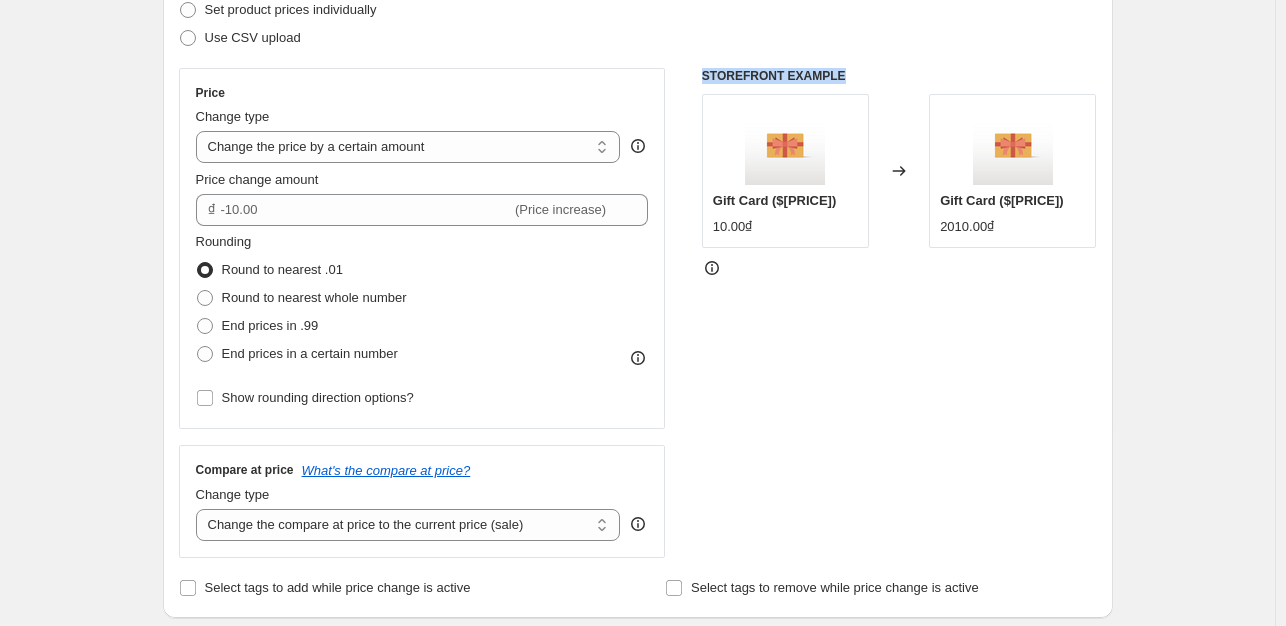 drag, startPoint x: 868, startPoint y: 69, endPoint x: 704, endPoint y: 69, distance: 164 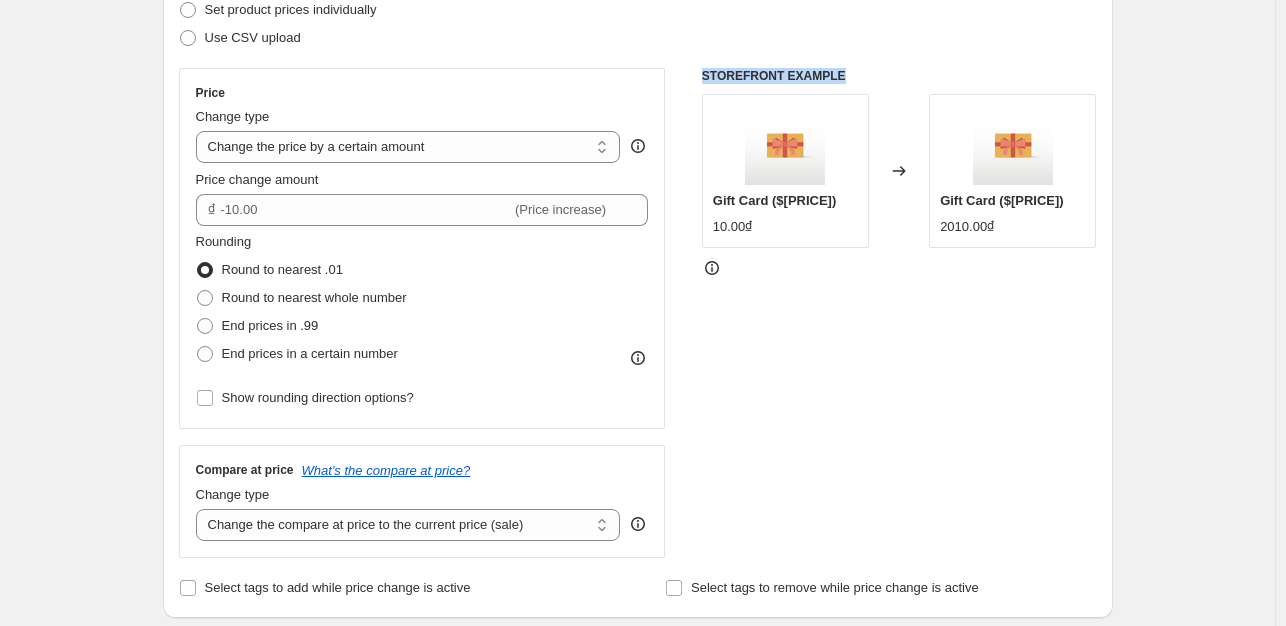 click on "STOREFRONT EXAMPLE" at bounding box center (899, 76) 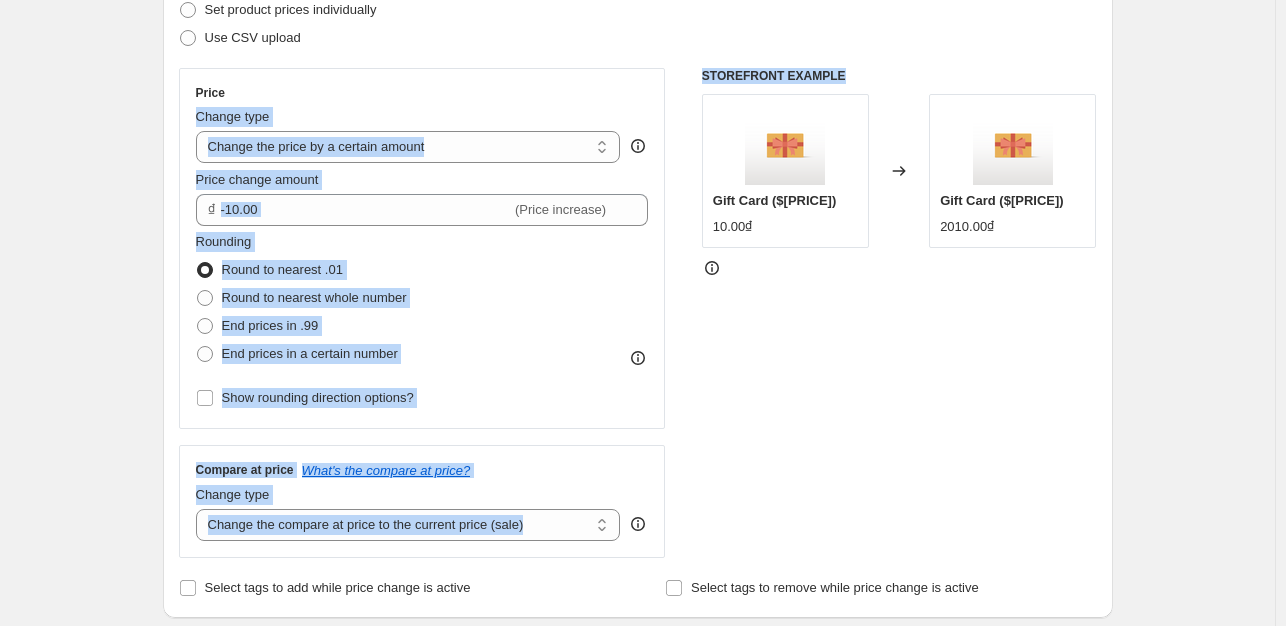 drag, startPoint x: 864, startPoint y: 77, endPoint x: 680, endPoint y: 74, distance: 184.02446 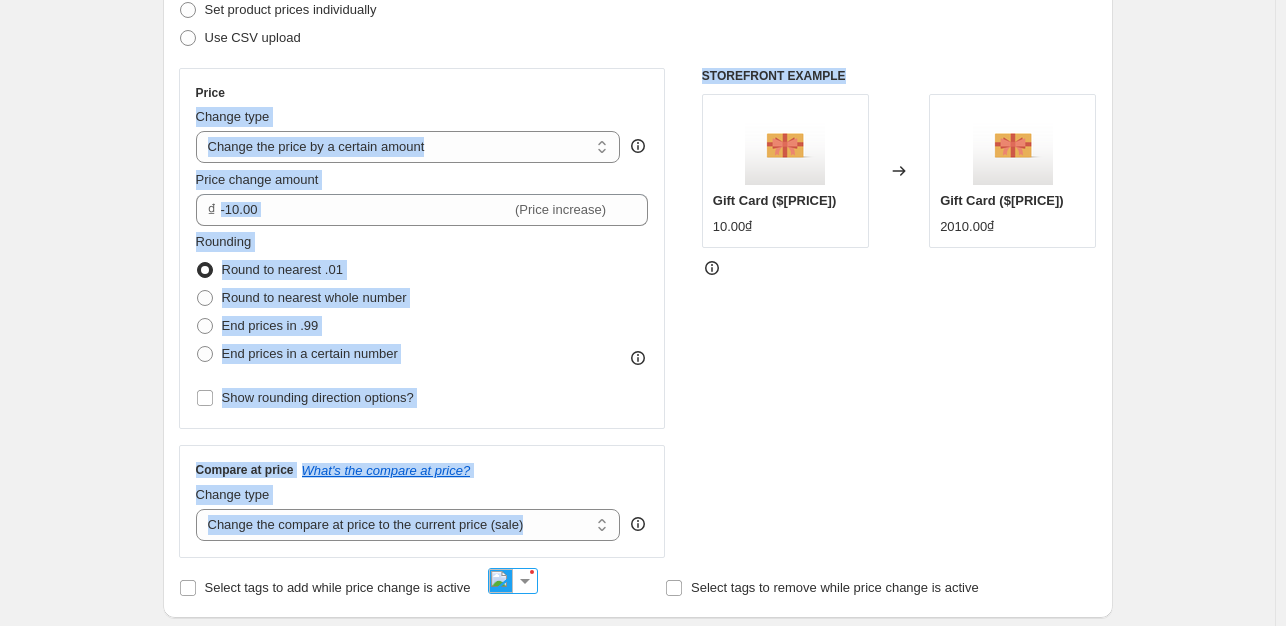 click on "Price change amount ₫ [NUMBER].00  (Price increase) Rounding Round to nearest .01 Round to nearest whole number End prices in .99 End prices in a certain number Show rounding direction options? Compare at price What's the compare at price? Change type Change the compare at price to the current price (sale) Change the compare at price to a certain amount Don't change the compare at price" at bounding box center (638, 267) 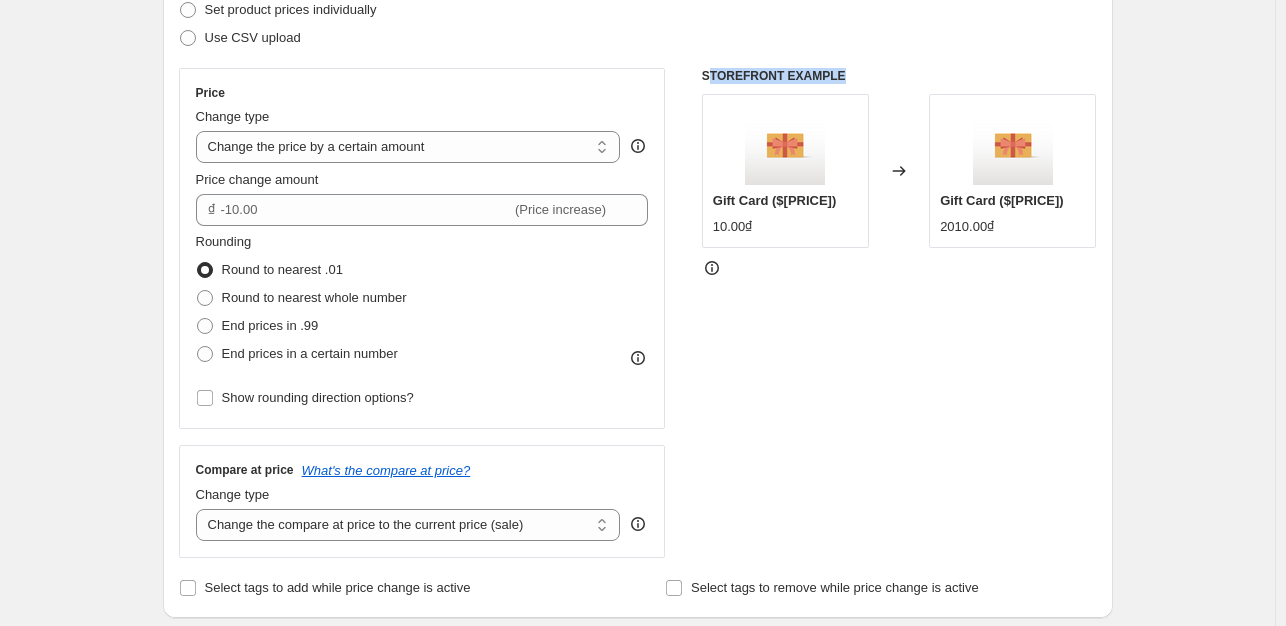 drag, startPoint x: 863, startPoint y: 76, endPoint x: 711, endPoint y: 70, distance: 152.11838 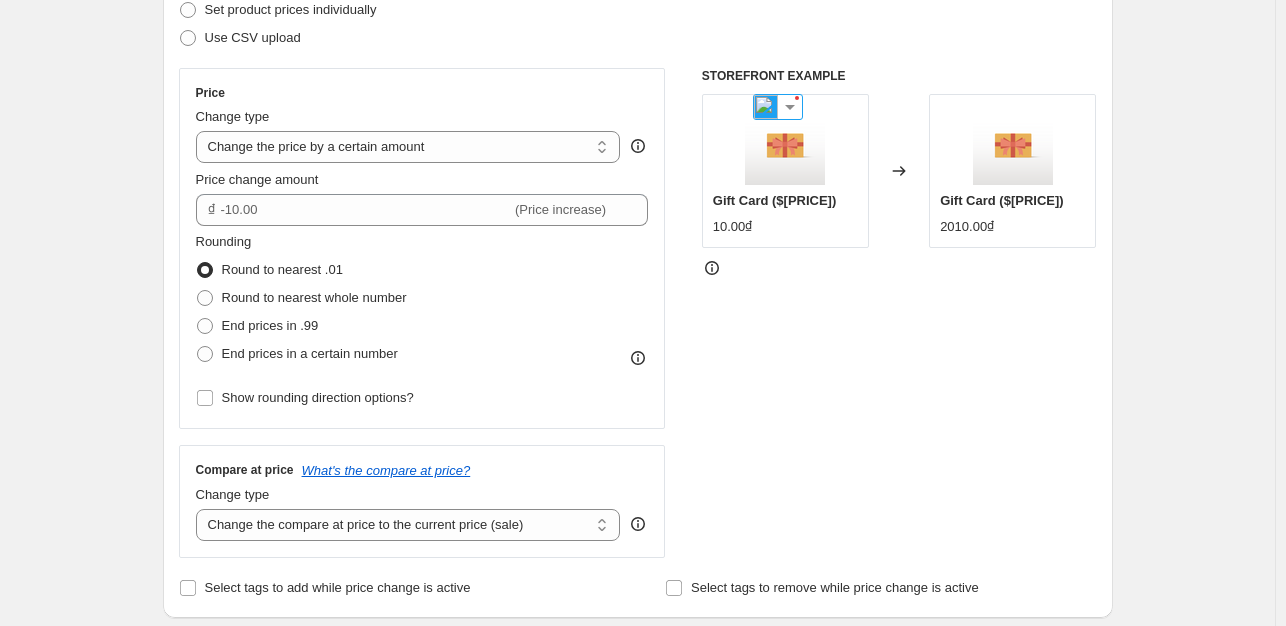 click on "STOREFRONT EXAMPLE Gift Card ($[NUMBER]) [NUMBER].00₫ Changed to Gift Card ($[NUMBER]) [NUMBER].00₫" at bounding box center [899, 313] 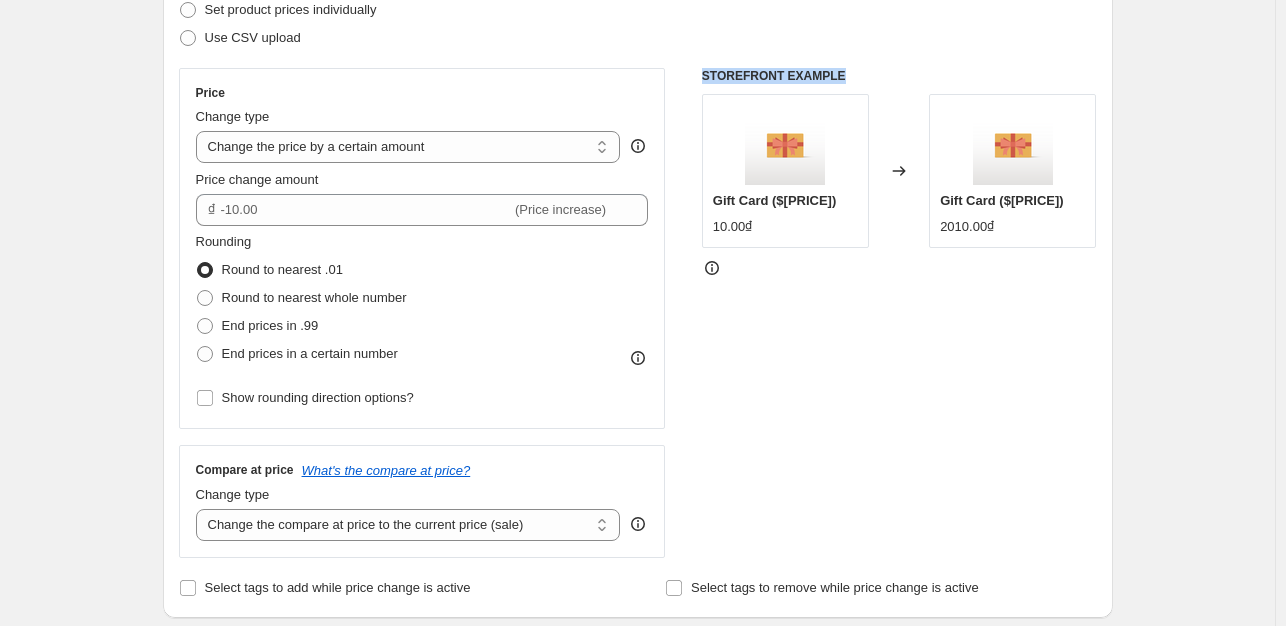 drag, startPoint x: 856, startPoint y: 63, endPoint x: 701, endPoint y: 60, distance: 155.02902 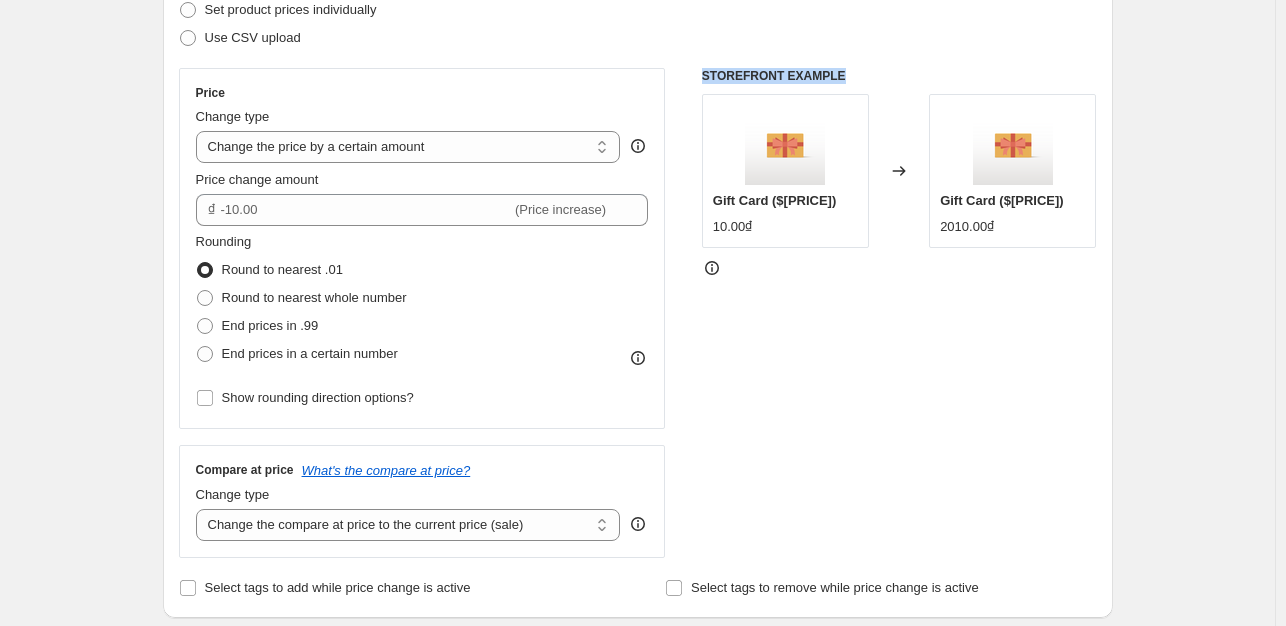 click on "STOREFRONT EXAMPLE" at bounding box center [899, 76] 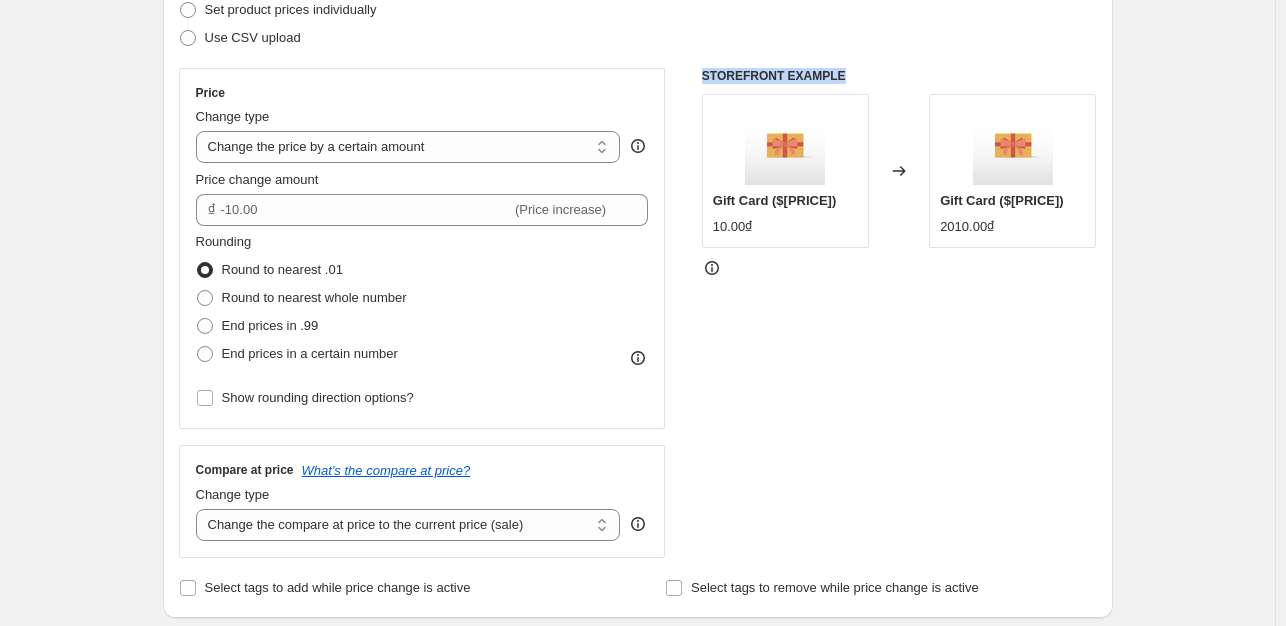 drag, startPoint x: 866, startPoint y: 77, endPoint x: 707, endPoint y: 83, distance: 159.11317 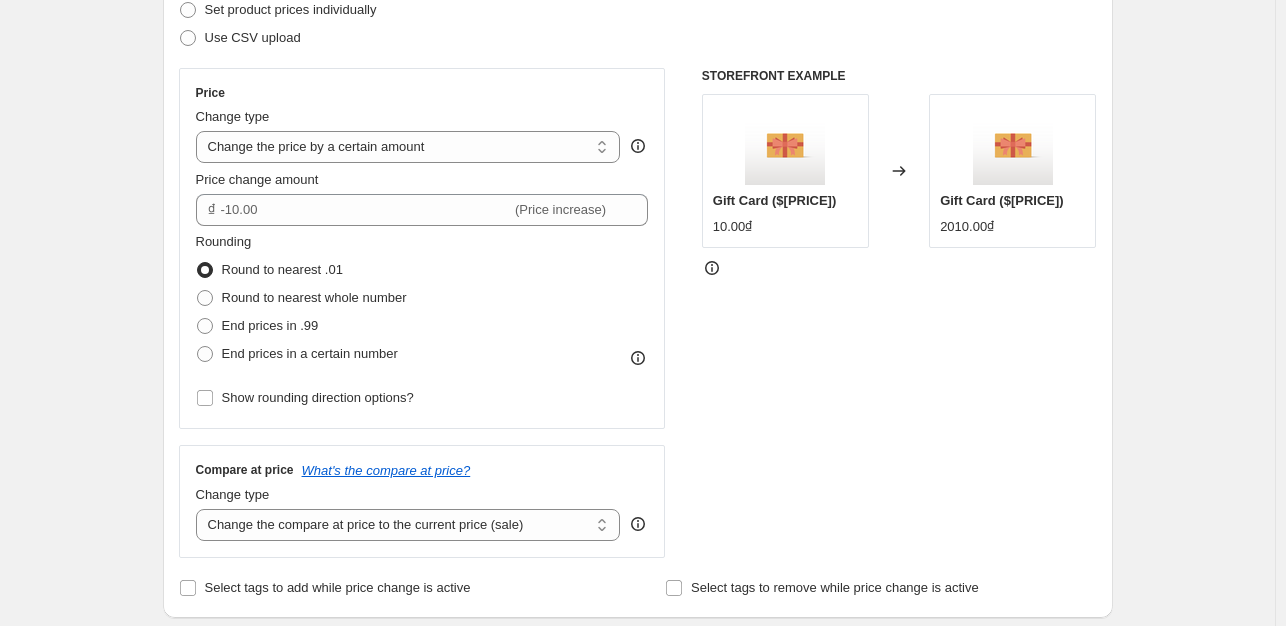 scroll, scrollTop: 500, scrollLeft: 0, axis: vertical 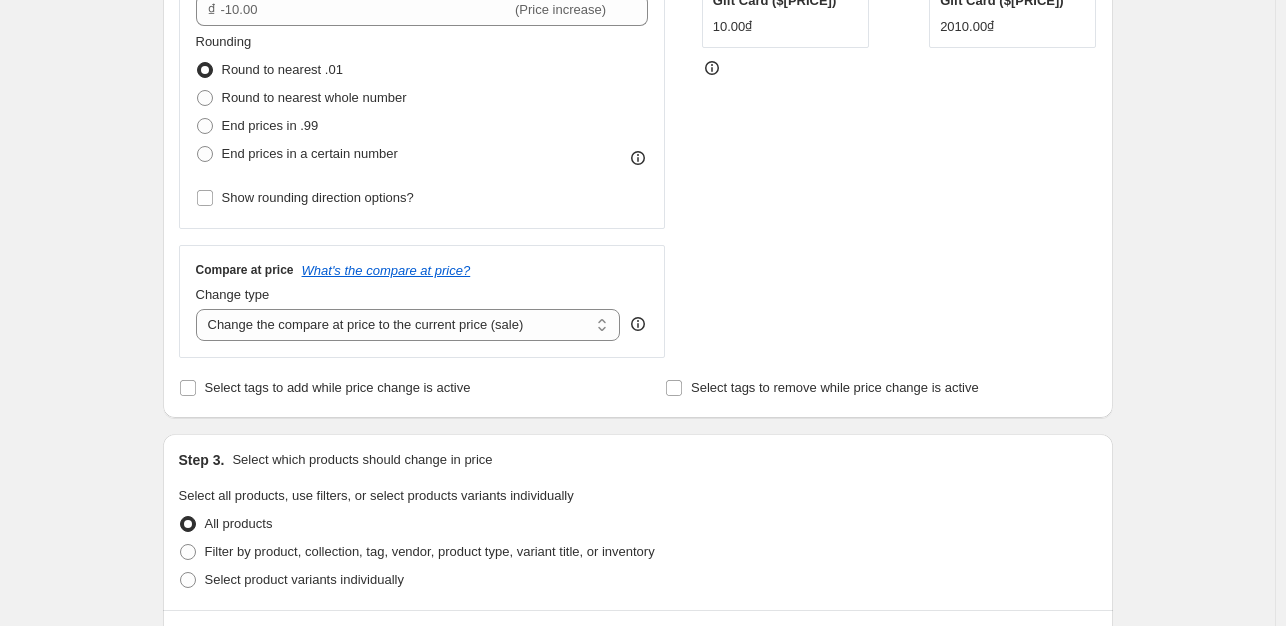 click on "Filter by product, collection, tag, vendor, product type, variant title, or inventory" at bounding box center [638, 552] 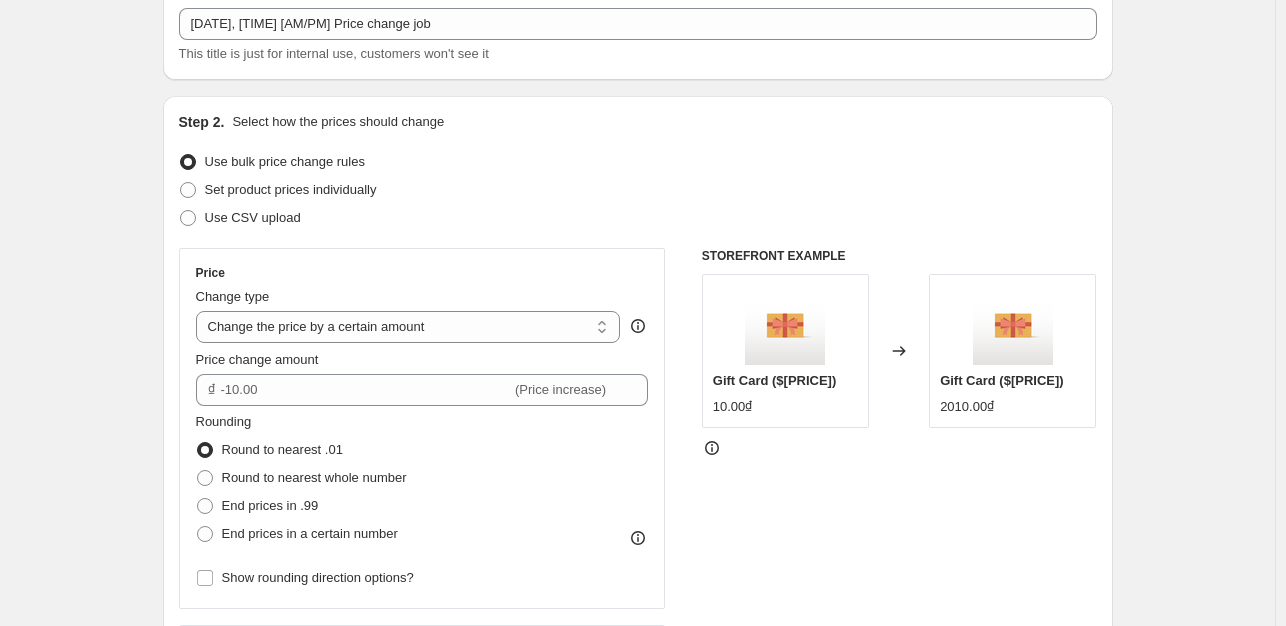 scroll, scrollTop: 0, scrollLeft: 0, axis: both 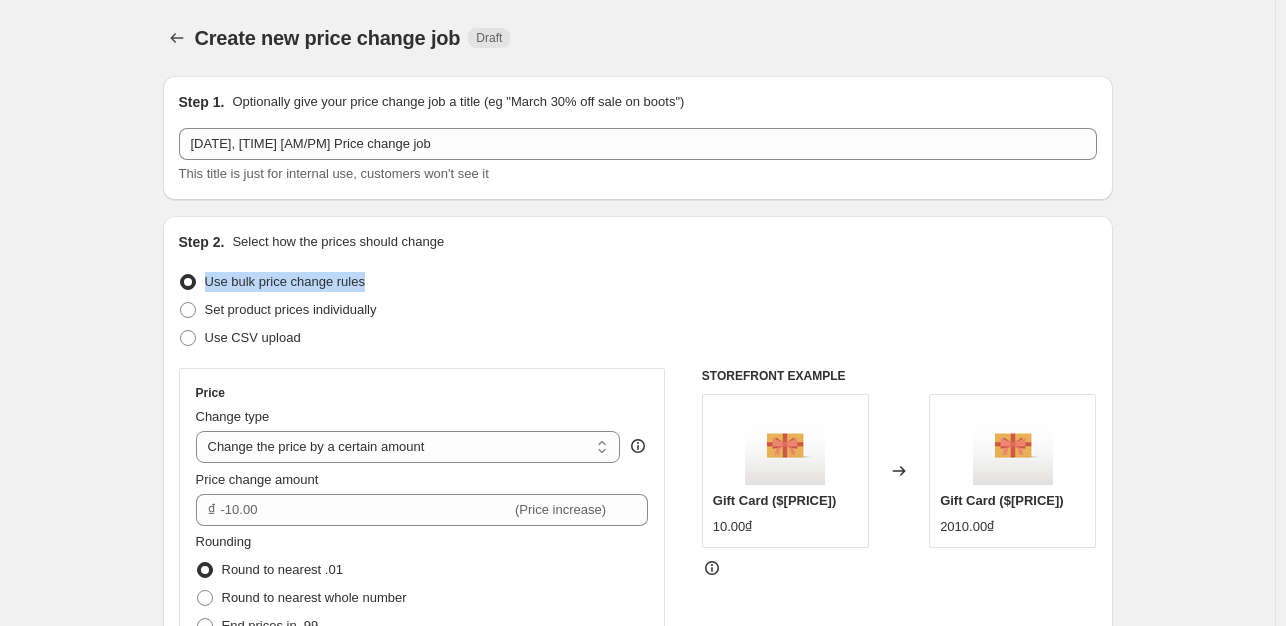 drag, startPoint x: 411, startPoint y: 285, endPoint x: 210, endPoint y: 282, distance: 201.02238 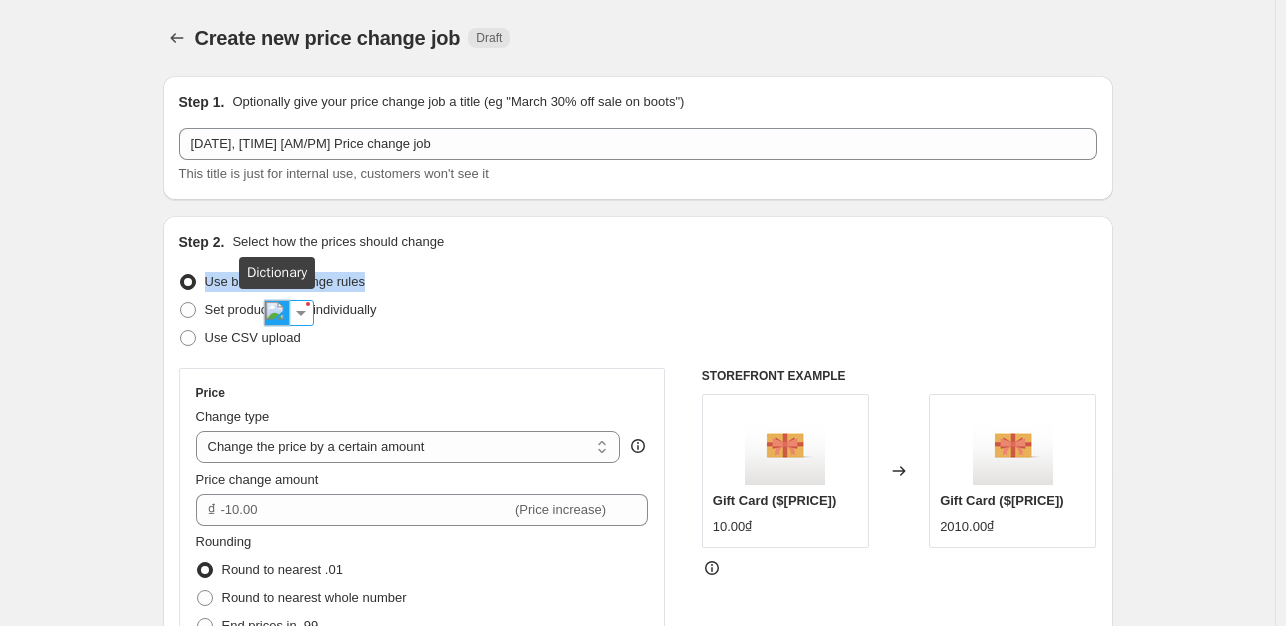 click at bounding box center [277, 313] 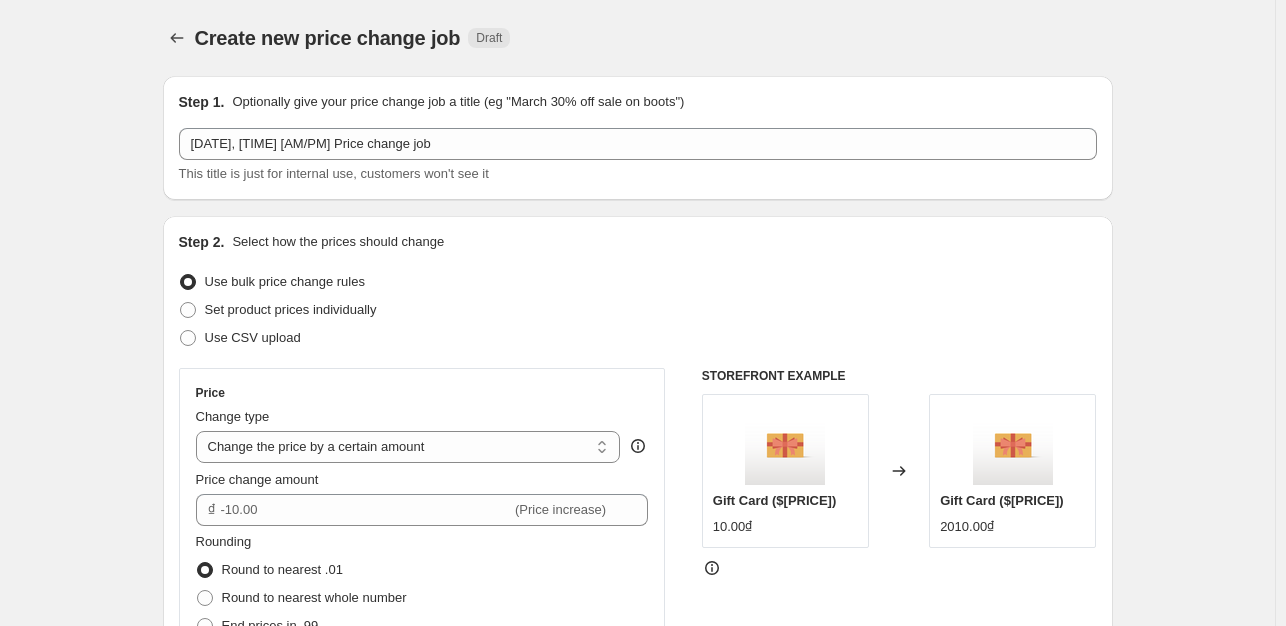 drag, startPoint x: 722, startPoint y: 273, endPoint x: 356, endPoint y: 289, distance: 366.34955 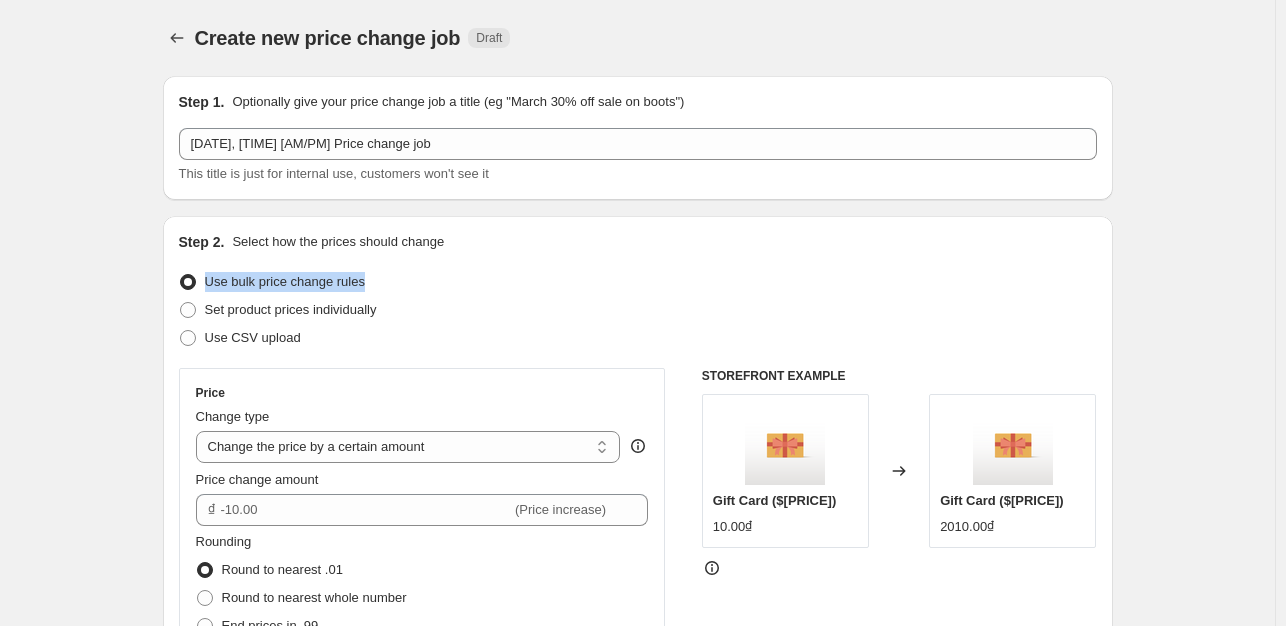 drag, startPoint x: 404, startPoint y: 279, endPoint x: 211, endPoint y: 293, distance: 193.50711 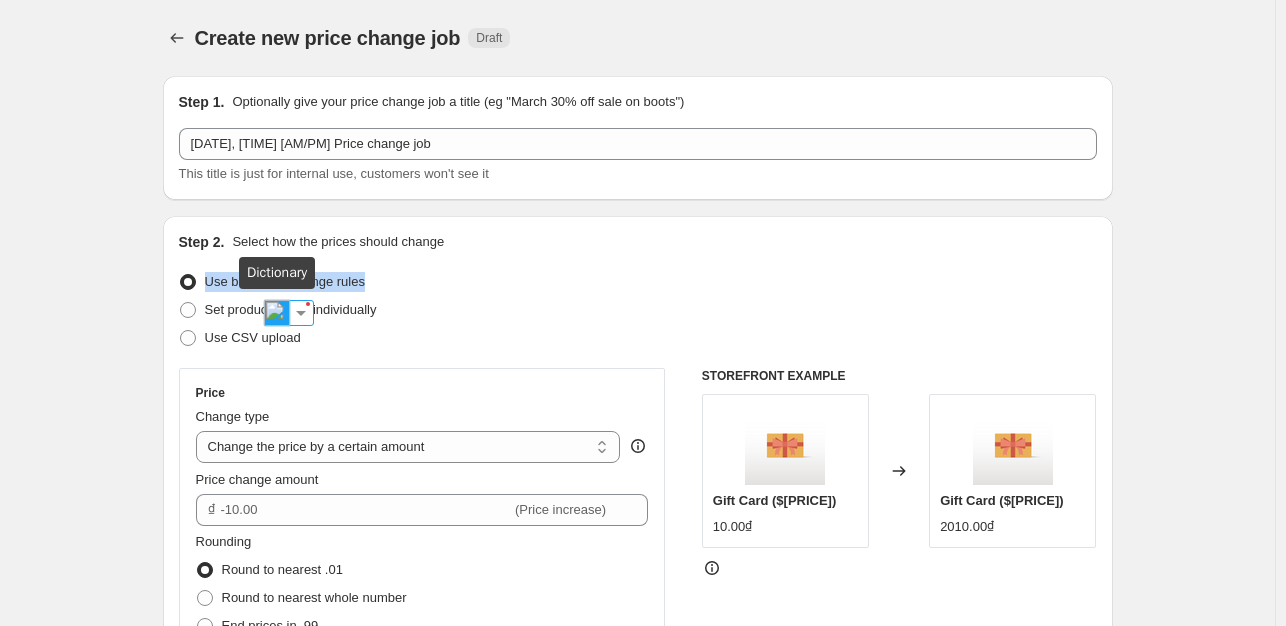 click at bounding box center [277, 313] 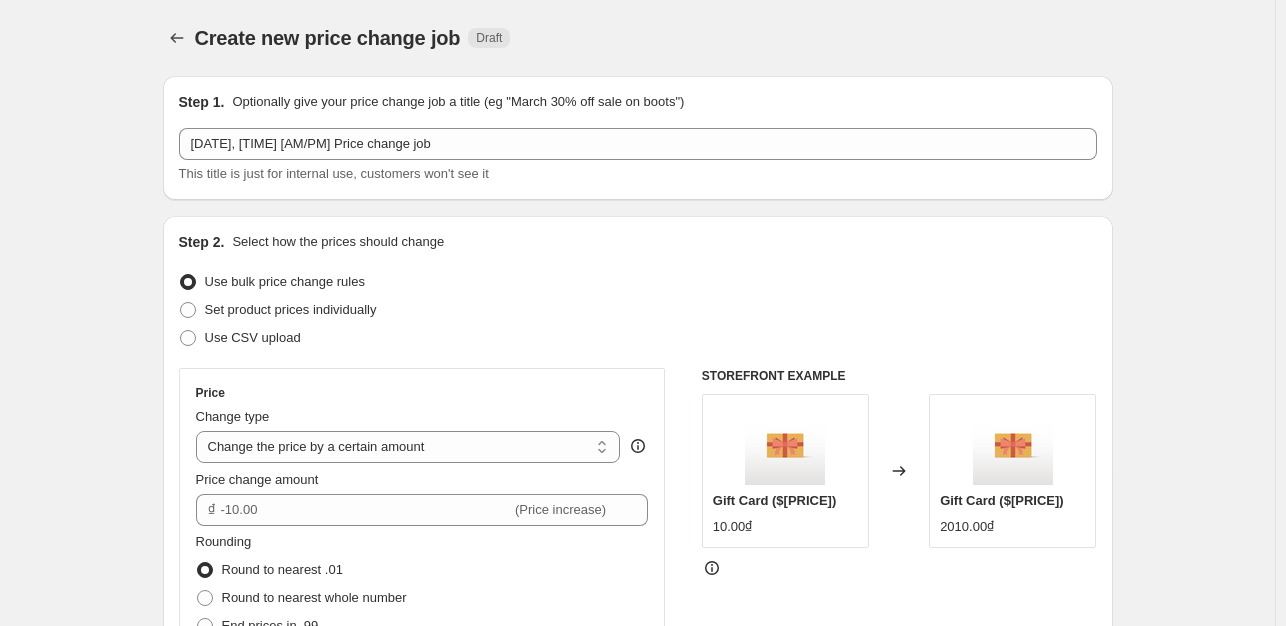 click on "Use bulk price change rules" at bounding box center [638, 282] 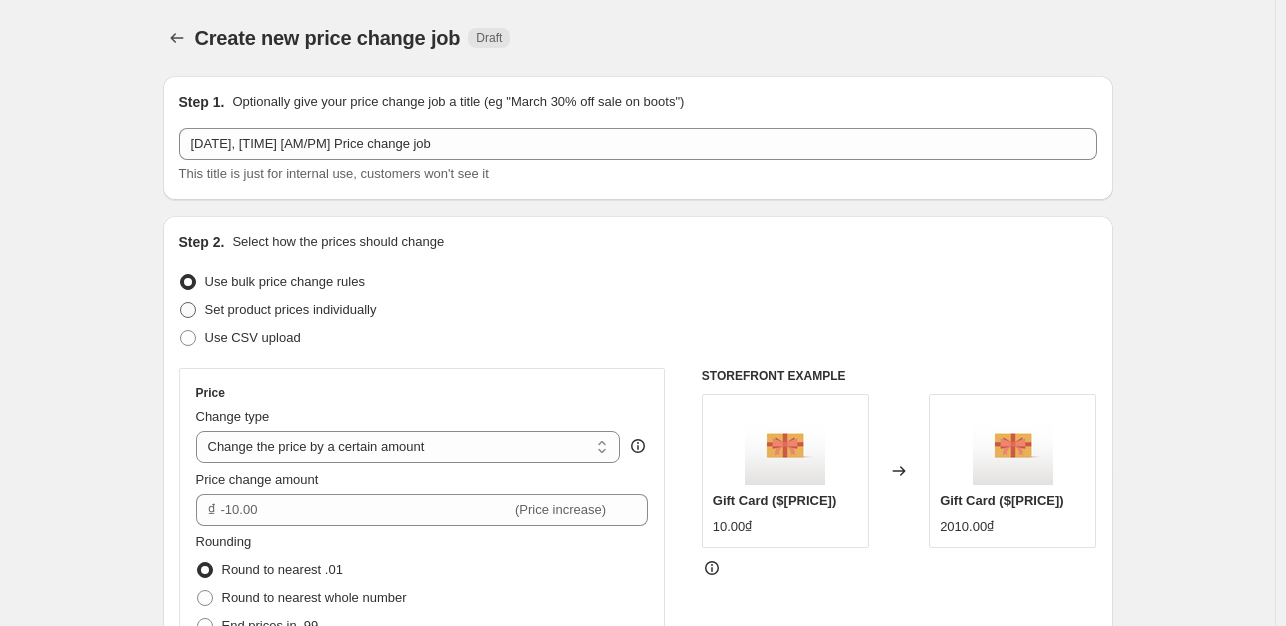 click at bounding box center (188, 310) 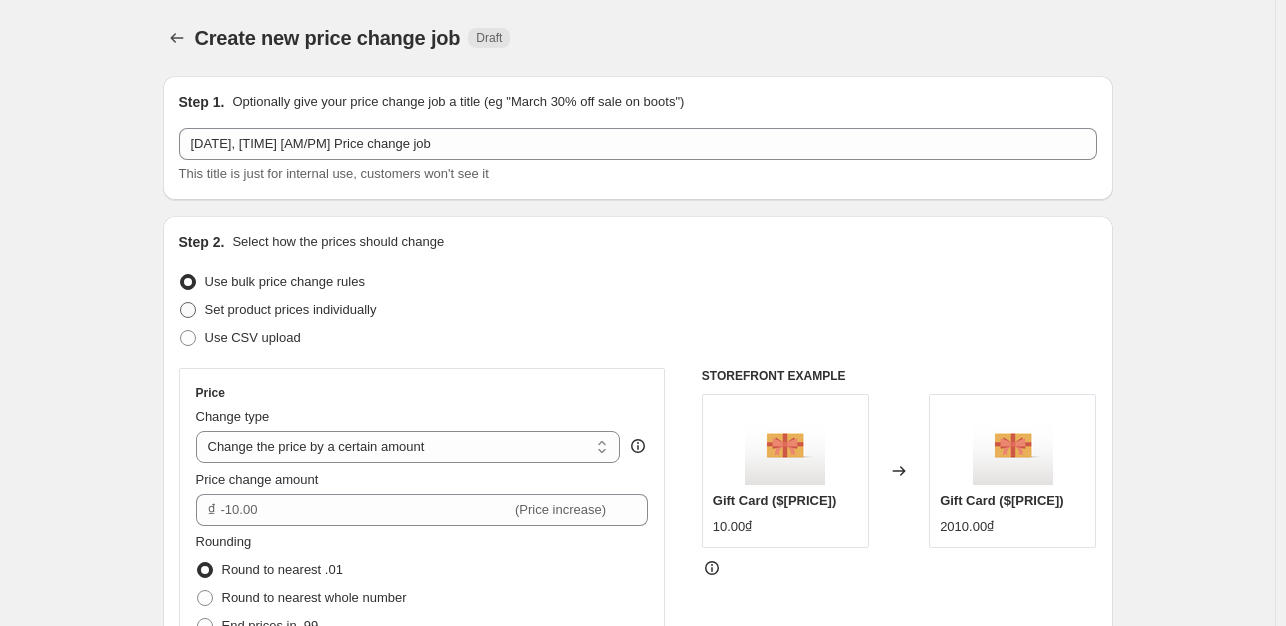 radio on "true" 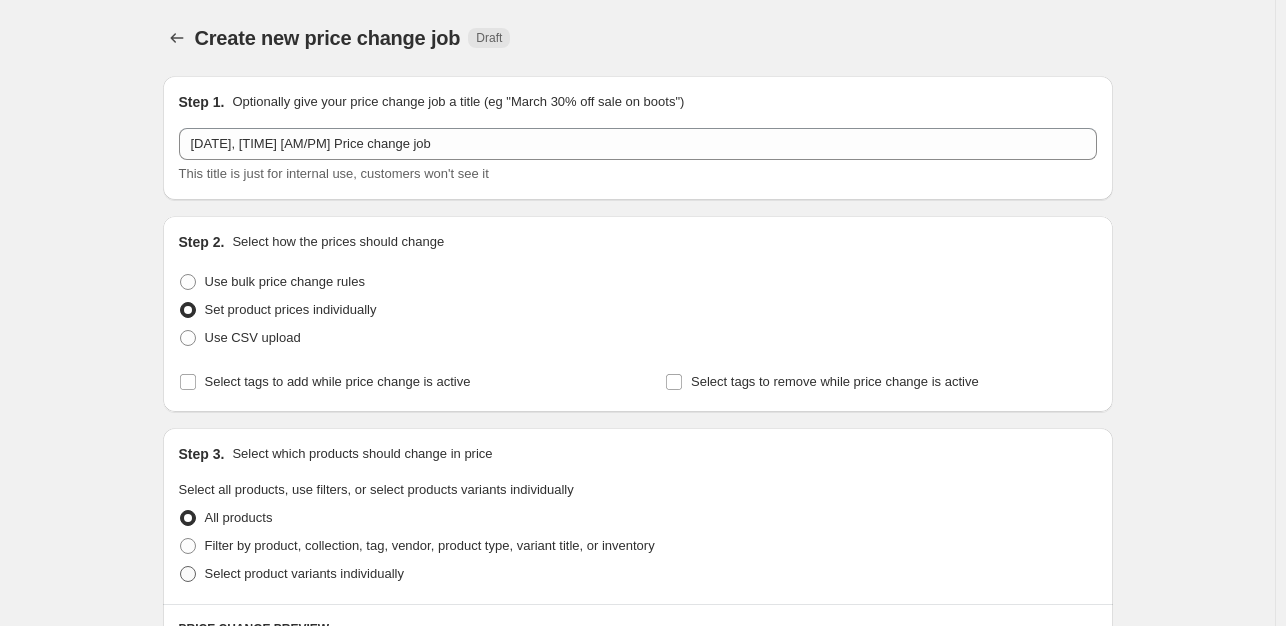 scroll, scrollTop: 0, scrollLeft: 0, axis: both 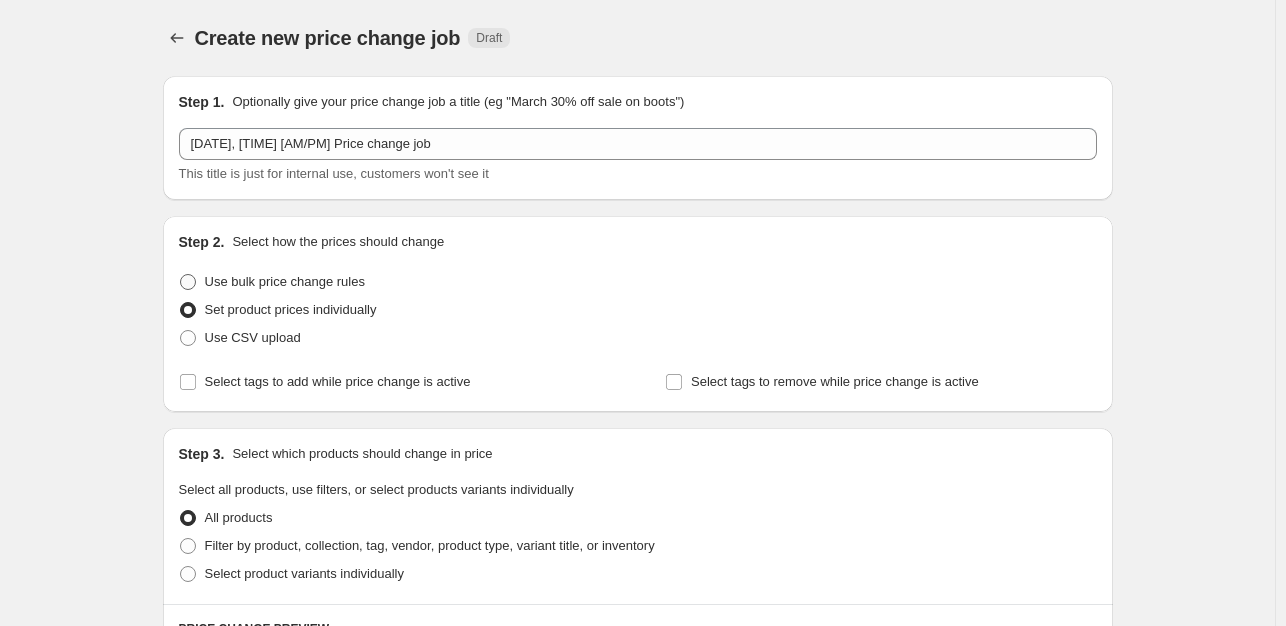 click at bounding box center [188, 282] 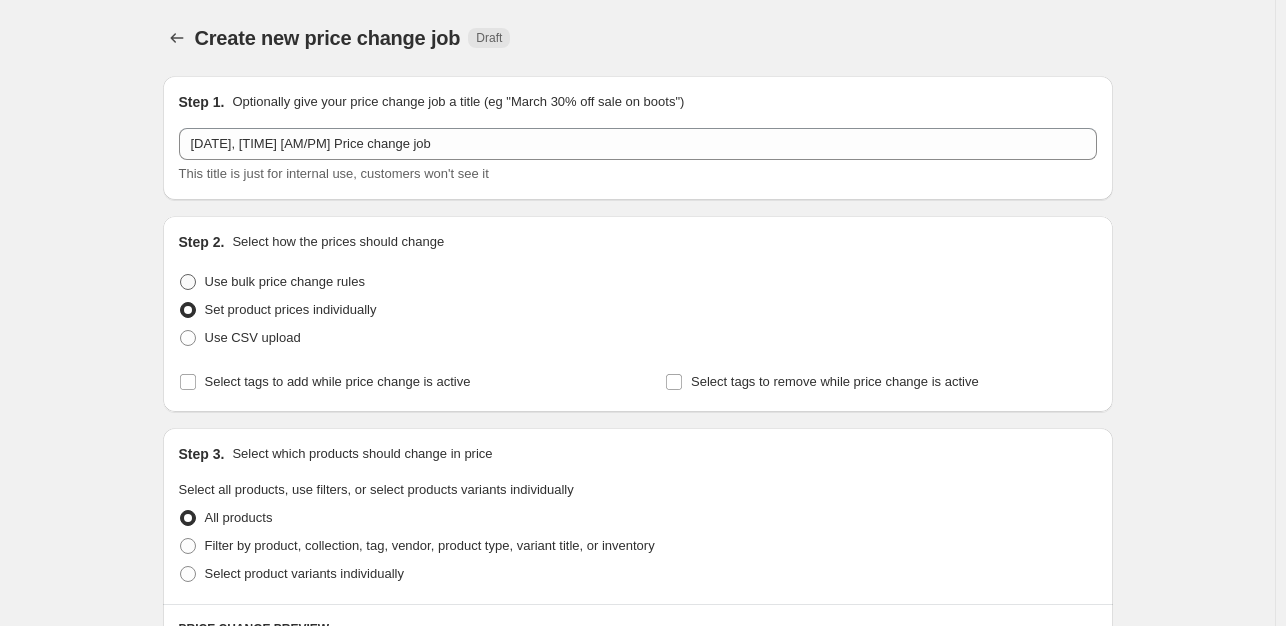 radio on "true" 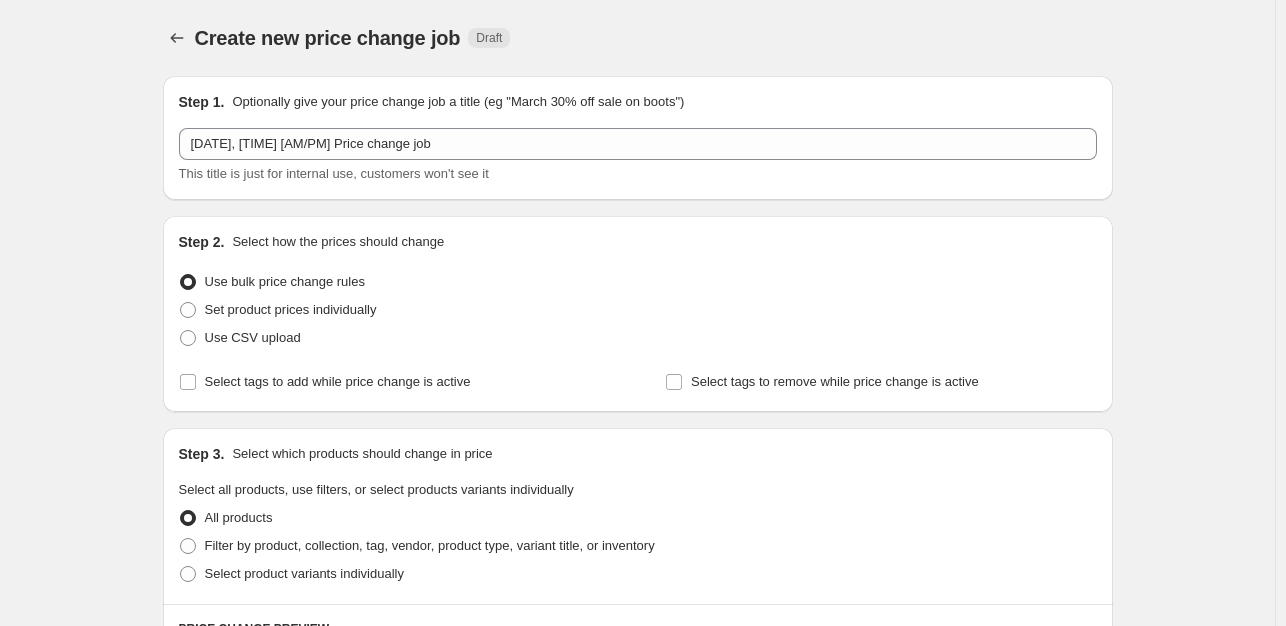select on "by" 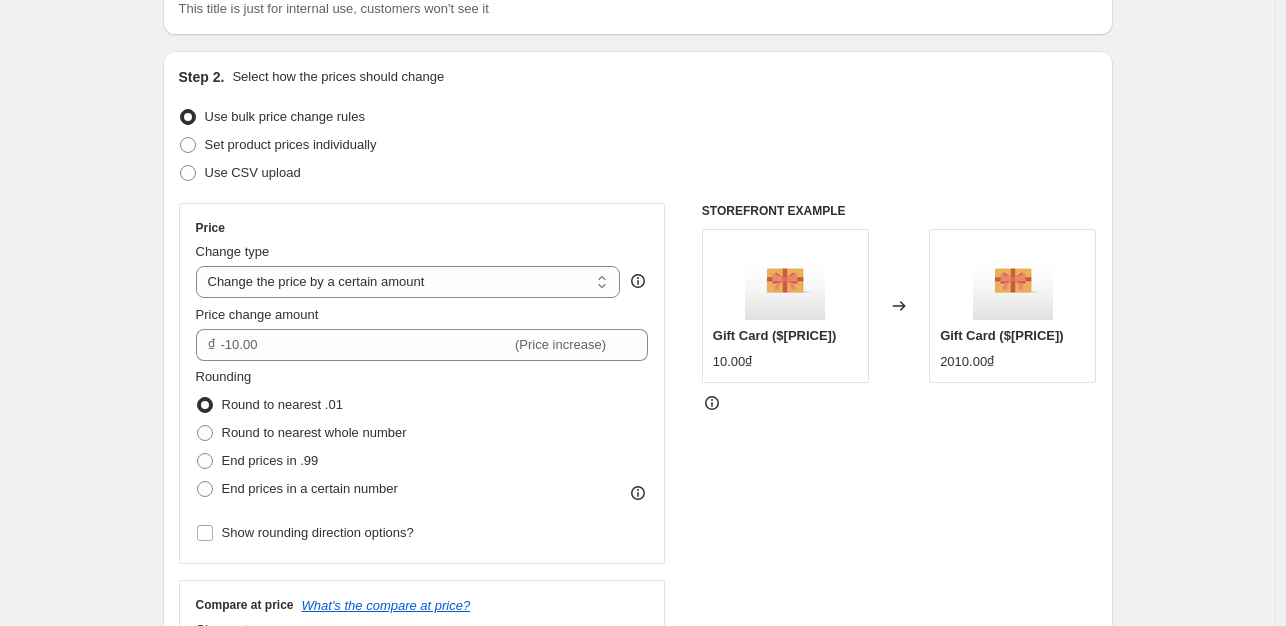 scroll, scrollTop: 200, scrollLeft: 0, axis: vertical 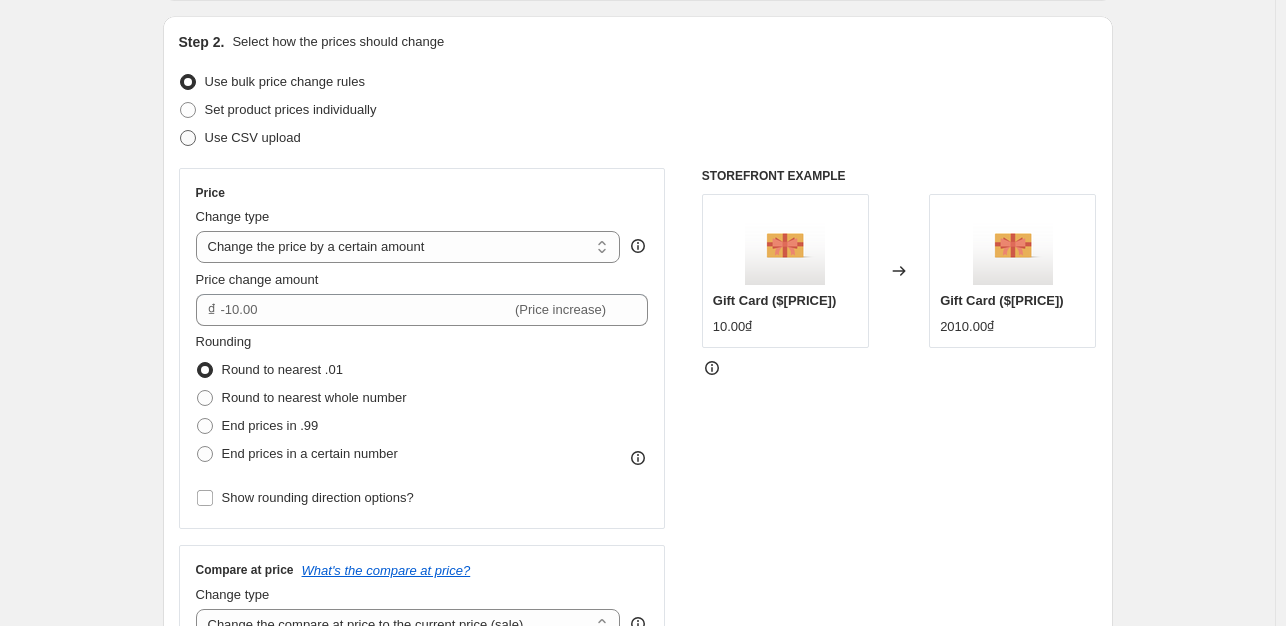 click at bounding box center (188, 138) 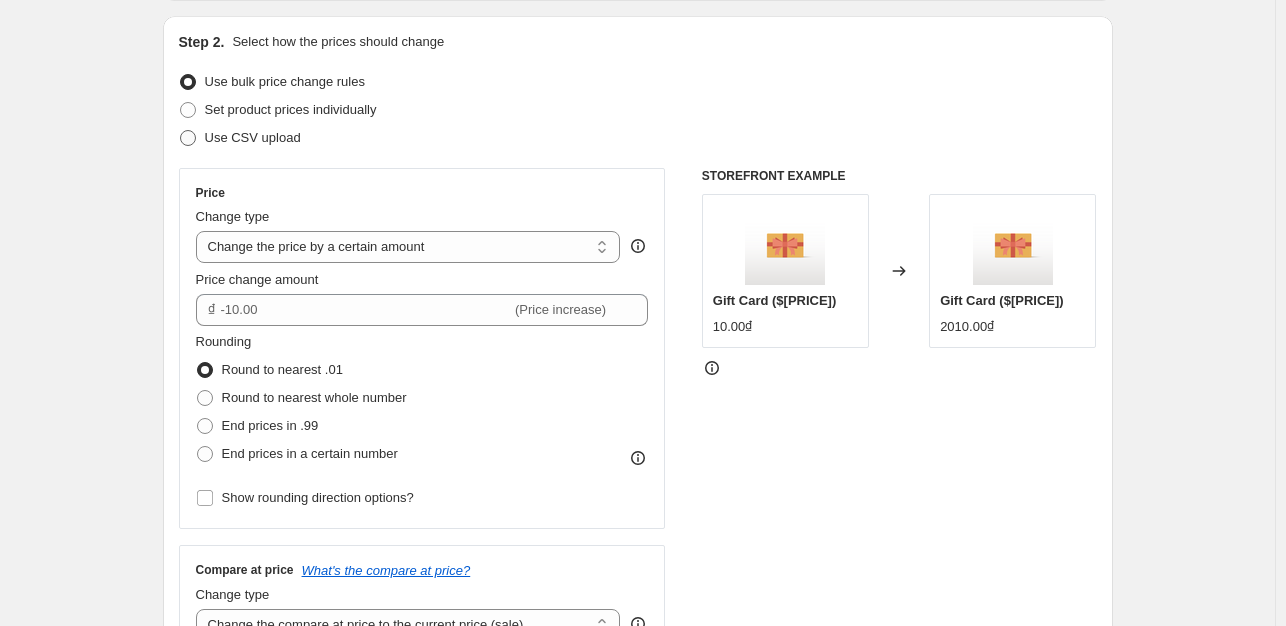 radio on "true" 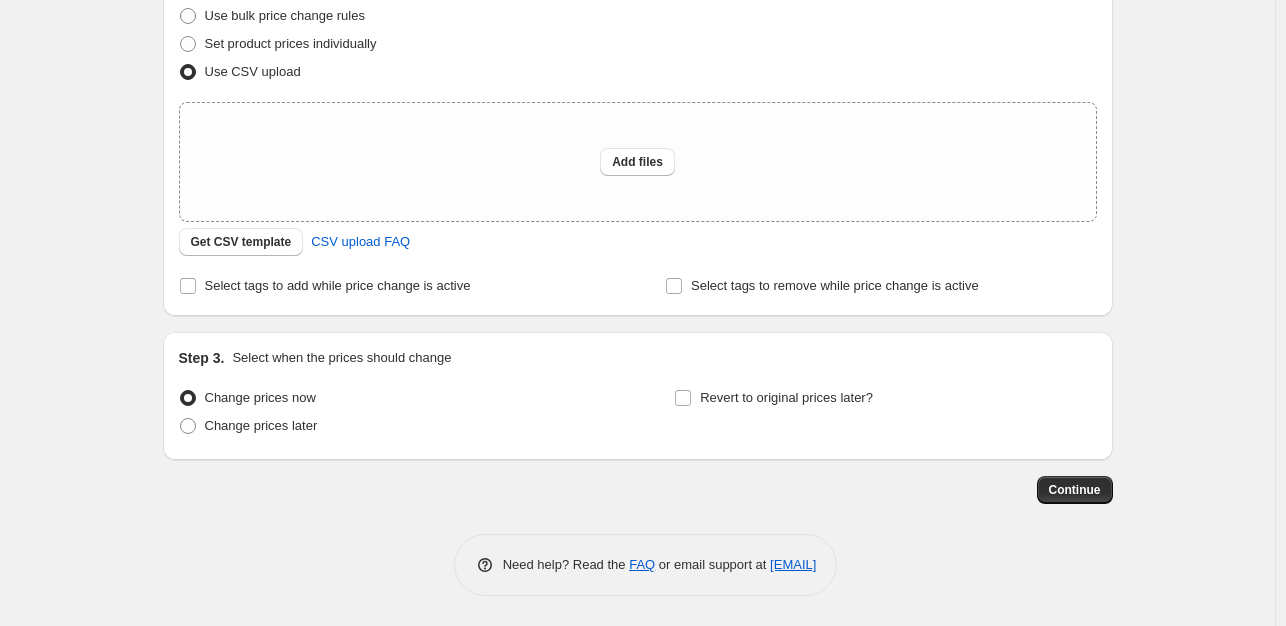scroll, scrollTop: 166, scrollLeft: 0, axis: vertical 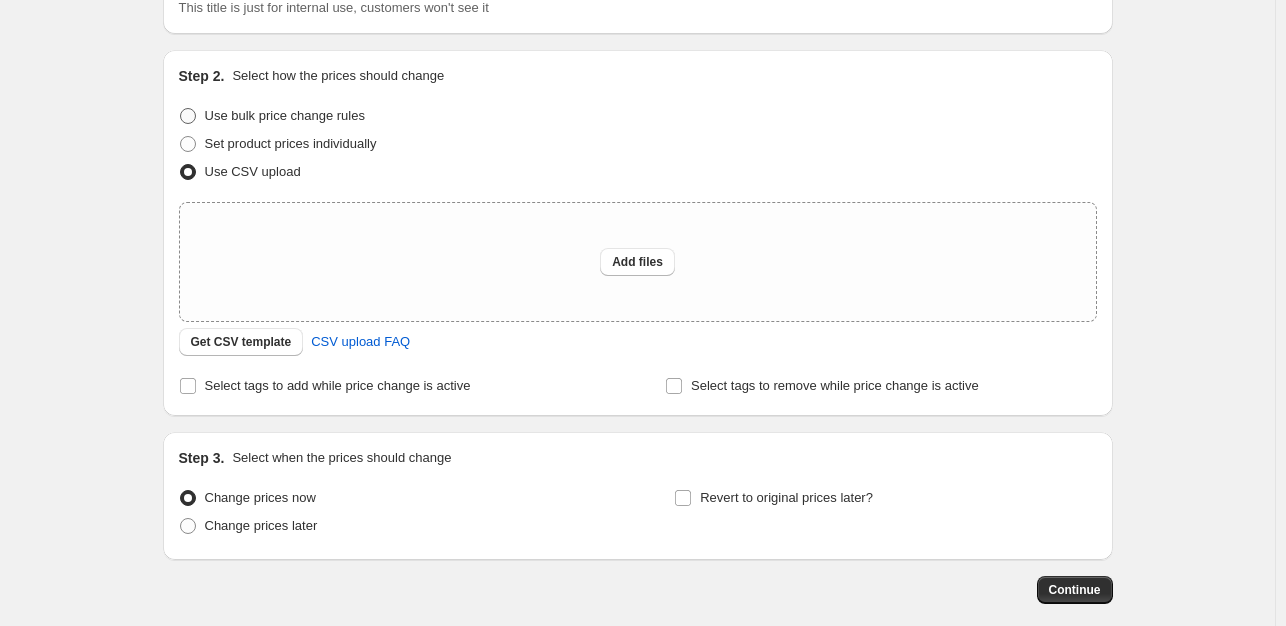 click at bounding box center [188, 116] 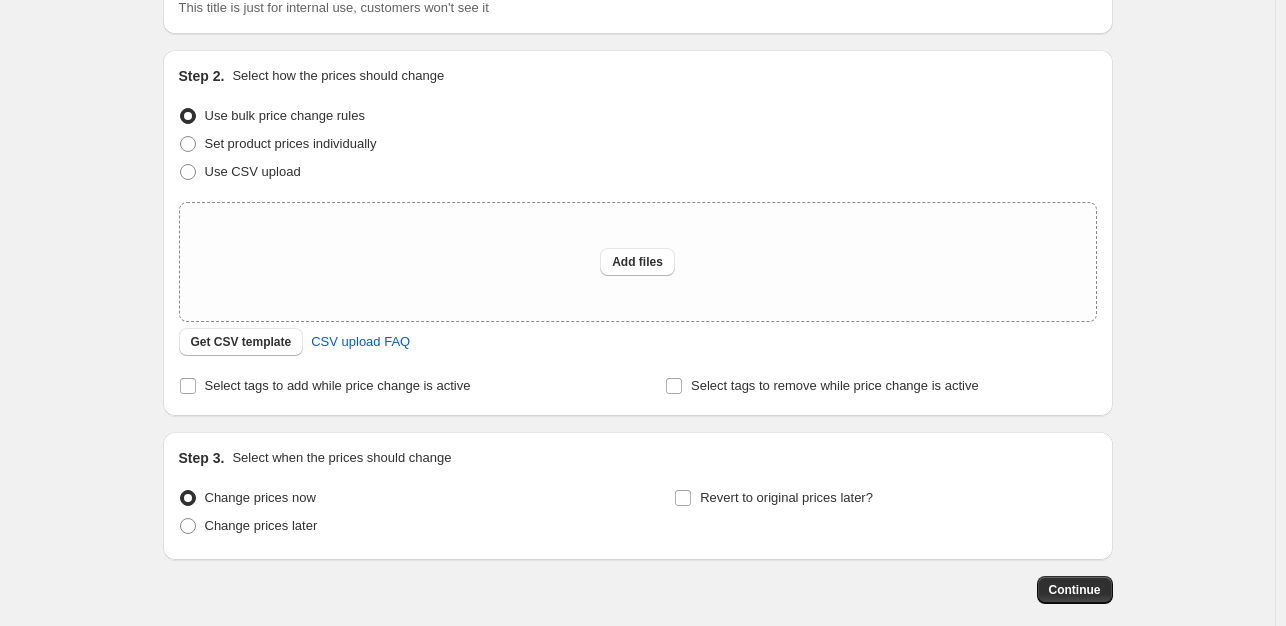 select on "by" 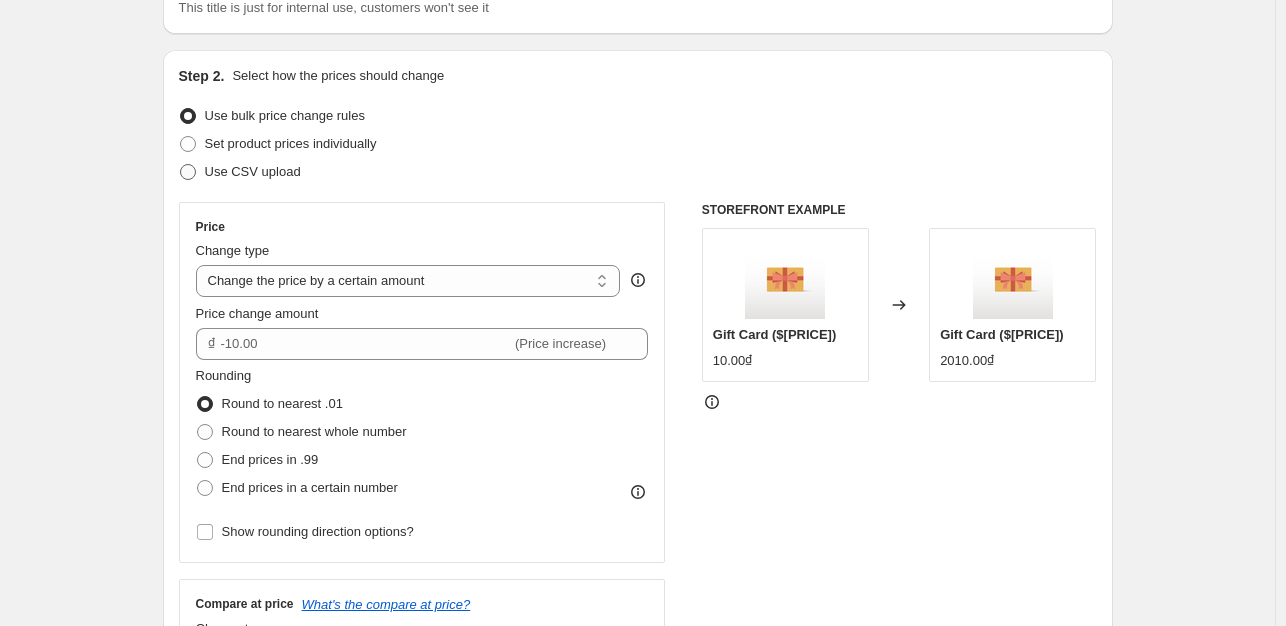 click on "Use CSV upload" at bounding box center [240, 172] 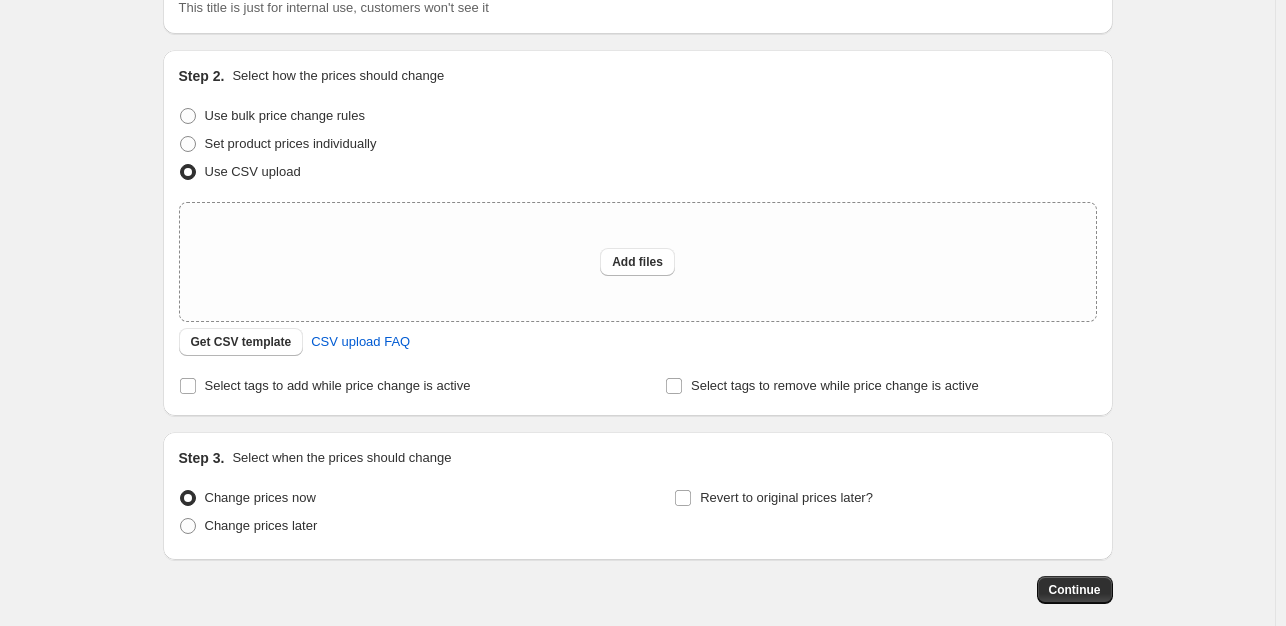 drag, startPoint x: 300, startPoint y: 198, endPoint x: 298, endPoint y: 179, distance: 19.104973 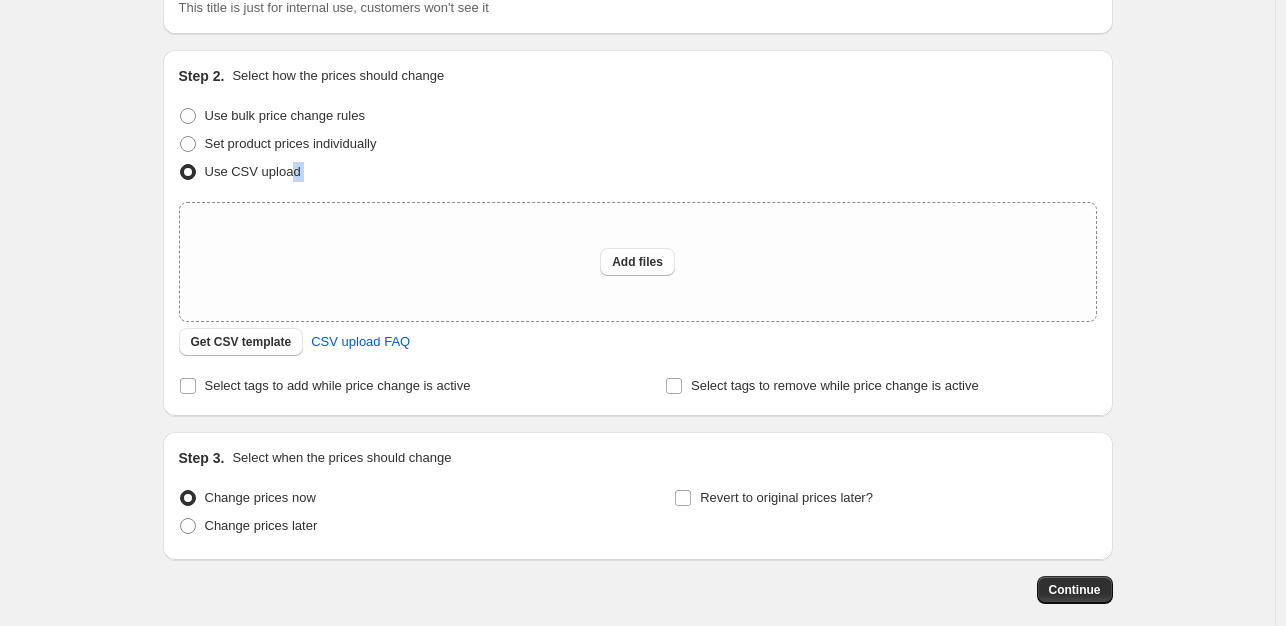 click on "Use CSV upload" at bounding box center [638, 172] 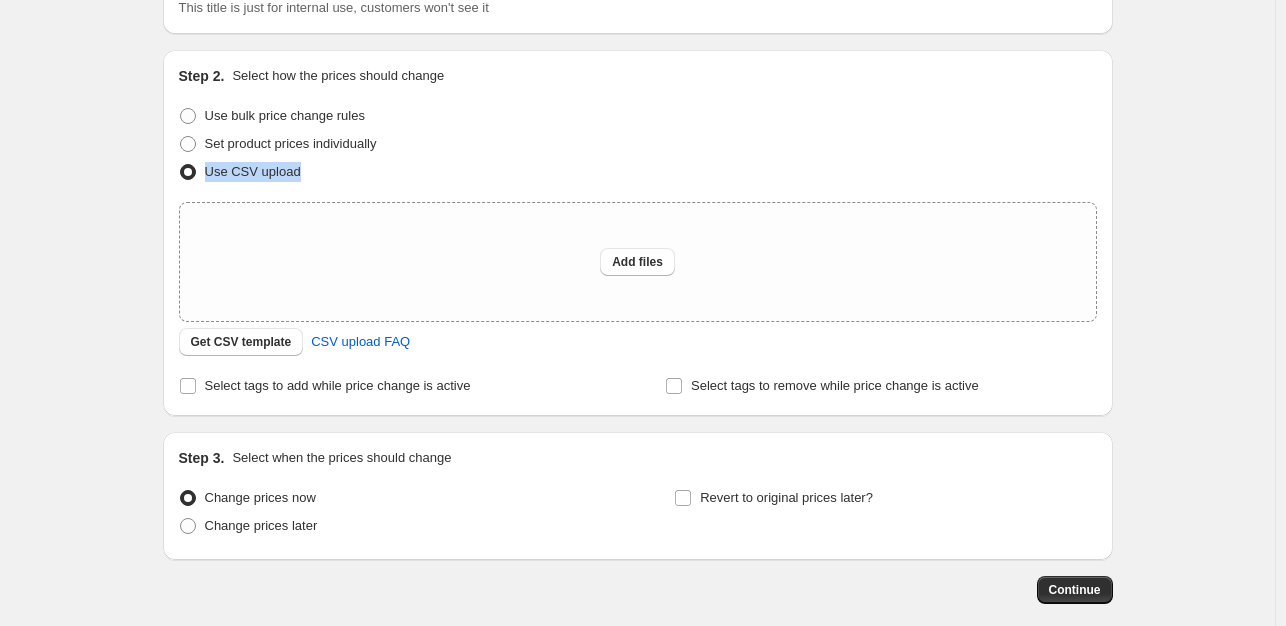 drag, startPoint x: 310, startPoint y: 174, endPoint x: 210, endPoint y: 174, distance: 100 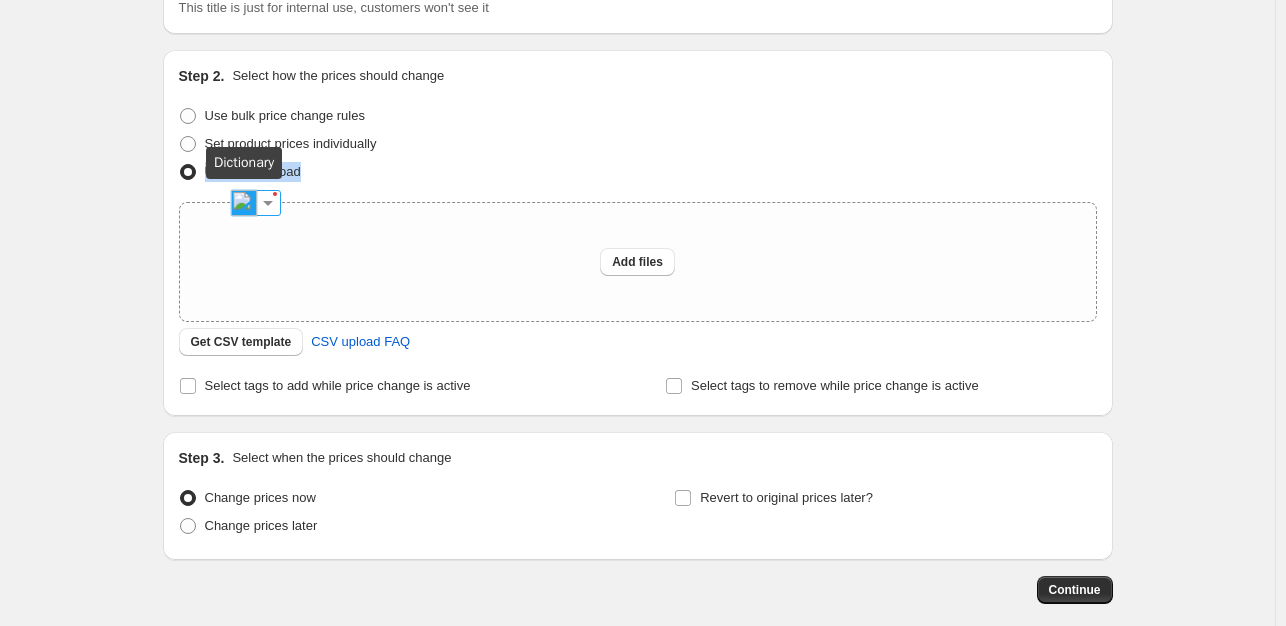 click at bounding box center (244, 203) 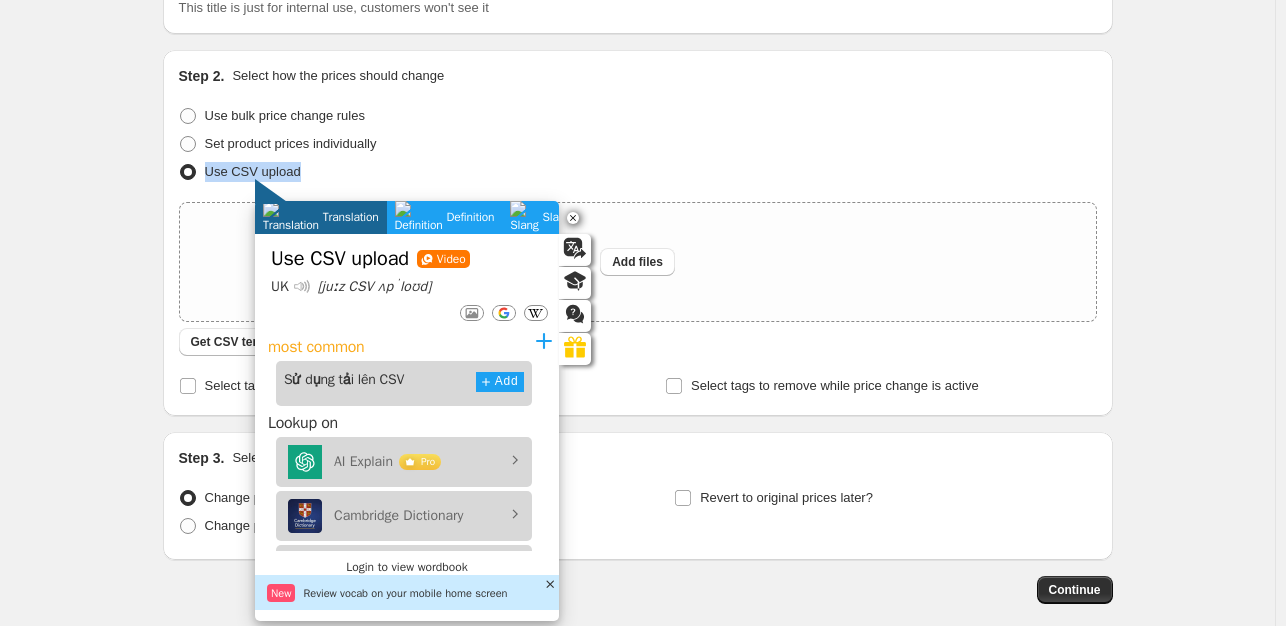 click on "Use CSV upload" at bounding box center (638, 172) 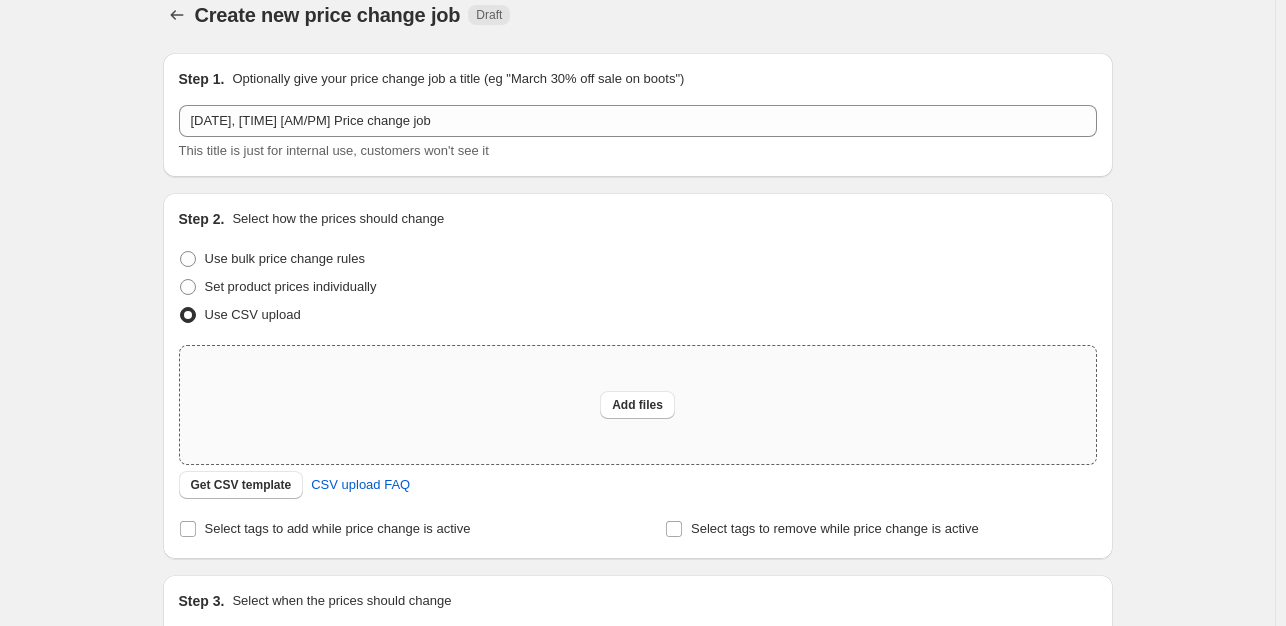 scroll, scrollTop: 0, scrollLeft: 0, axis: both 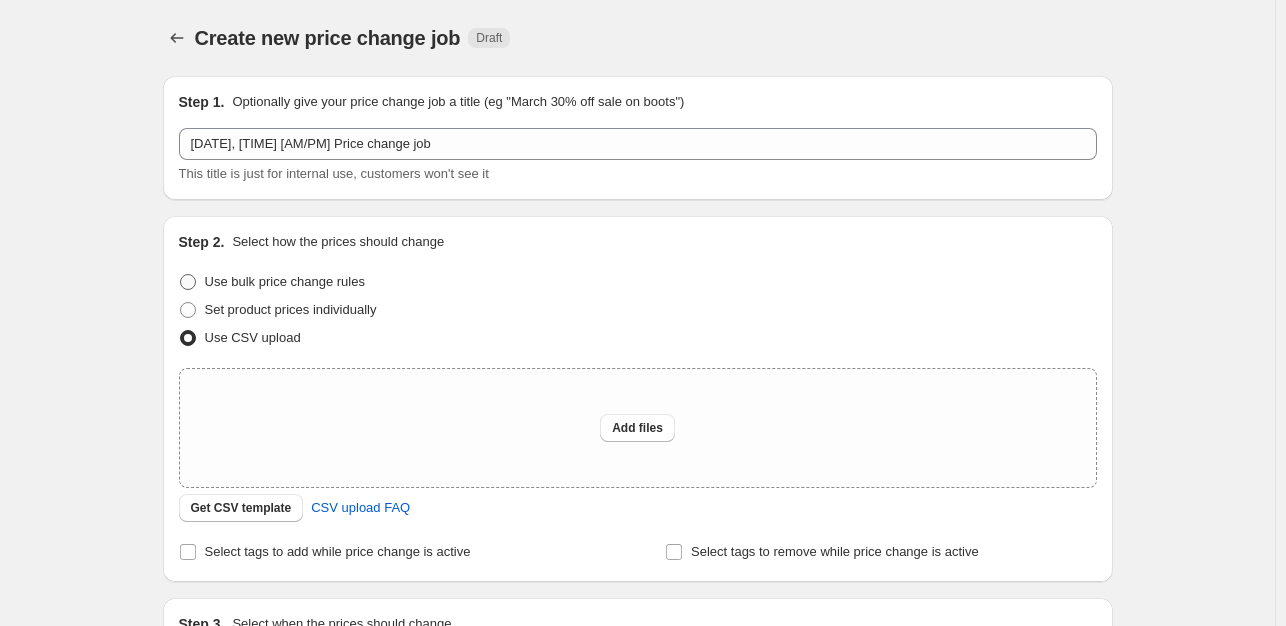 click on "Use bulk price change rules" at bounding box center (285, 281) 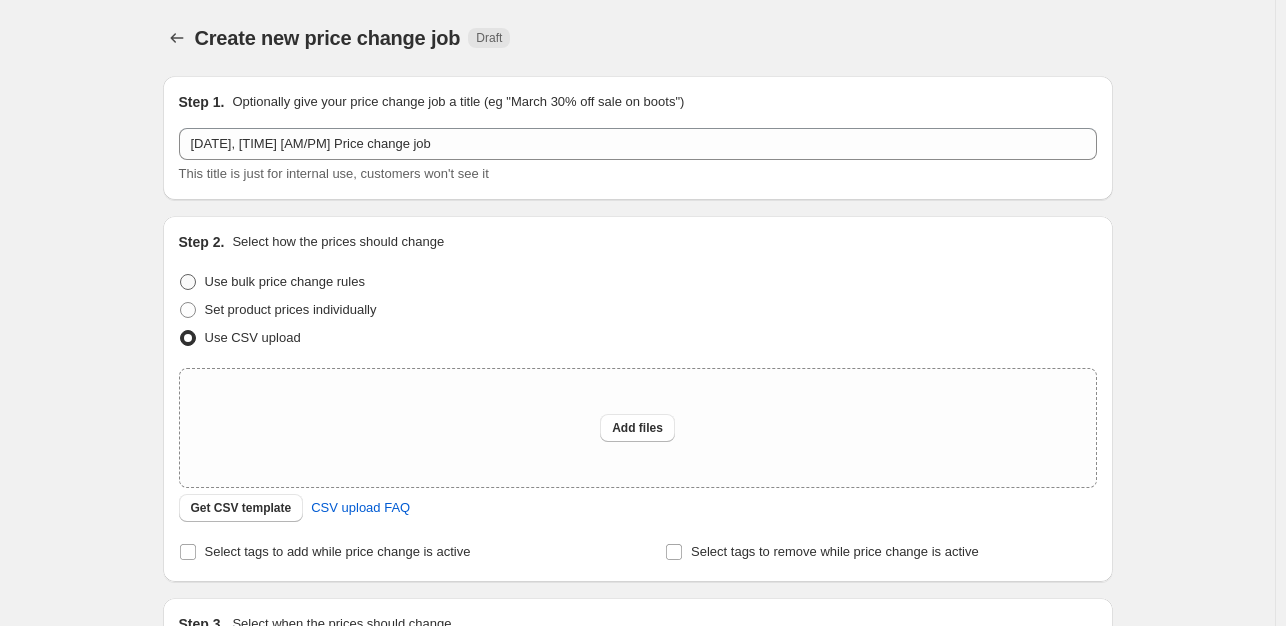 radio on "true" 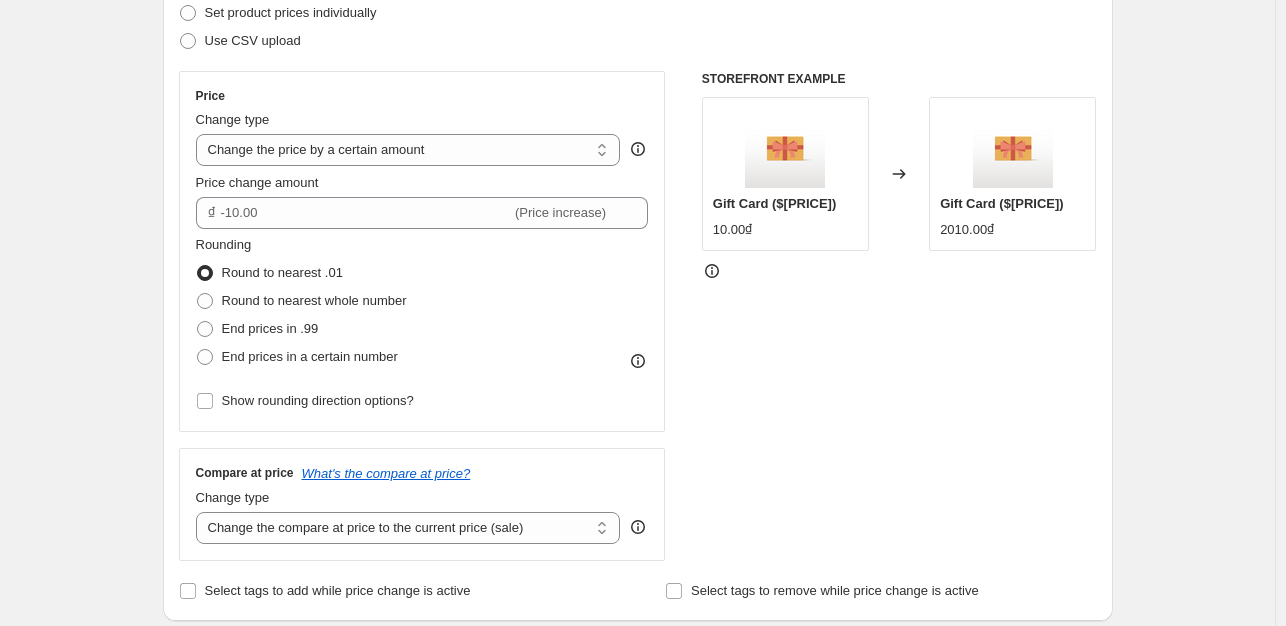 scroll, scrollTop: 300, scrollLeft: 0, axis: vertical 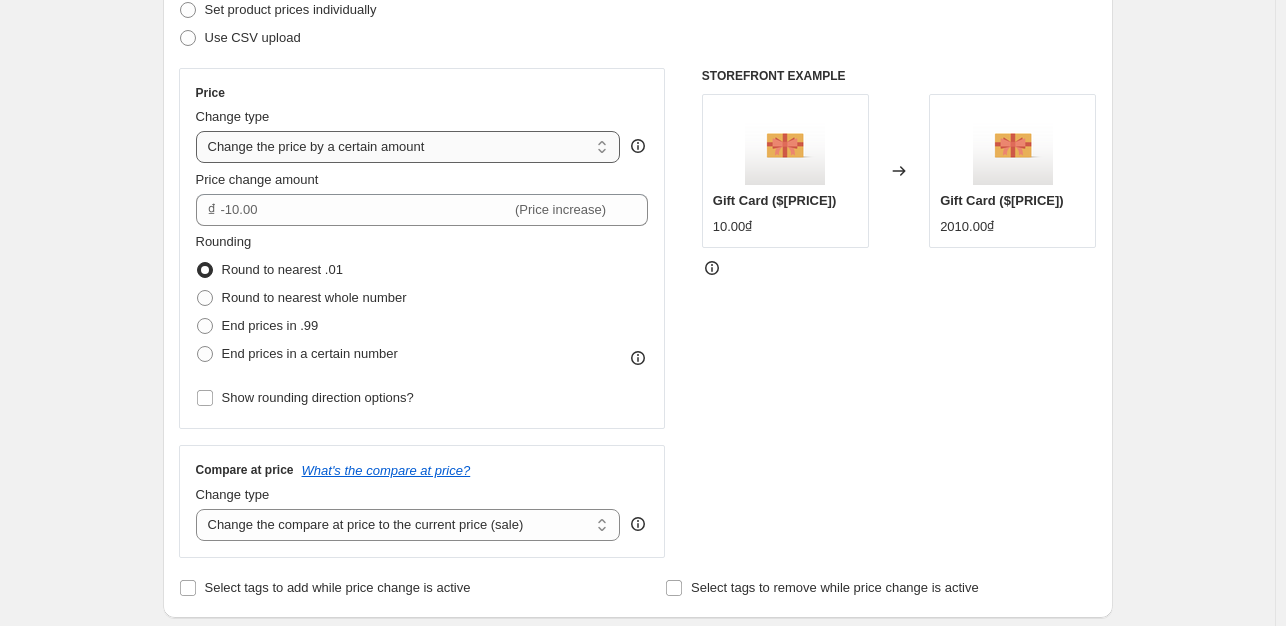 click on "Change the price to a certain amount Change the price by a certain amount Change the price by a certain percentage Change the price to the current compare at price (price before sale) Change the price by a certain amount relative to the compare at price Change the price by a certain percentage relative to the compare at price Don't change the price Change the price by a certain percentage relative to the cost per item Change price to certain cost margin" at bounding box center (408, 147) 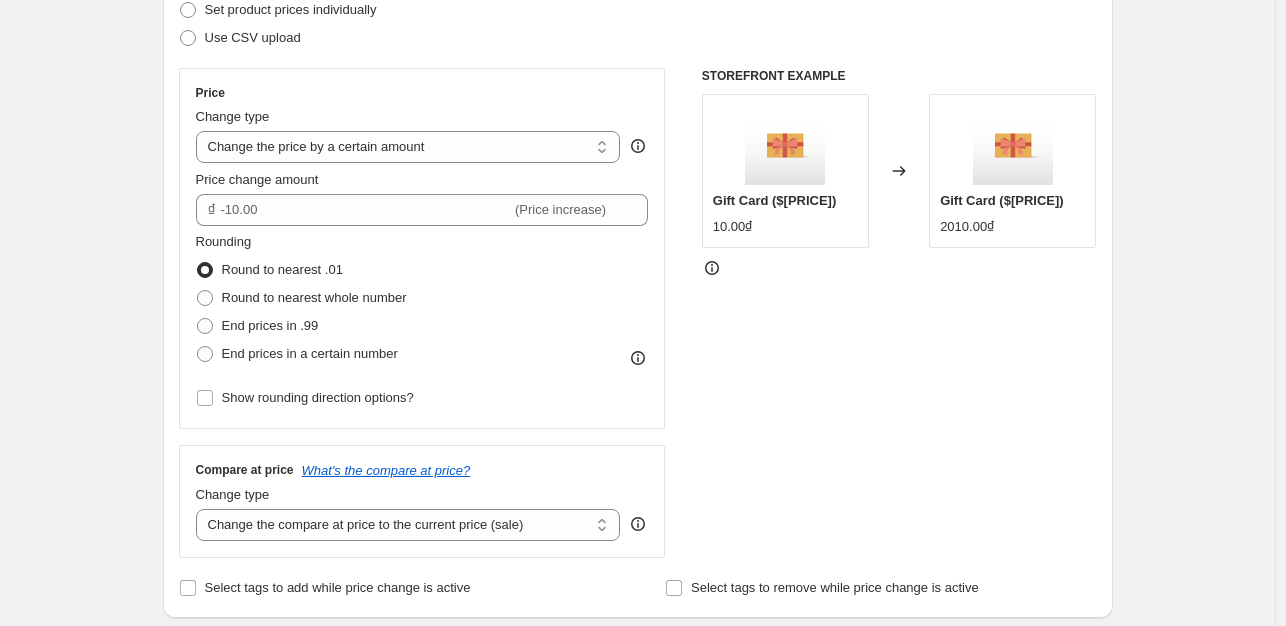 select on "to" 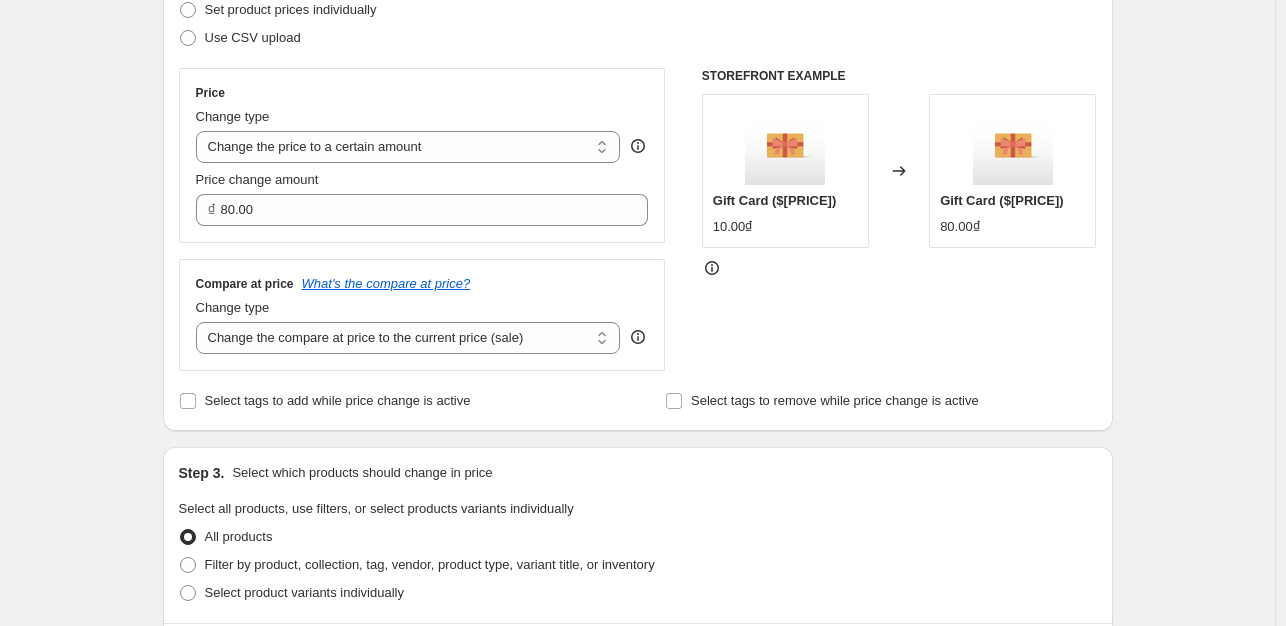 click on "Change type" at bounding box center (408, 117) 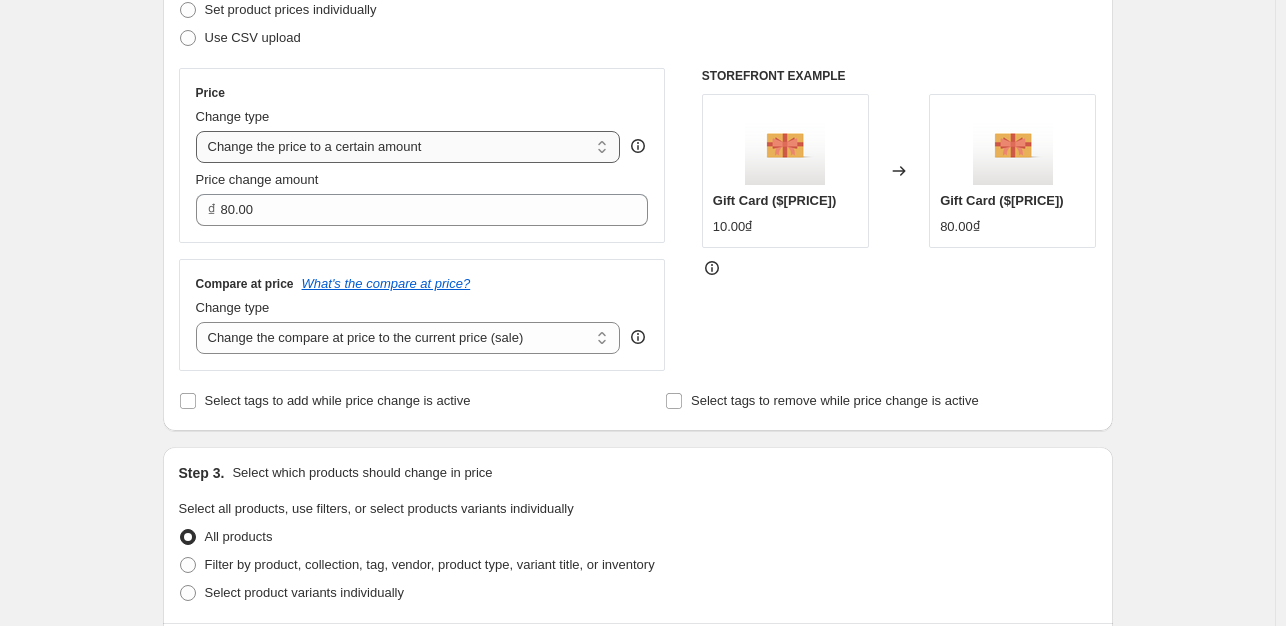click on "Change the price to a certain amount Change the price by a certain amount Change the price by a certain percentage Change the price to the current compare at price (price before sale) Change the price by a certain amount relative to the compare at price Change the price by a certain percentage relative to the compare at price Don't change the price Change the price by a certain percentage relative to the cost per item Change price to certain cost margin" at bounding box center [408, 147] 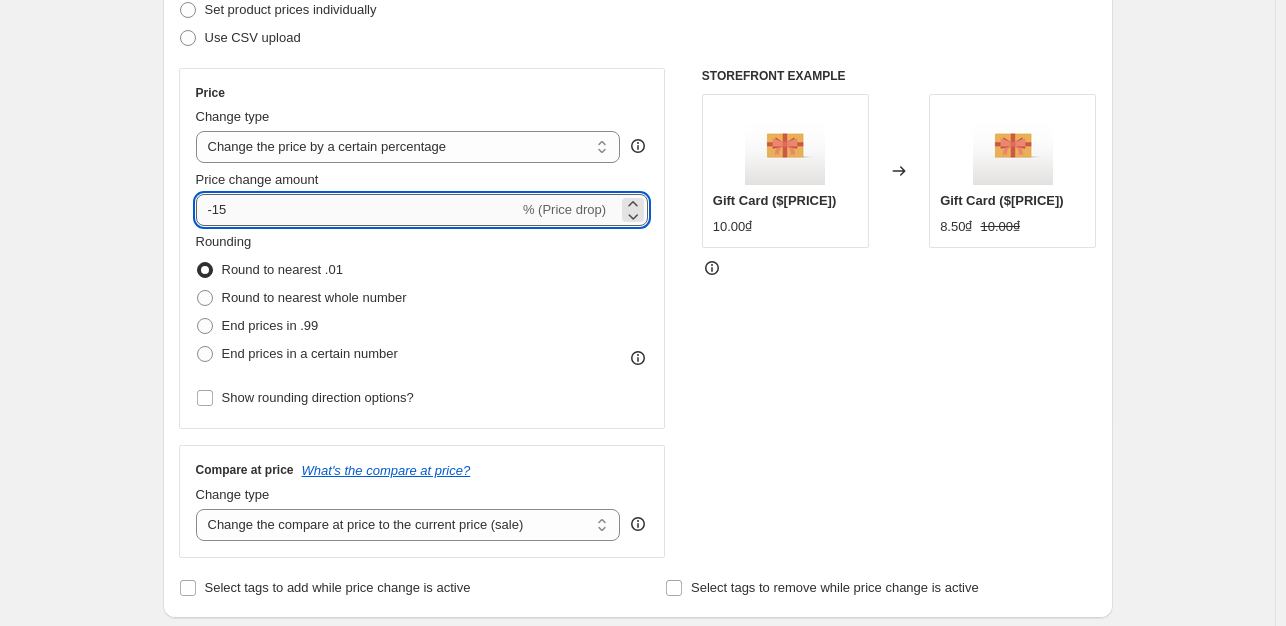 click on "-15" at bounding box center [357, 210] 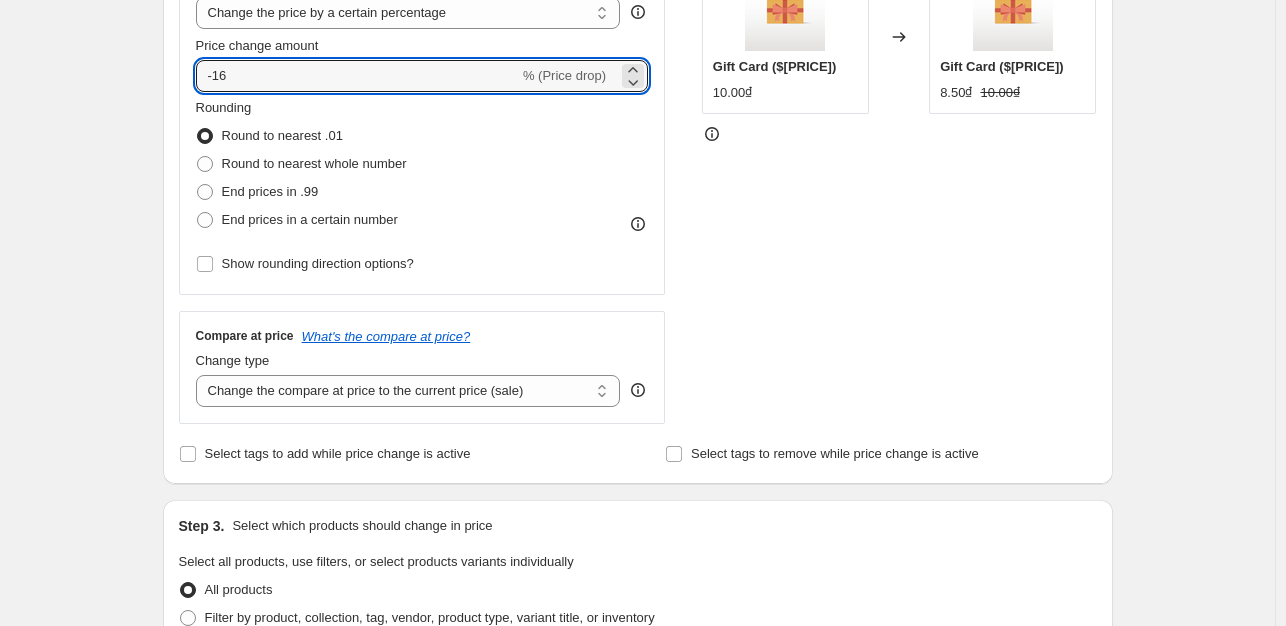 scroll, scrollTop: 400, scrollLeft: 0, axis: vertical 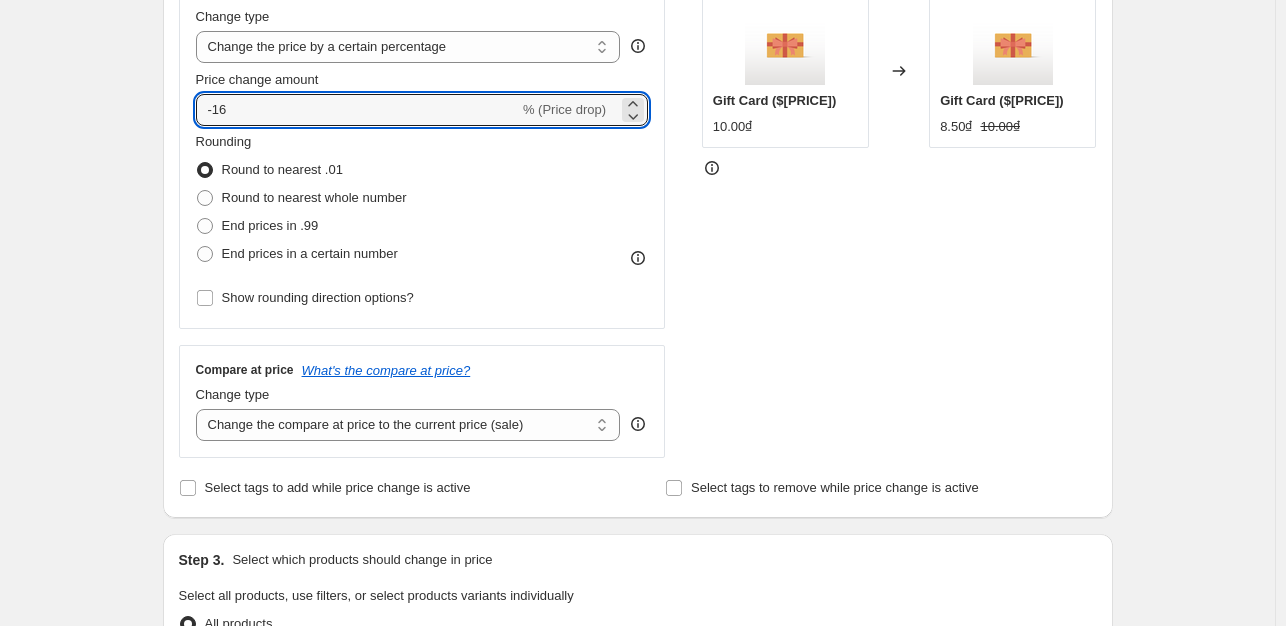 type on "-16" 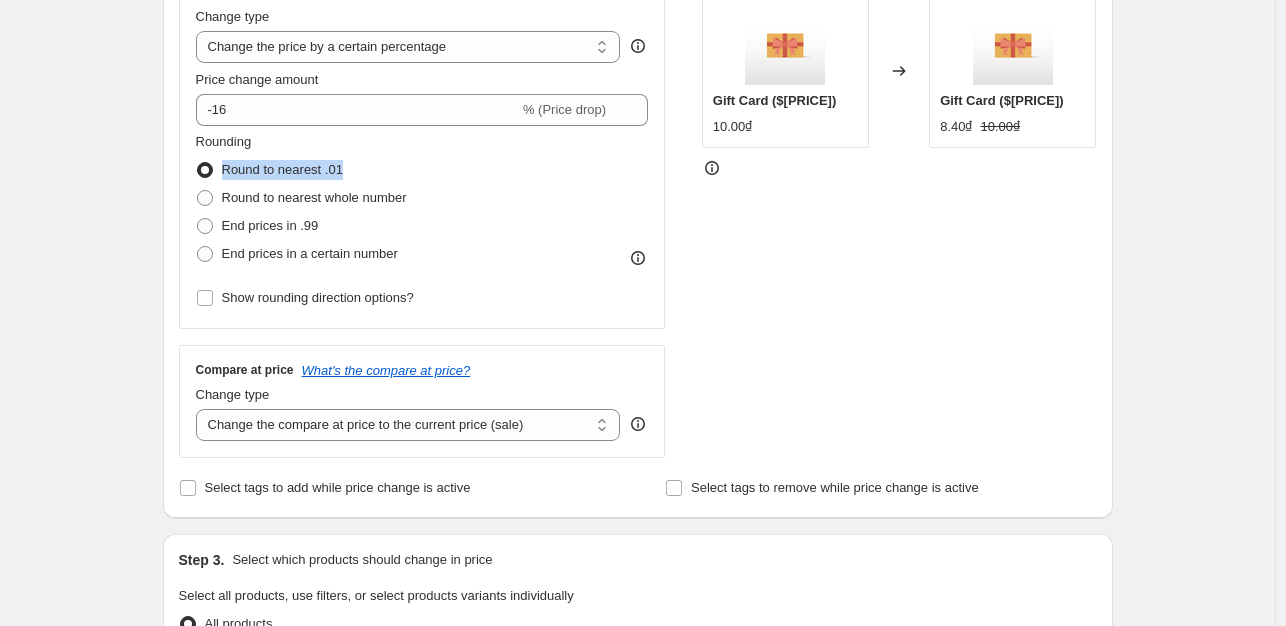 drag, startPoint x: 370, startPoint y: 177, endPoint x: 224, endPoint y: 175, distance: 146.0137 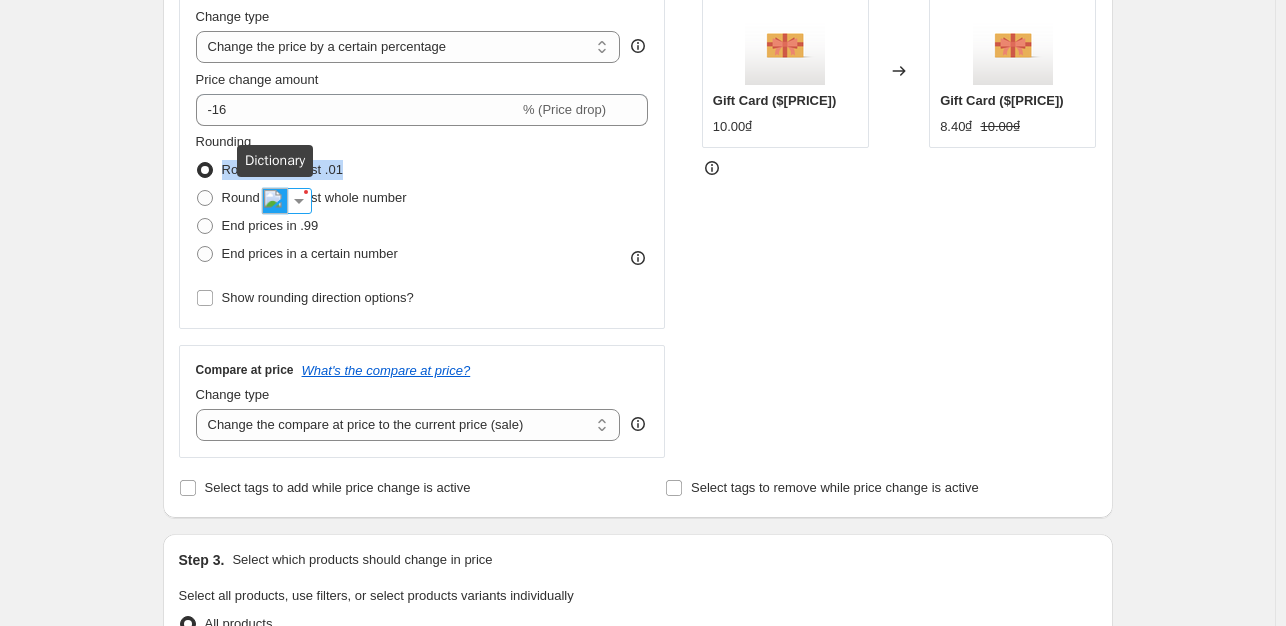 click at bounding box center (275, 201) 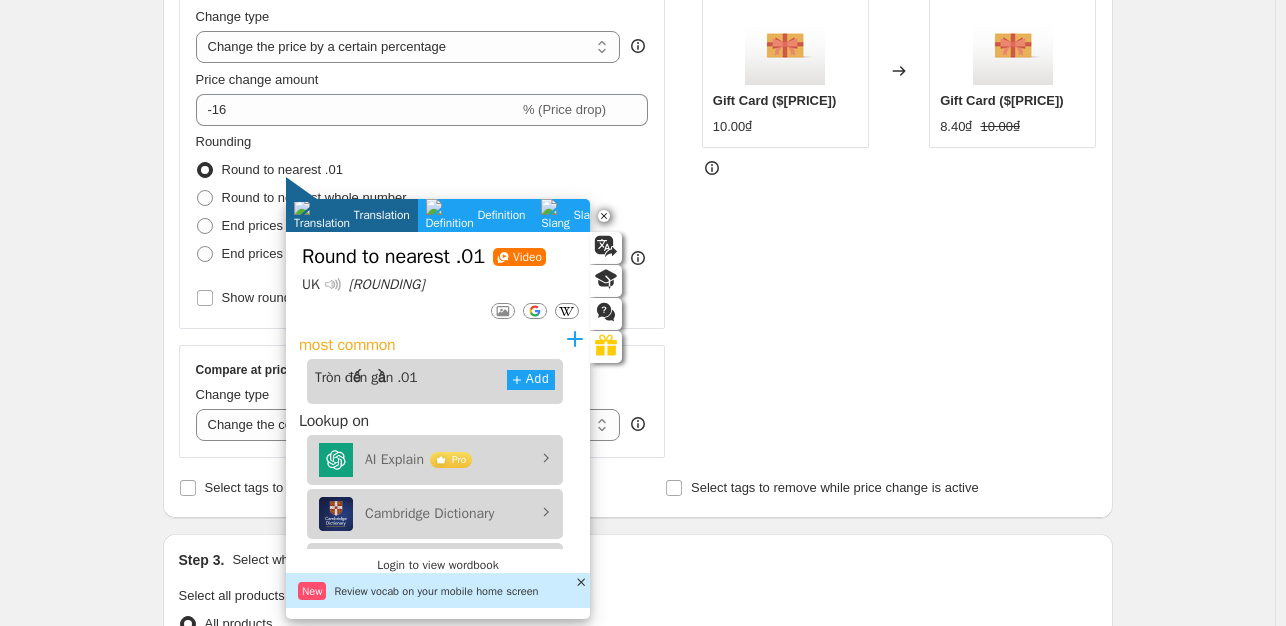 click on "Rounding Round to nearest .01 Round to nearest whole number End prices in .99 End prices in a certain number" at bounding box center [422, 200] 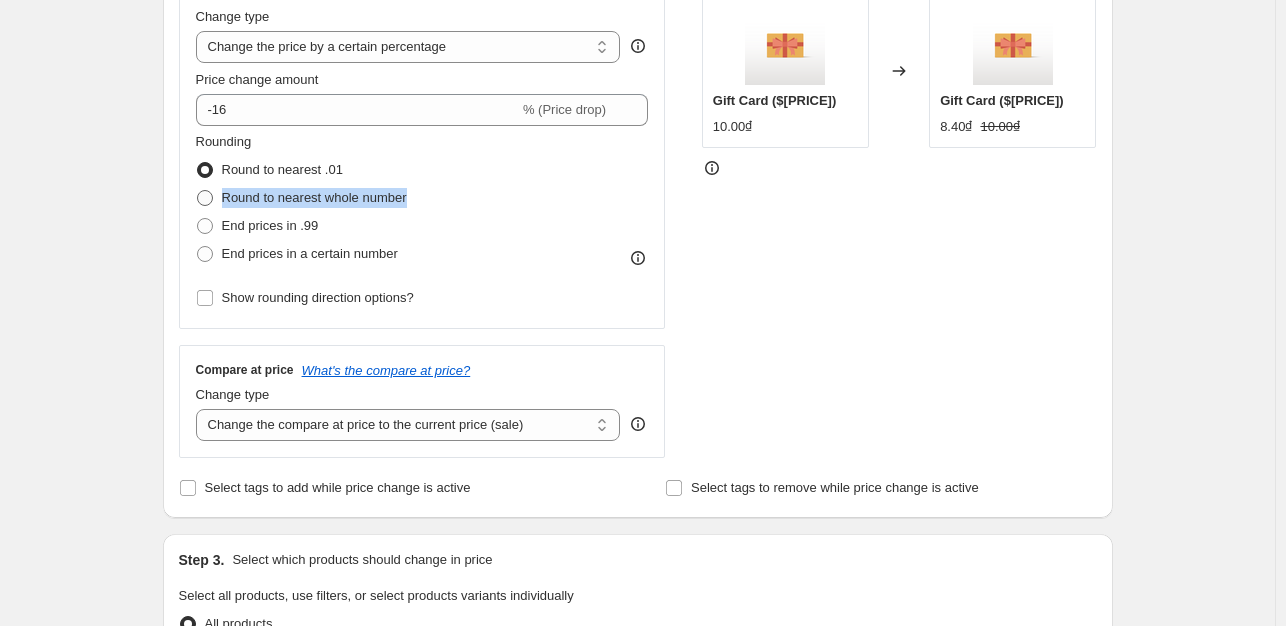drag, startPoint x: 422, startPoint y: 195, endPoint x: 228, endPoint y: 205, distance: 194.25757 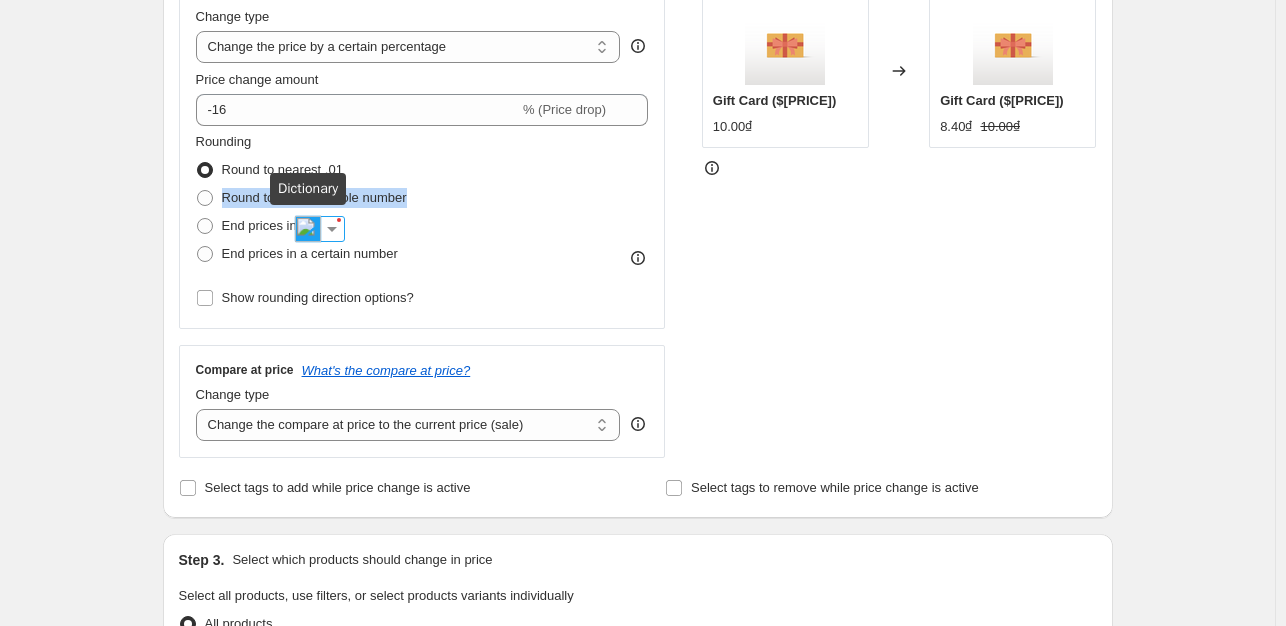 click at bounding box center (308, 229) 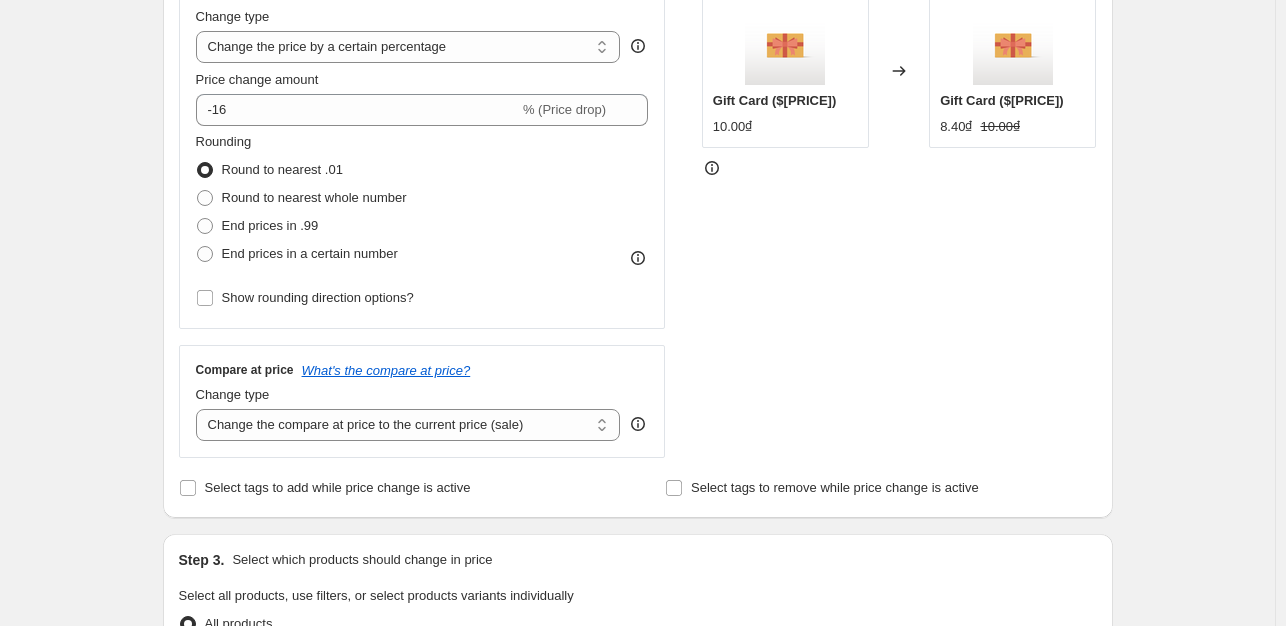 click on "Rounding Round to nearest .01 Round to nearest whole number End prices in .99 End prices in a certain number" at bounding box center (422, 200) 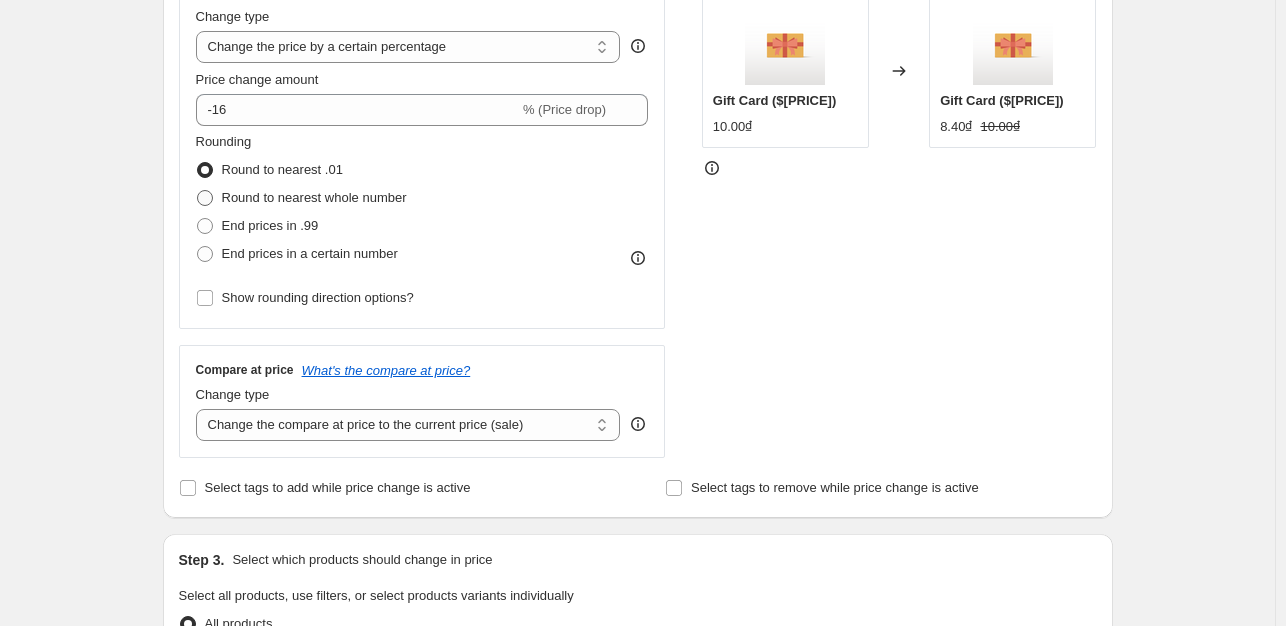 click at bounding box center (205, 198) 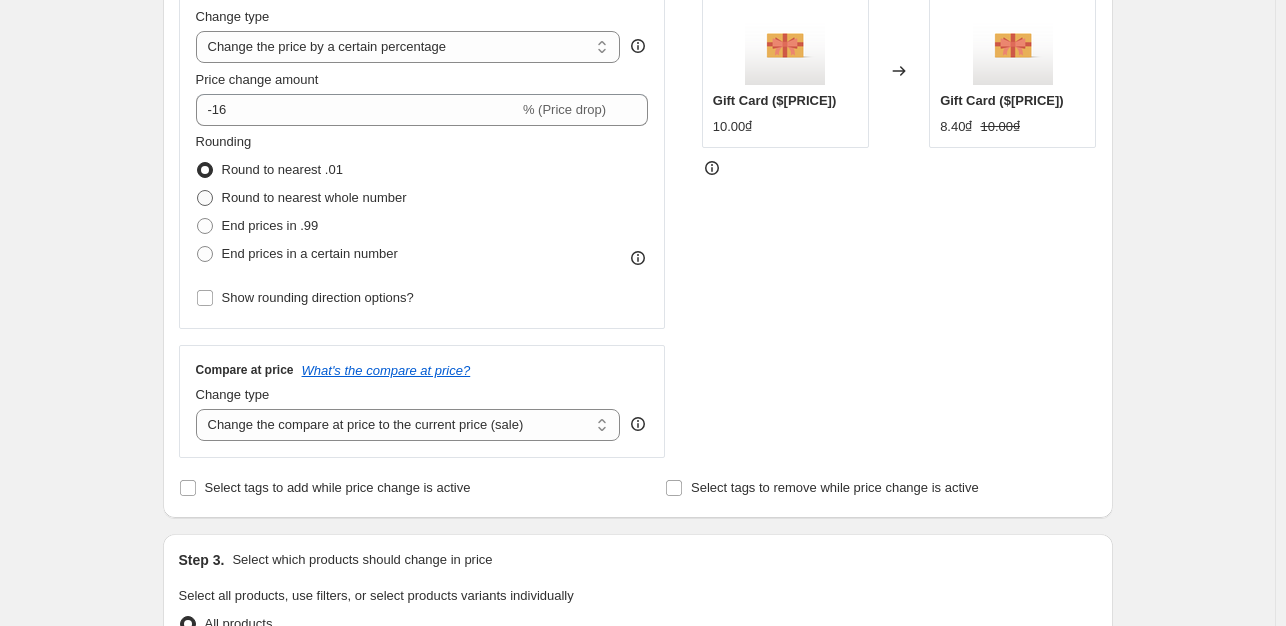 radio on "true" 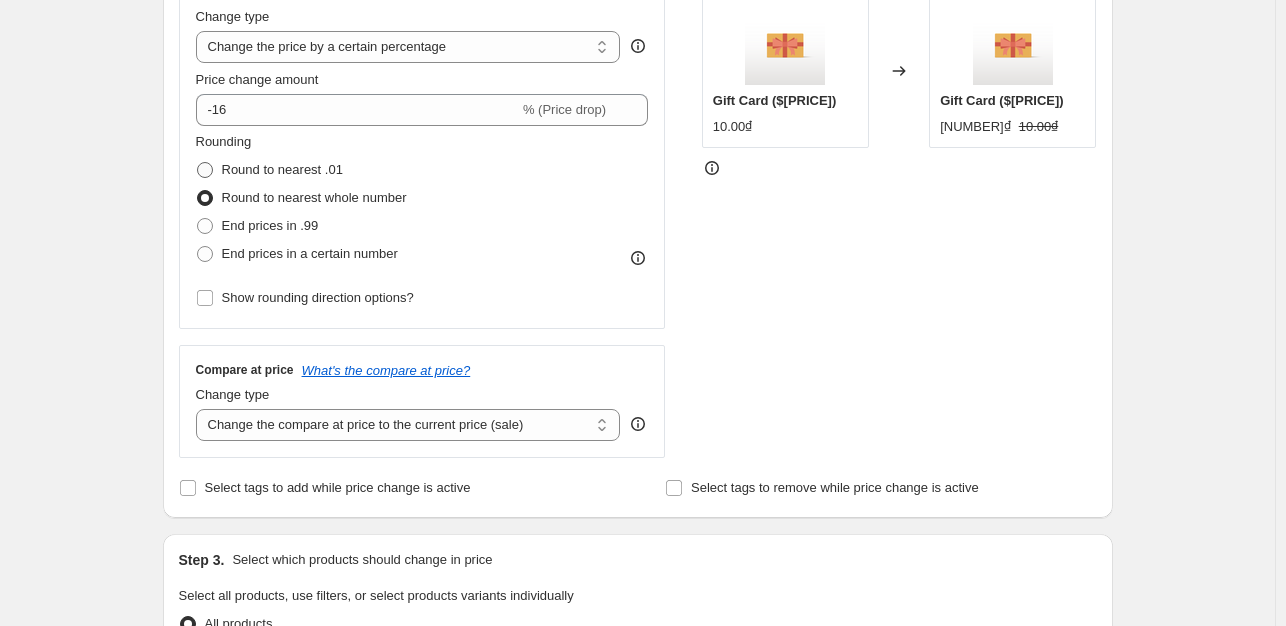 click at bounding box center (205, 170) 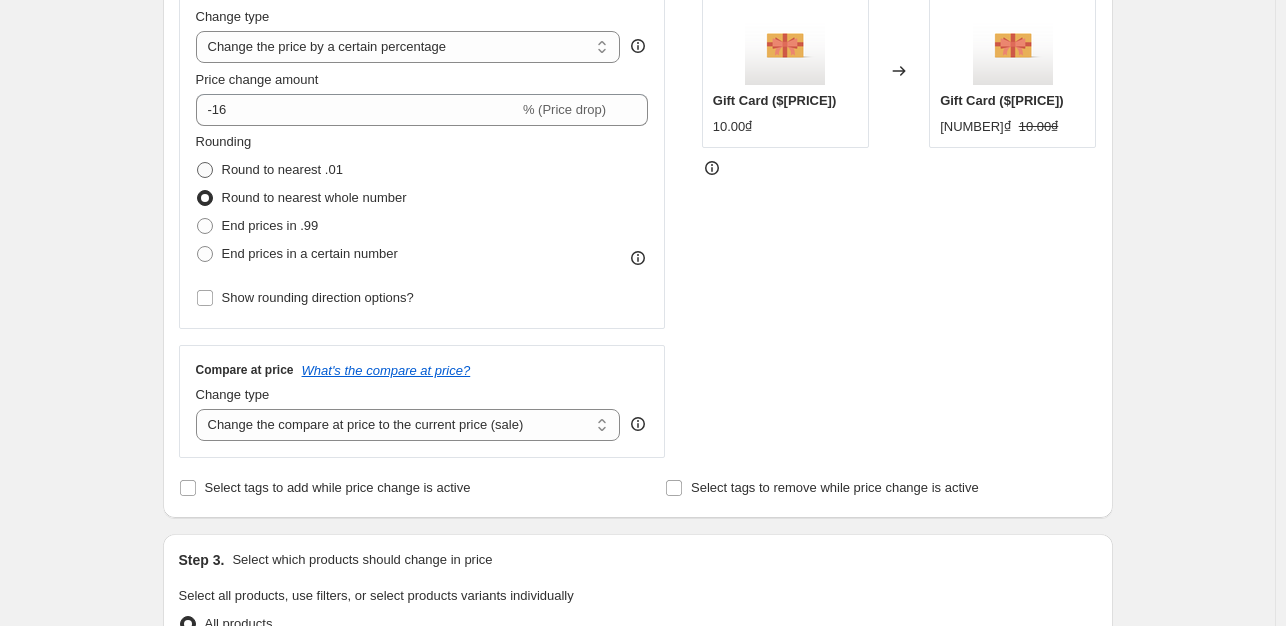 radio on "true" 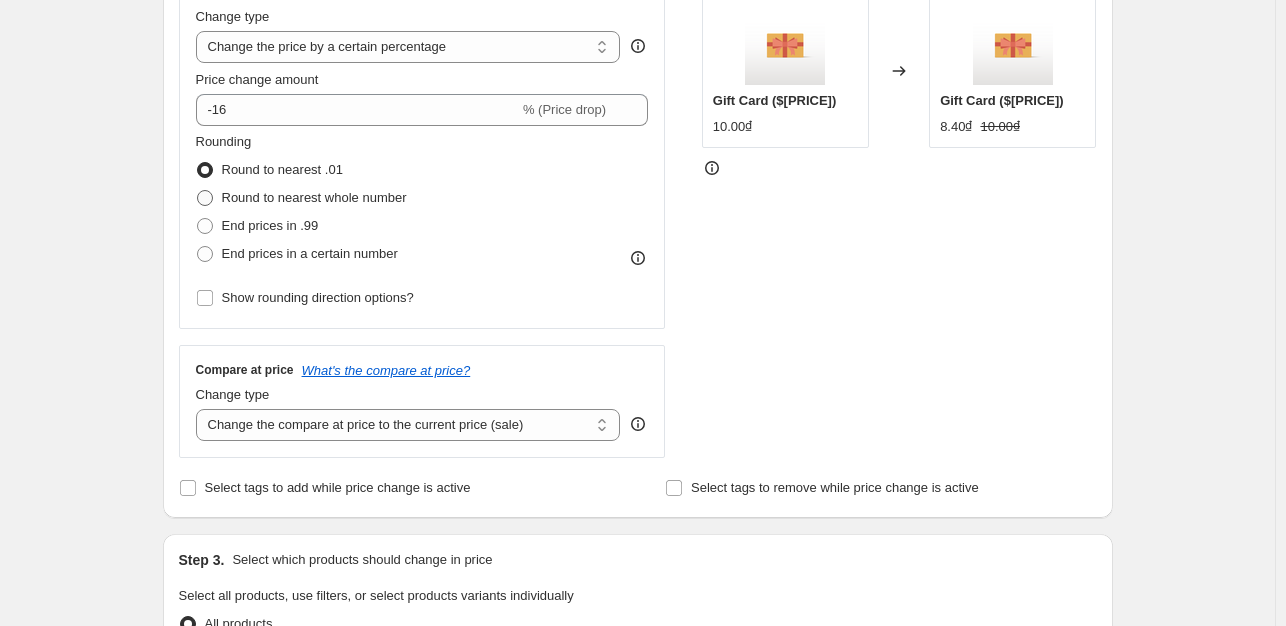click at bounding box center [205, 198] 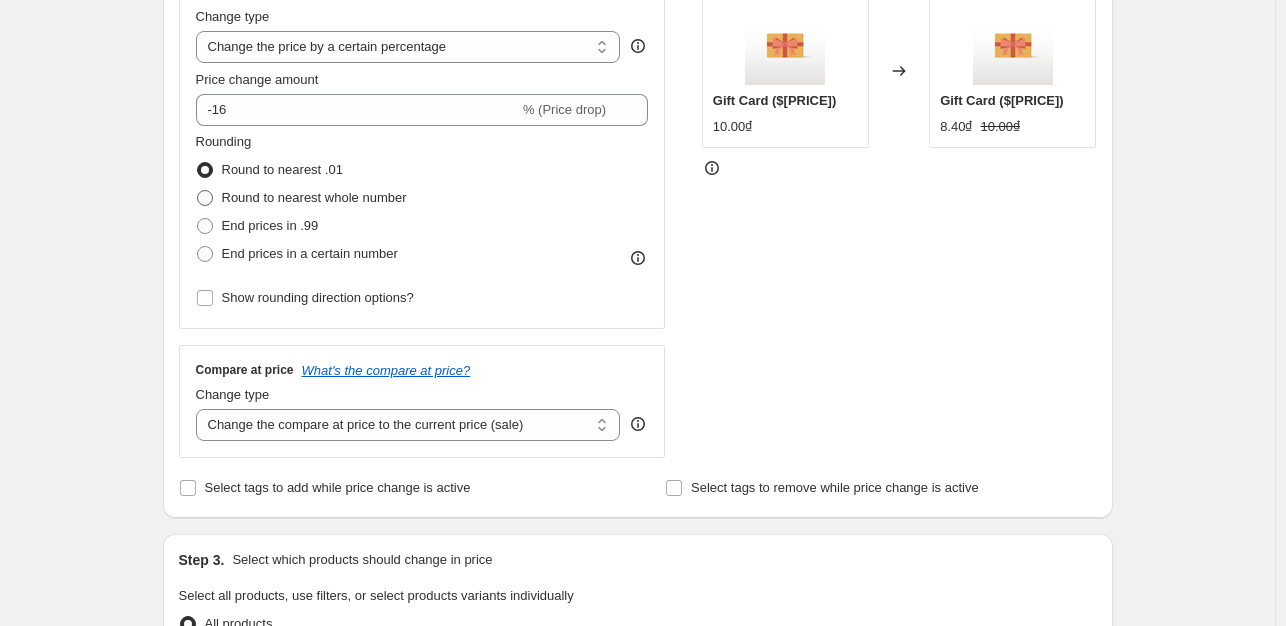 radio on "true" 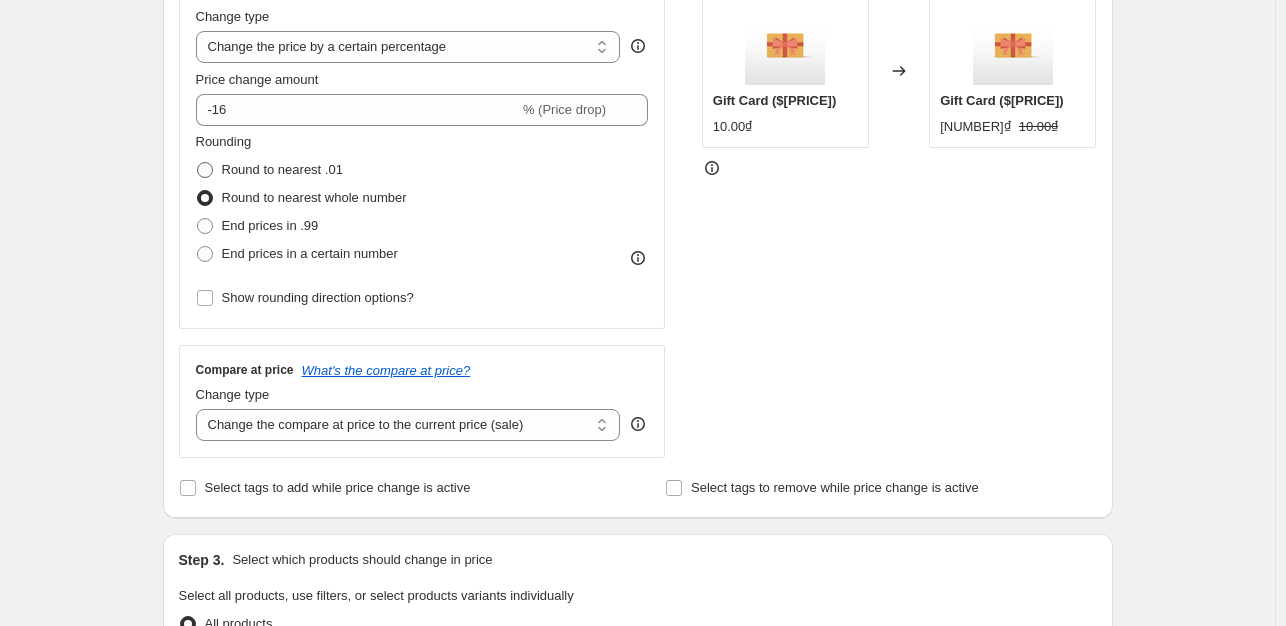 click at bounding box center [205, 170] 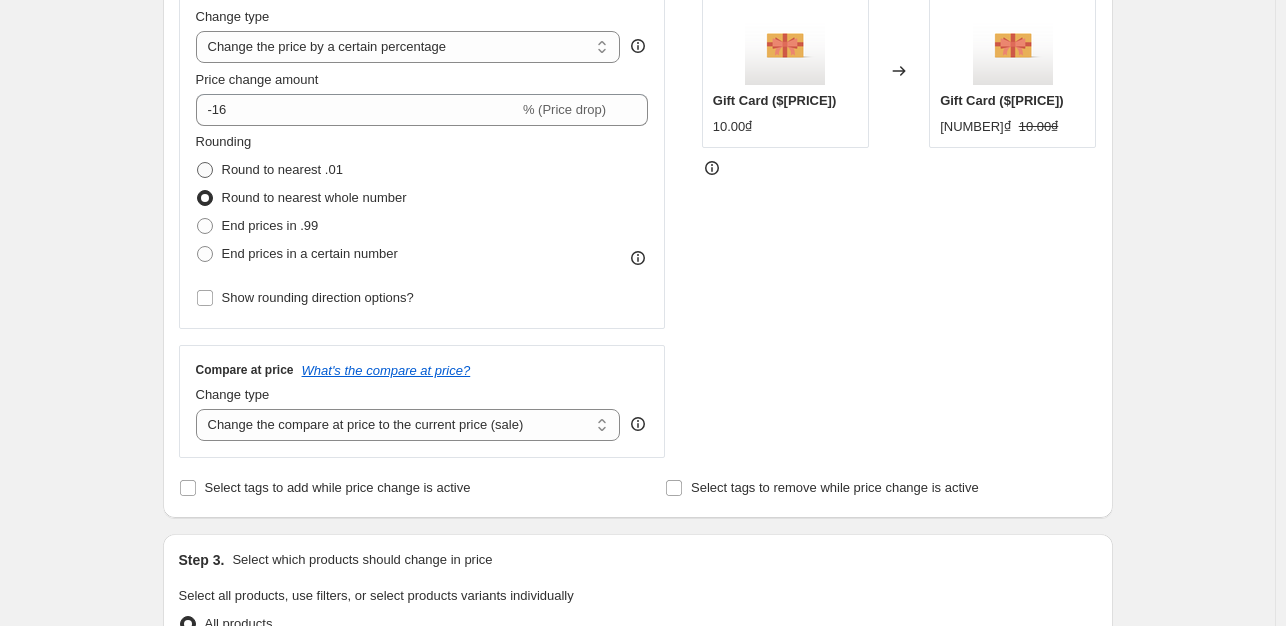radio on "true" 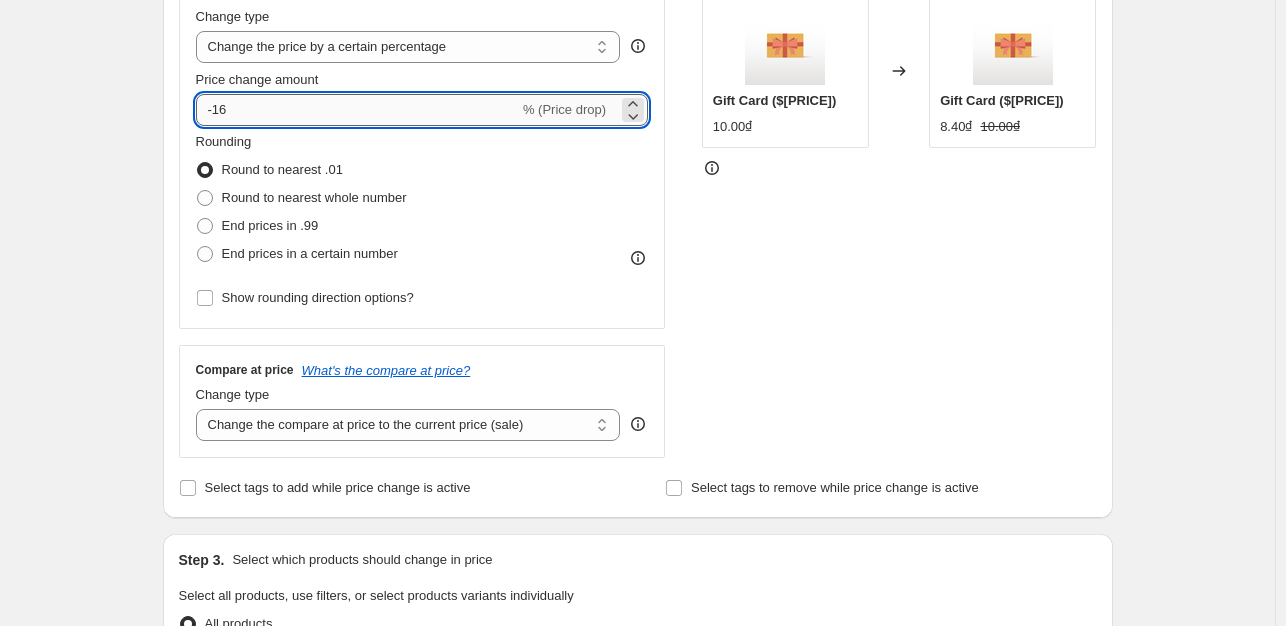 click on "-16" at bounding box center [357, 110] 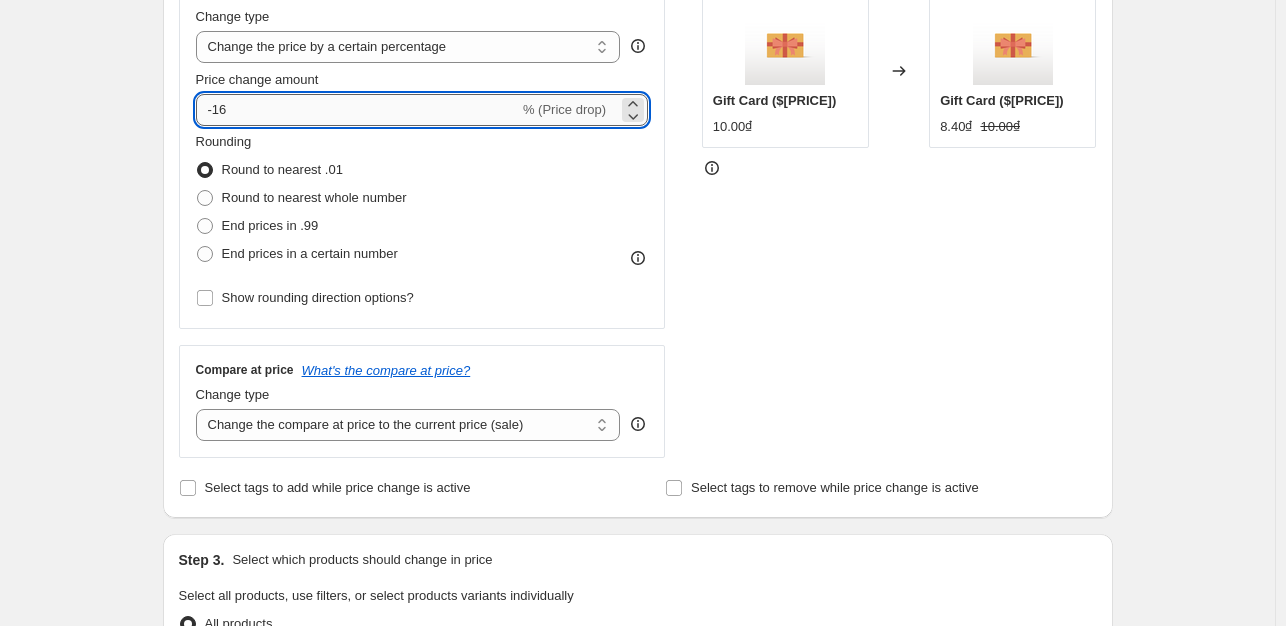 type on "[NUMBER]" 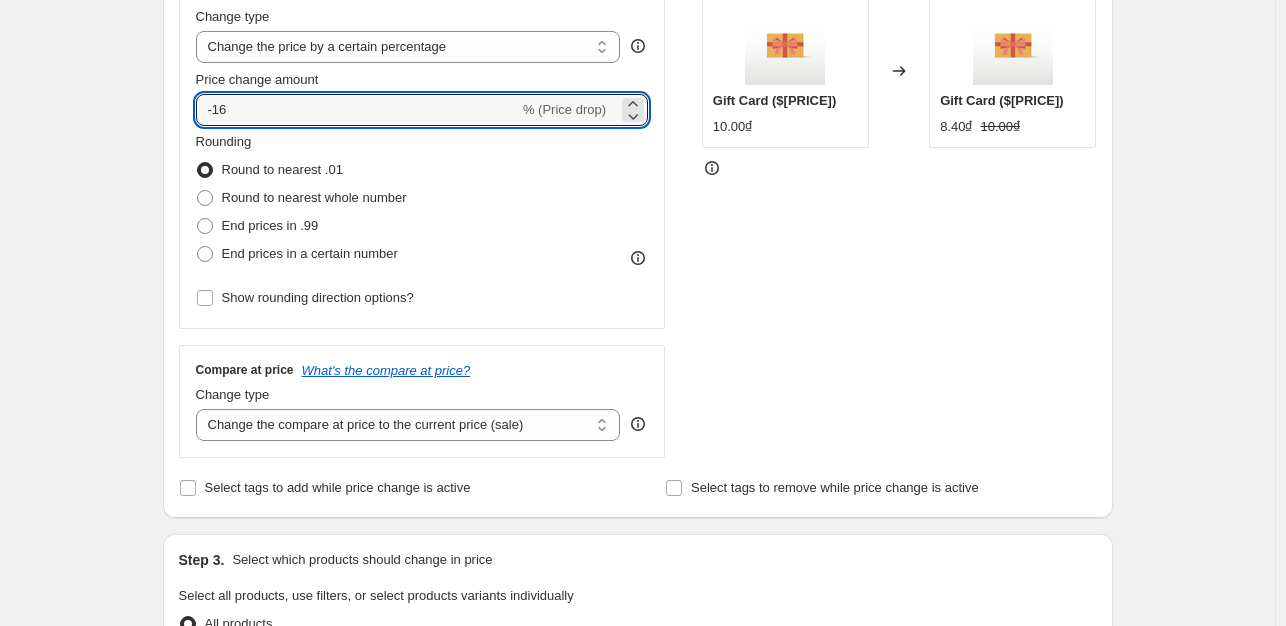 click on "Rounding Round to nearest .01 Round to nearest whole number End prices in .99 End prices in a certain number" at bounding box center (301, 200) 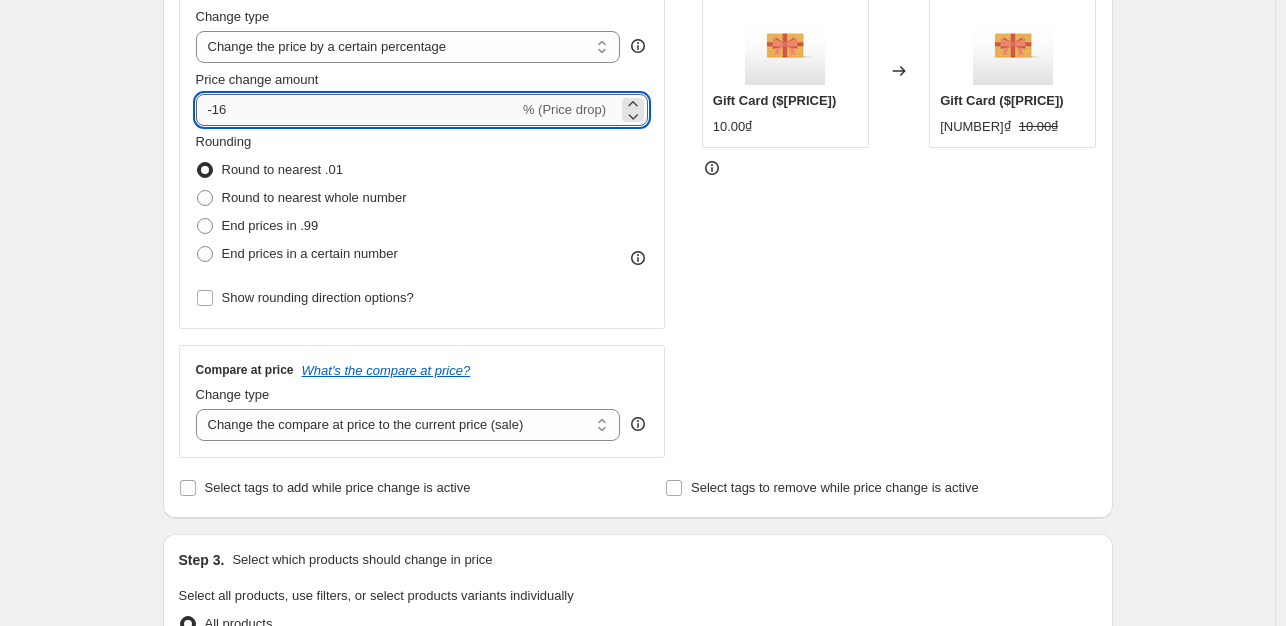 click on "[NUMBER]" at bounding box center (357, 110) 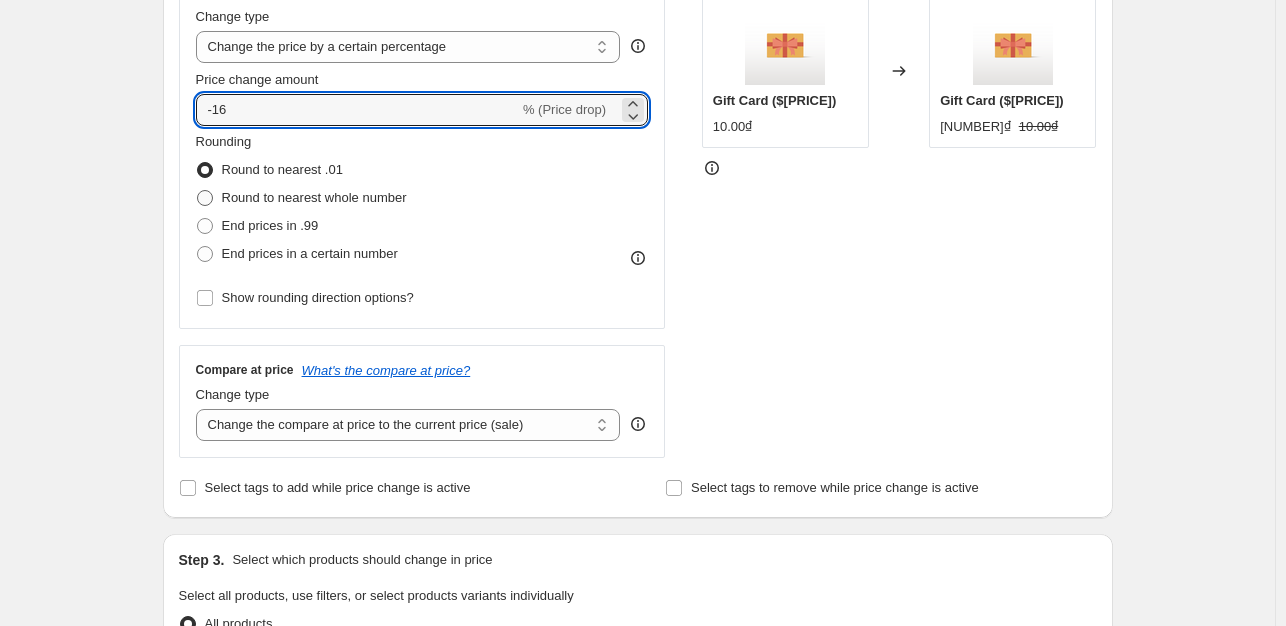 click at bounding box center [205, 198] 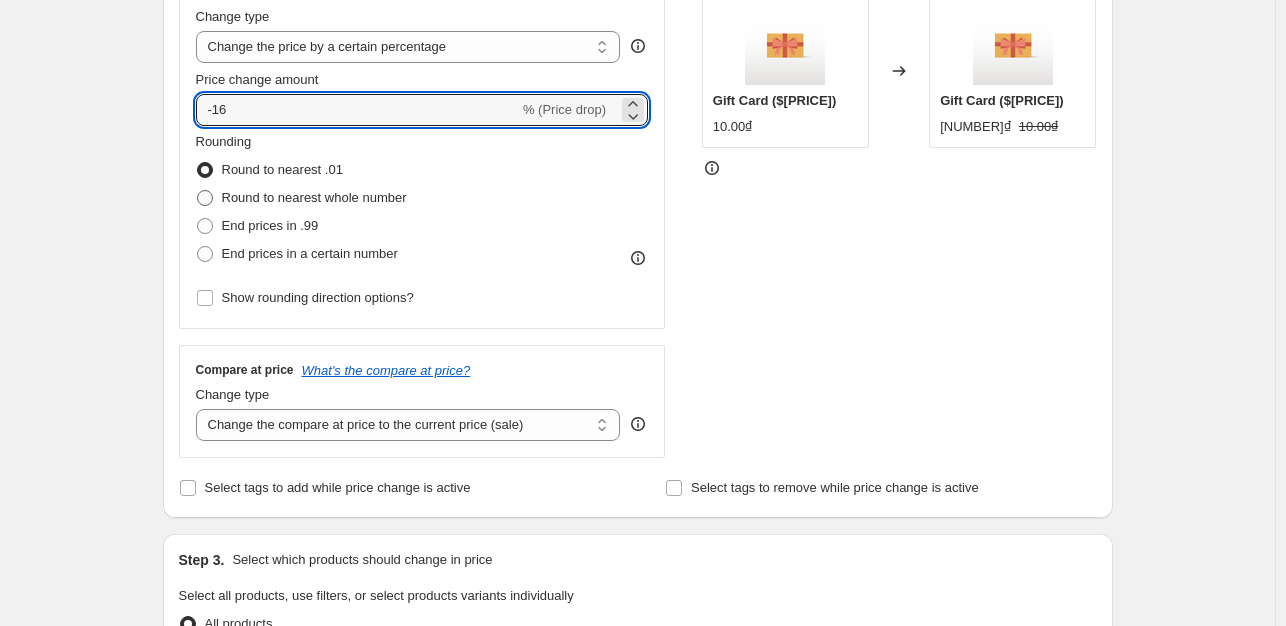 radio on "true" 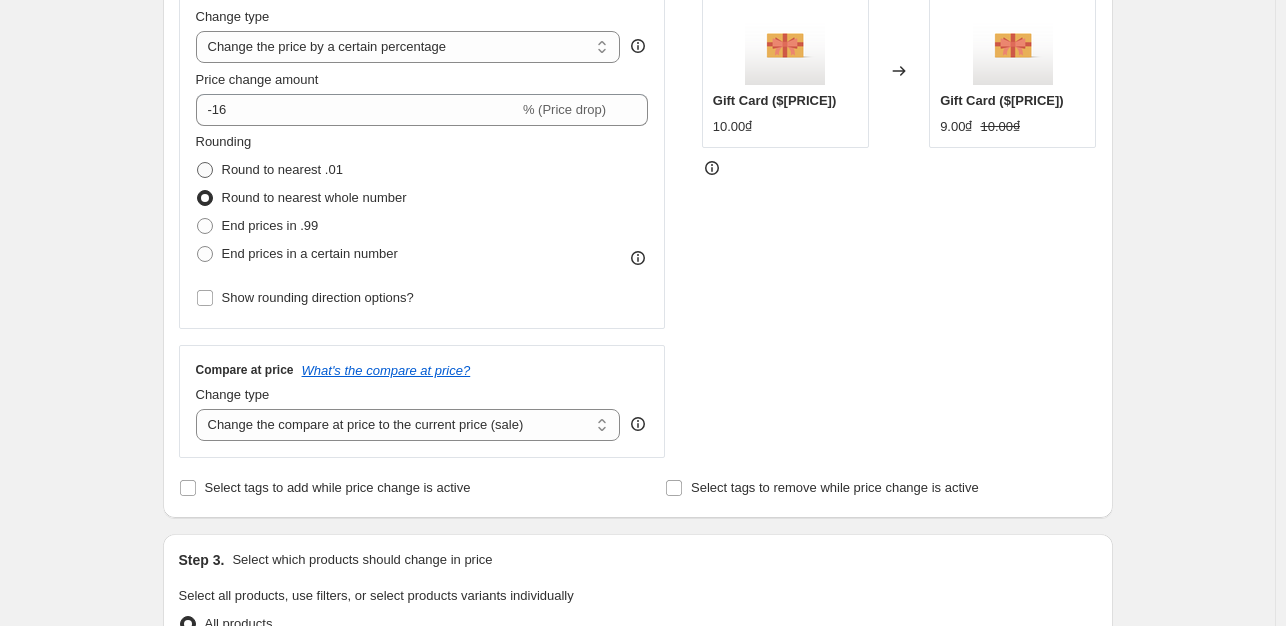 click at bounding box center [205, 170] 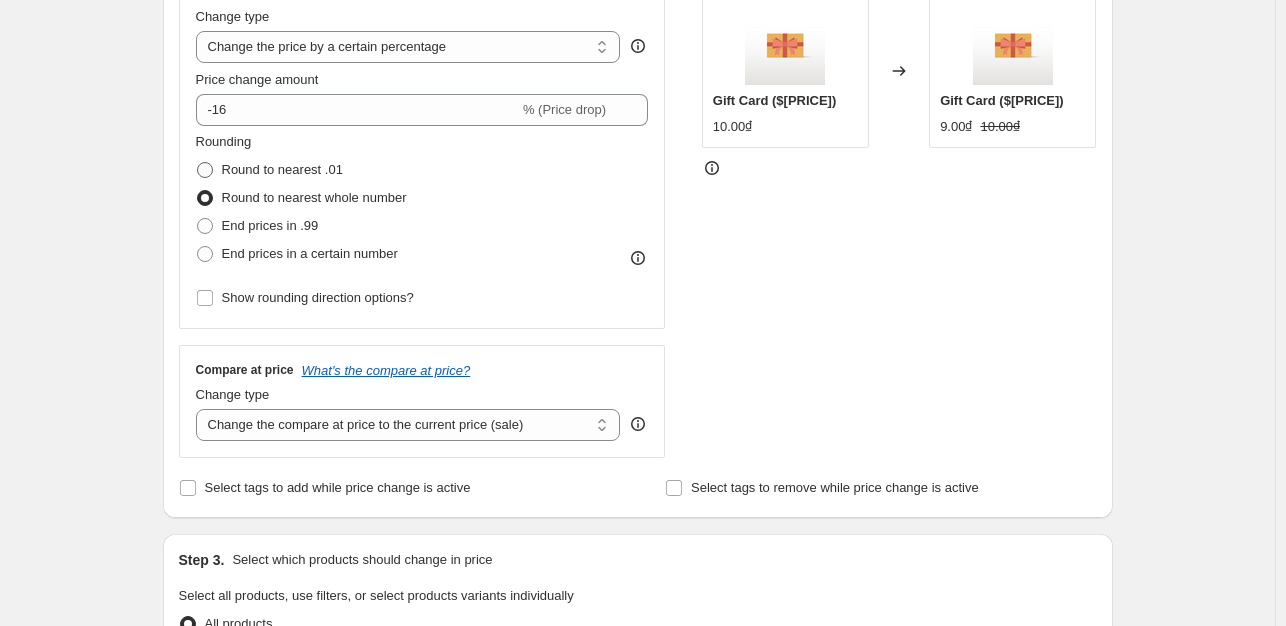 radio on "true" 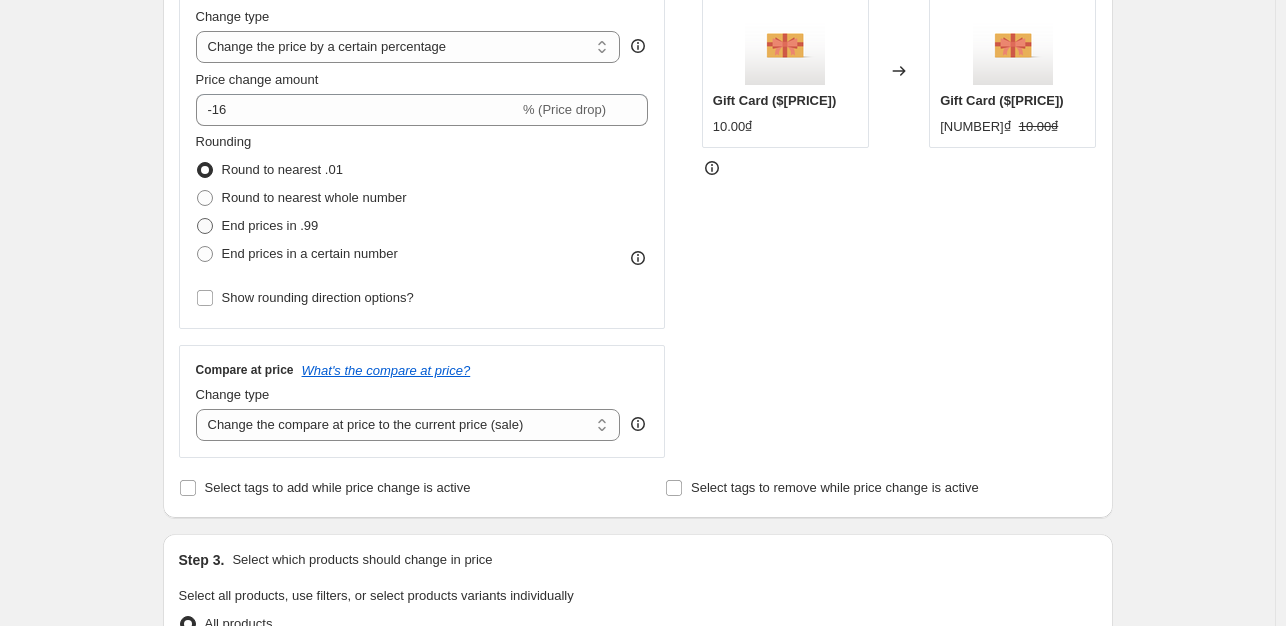 click at bounding box center [205, 226] 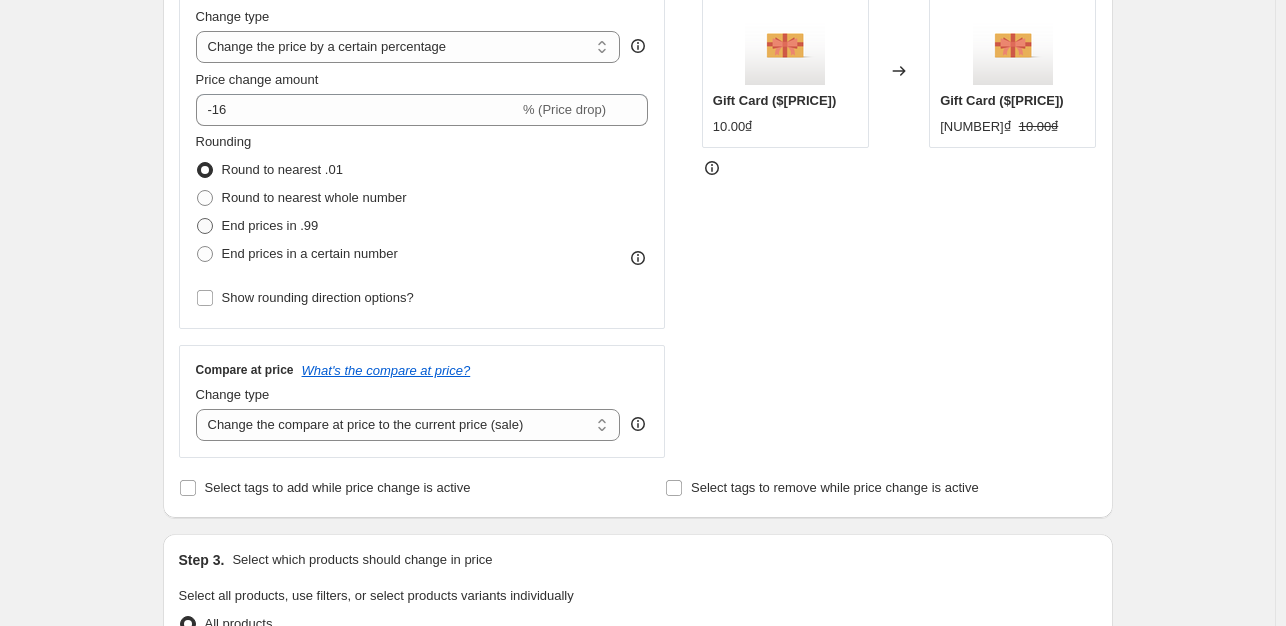 radio on "true" 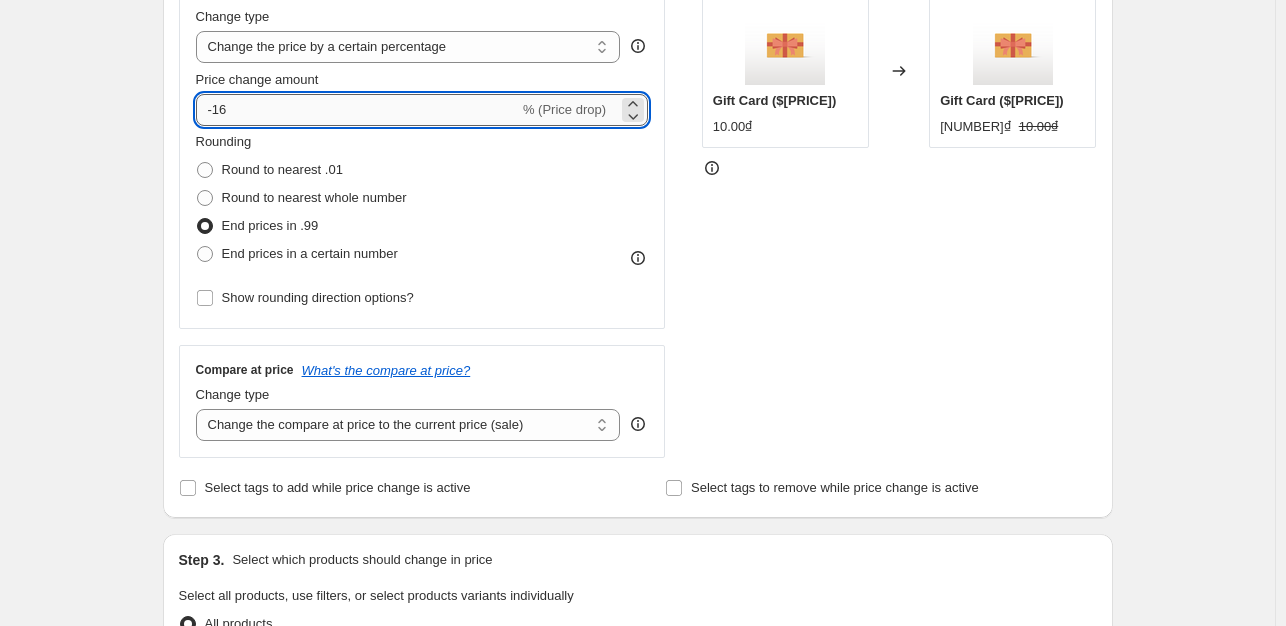 click on "[NUMBER]" at bounding box center [357, 110] 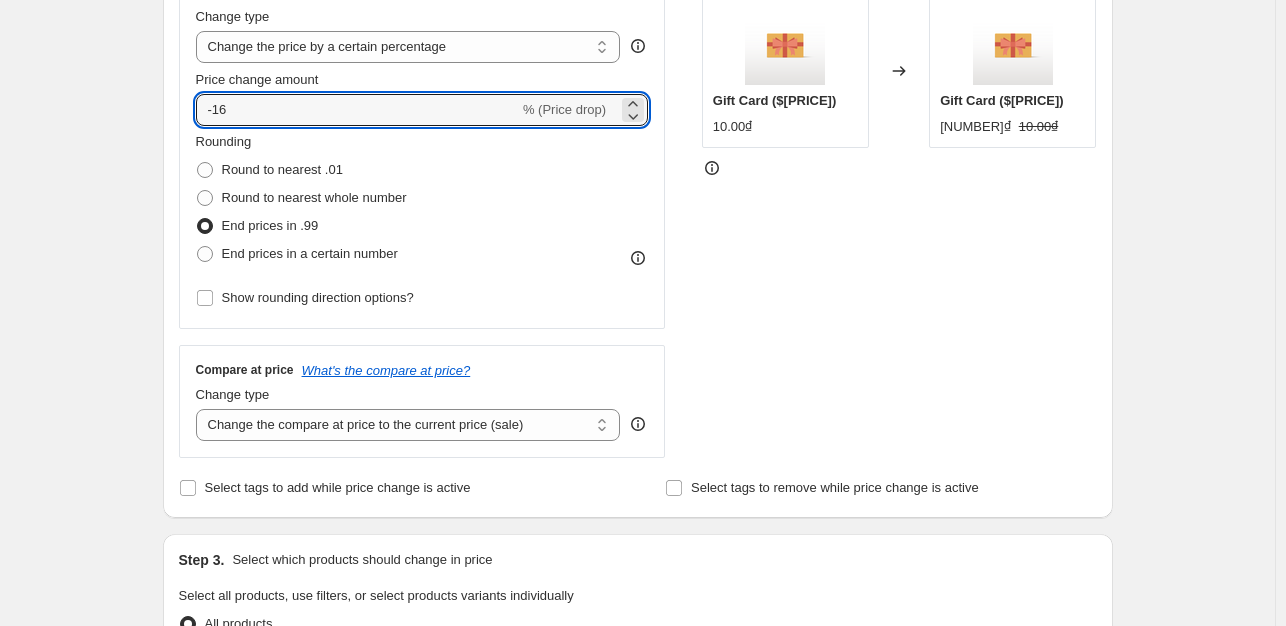 type on "[NUMBER]" 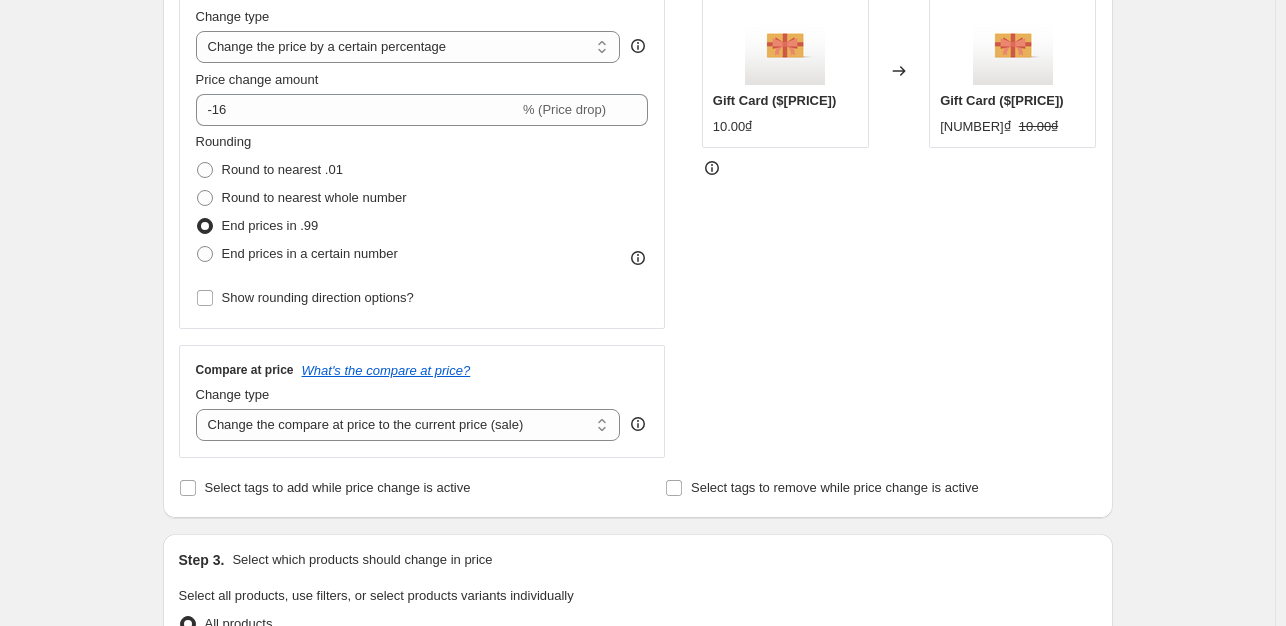 click on "Rounding Round to nearest .01 Round to nearest whole number End prices in .99 End prices in a certain number" at bounding box center [422, 200] 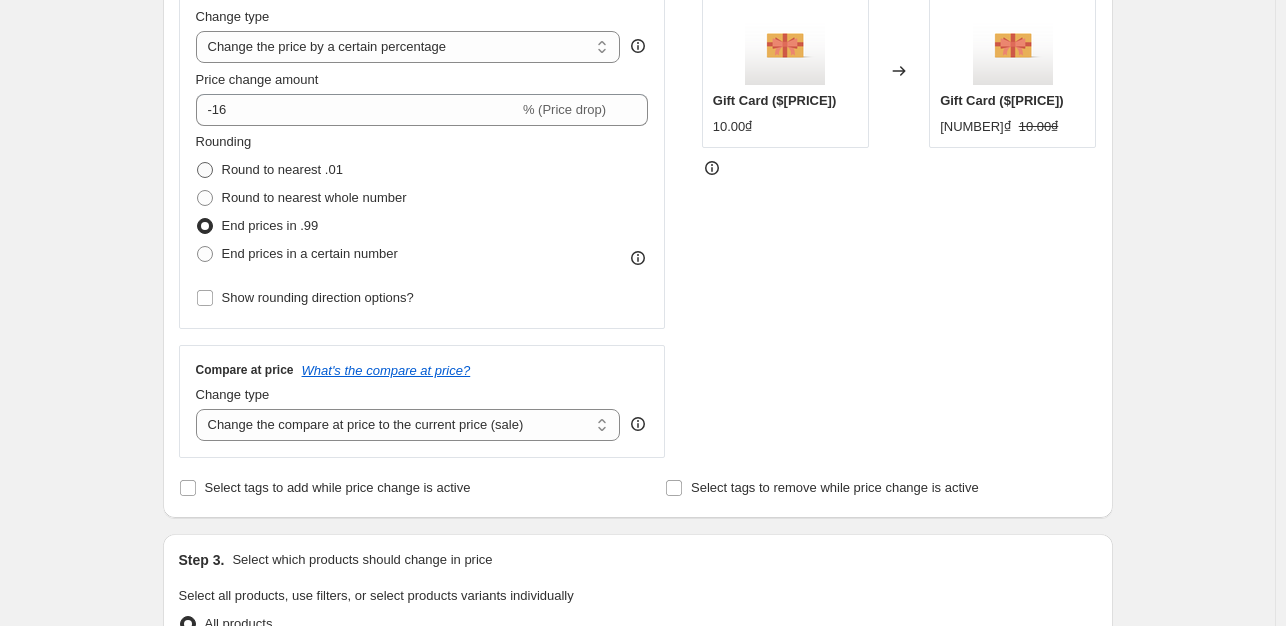 click at bounding box center [205, 170] 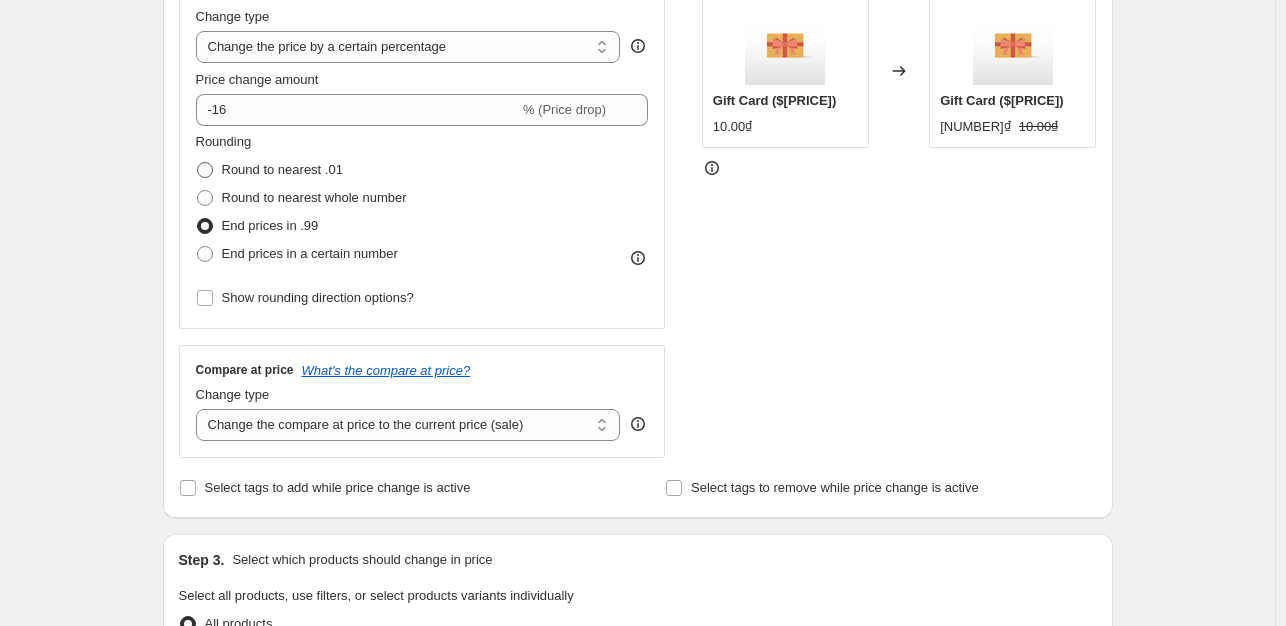 radio on "true" 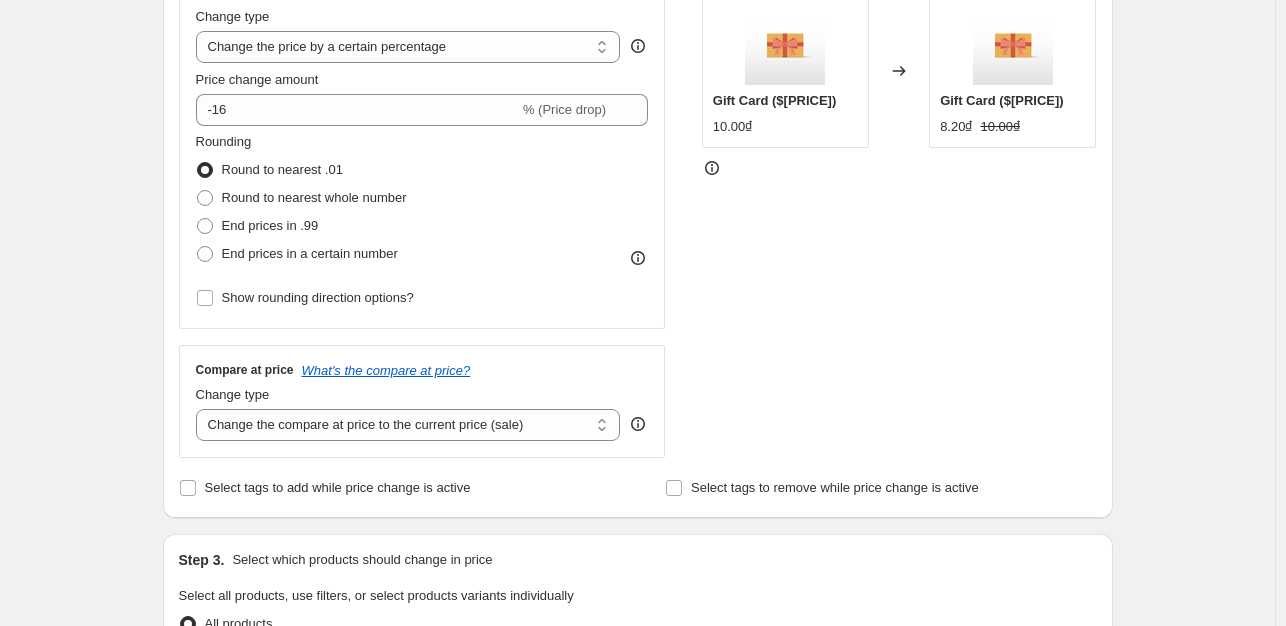 drag, startPoint x: 251, startPoint y: 147, endPoint x: 246, endPoint y: 165, distance: 18.681541 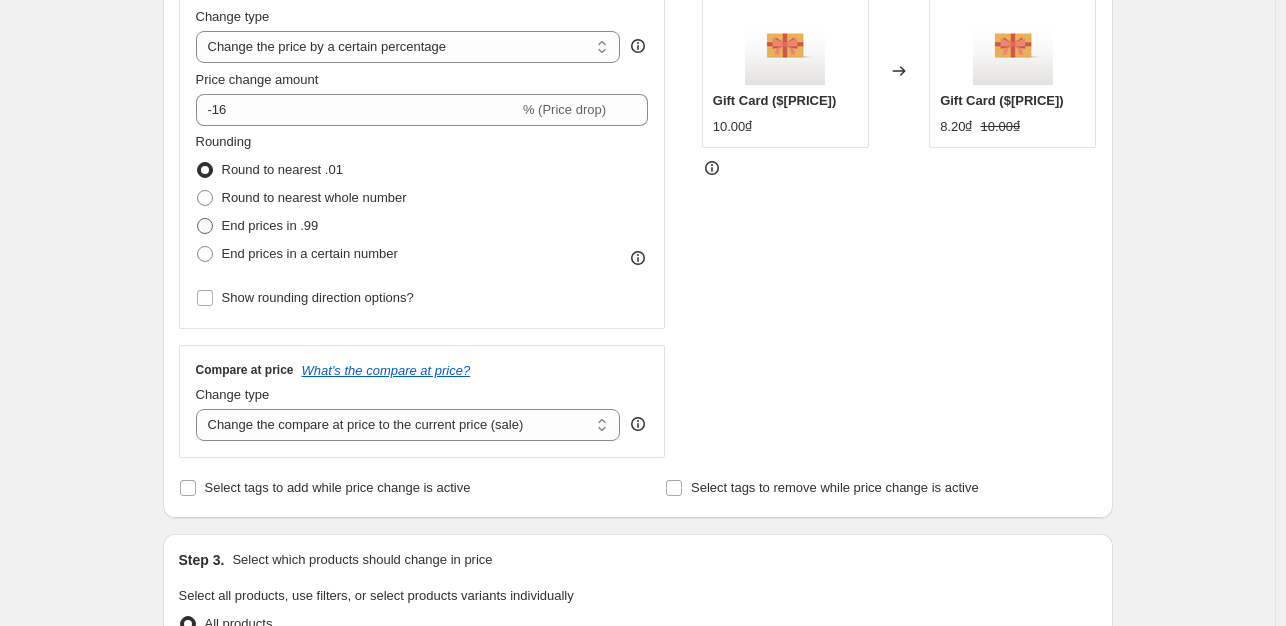 click at bounding box center [205, 226] 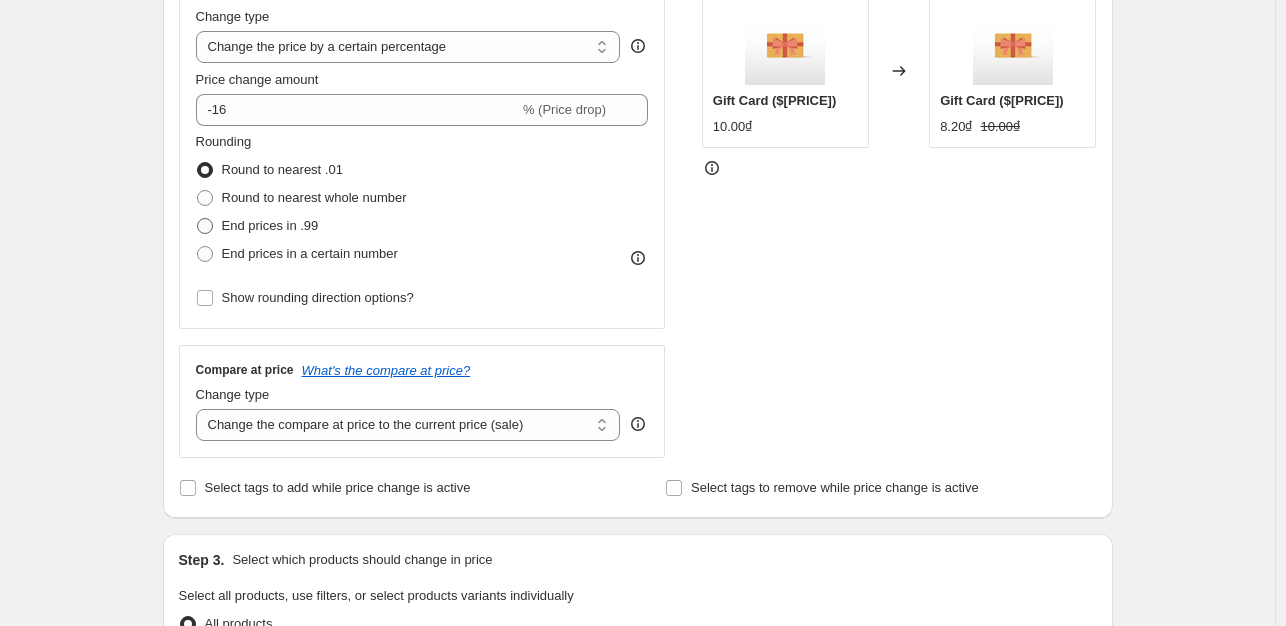 radio on "true" 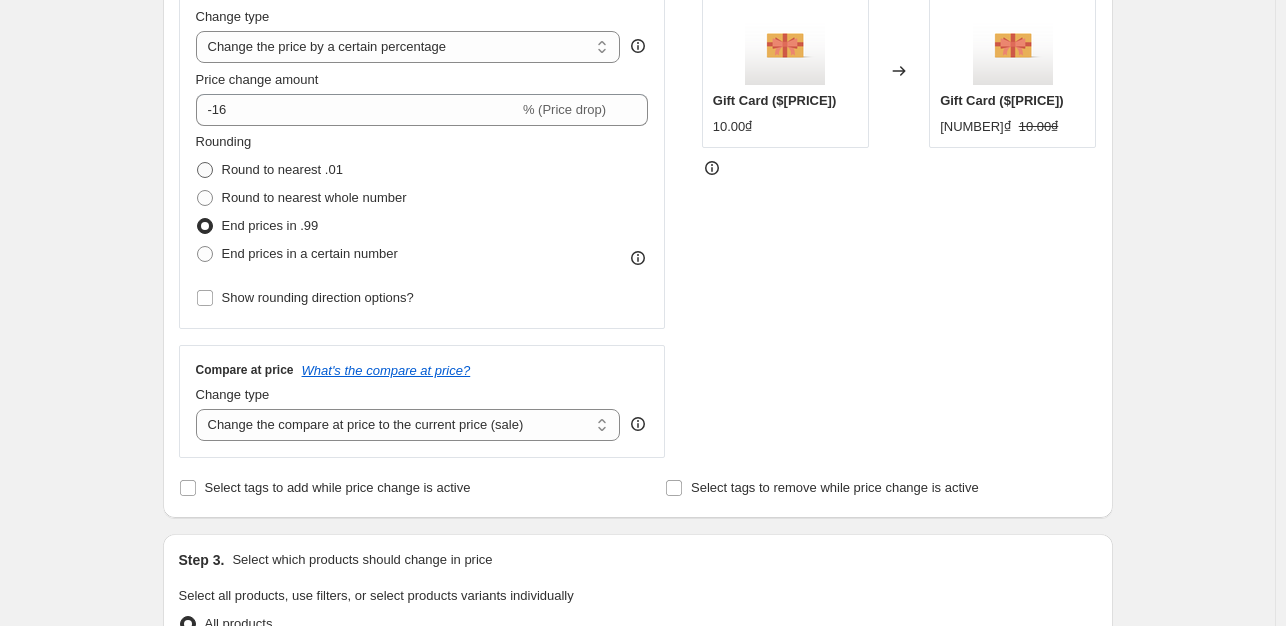 click at bounding box center (205, 170) 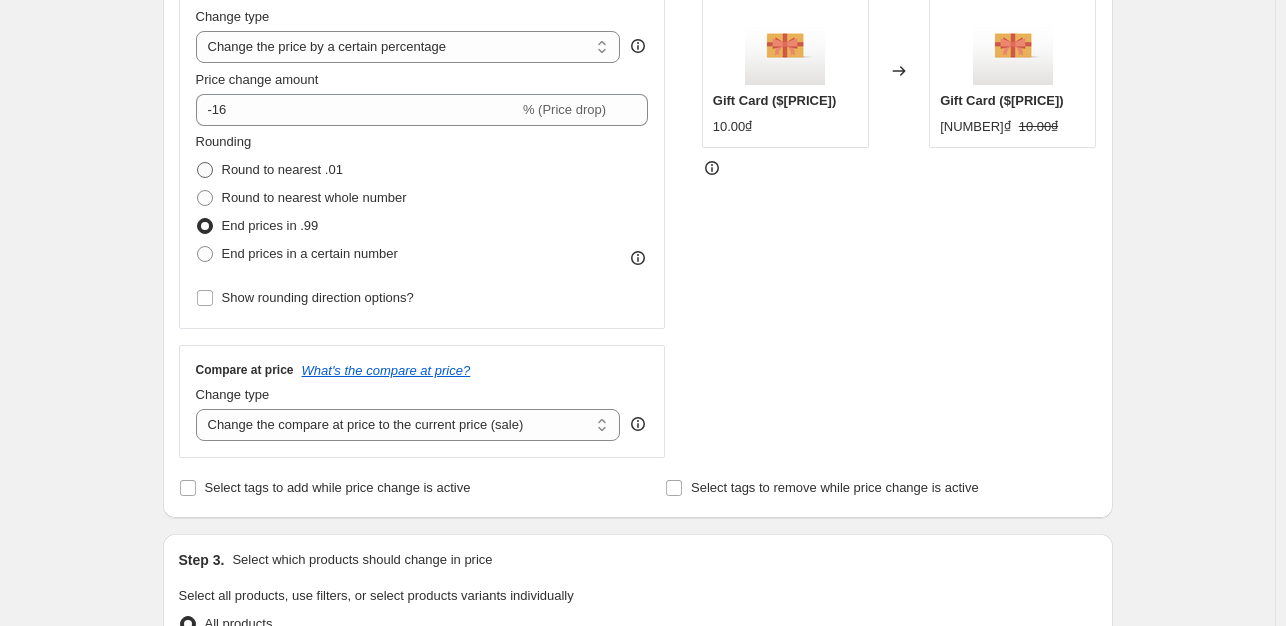 radio on "true" 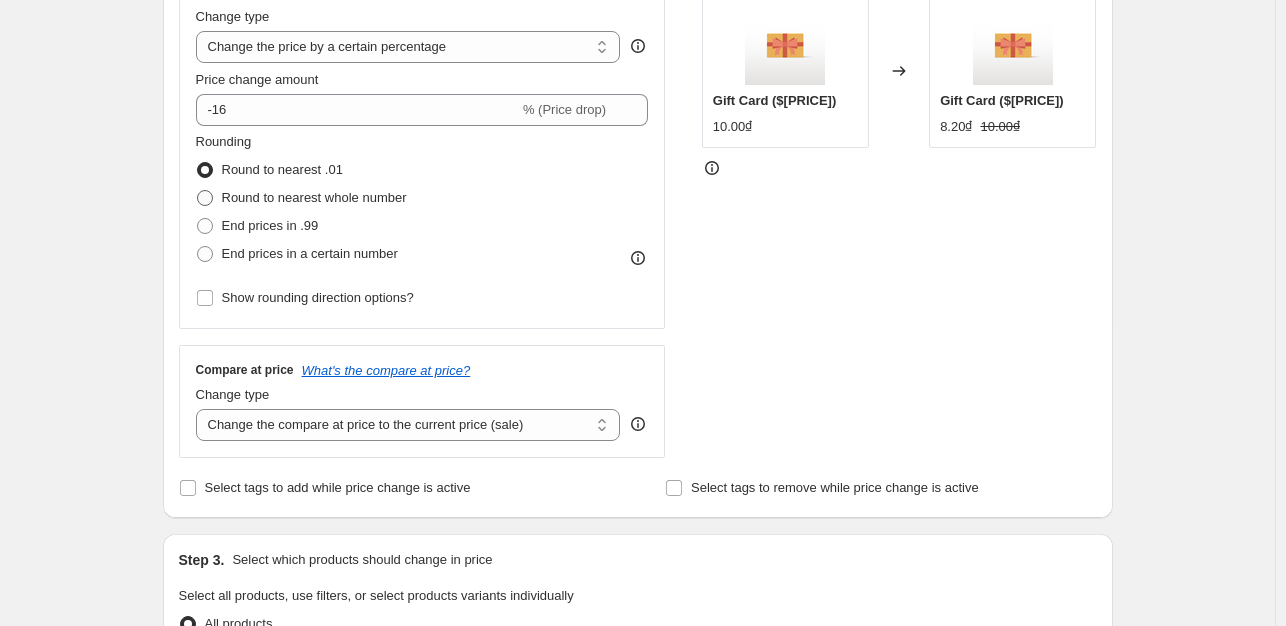 click at bounding box center [205, 198] 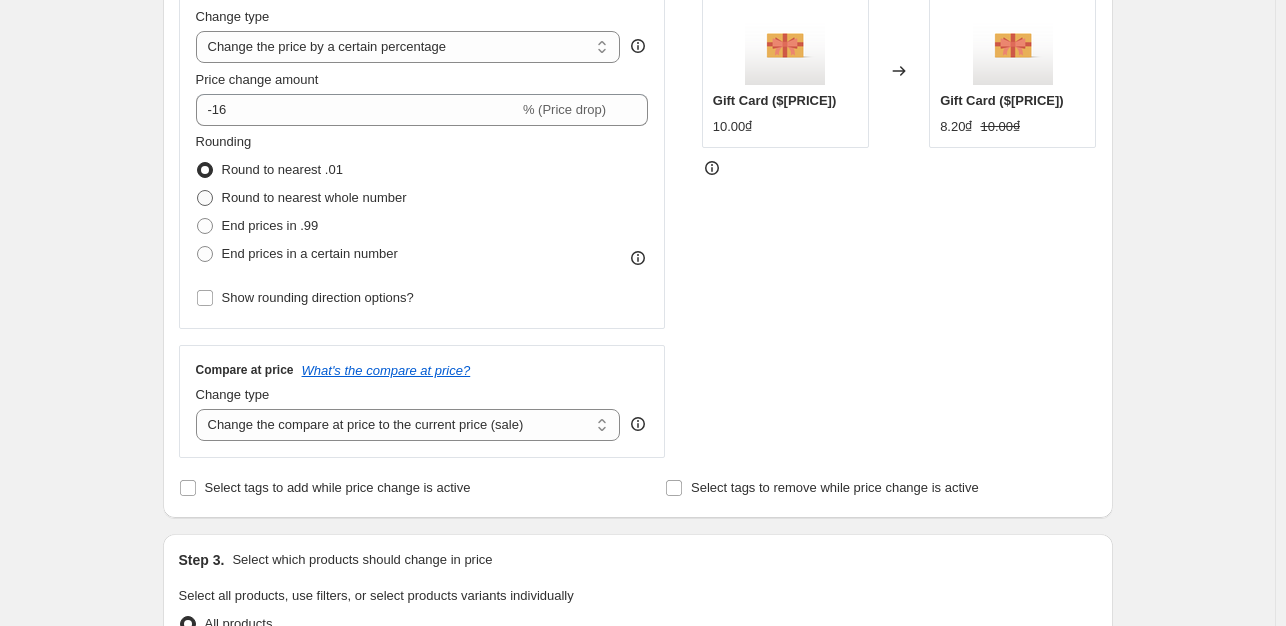 radio on "true" 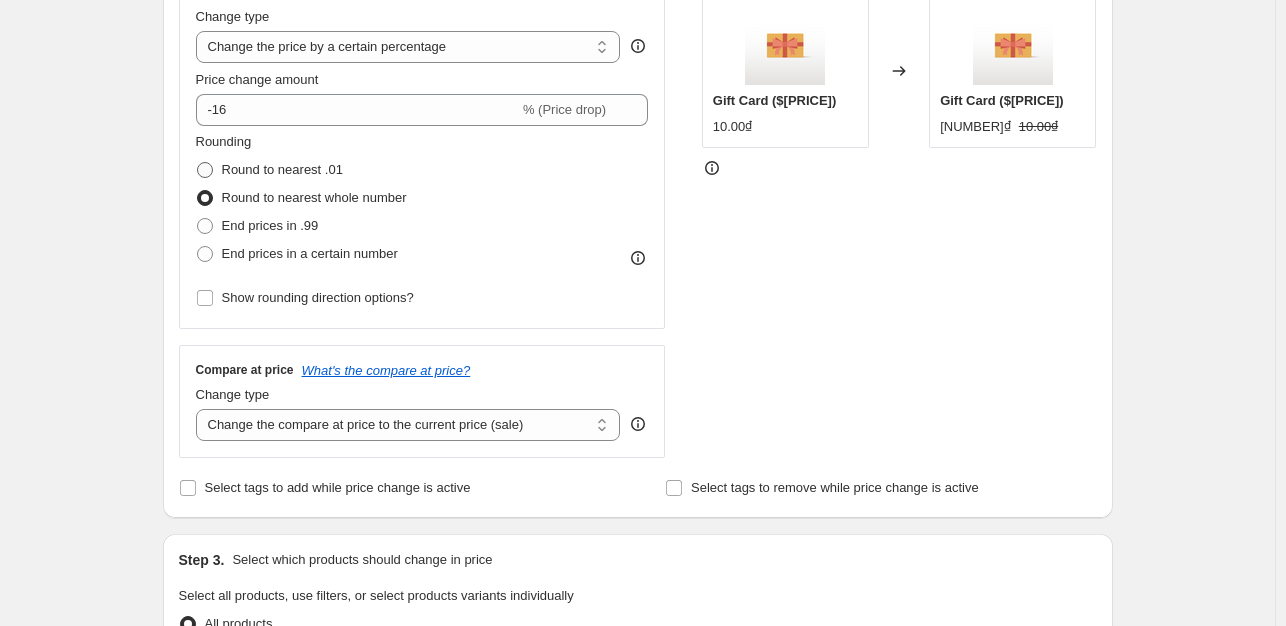 click at bounding box center (205, 170) 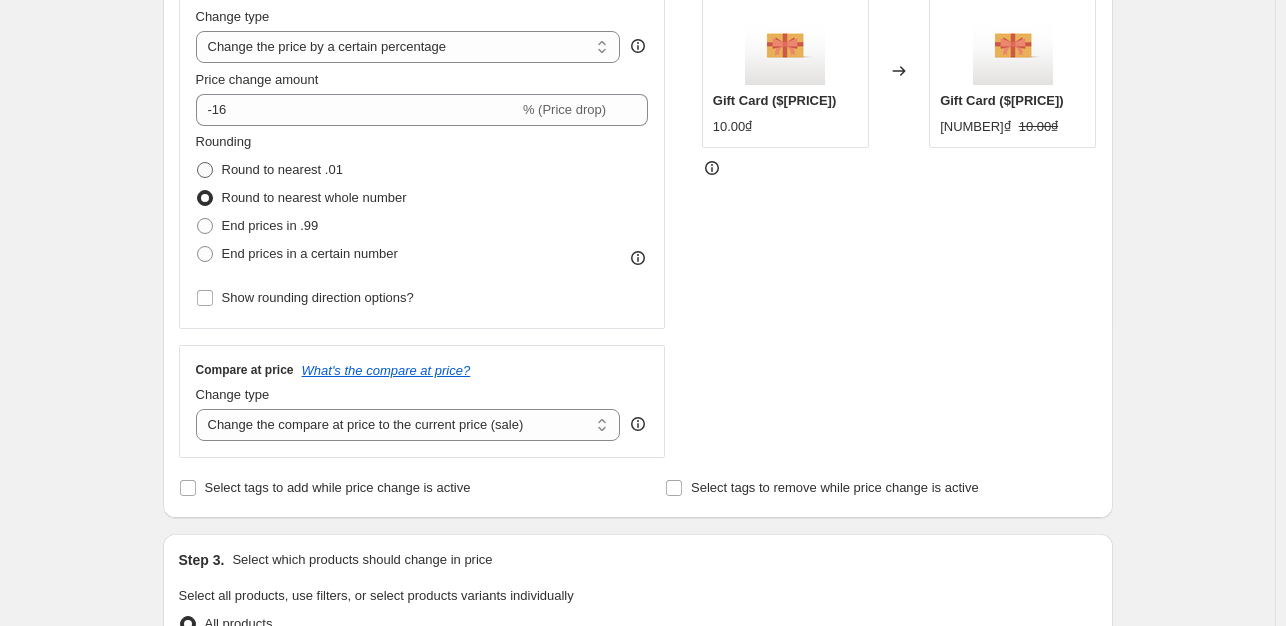 radio on "true" 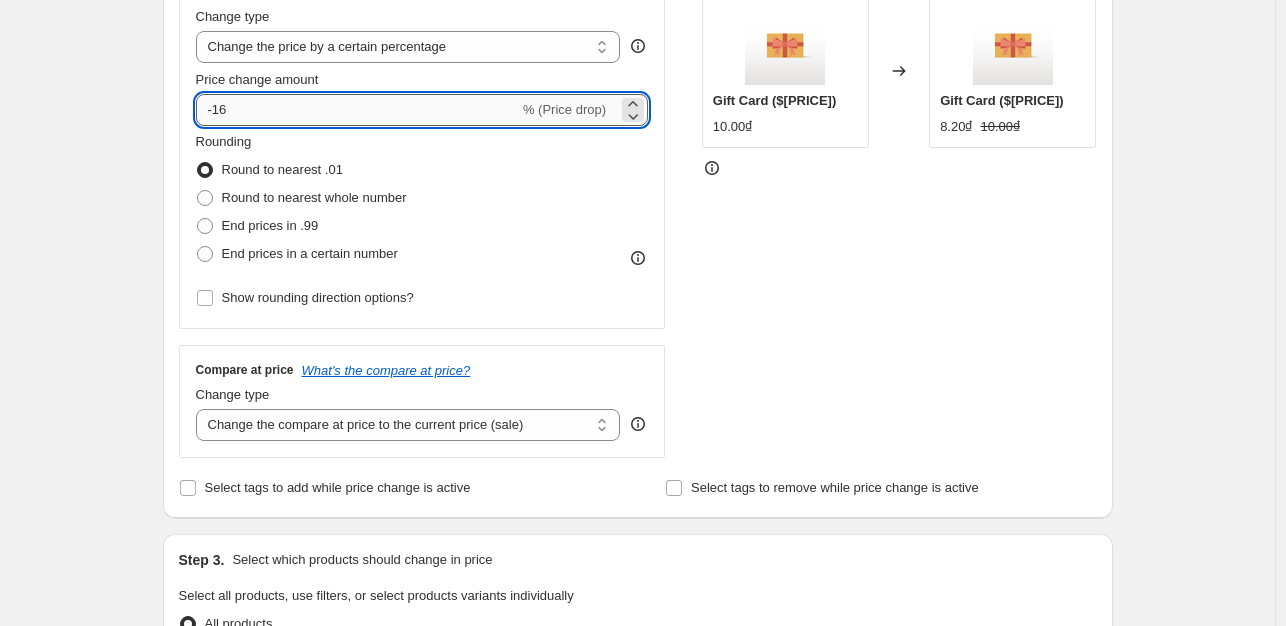 click on "[NUMBER]" at bounding box center (357, 110) 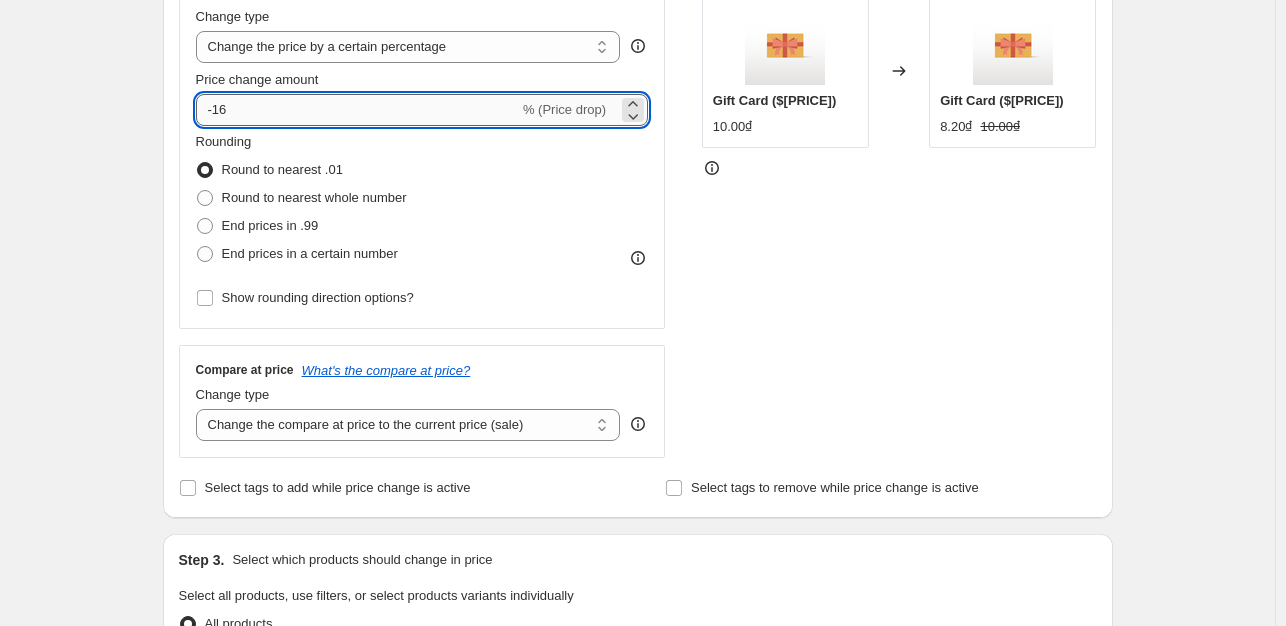 type on "-1" 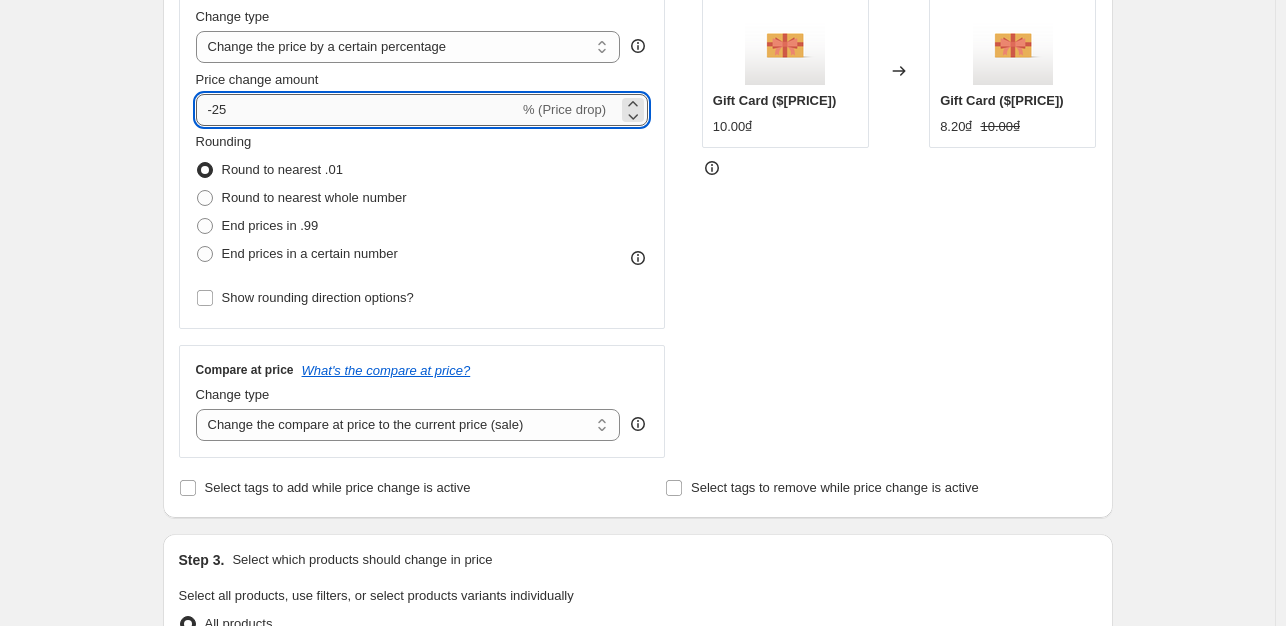 type on "-25" 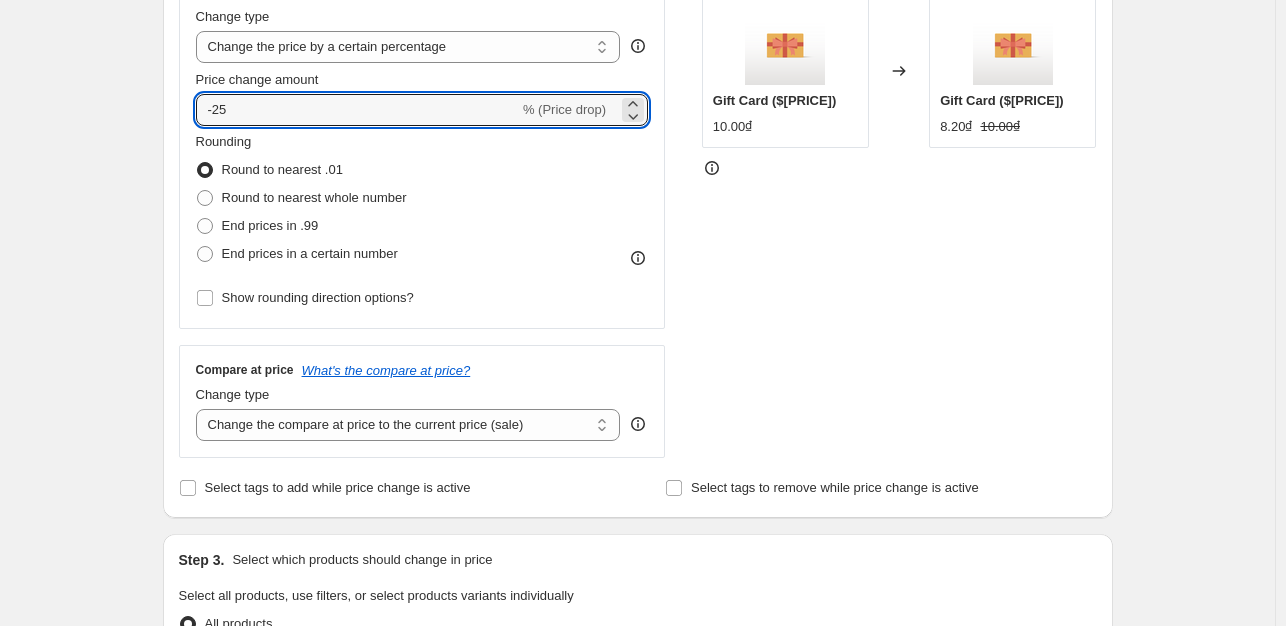 click on "Rounding Round to nearest .01 Round to nearest whole number End prices in .99 End prices in a certain number" at bounding box center (422, 200) 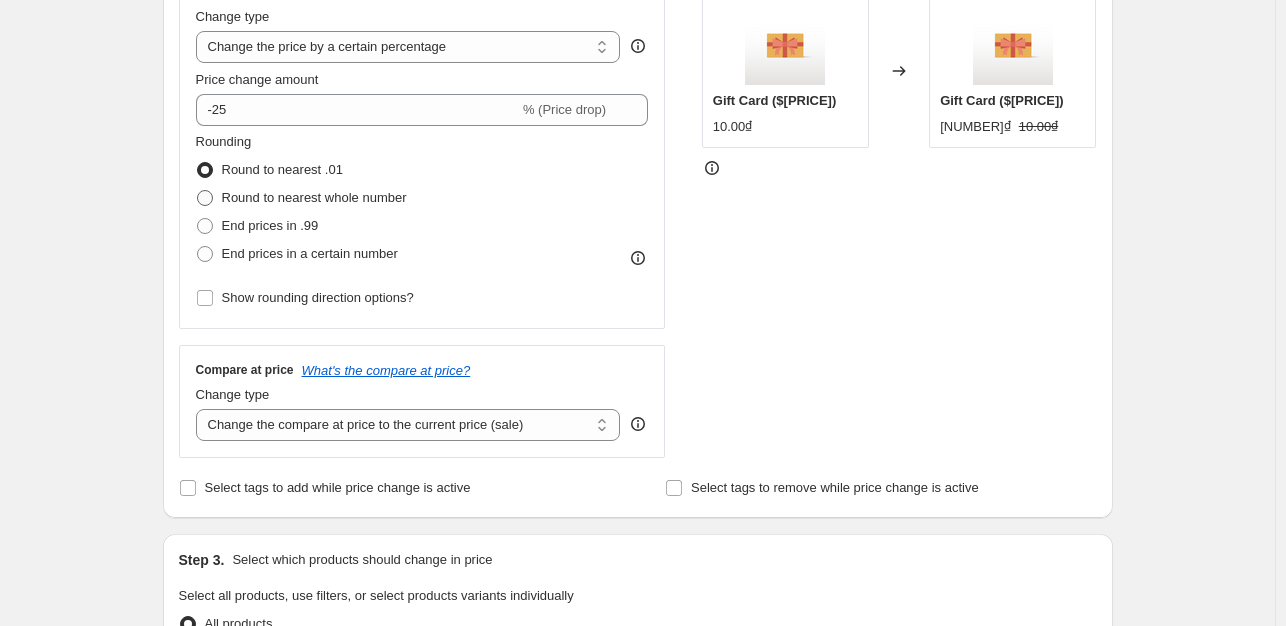 click at bounding box center (205, 198) 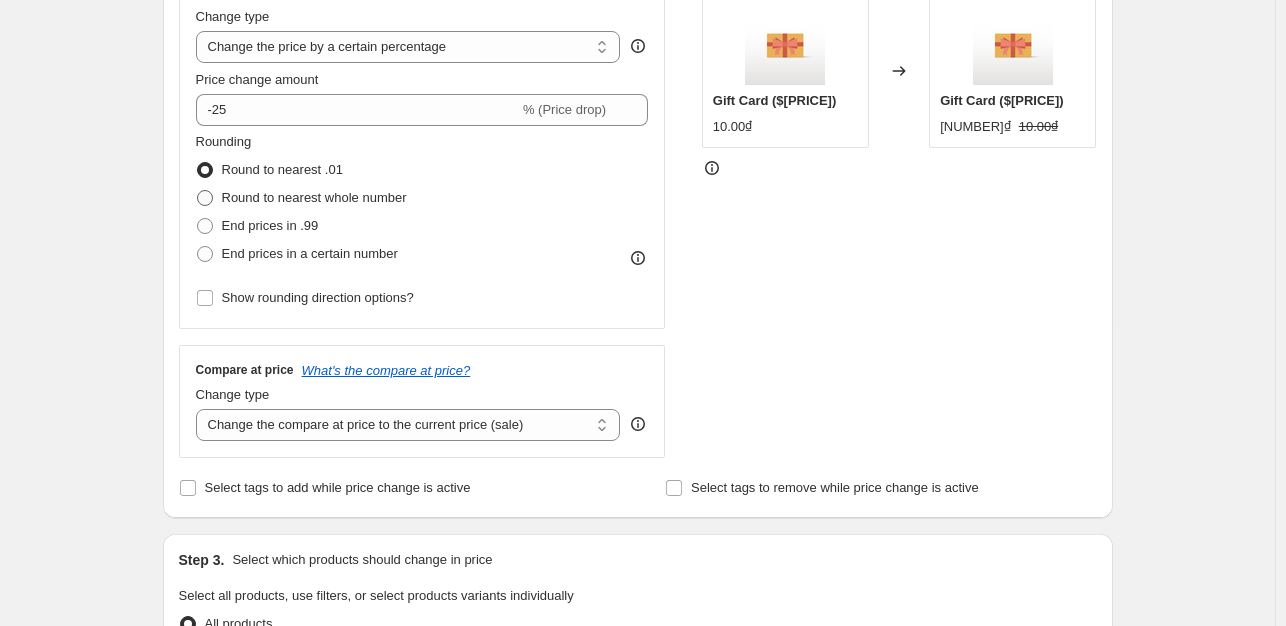 radio on "true" 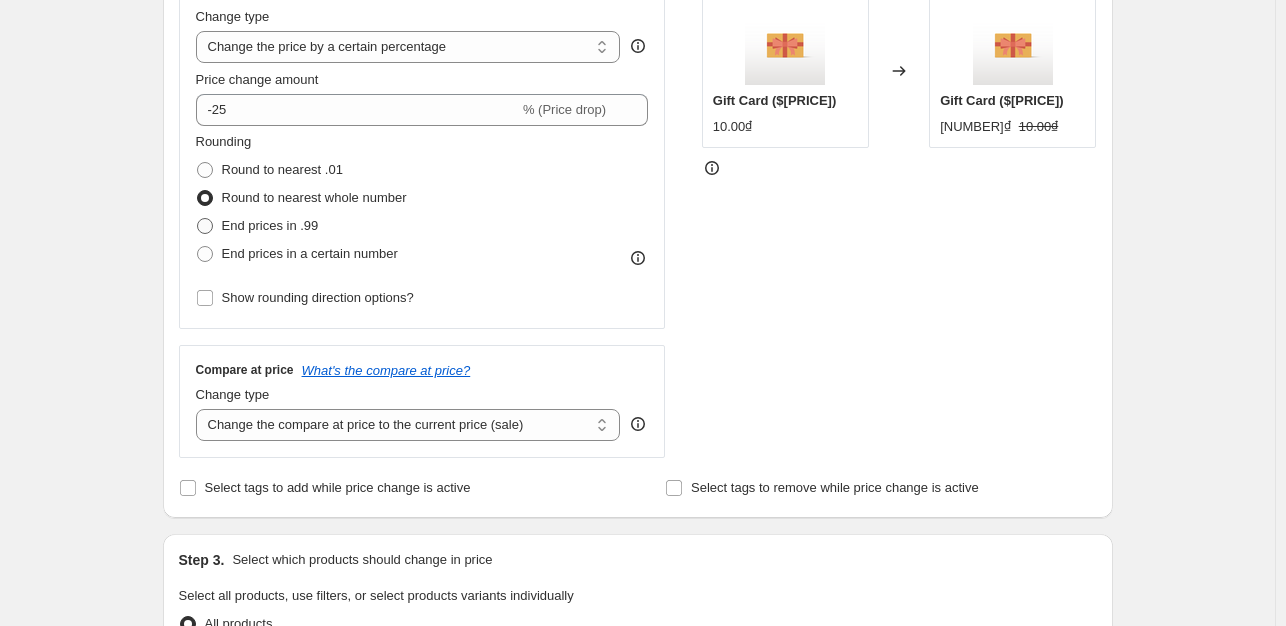 click at bounding box center [205, 226] 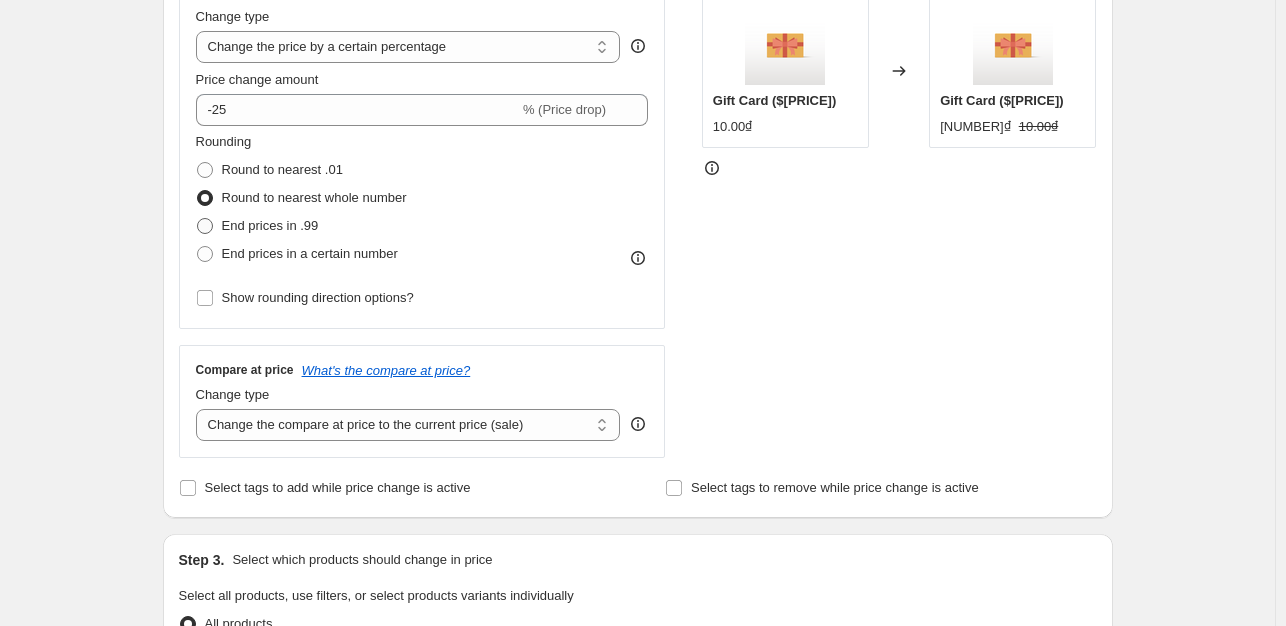 radio on "true" 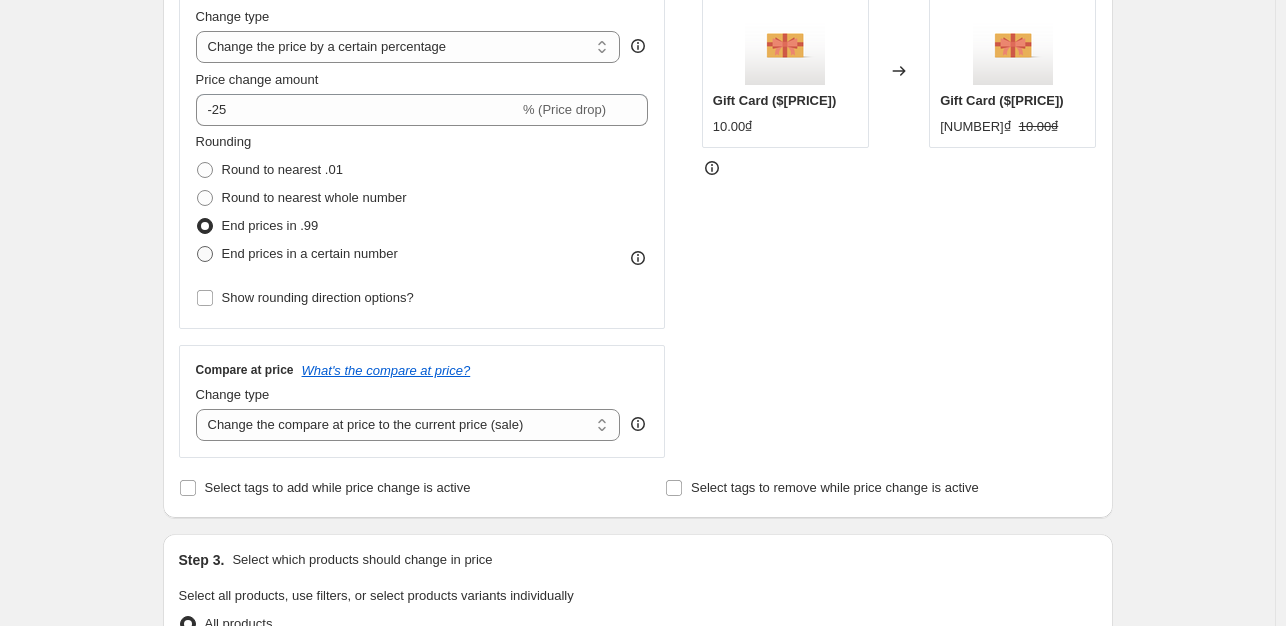 scroll, scrollTop: 500, scrollLeft: 0, axis: vertical 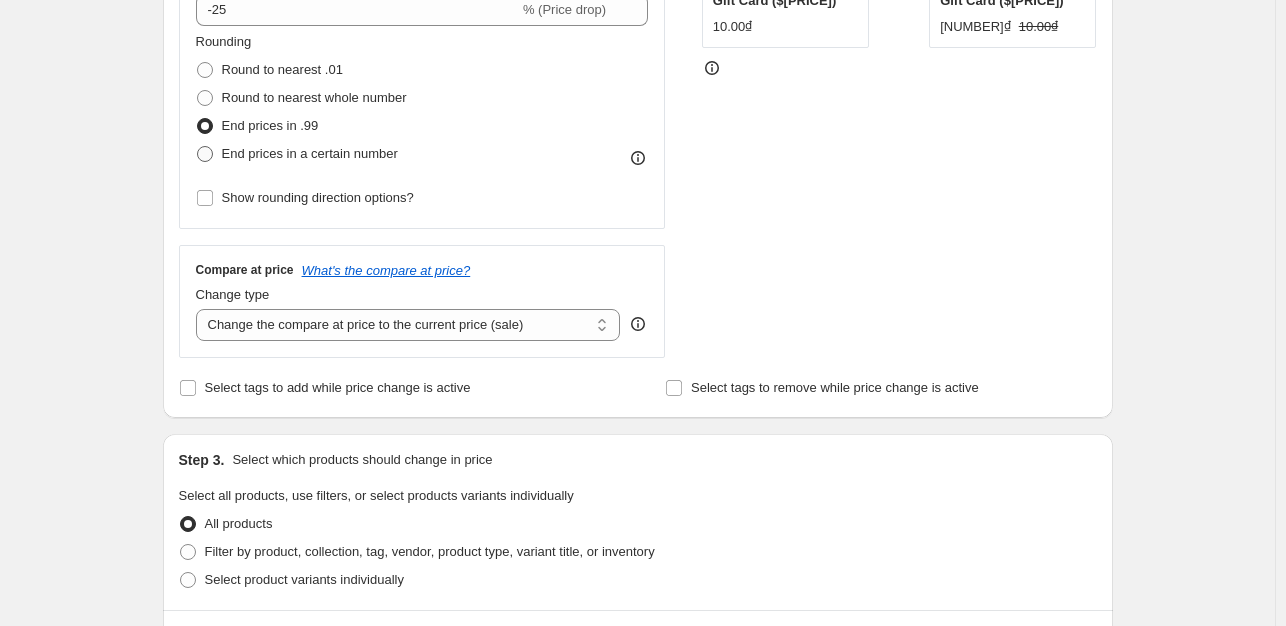 click on "End prices in a certain number" at bounding box center [297, 154] 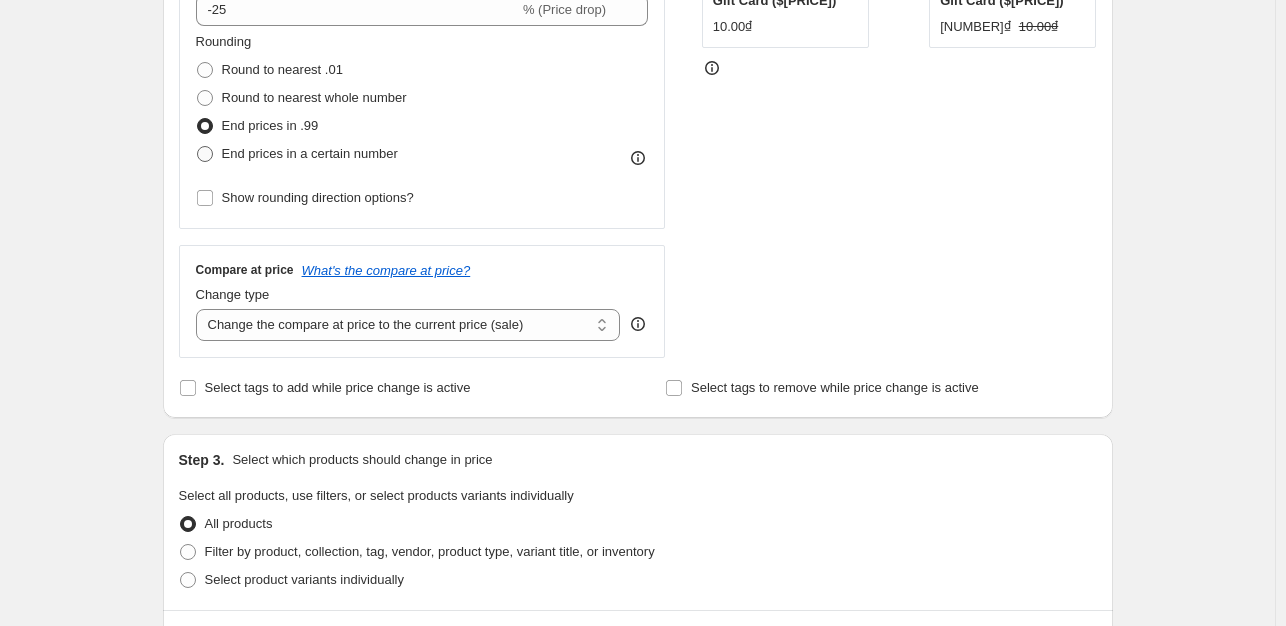 radio on "true" 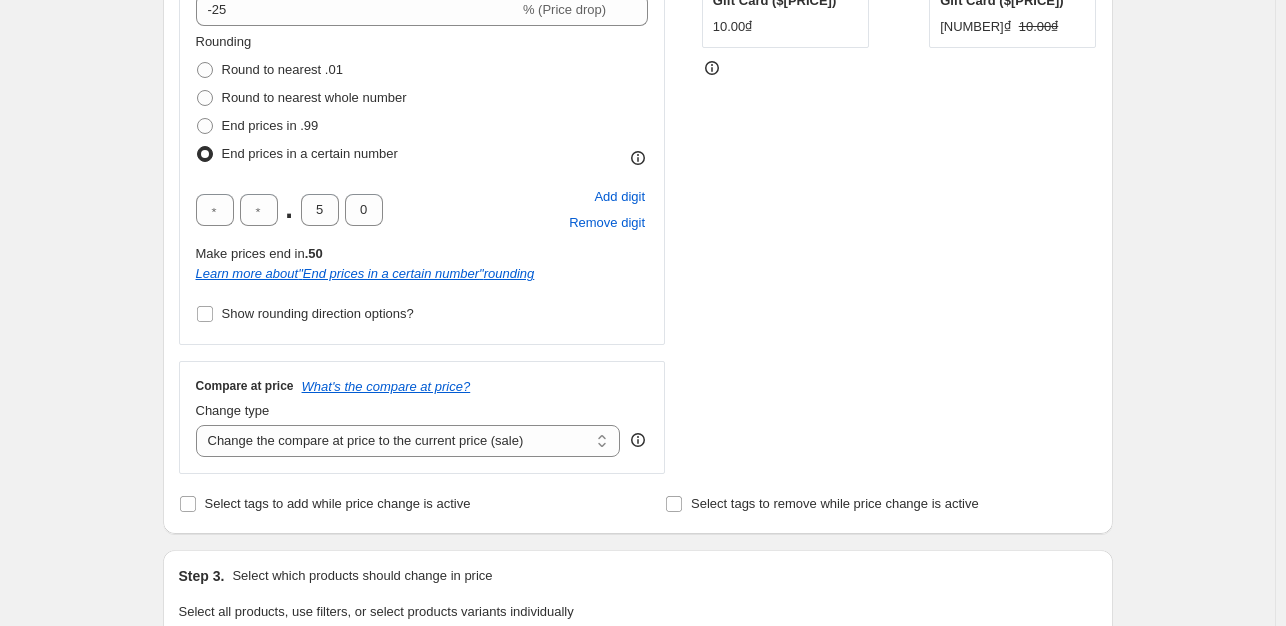 scroll, scrollTop: 400, scrollLeft: 0, axis: vertical 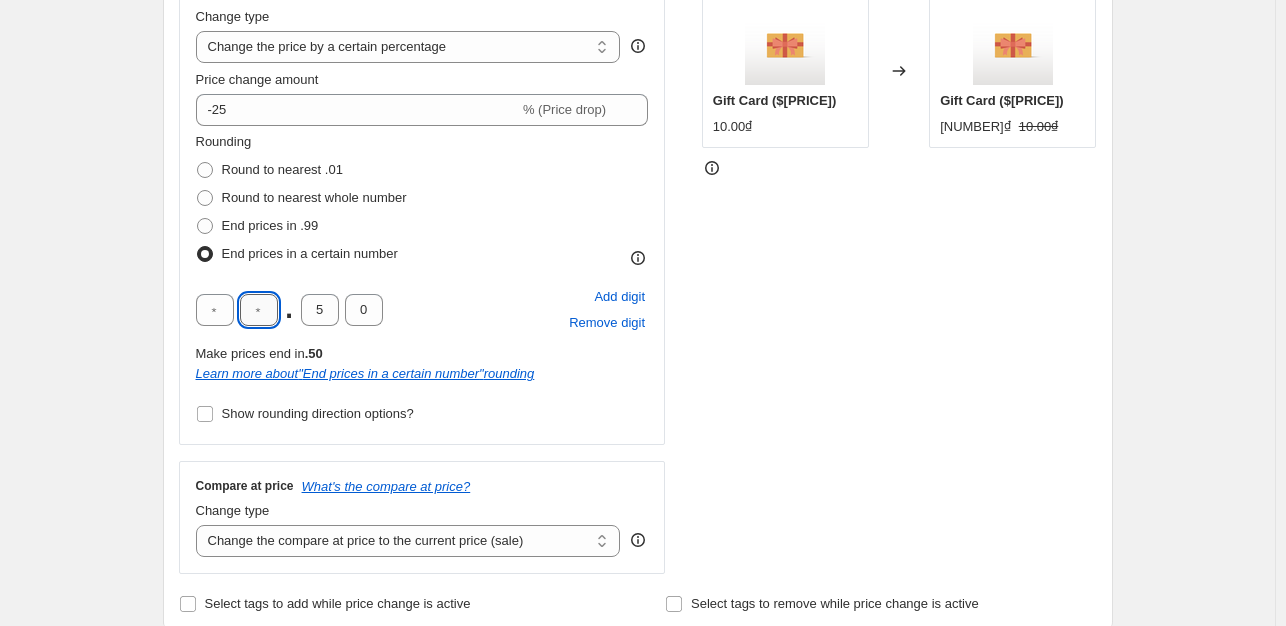 click at bounding box center [259, 310] 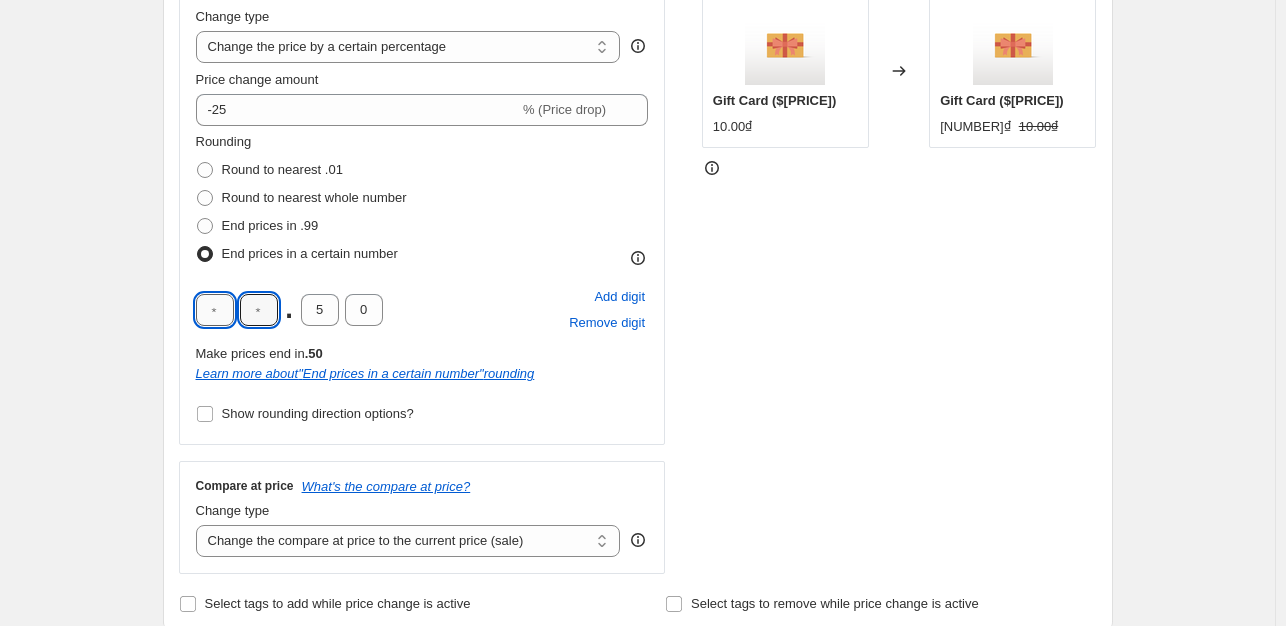 click at bounding box center [215, 310] 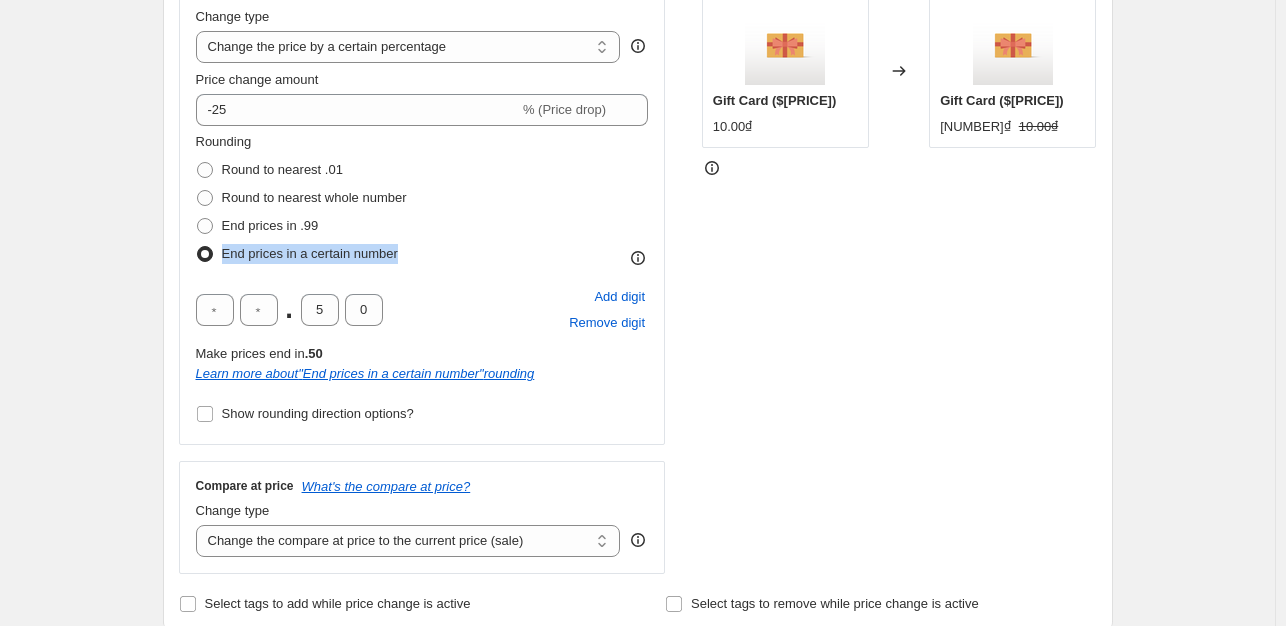 drag, startPoint x: 410, startPoint y: 252, endPoint x: 227, endPoint y: 253, distance: 183.00273 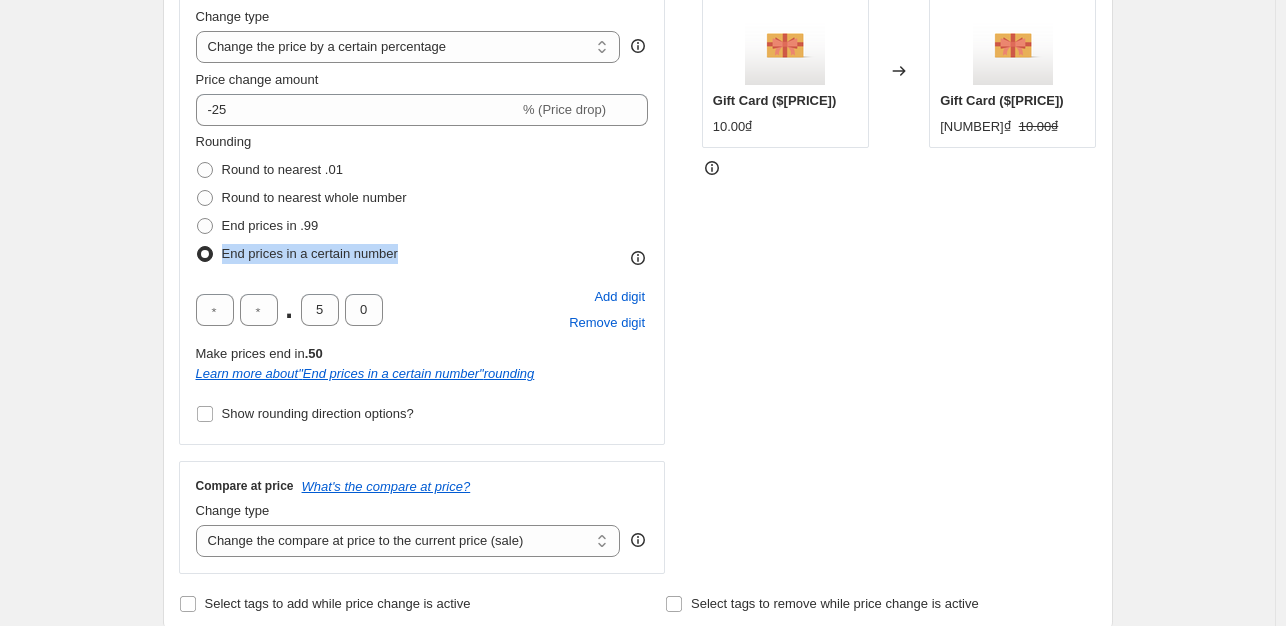 click on "End prices in a certain number" at bounding box center (301, 254) 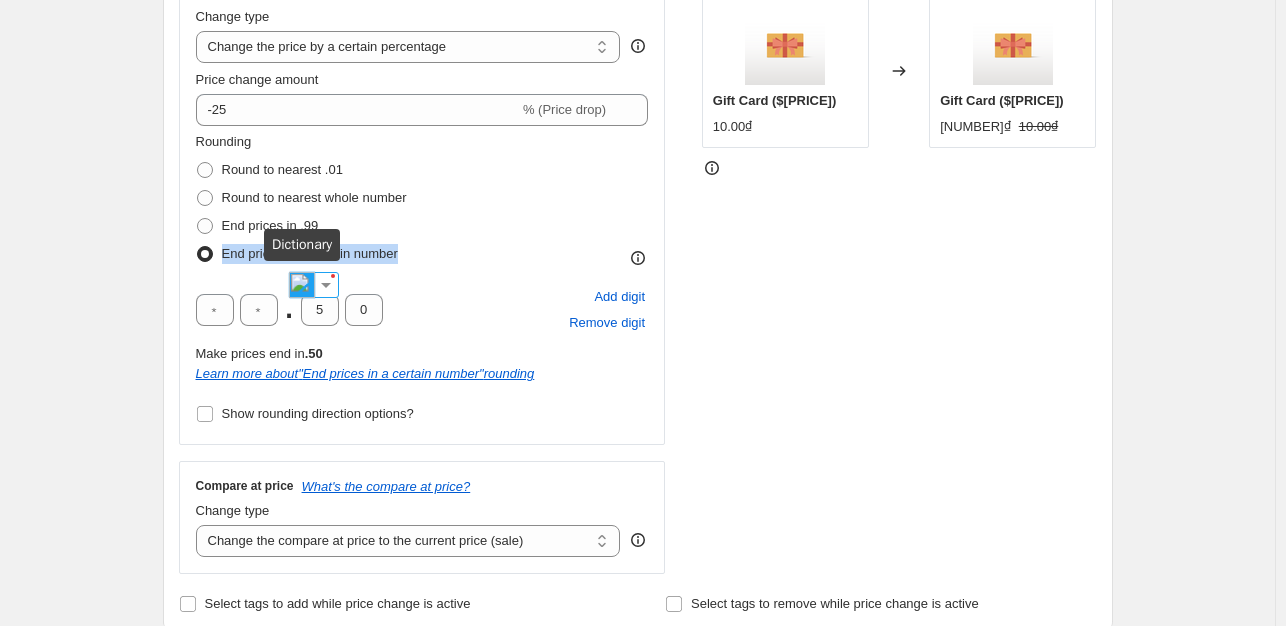 click at bounding box center [302, 285] 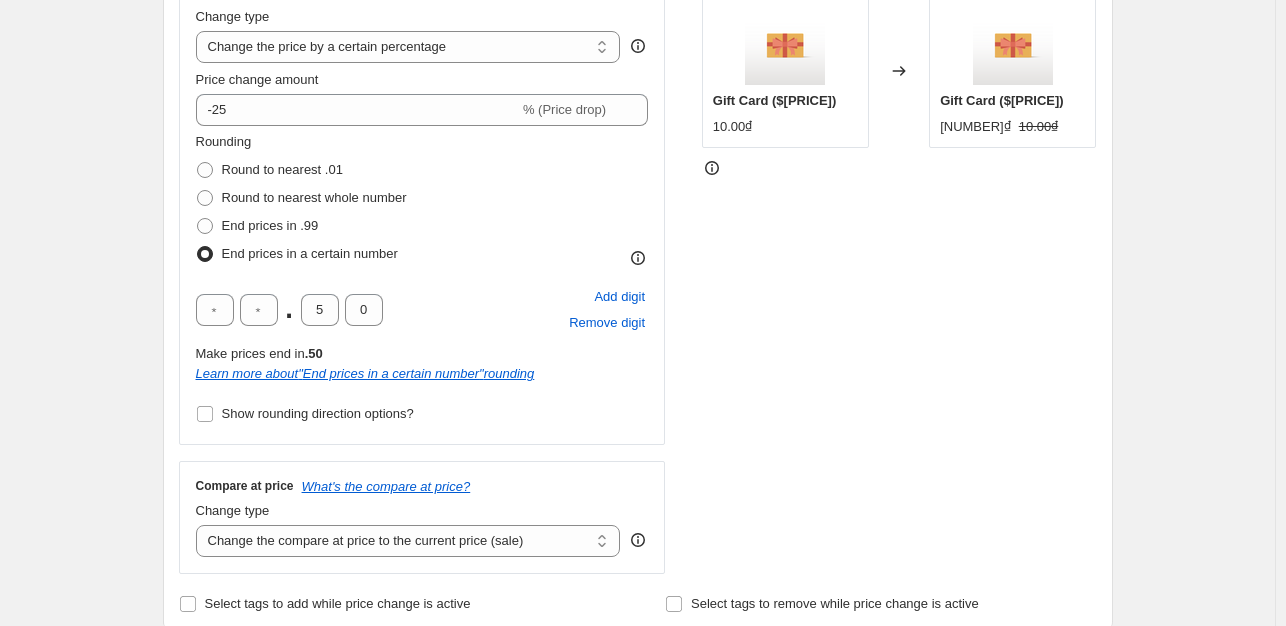 click on "Rounding Round to nearest .01 Round to nearest whole number End prices in .99 End prices in a certain number" at bounding box center (422, 200) 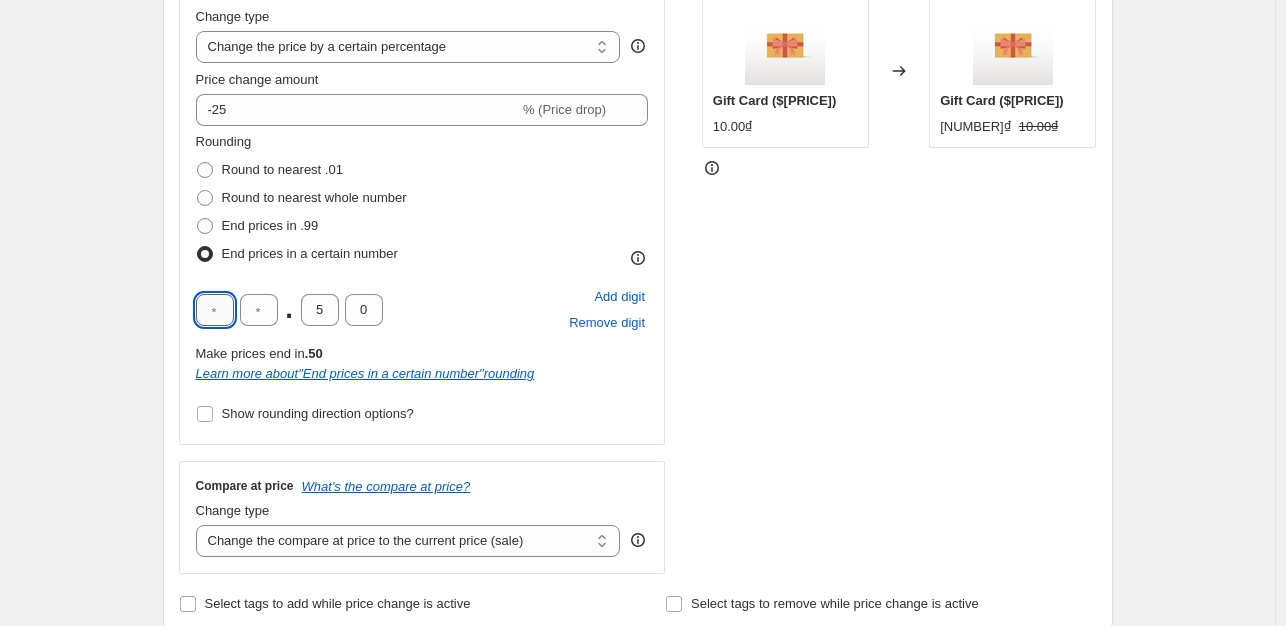 click at bounding box center (215, 310) 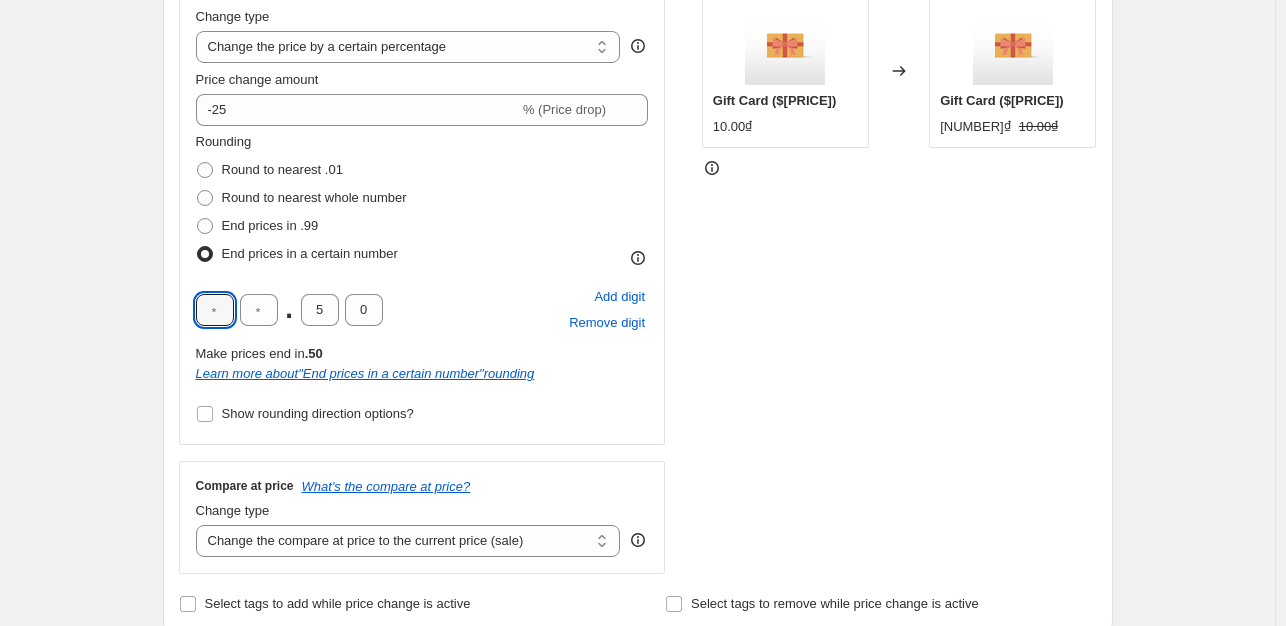 type on "4" 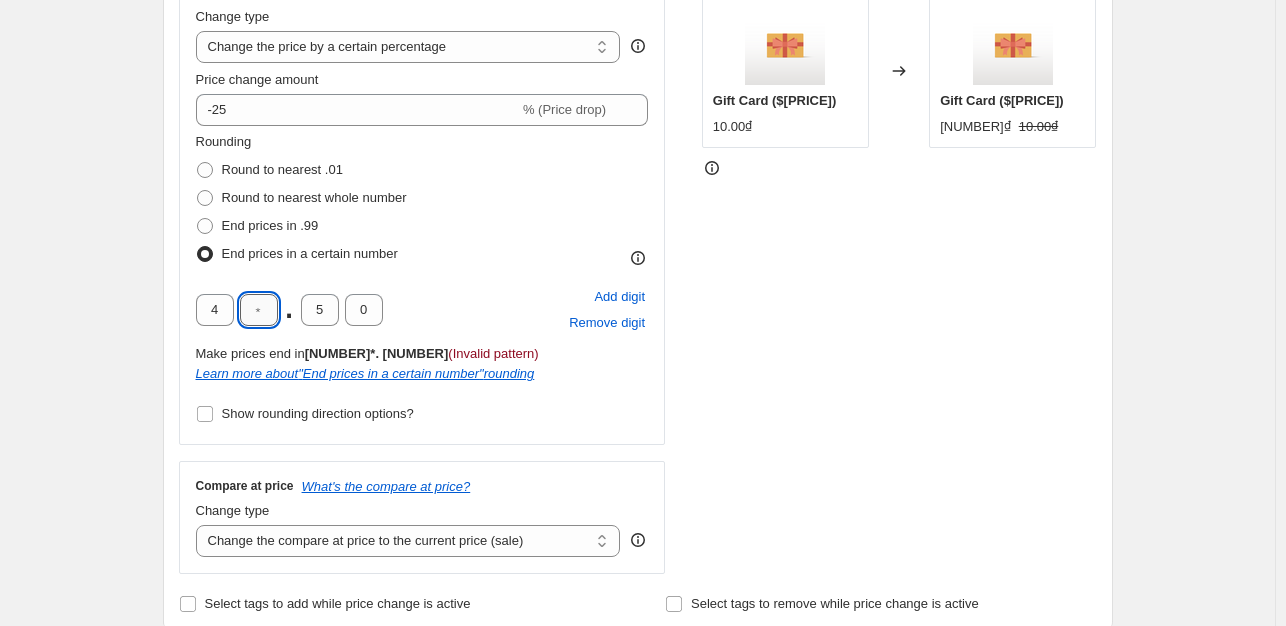 type on "4" 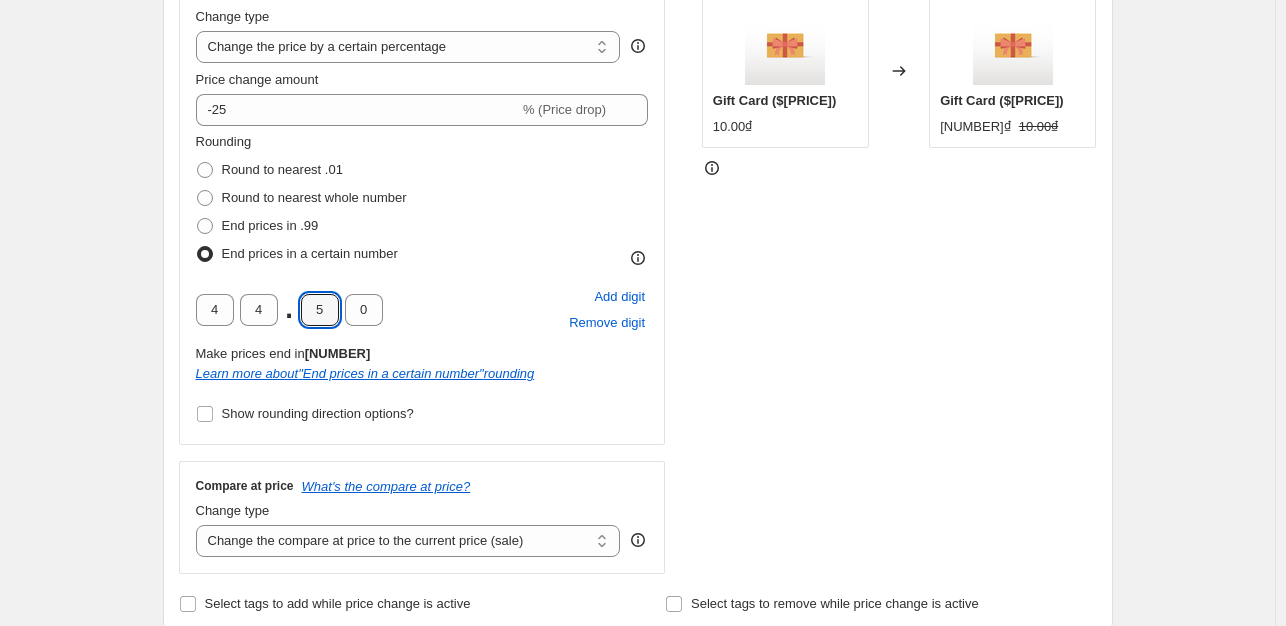 click on "[NUMBER] . [NUMBER] Add digit Remove digit" at bounding box center [422, 310] 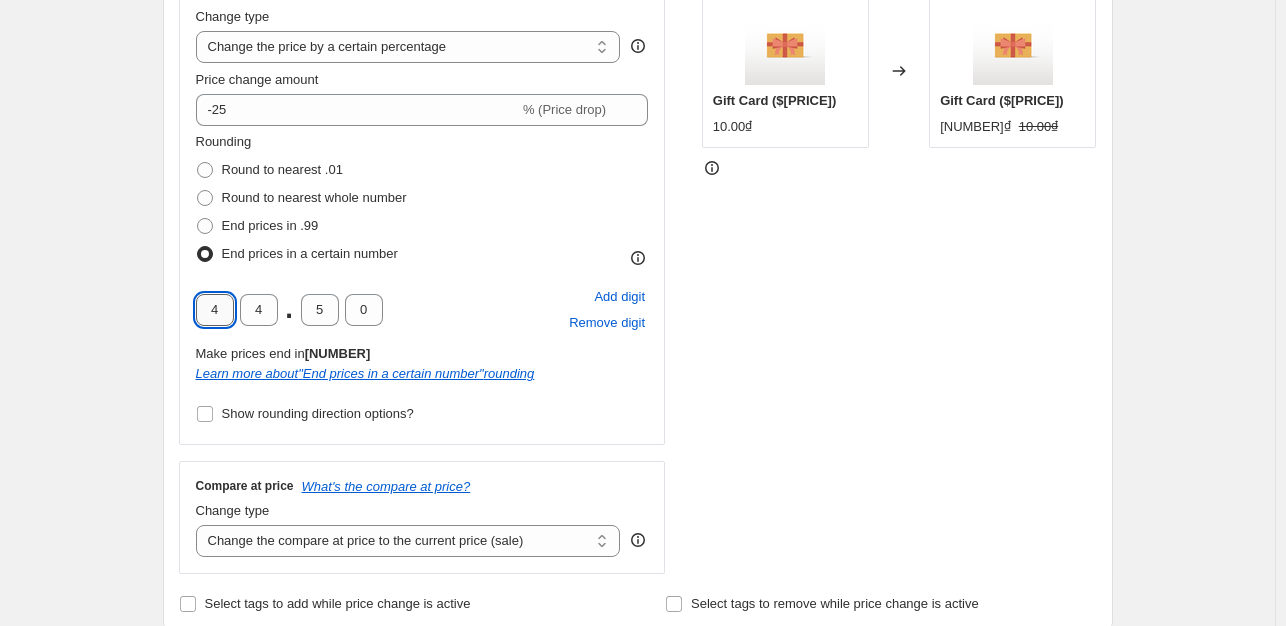 click on "4" at bounding box center (215, 310) 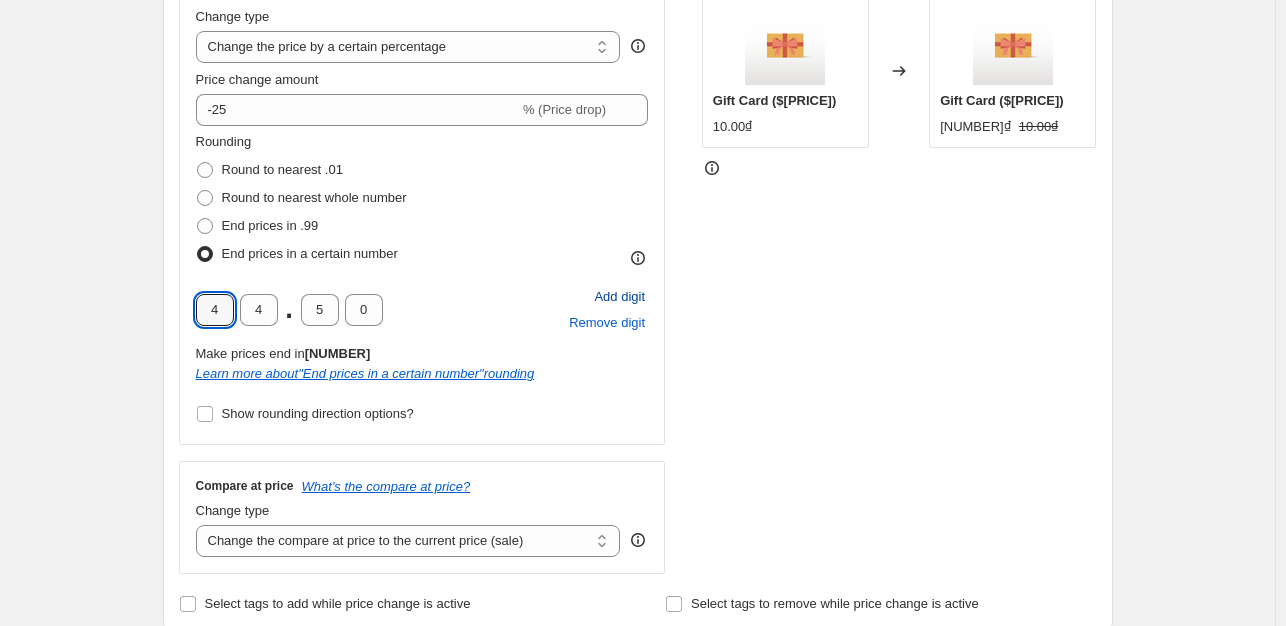click on "Add digit" at bounding box center (619, 297) 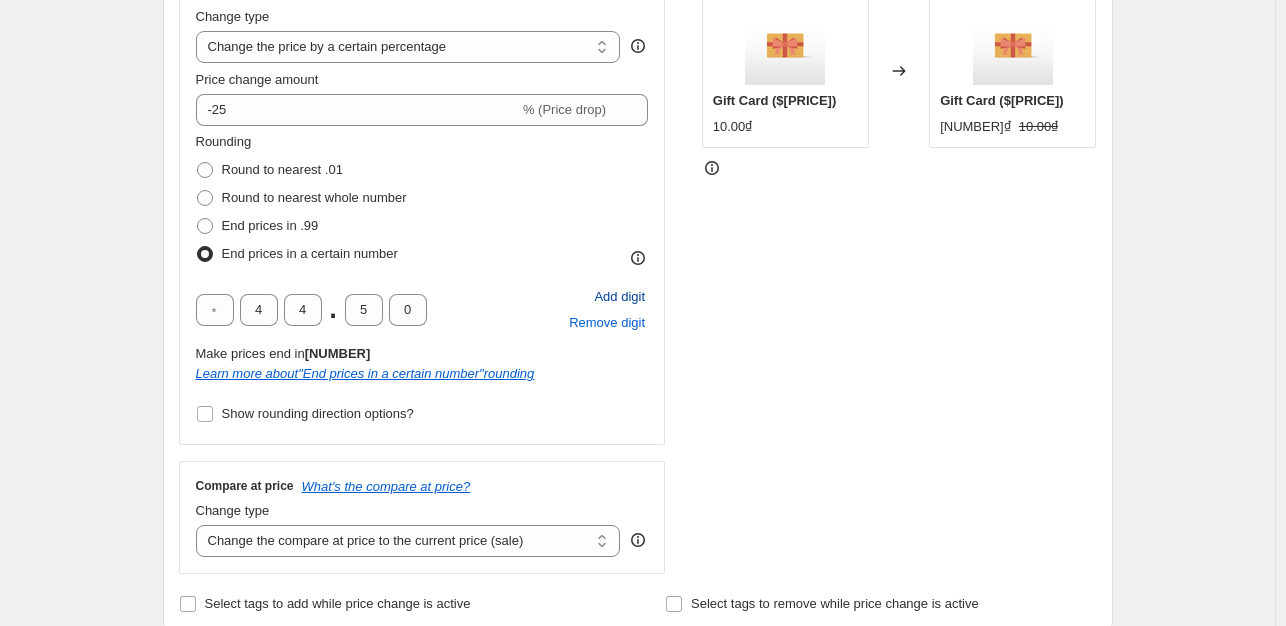 click on "Add digit" at bounding box center [619, 297] 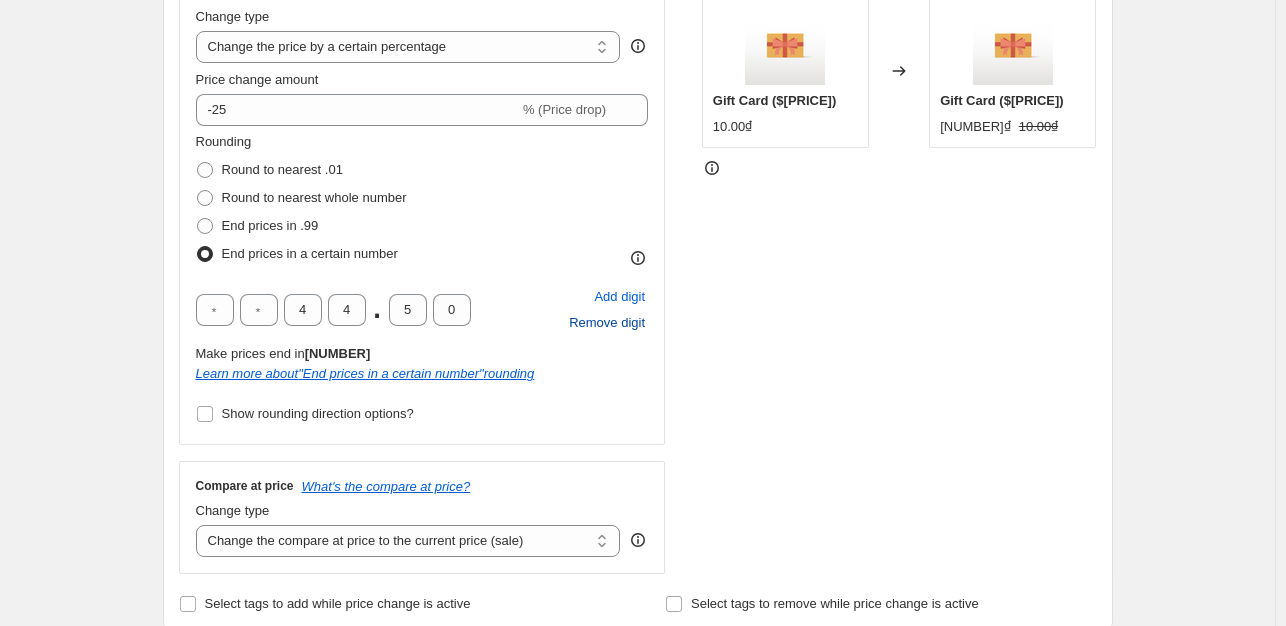 click on "Remove digit" at bounding box center [607, 323] 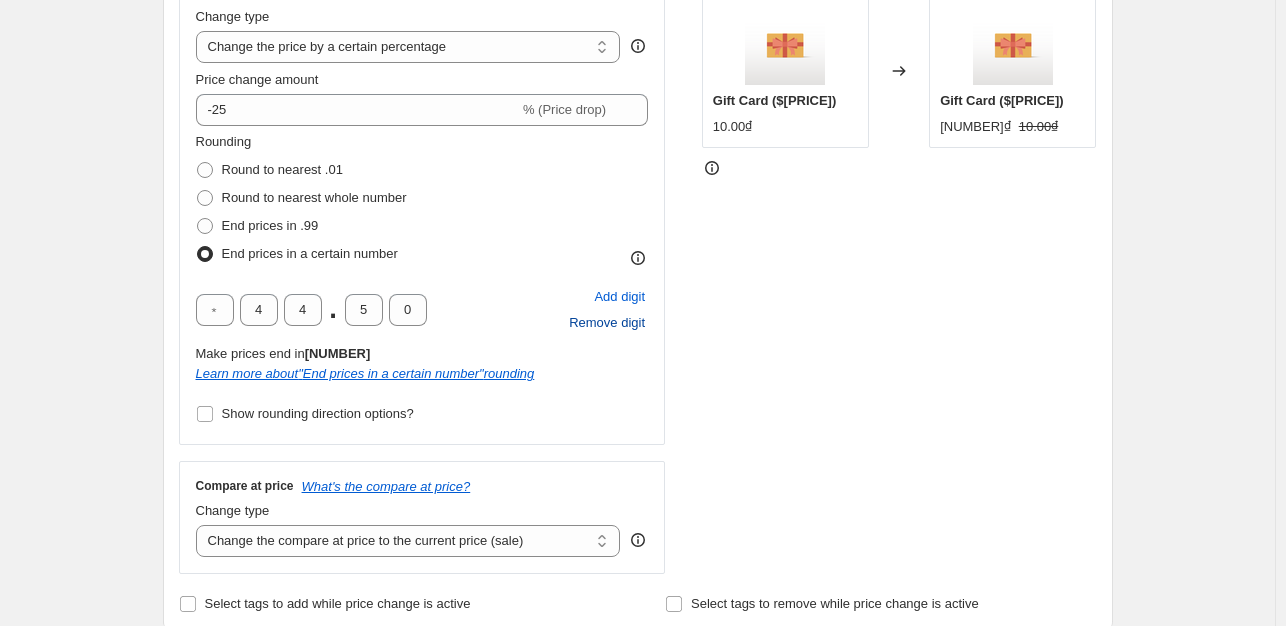 click on "Remove digit" at bounding box center [607, 323] 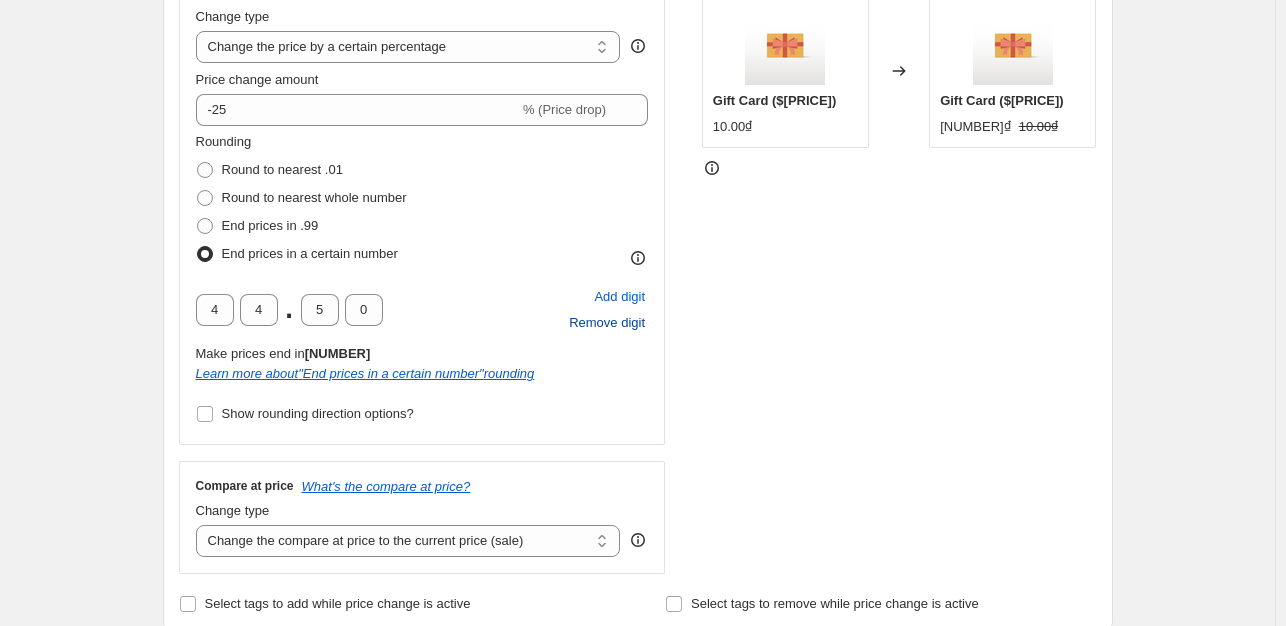 click on "Remove digit" at bounding box center (607, 323) 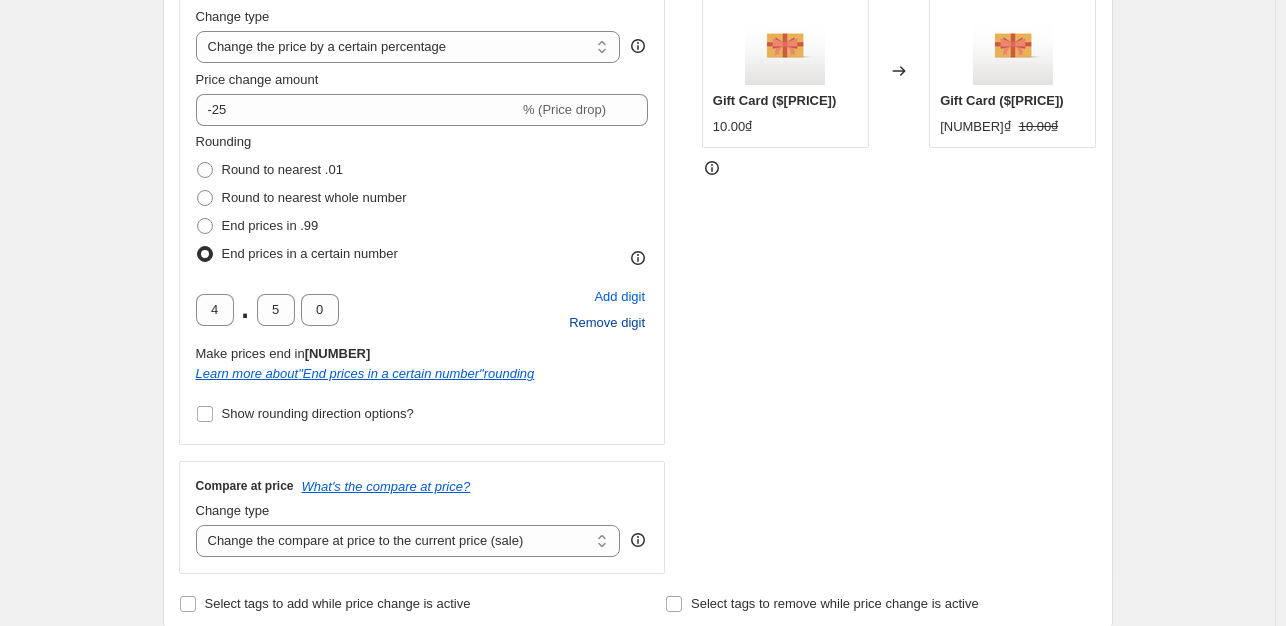 click on "Remove digit" at bounding box center [607, 323] 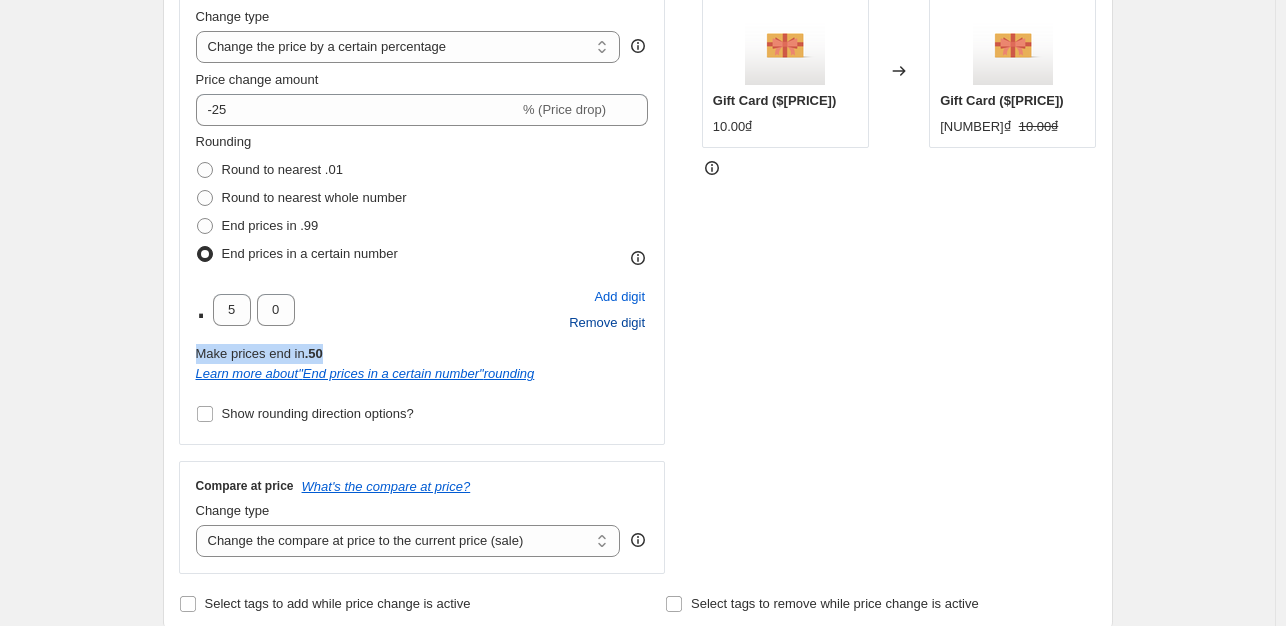 click on "Add digit Remove digit" at bounding box center [607, 310] 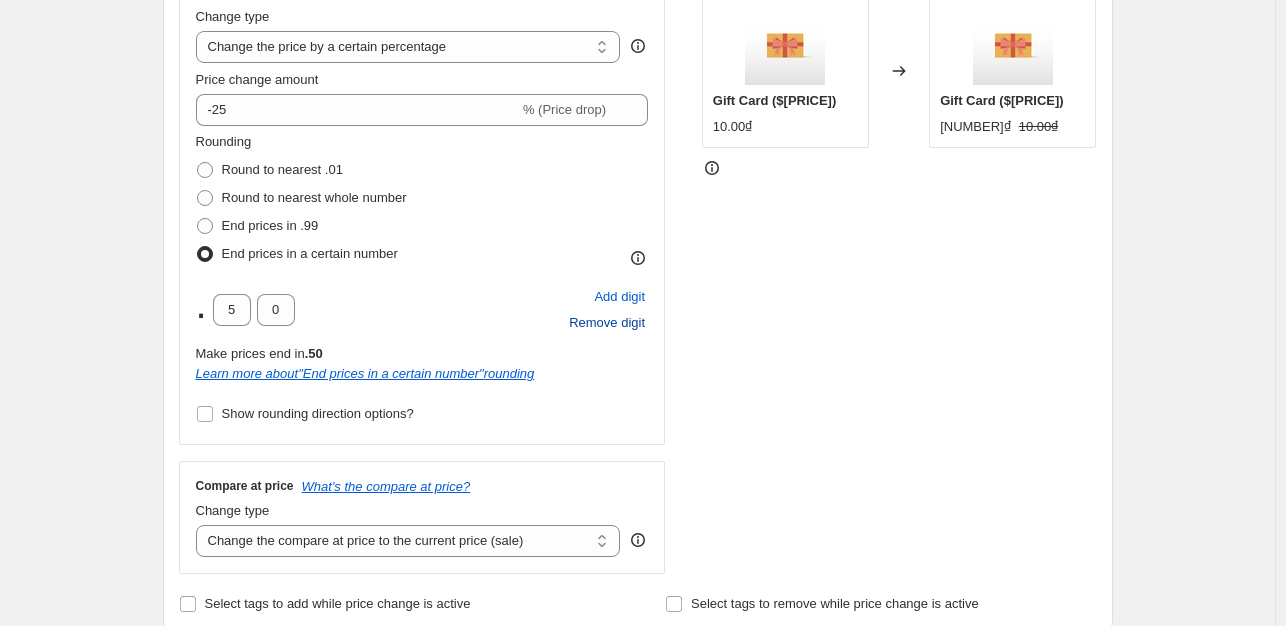 click on ". [NUMBER] Add digit Remove digit" at bounding box center (422, 310) 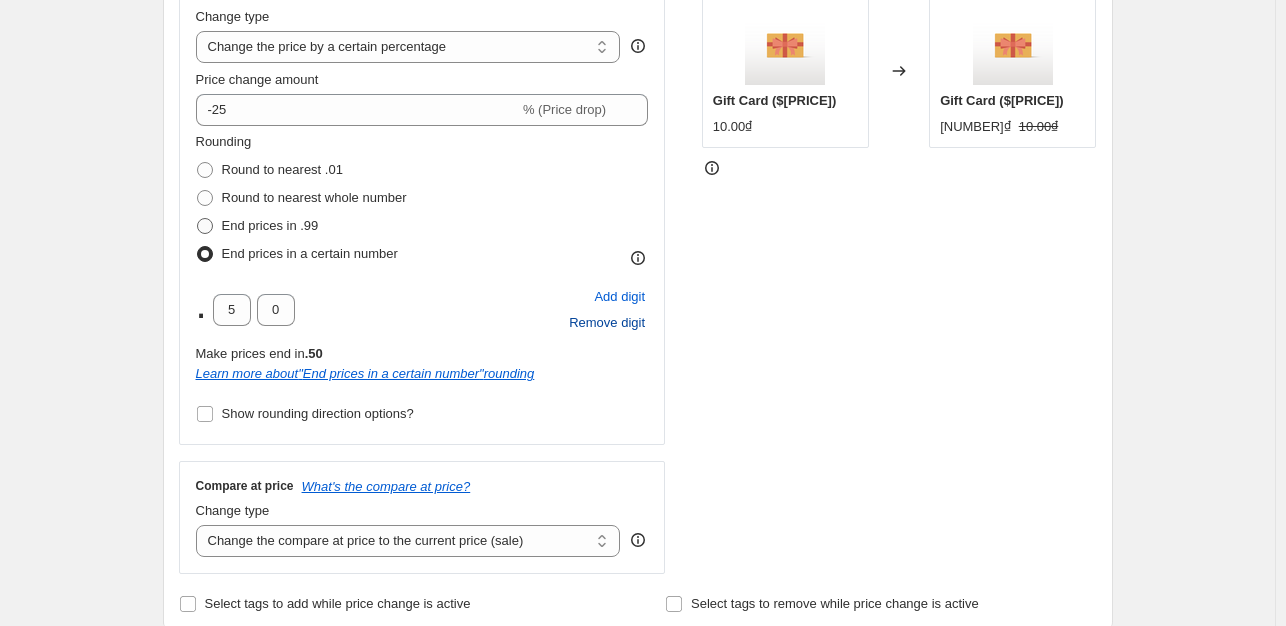click at bounding box center [205, 226] 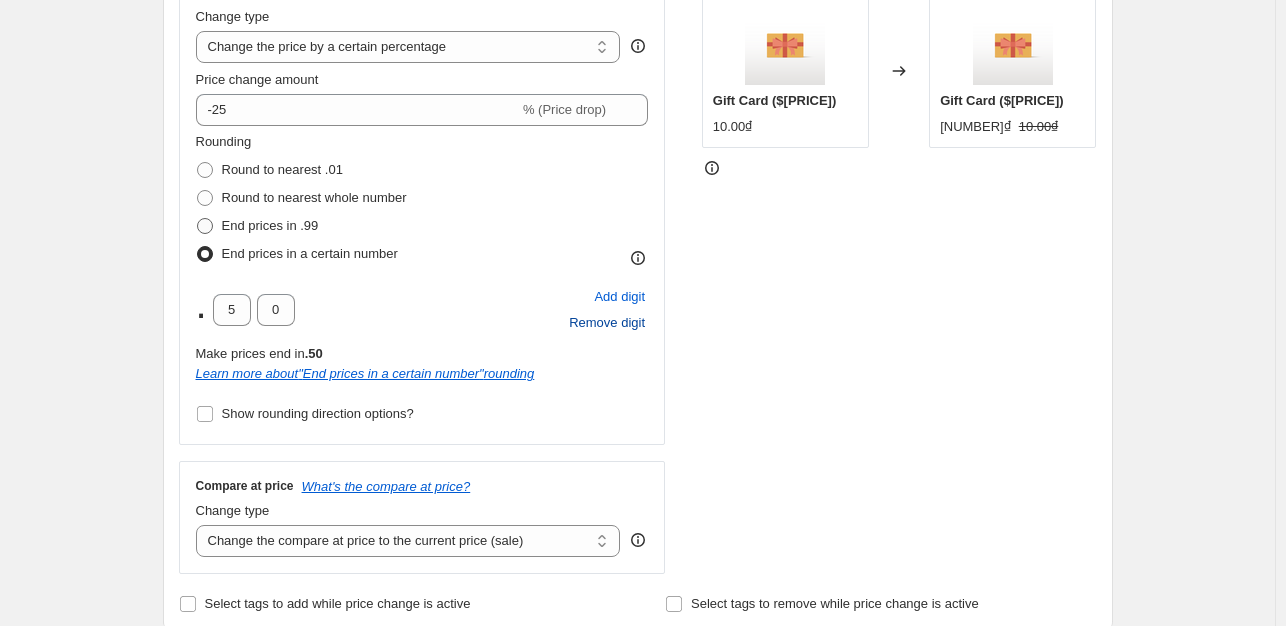 radio on "true" 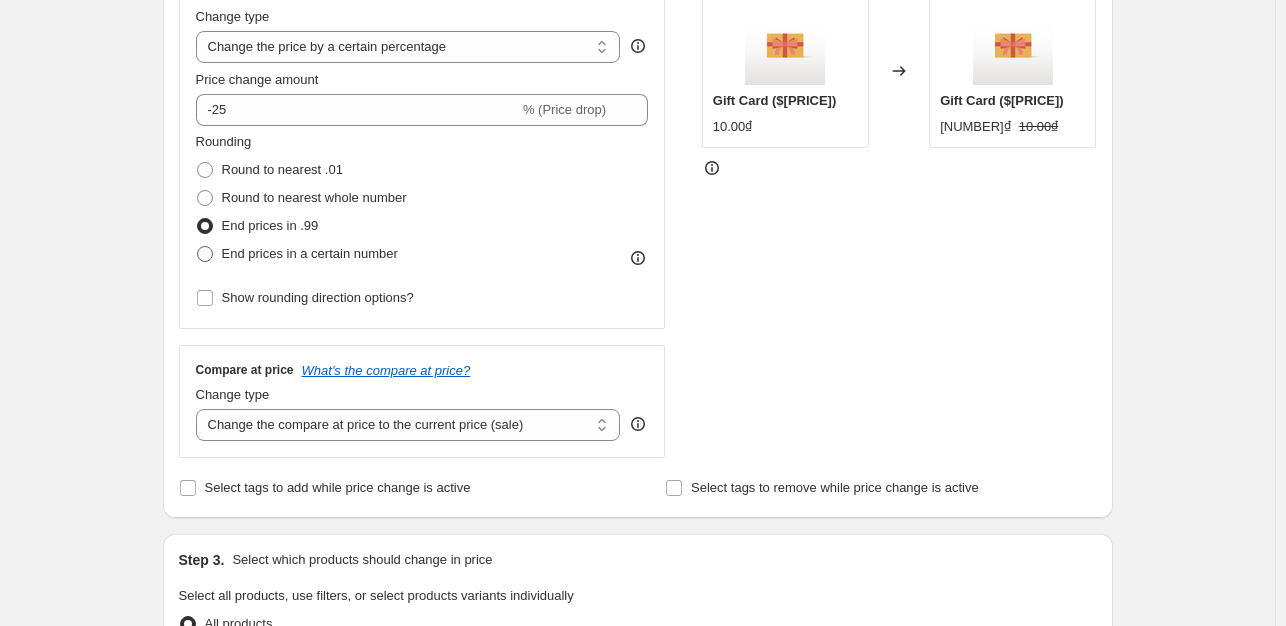 click on "End prices in a certain number" at bounding box center (297, 254) 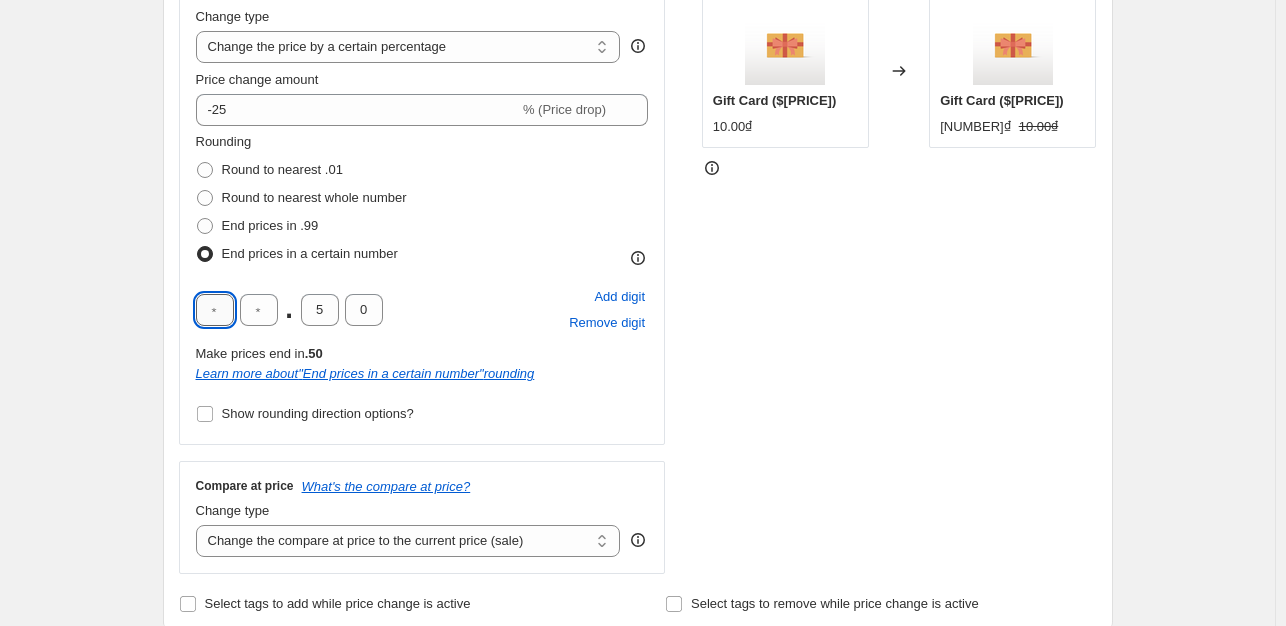 click at bounding box center (215, 310) 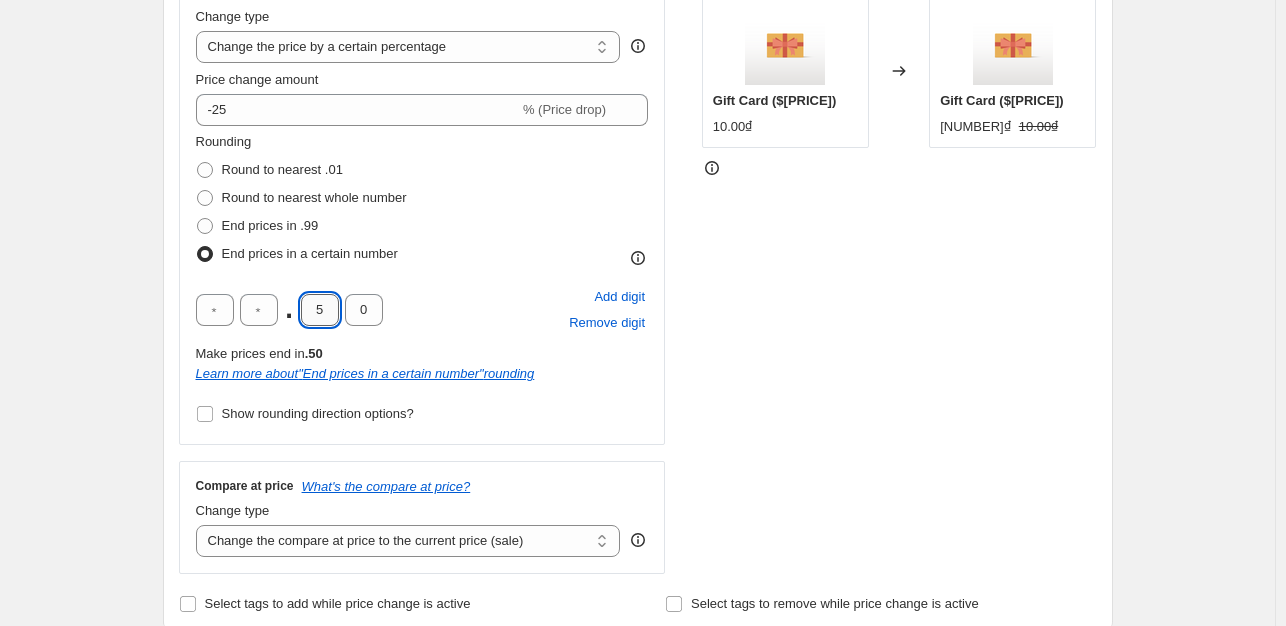 click on "5" at bounding box center [320, 310] 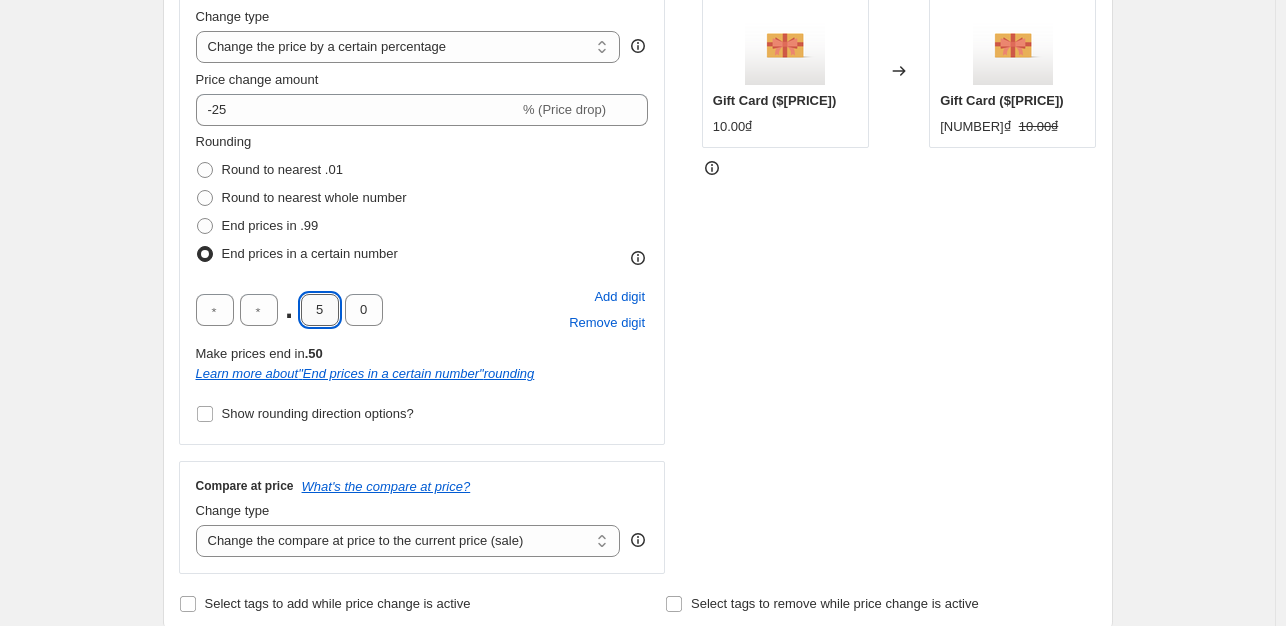 click on "5" at bounding box center (320, 310) 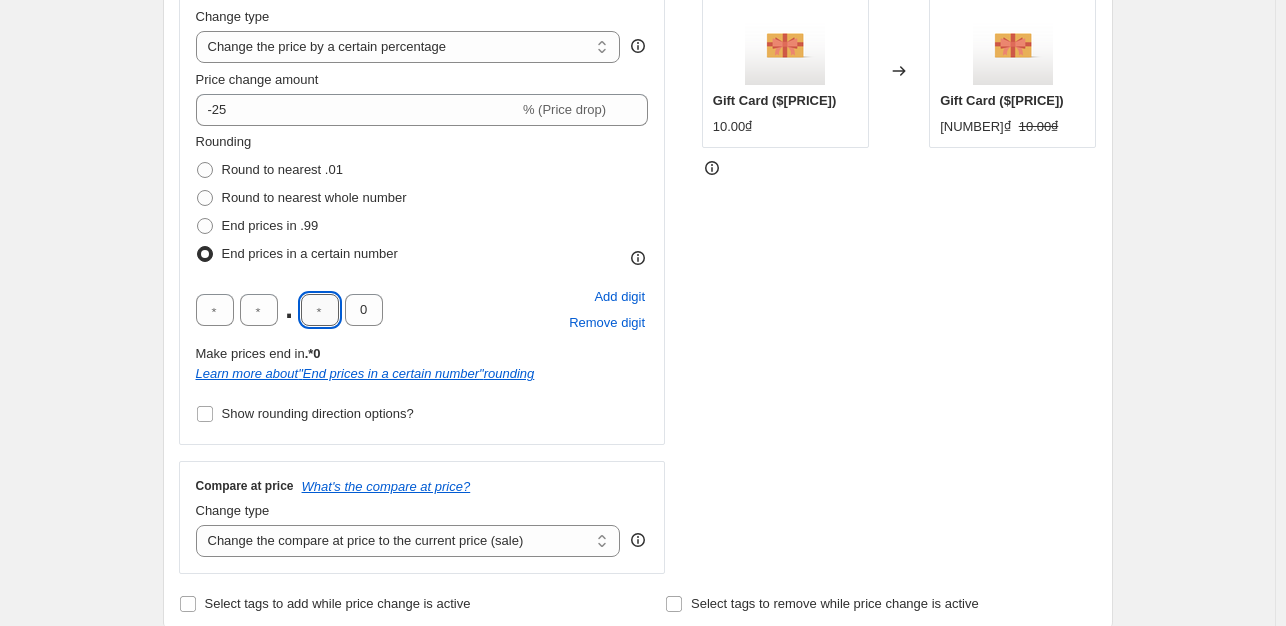 type on "6" 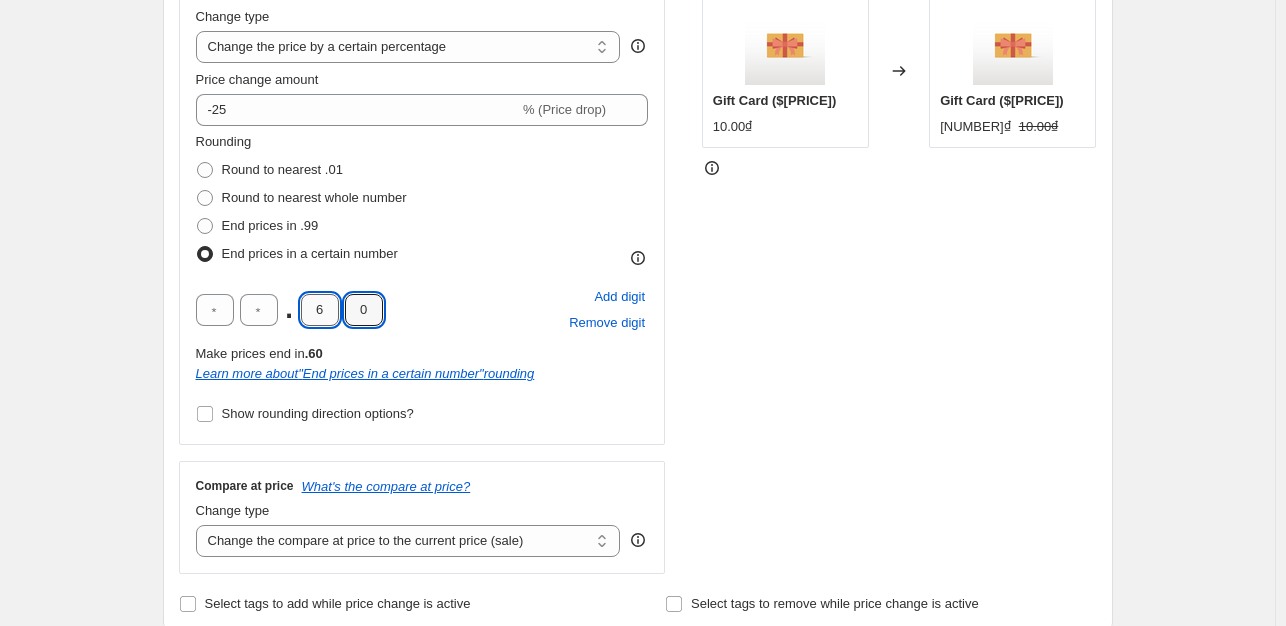 click on "6" at bounding box center [320, 310] 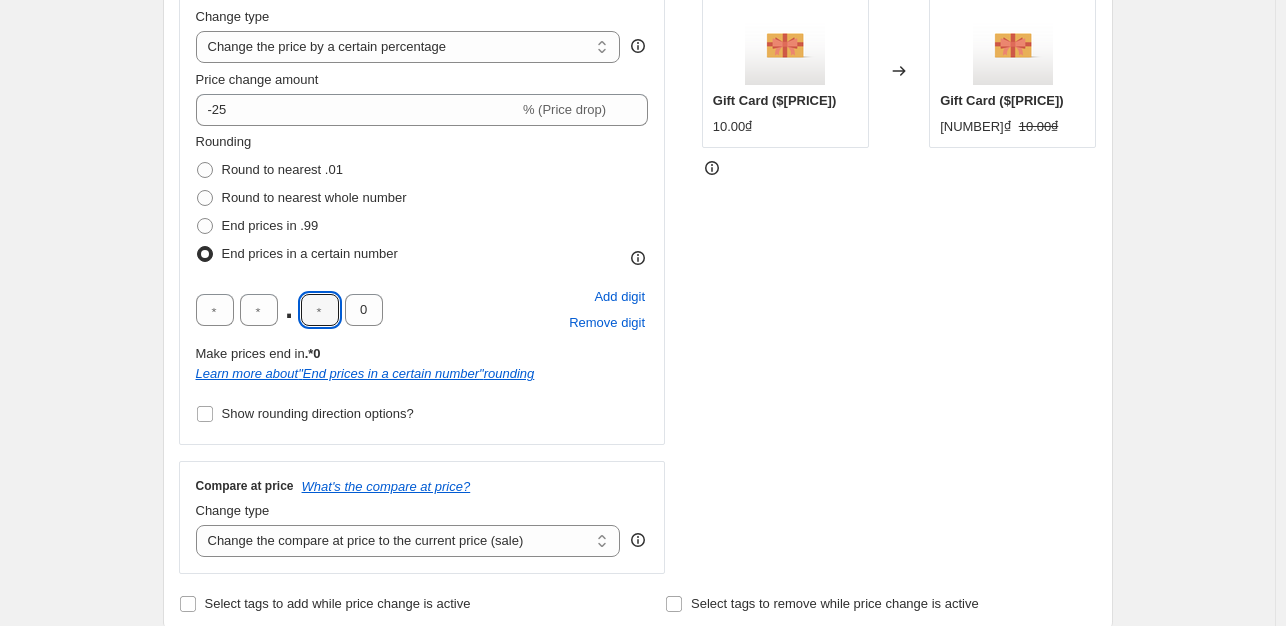 type on "0" 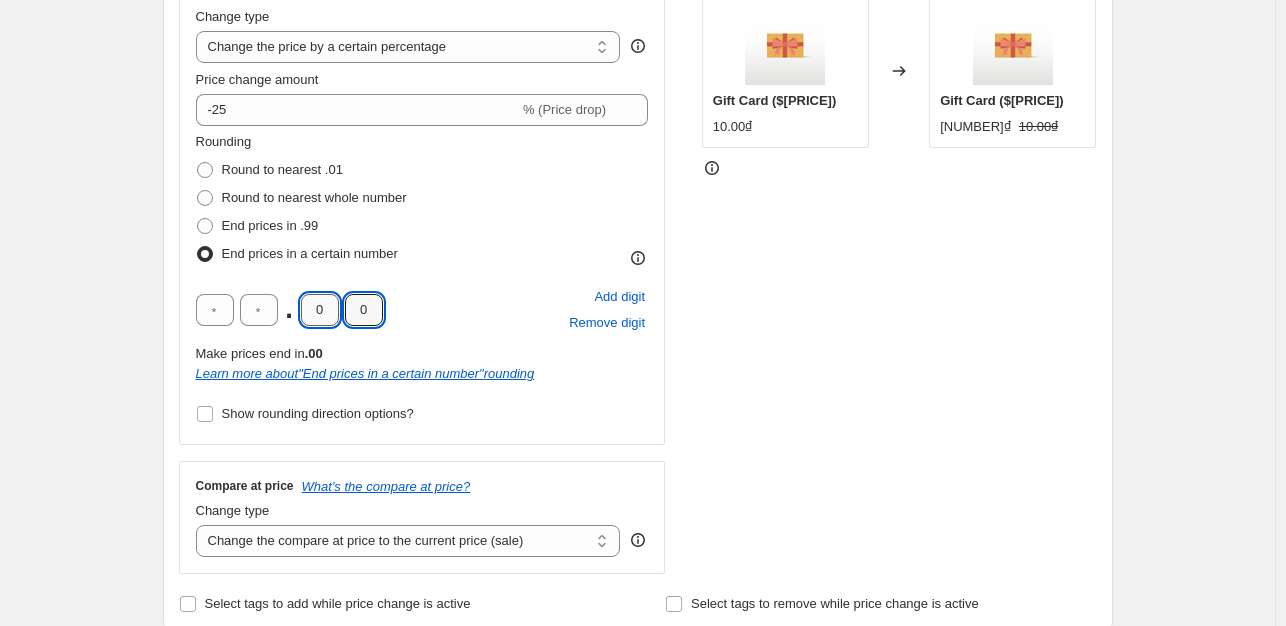 click on "0" at bounding box center [320, 310] 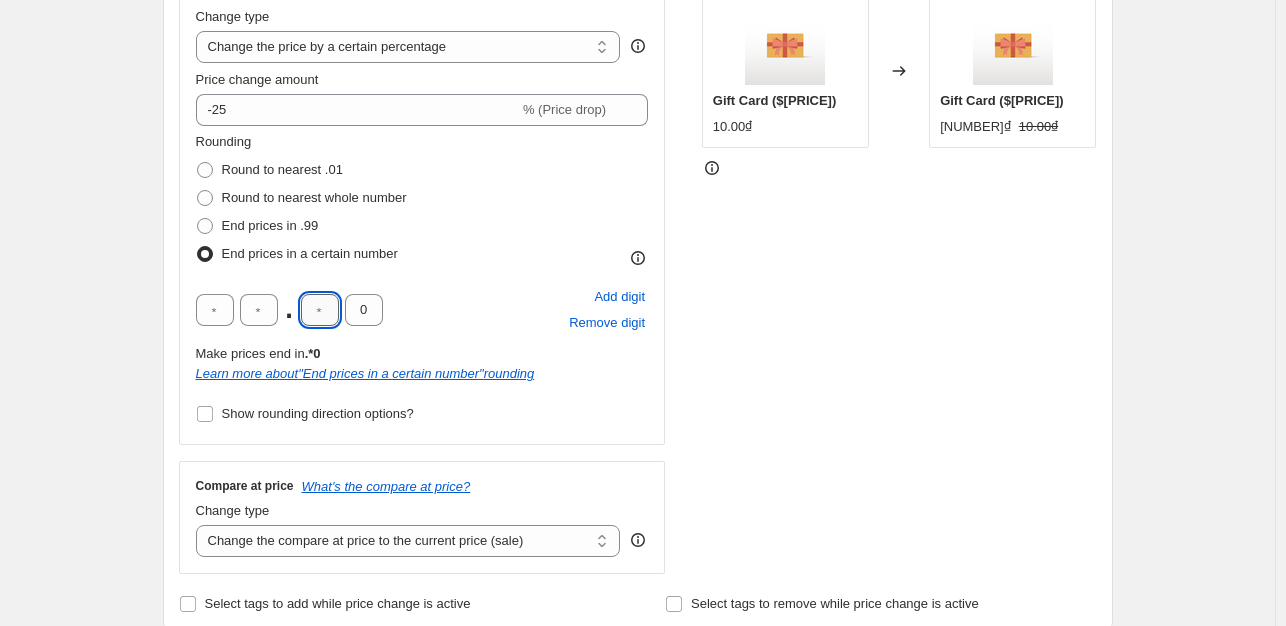 type on "9" 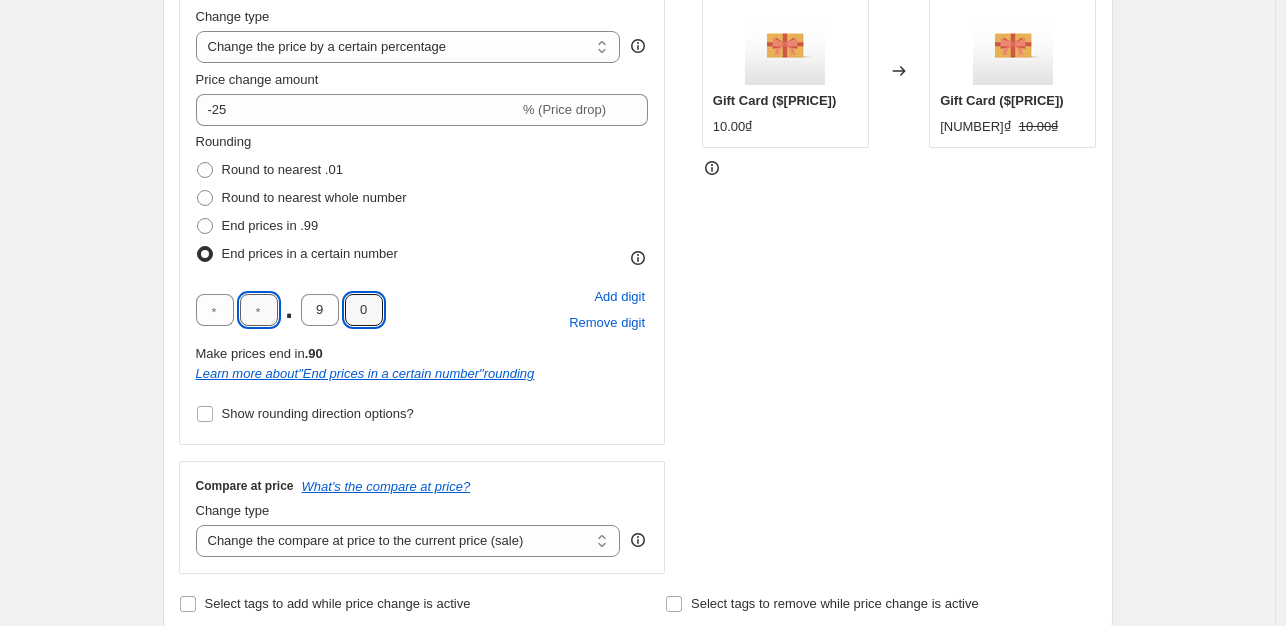 click at bounding box center (259, 310) 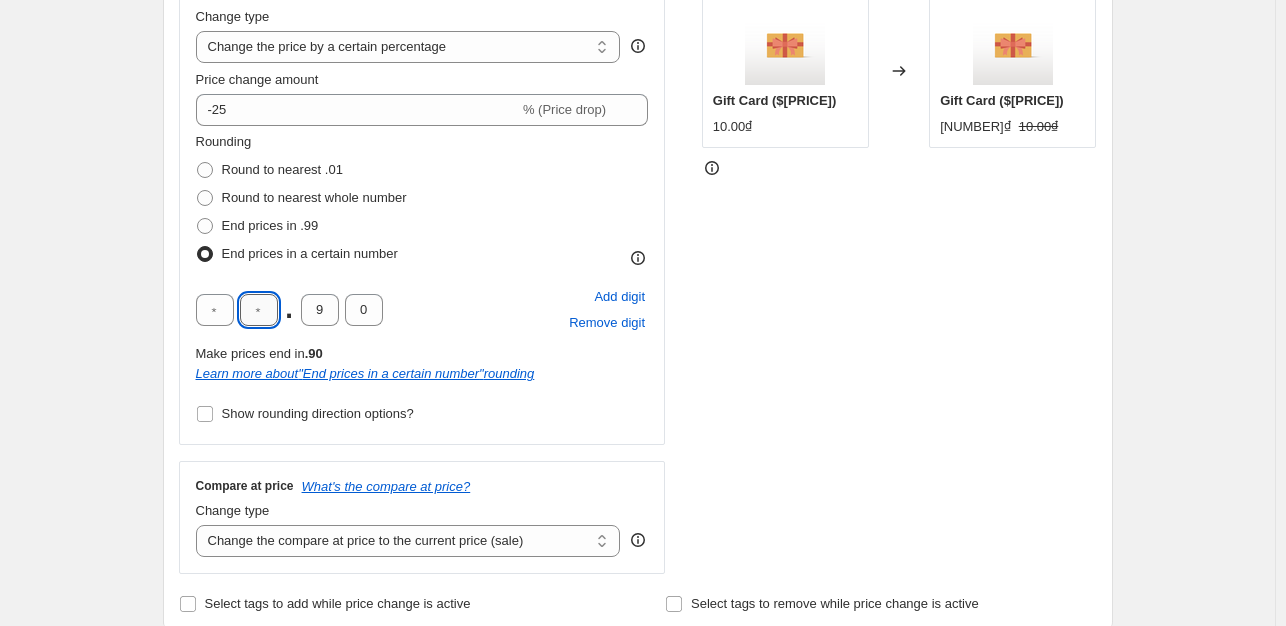 type on "0" 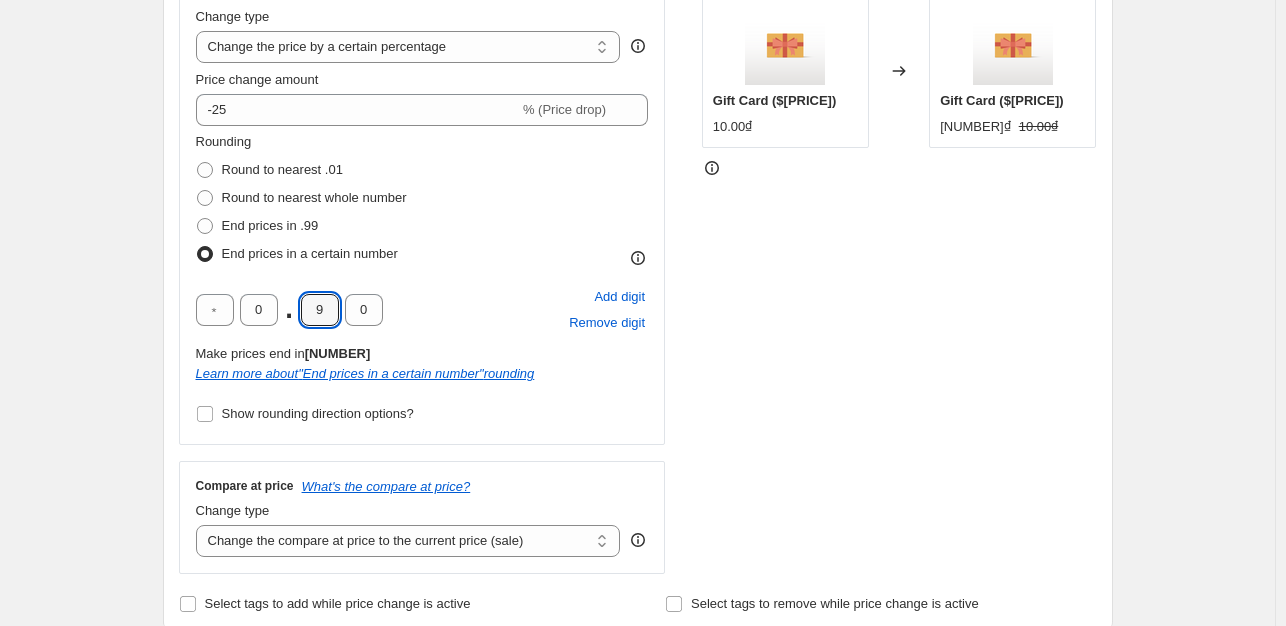 click on ". [NUMBER] Add digit Remove digit" at bounding box center (422, 310) 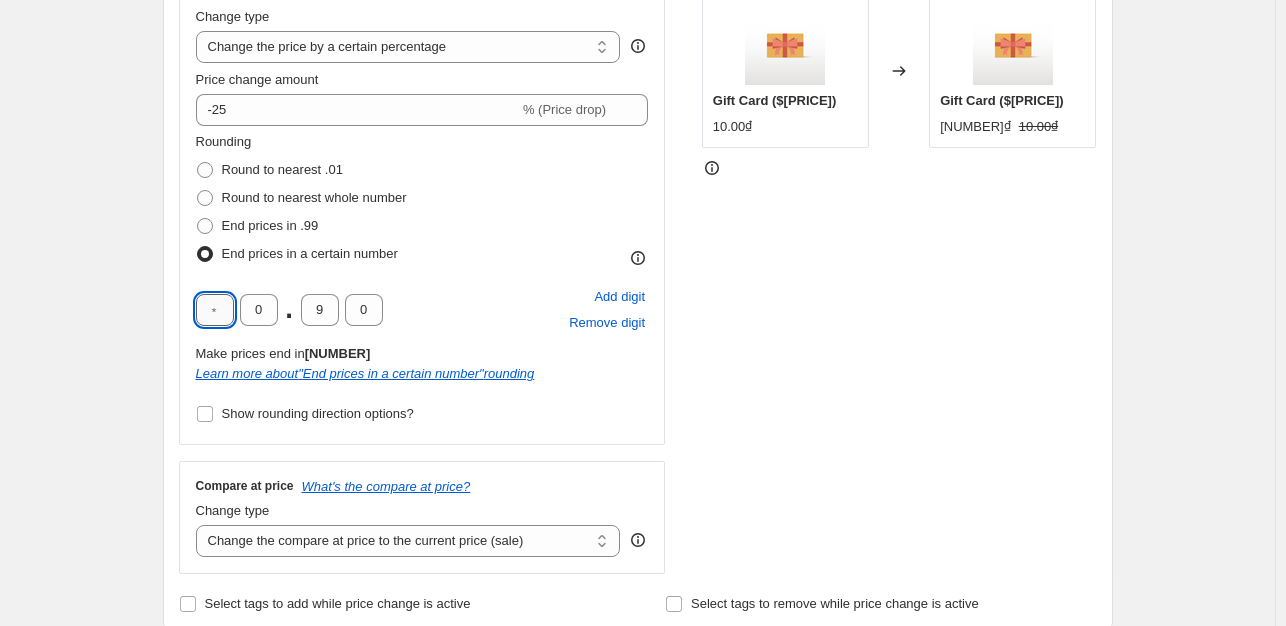 click at bounding box center (215, 310) 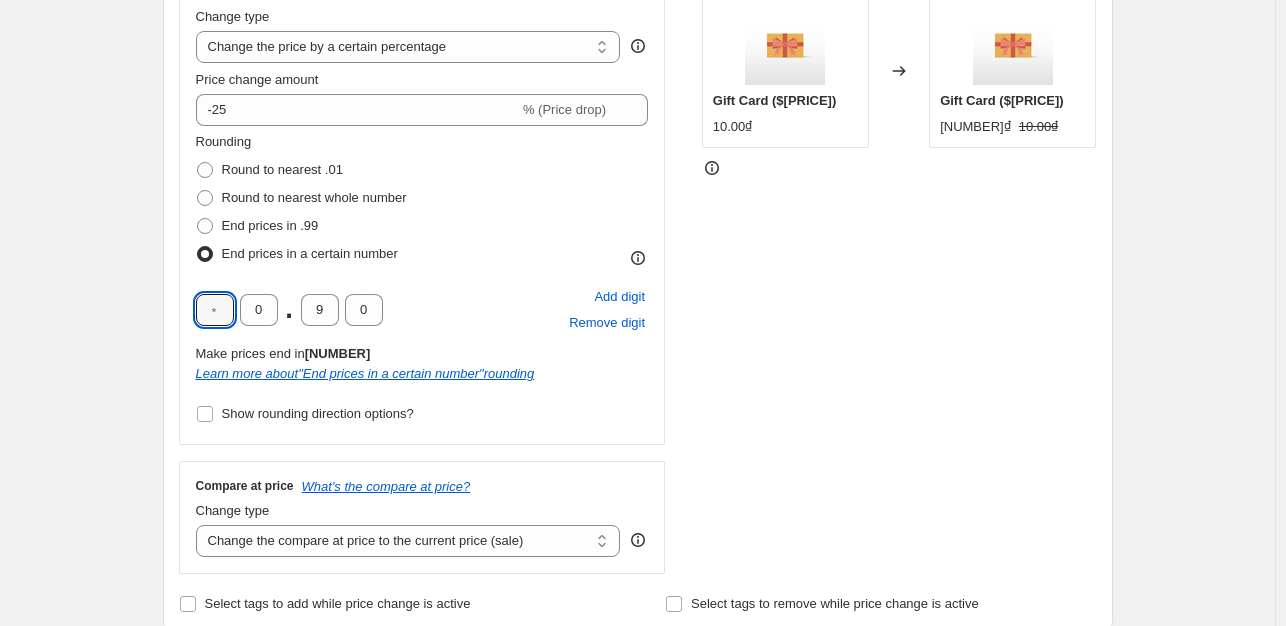 type on "9" 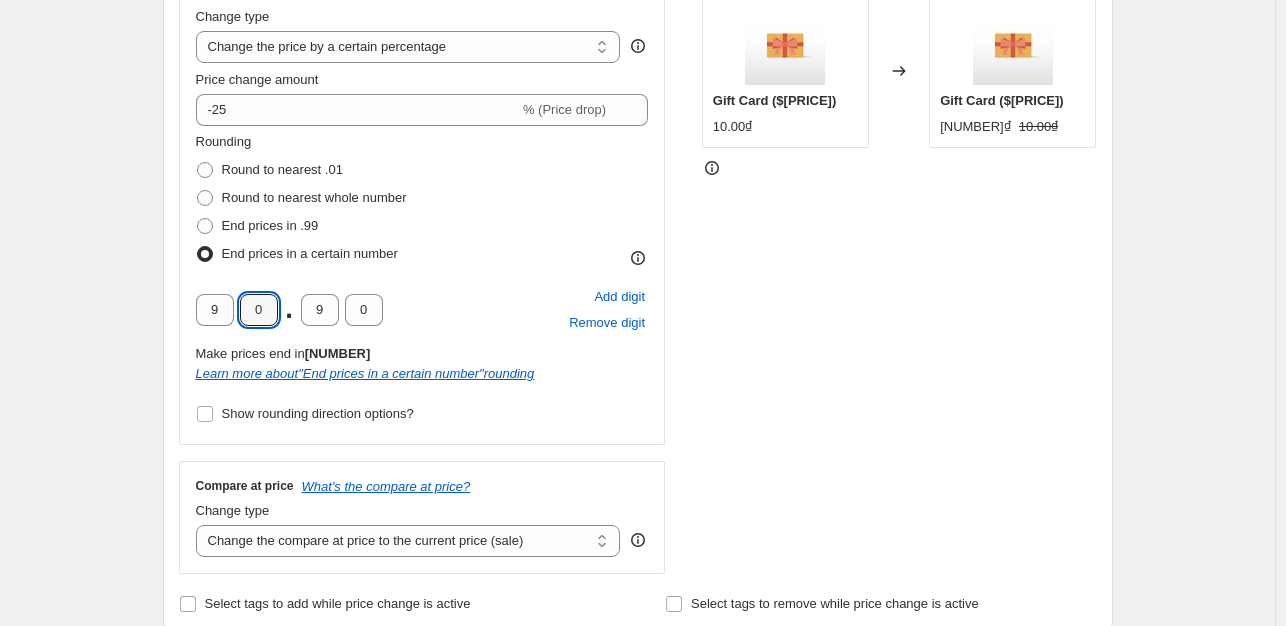 click on "9 0 . 9 0 Add digit Remove digit" at bounding box center [422, 310] 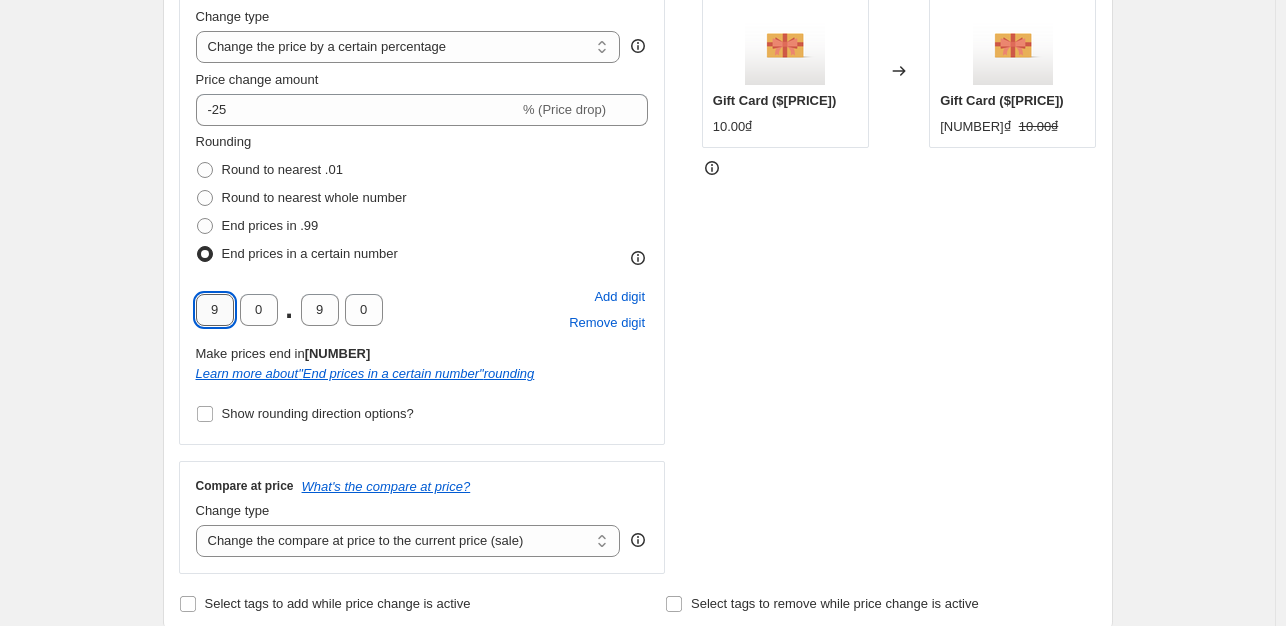 click on "9" at bounding box center (215, 310) 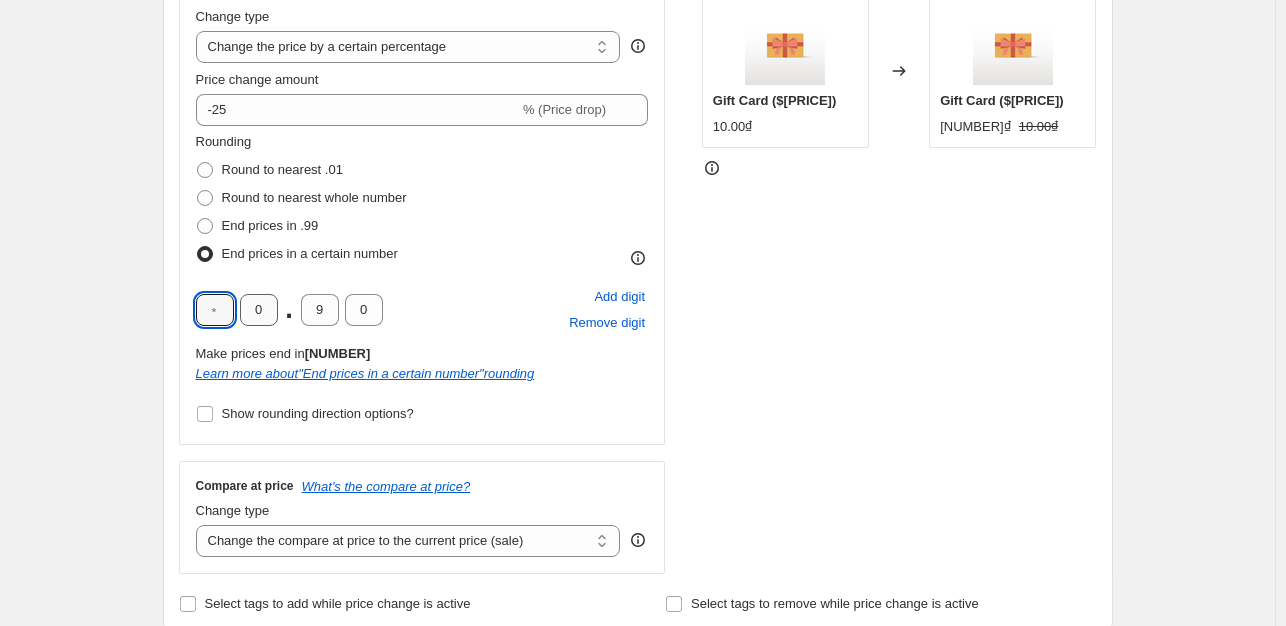 type 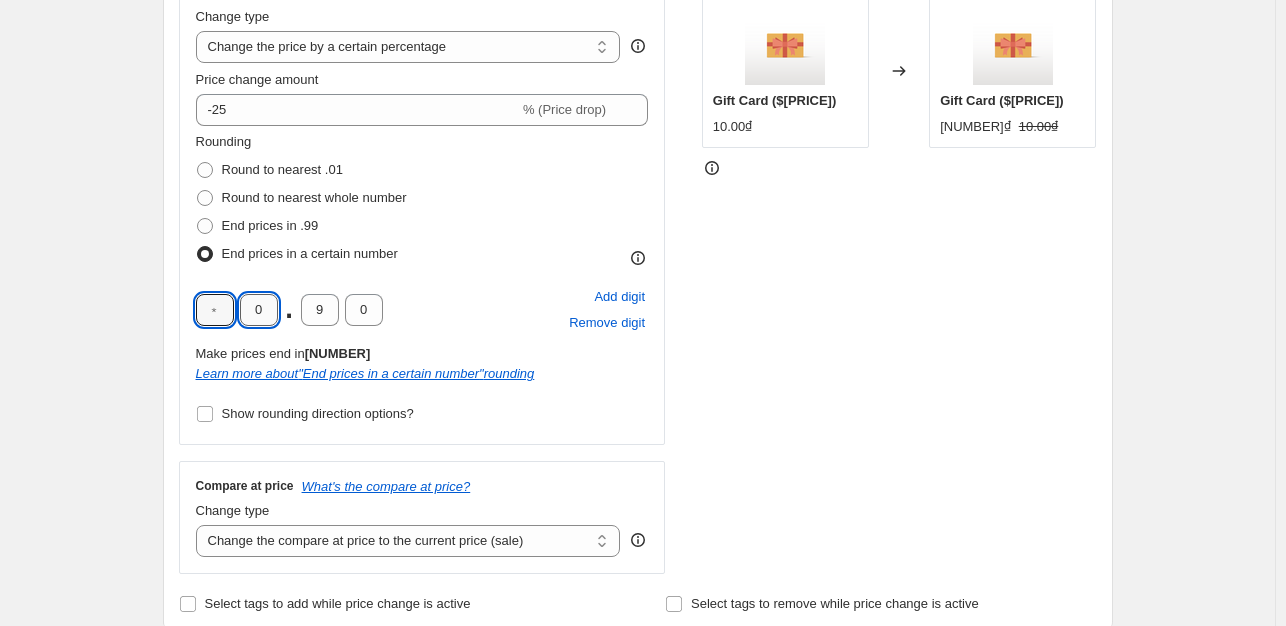 click on "0" at bounding box center [259, 310] 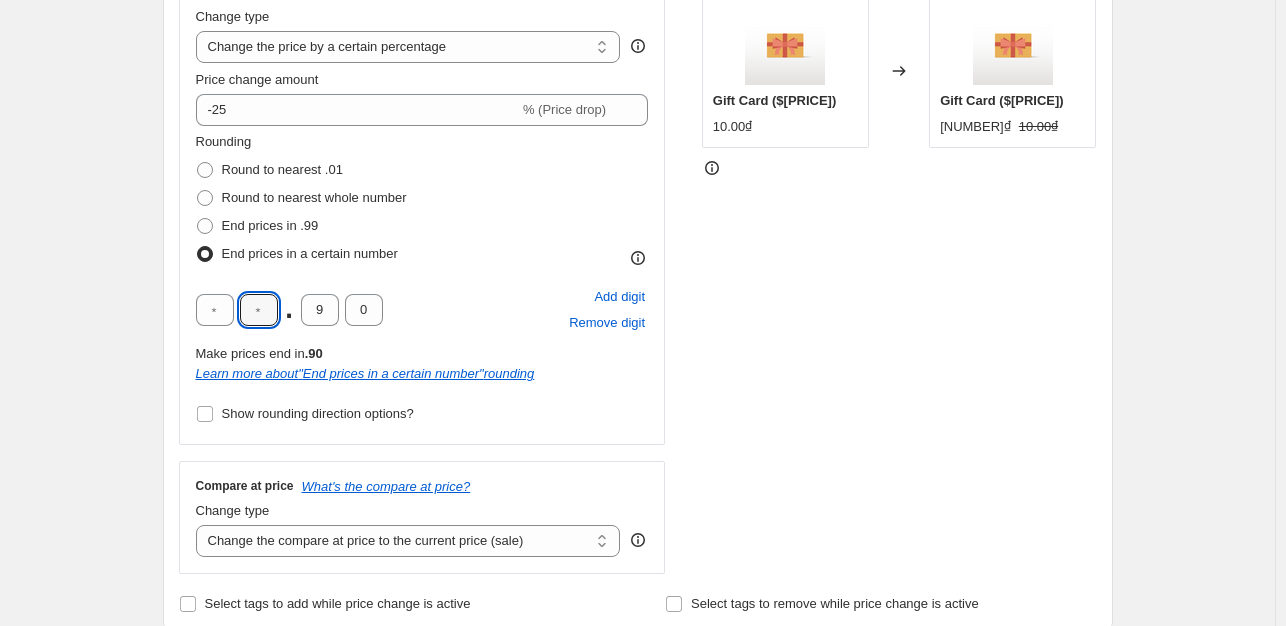 type on "6" 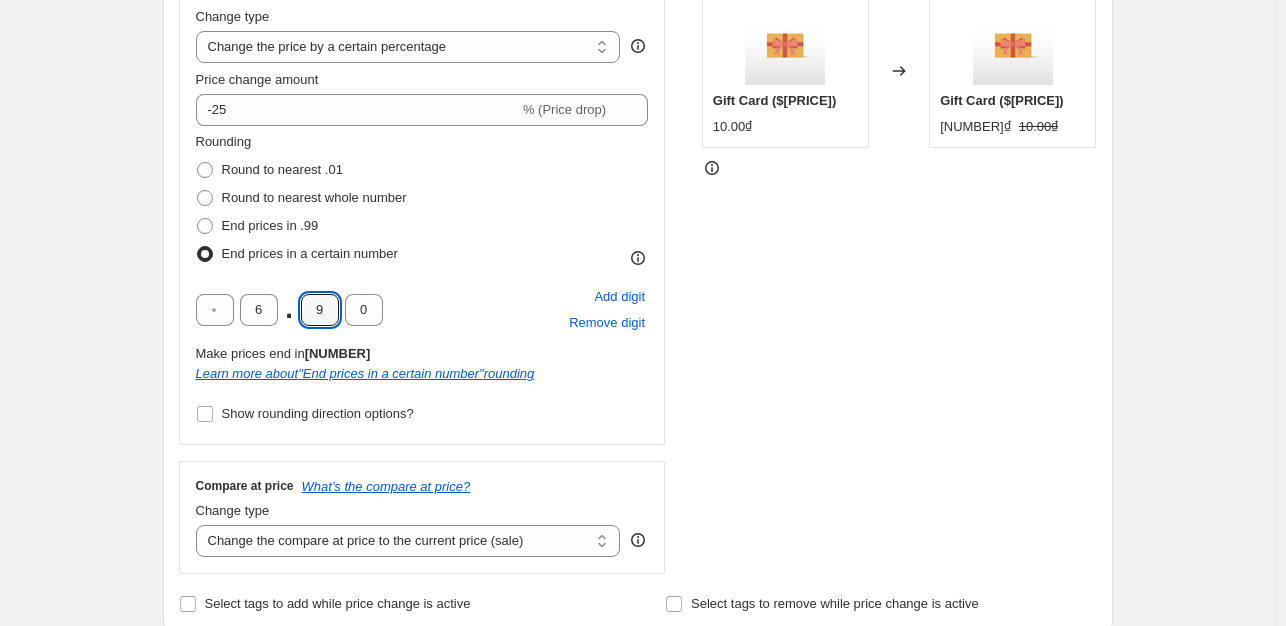 click on "6 . 9 0 Add digit Remove digit" at bounding box center (422, 310) 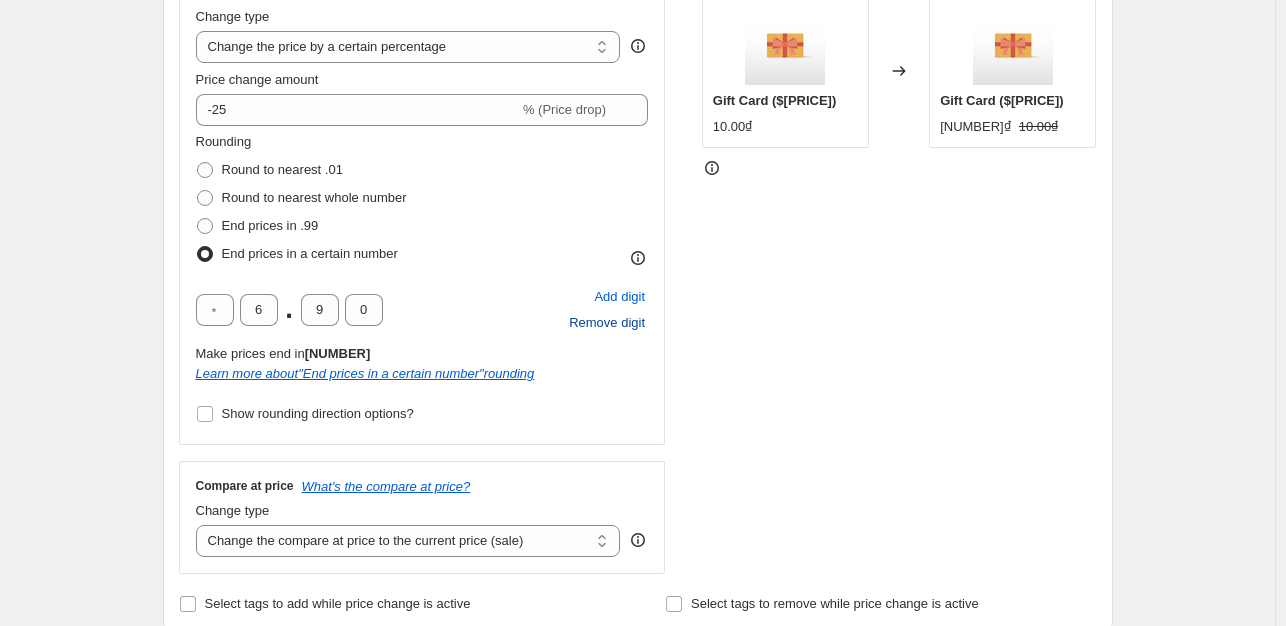 click on "Remove digit" at bounding box center (607, 323) 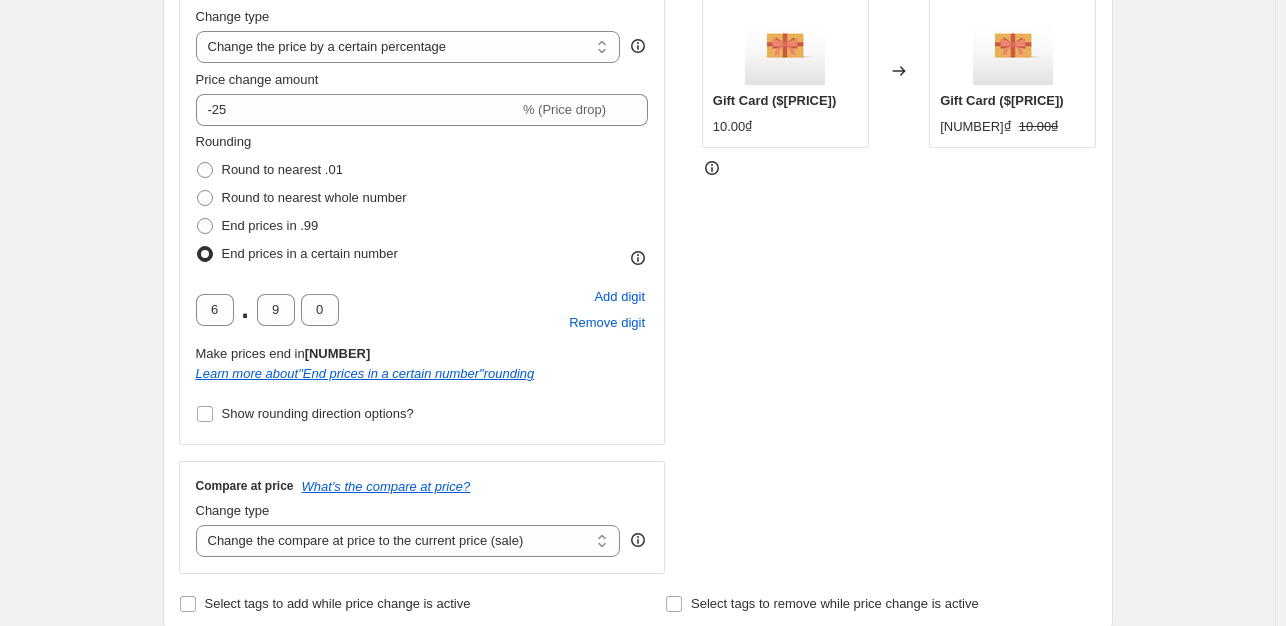 click on "6 . 9 0 Add digit Remove digit" at bounding box center (422, 310) 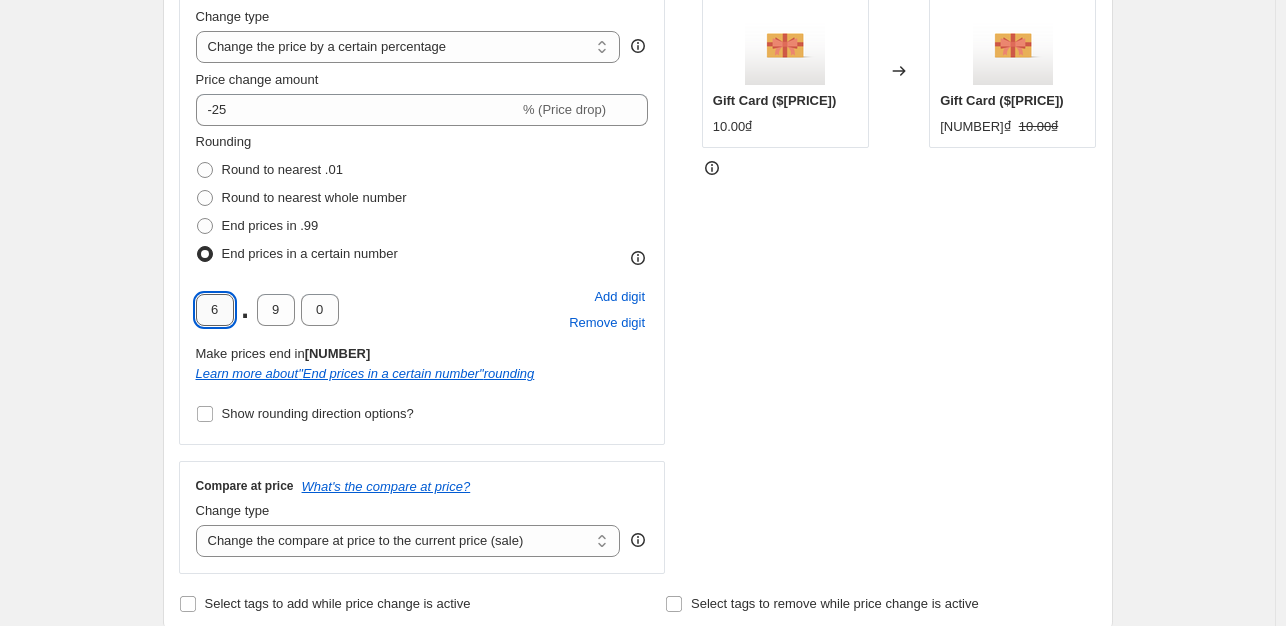 click on "6" at bounding box center [215, 310] 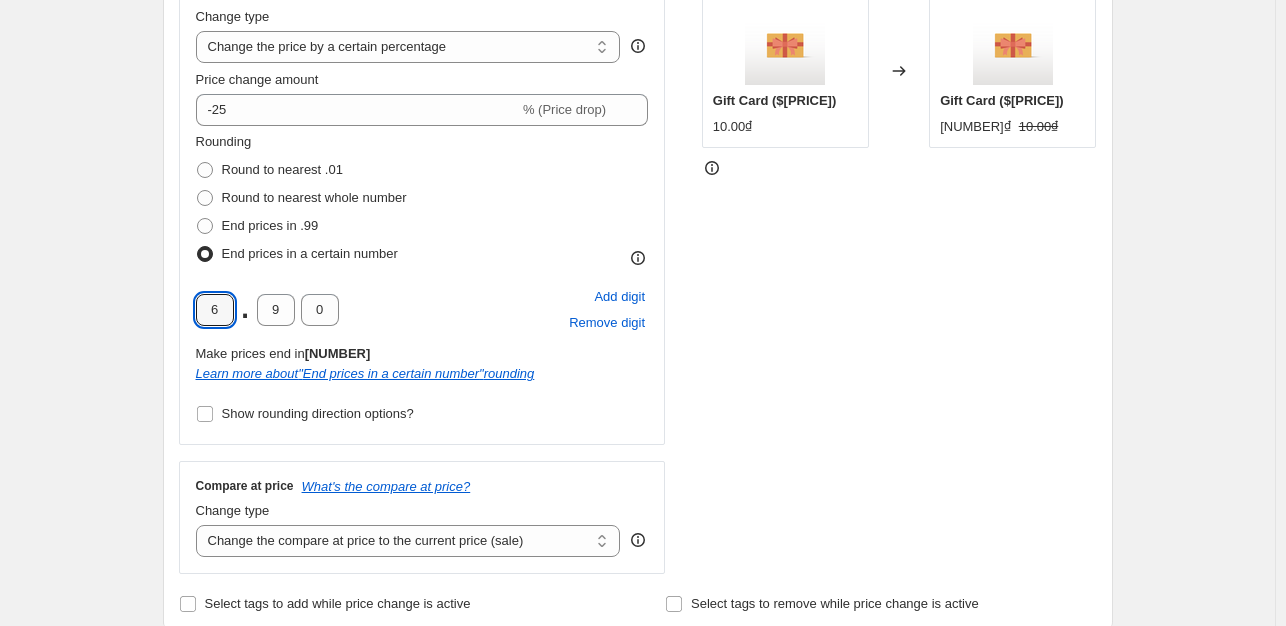 click on "6 . 9 0 Add digit Remove digit" at bounding box center [422, 310] 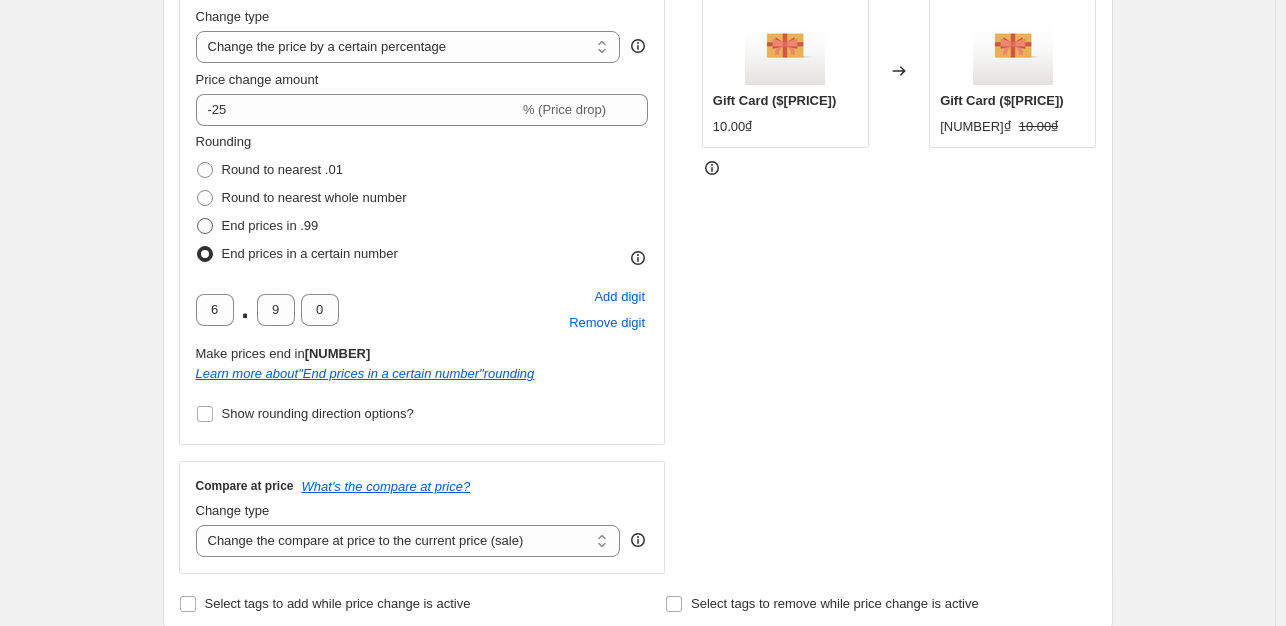 click at bounding box center (205, 226) 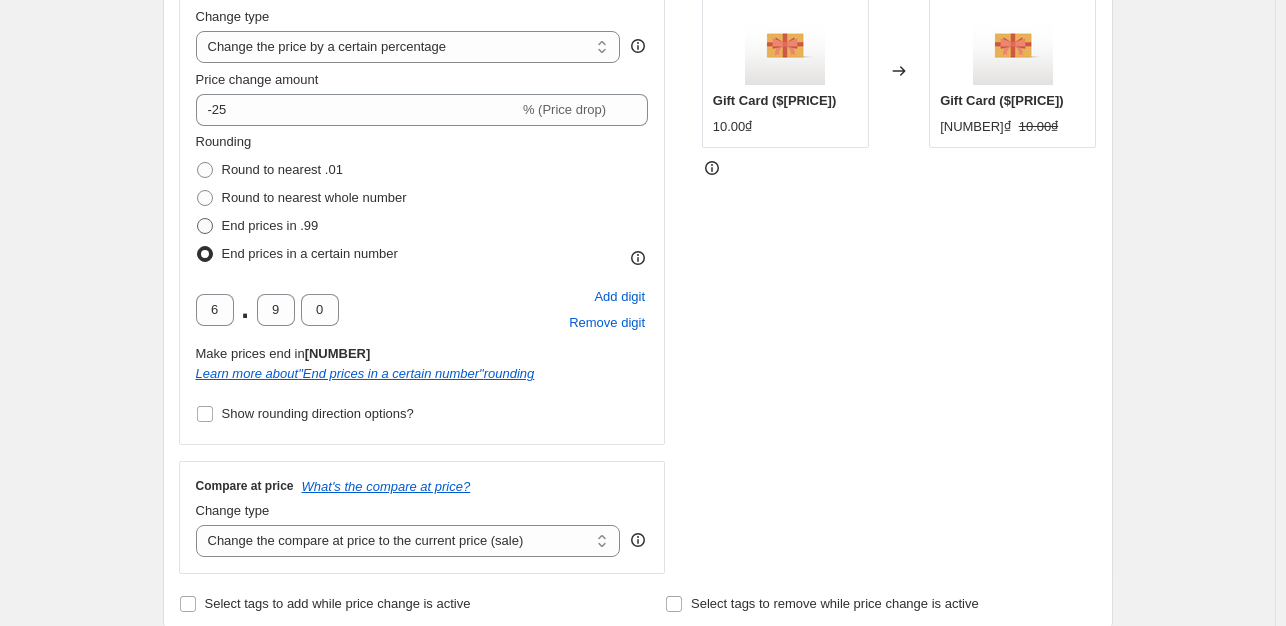 click on "End prices in .99" at bounding box center [197, 218] 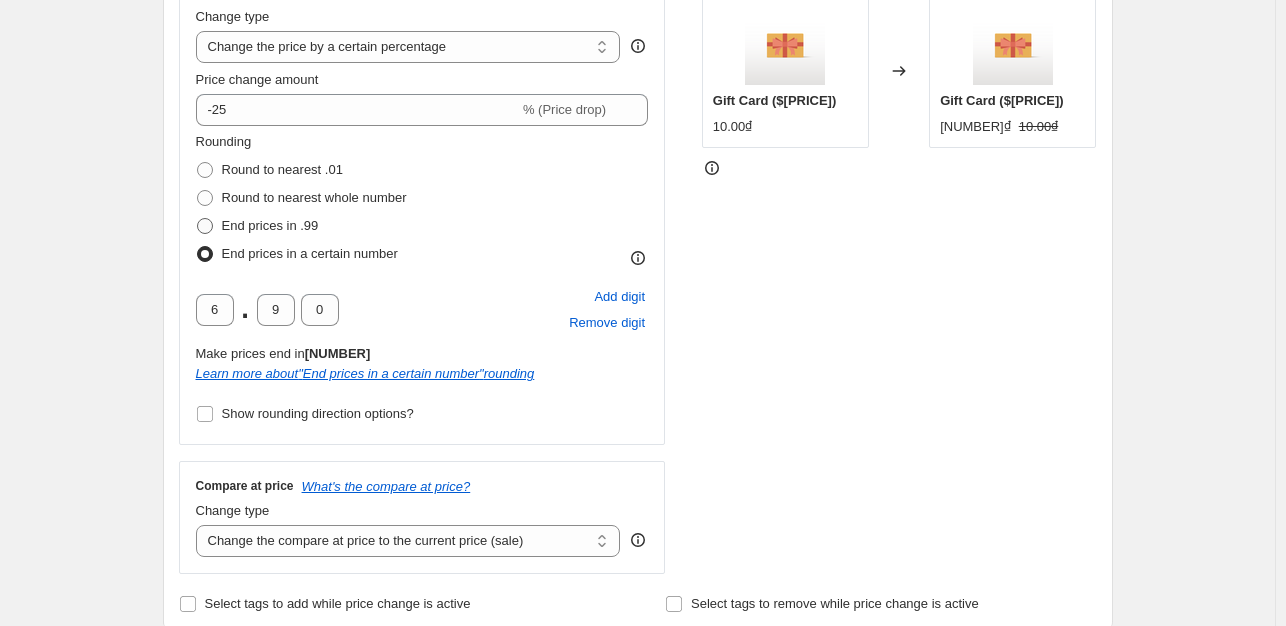 radio on "true" 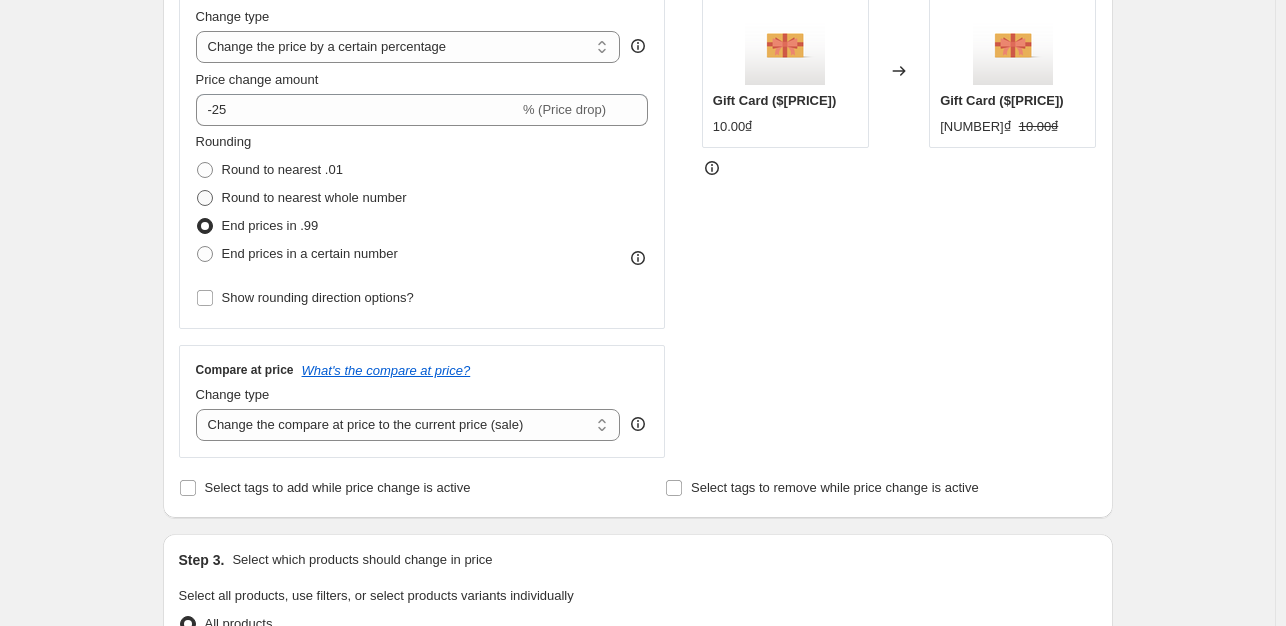 click on "Round to nearest whole number" at bounding box center [301, 198] 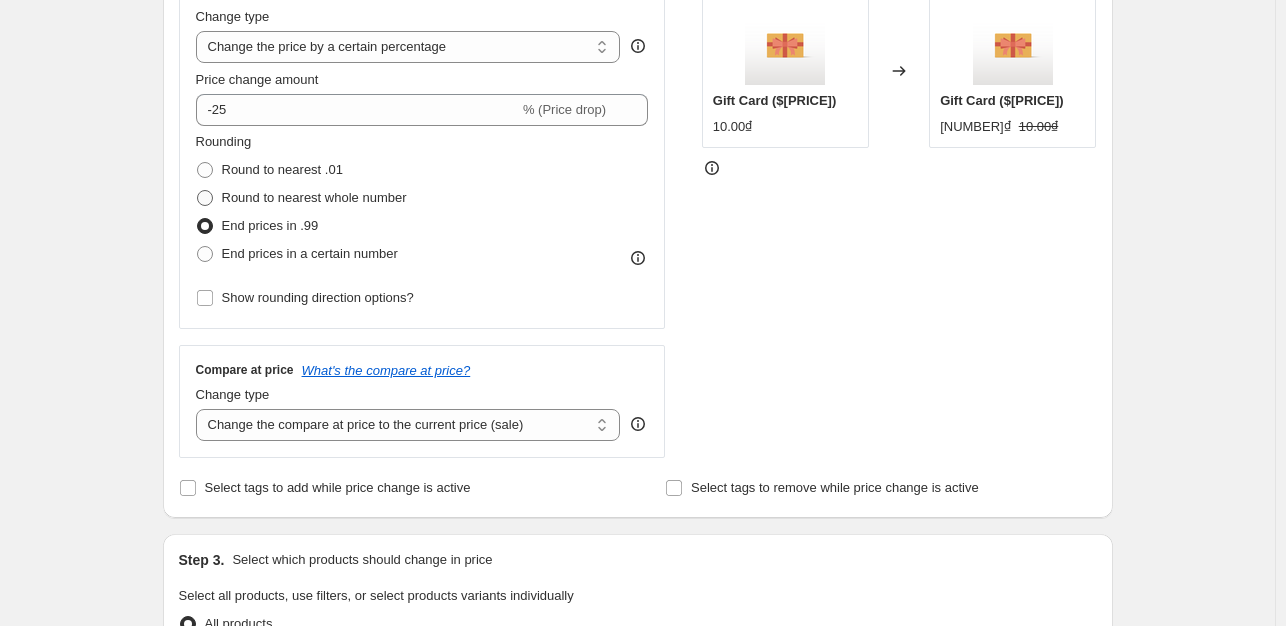 radio on "true" 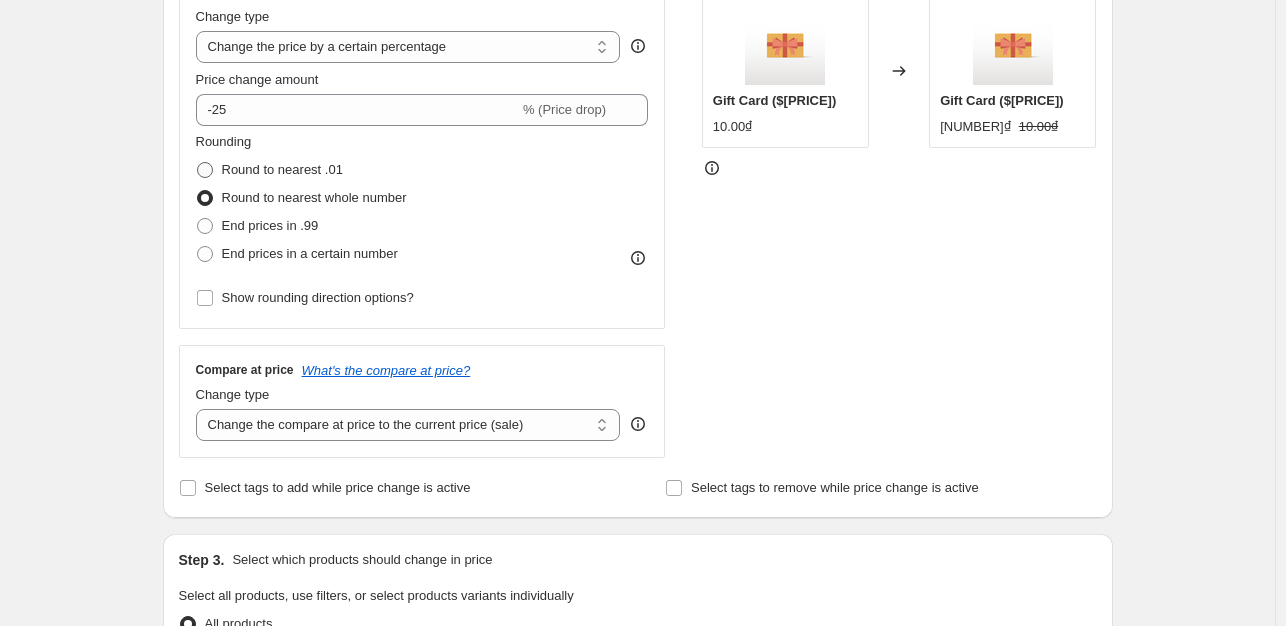 click at bounding box center [205, 170] 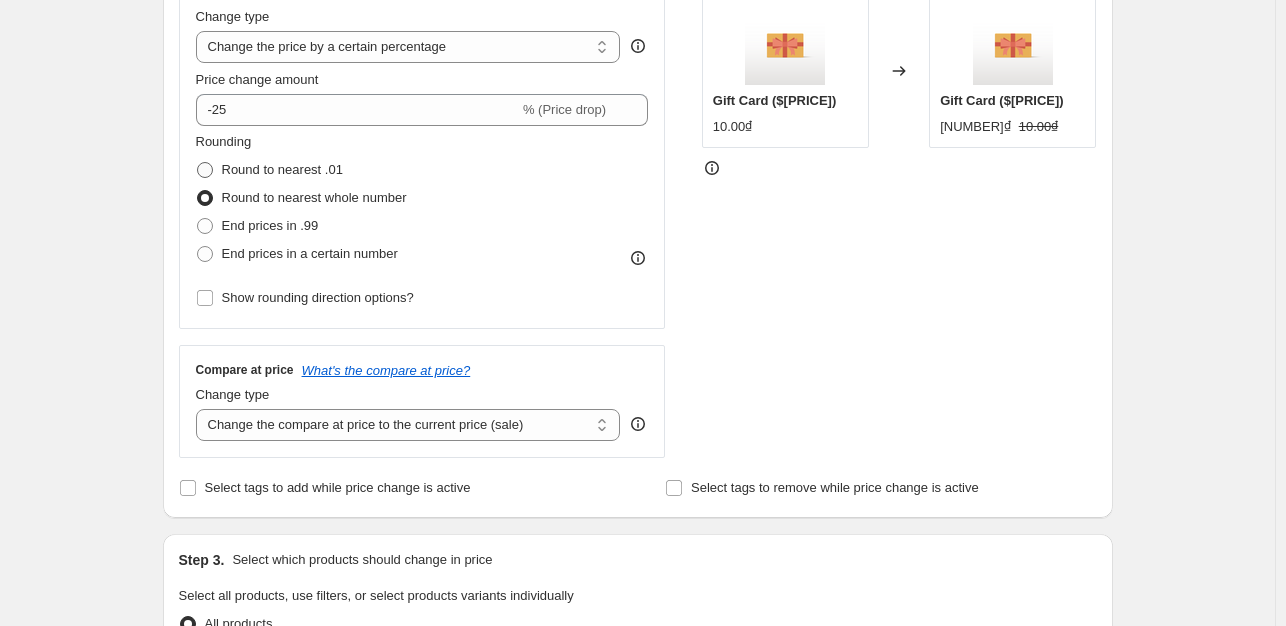 radio on "true" 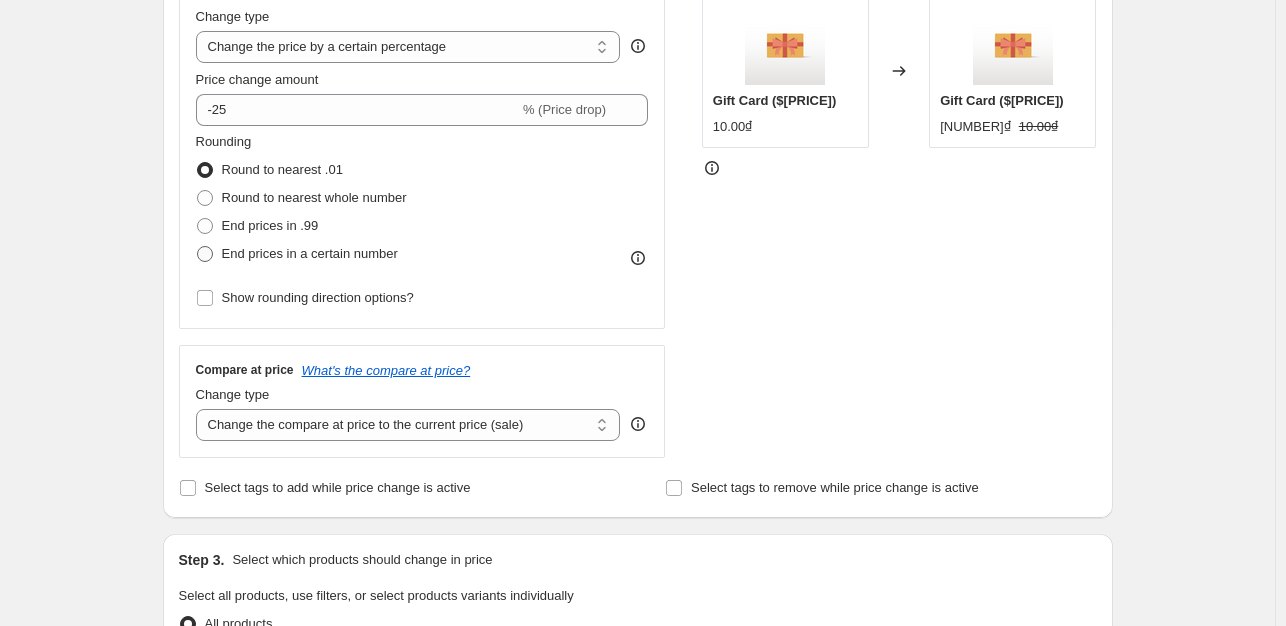 click at bounding box center (205, 254) 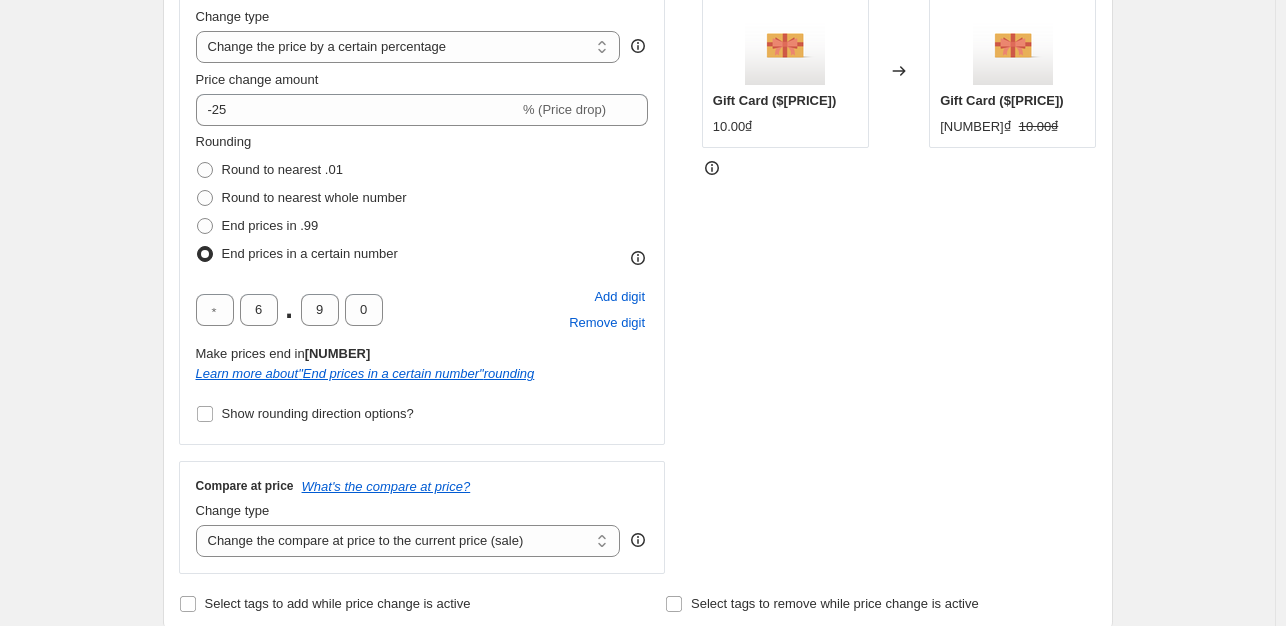 click on "Rounding Round to nearest .01 Round to nearest whole number End prices in .99 End prices in a certain number" at bounding box center (422, 200) 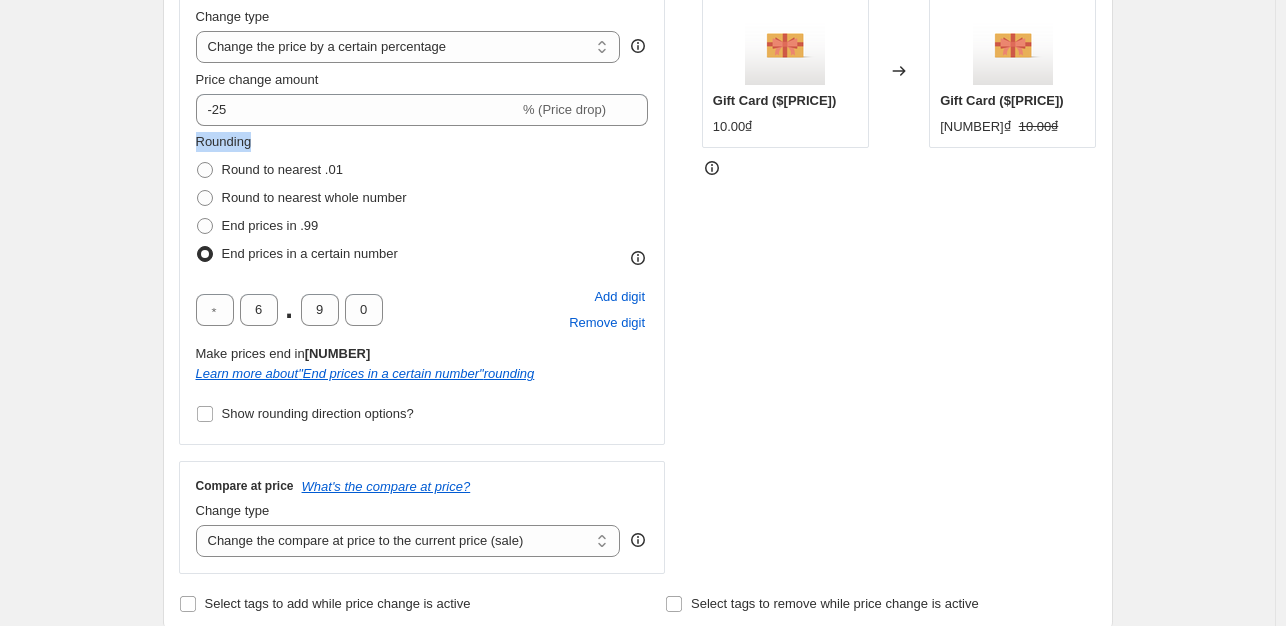 drag, startPoint x: 276, startPoint y: 135, endPoint x: 134, endPoint y: 135, distance: 142 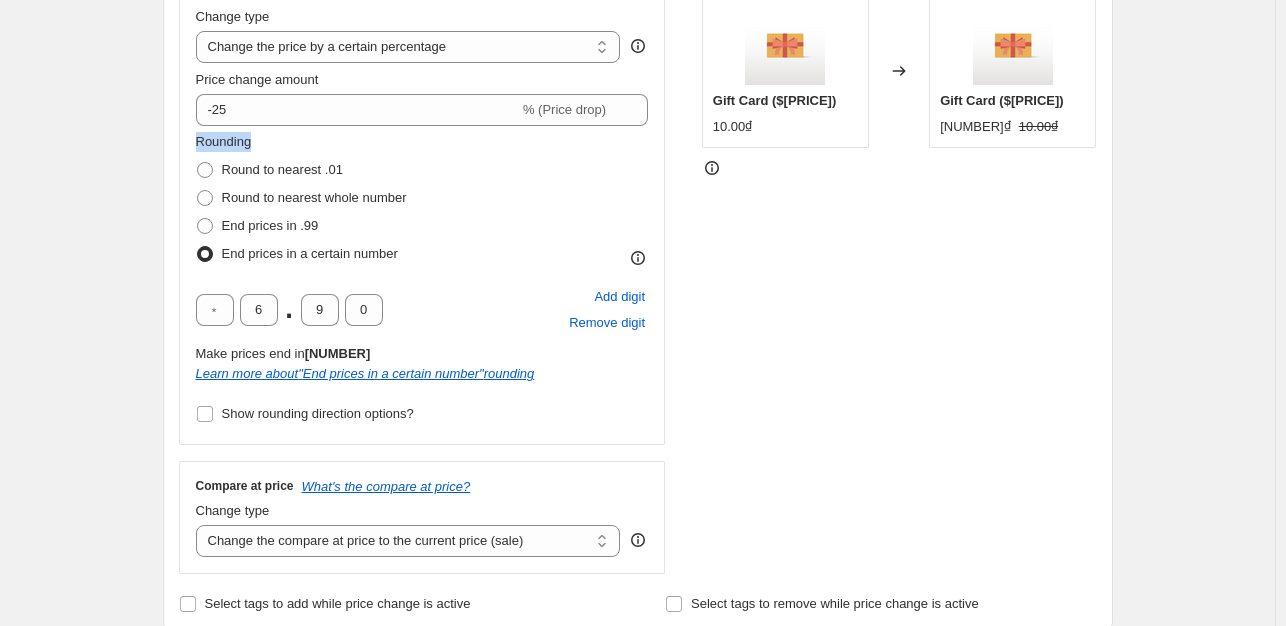 click on "Create new price change job. This page is ready Create new price change job Draft Step 1. Optionally give your price change job a title (eg "March 30% off sale on boots") [DATE], [TIME] Price change job This title is just for internal use, customers won't see it Step 2. Select how the prices should change Use bulk price change rules Set product prices individually Use CSV upload Price Change type Change the price to a certain amount Change the price by a certain amount Change the price by a certain percentage Change the price to the current compare at price (price before sale) Change the price by a certain amount relative to the compare at price Change the price by a certain percentage relative to the compare at price Don't change the price Change the price by a certain percentage relative to the cost per item Change price to certain cost margin Change the price by a certain percentage Price change amount -25 % (Price drop) Rounding Round to nearest .01 Round to nearest whole number 6 . 9 0 6.90 " "" at bounding box center [637, 657] 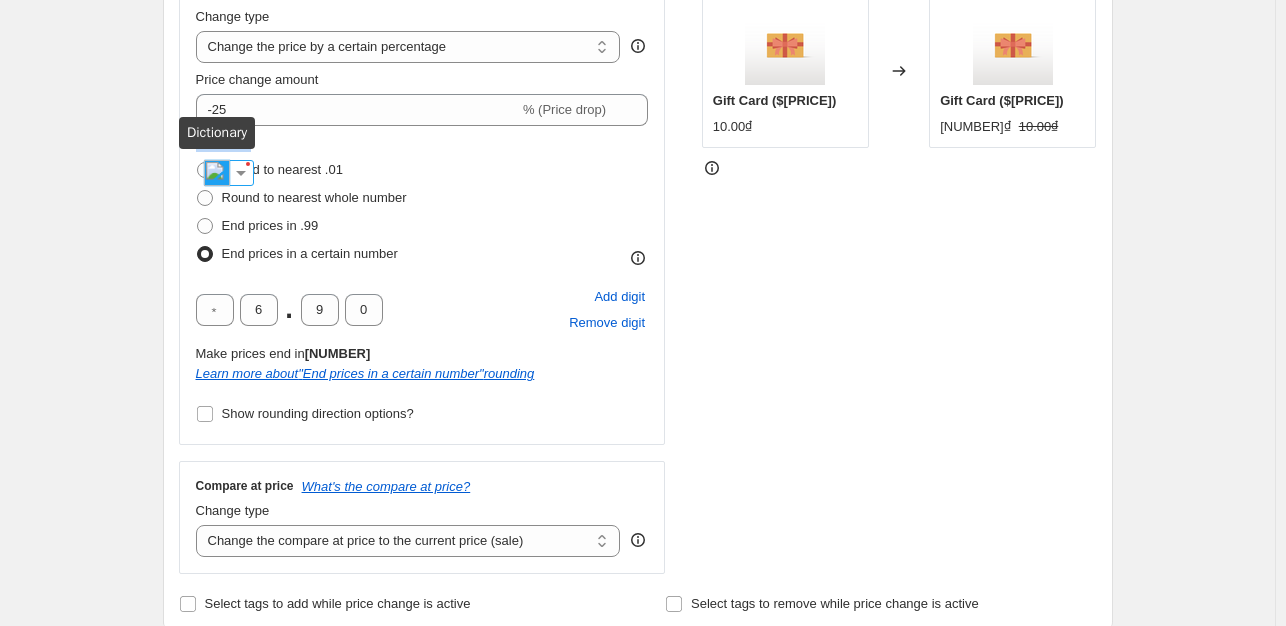 click at bounding box center [217, 173] 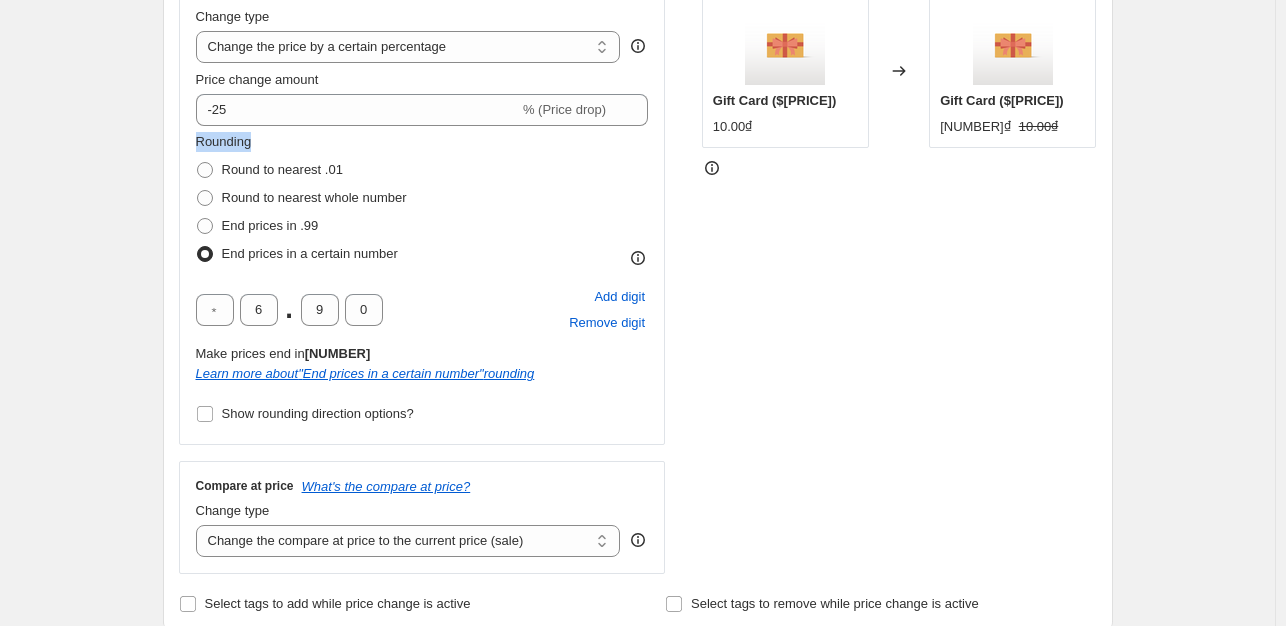 click on "Rounding Round to nearest .01 Round to nearest whole number End prices in .99 End prices in a certain number" at bounding box center (301, 200) 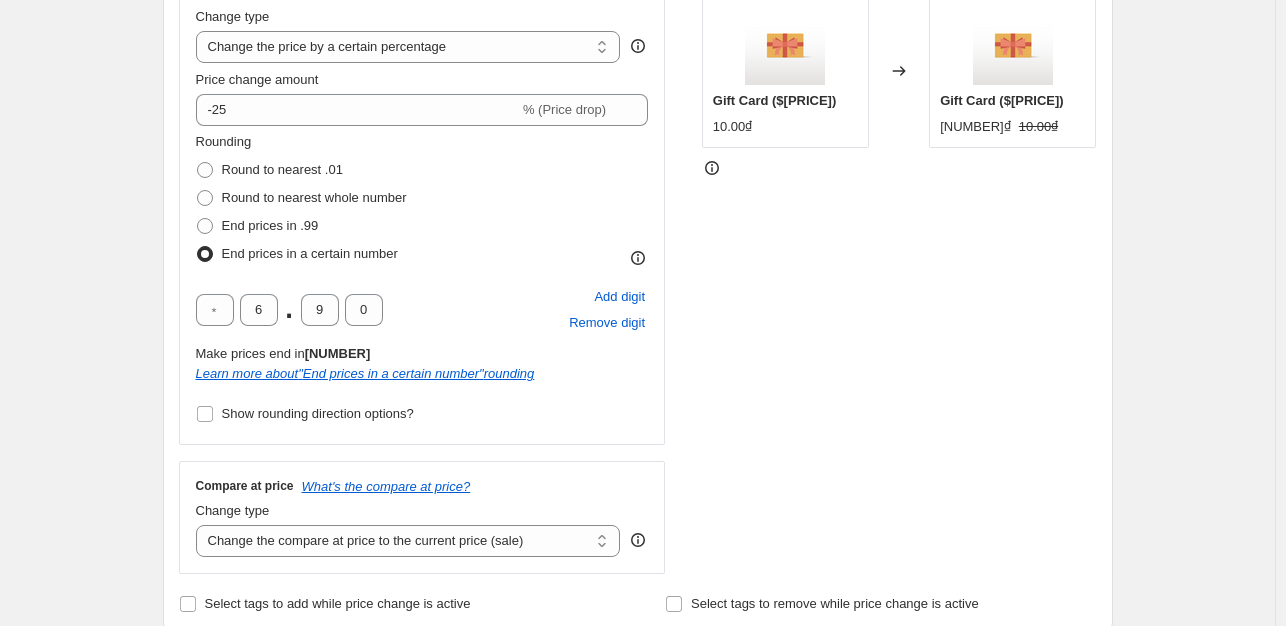 click on "Price Change type Change the price to a certain amount Change the price by a certain amount Change the price by a certain percentage Change the price to the current compare at price (price before sale) Change the price by a certain amount relative to the compare at price Change the price by a certain percentage relative to the compare at price Don't change the price Change the price by a certain percentage relative to the cost per item Change price to certain cost margin Change the price by a certain percentage Price change amount -25 % (Price drop) Rounding Round to nearest .01 Round to nearest whole number End prices in .99 End prices in a certain number 6 . 9 0 Add digit Remove digit Make prices end in  6.90 Learn more about  " End prices in a certain number "  rounding Show rounding direction options?" at bounding box center (422, 206) 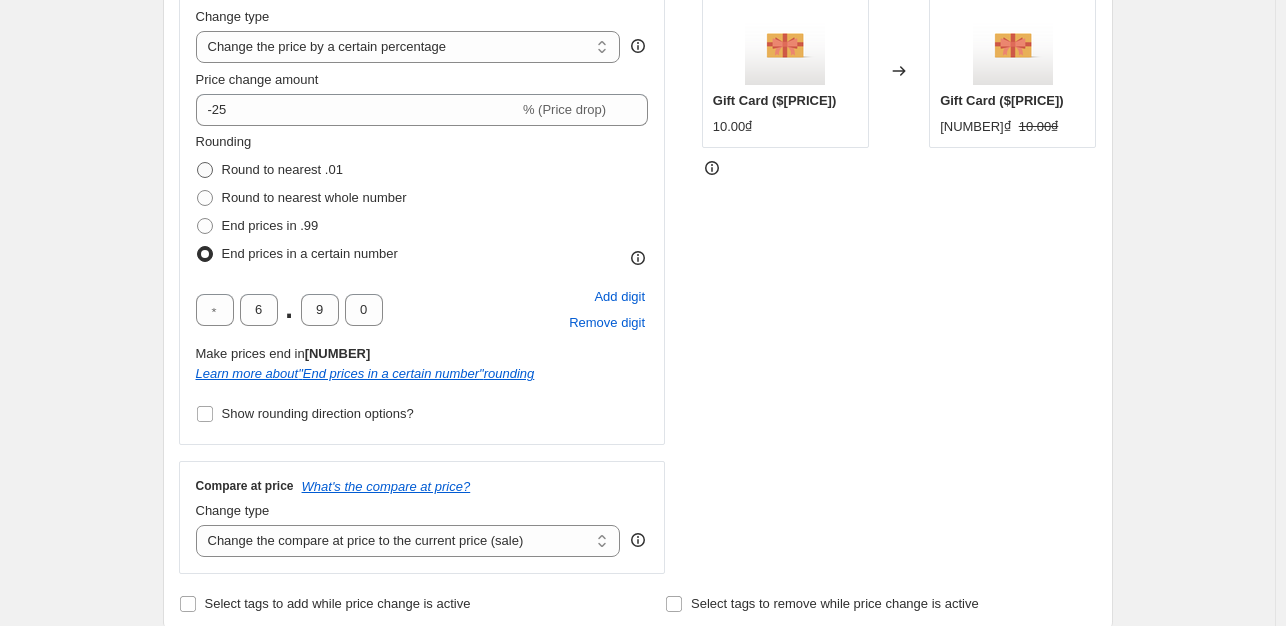 click at bounding box center [205, 170] 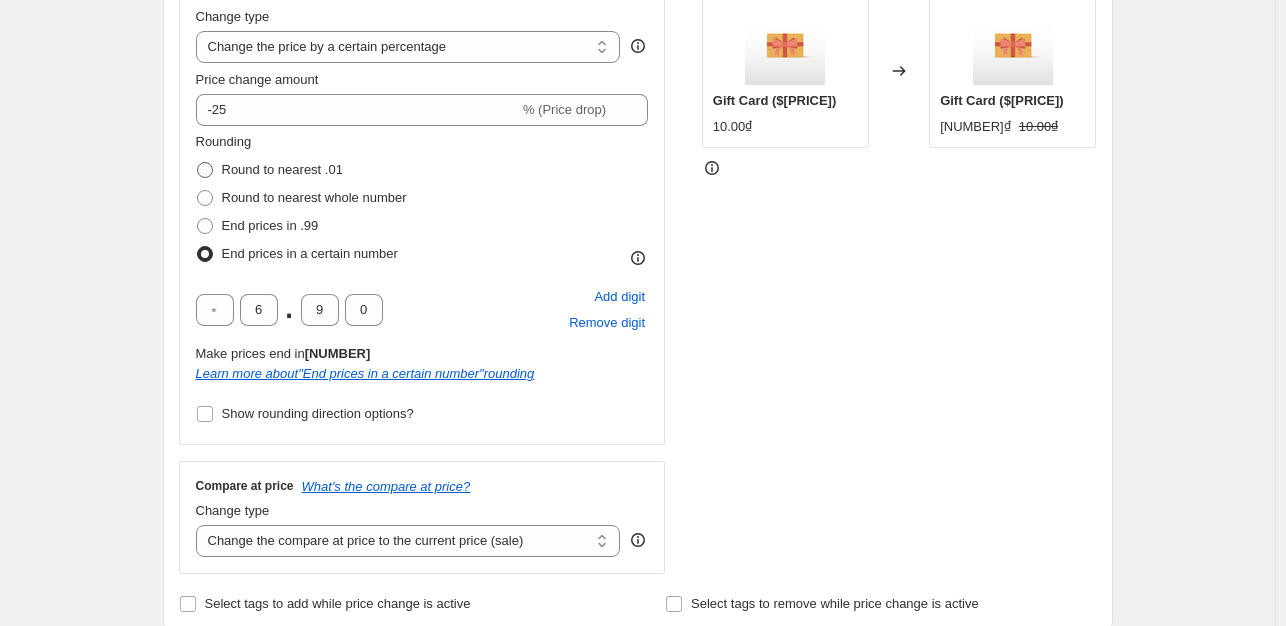click on "Round to nearest .01" at bounding box center [197, 162] 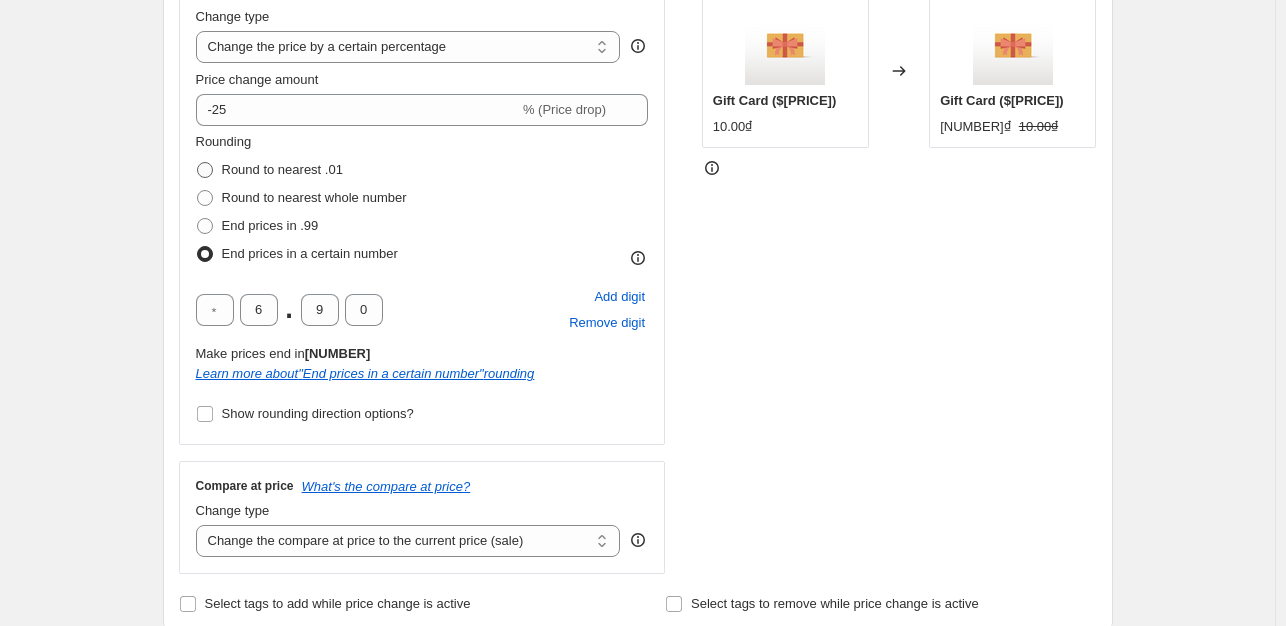 radio on "true" 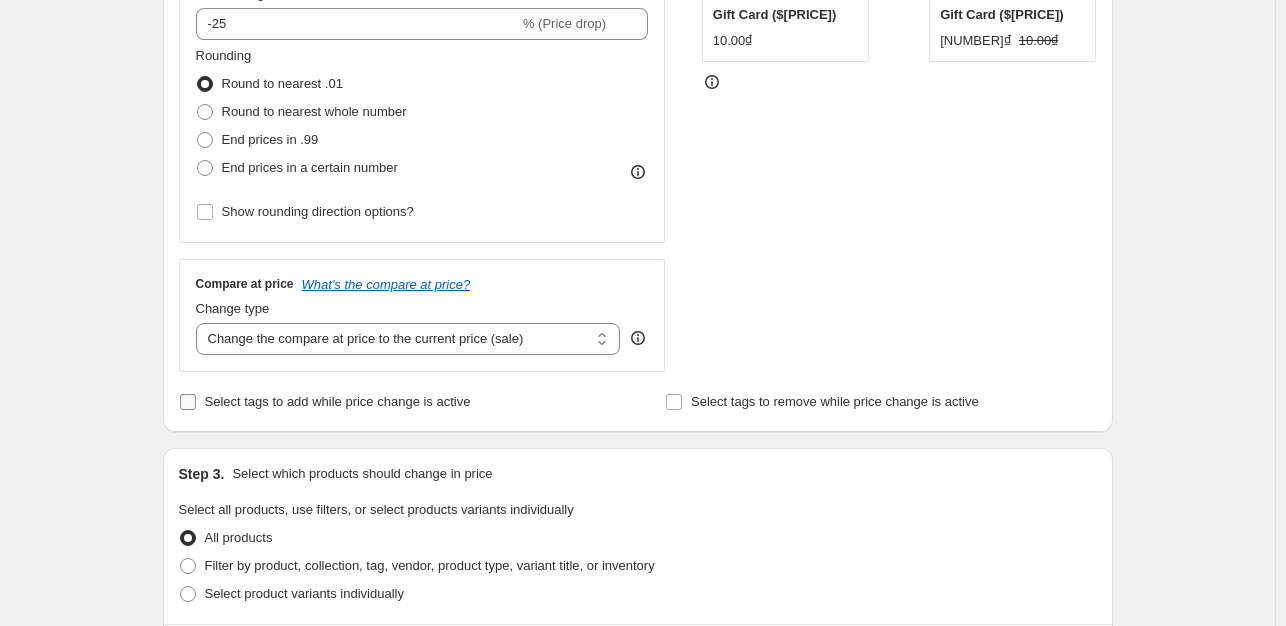 scroll, scrollTop: 600, scrollLeft: 0, axis: vertical 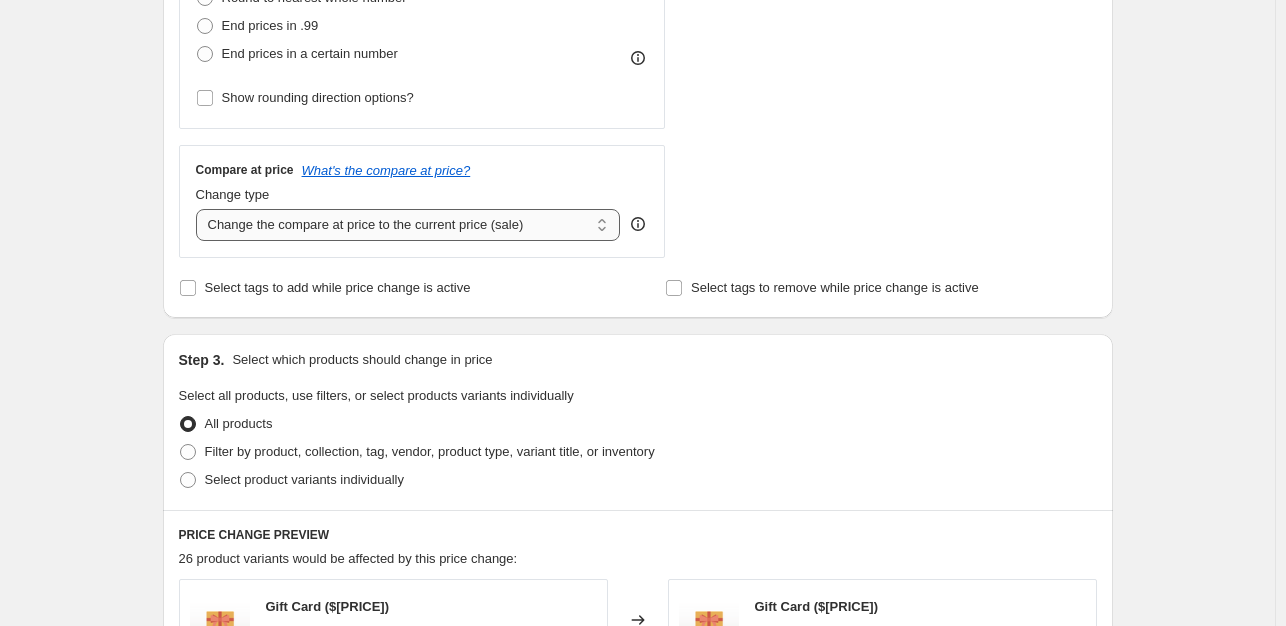 click on "Change the compare at price to the current price (sale) Change the compare at price to a certain amount Change the compare at price by a certain amount Change the compare at price by a certain percentage Change the compare at price by a certain amount relative to the actual price Change the compare at price by a certain percentage relative to the actual price Don't change the compare at price Remove the compare at price" at bounding box center (408, 225) 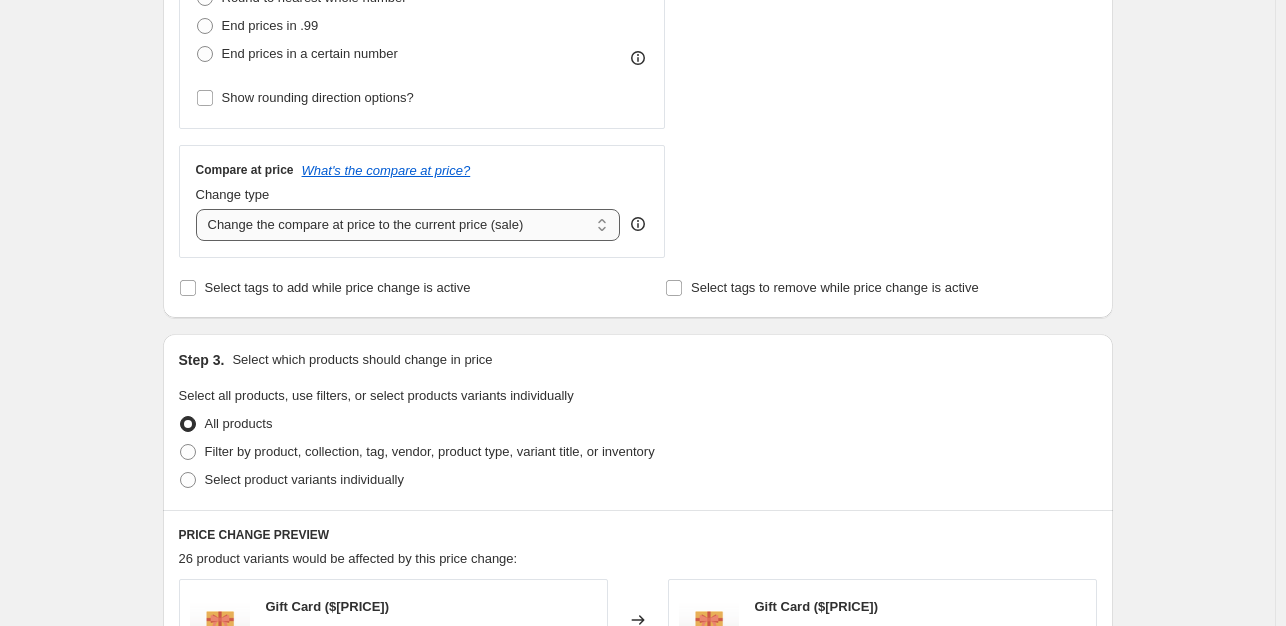 click on "Change the compare at price to the current price (sale) Change the compare at price to a certain amount Change the compare at price by a certain amount Change the compare at price by a certain percentage Change the compare at price by a certain amount relative to the actual price Change the compare at price by a certain percentage relative to the actual price Don't change the compare at price Remove the compare at price" at bounding box center (408, 225) 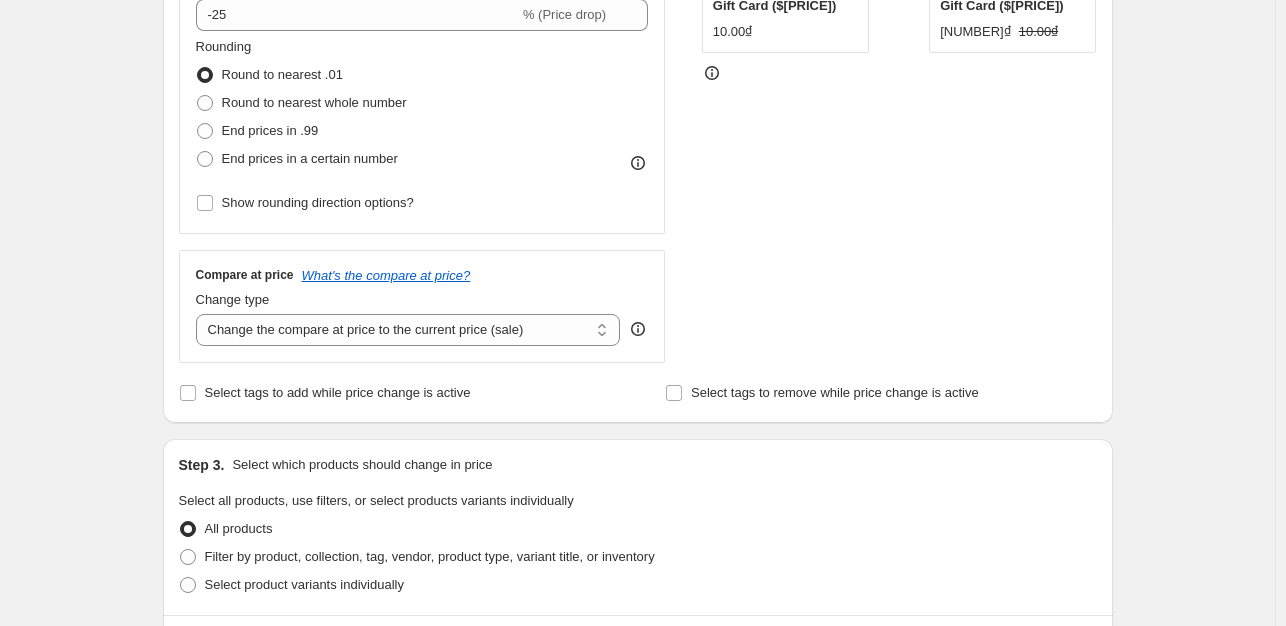 scroll, scrollTop: 500, scrollLeft: 0, axis: vertical 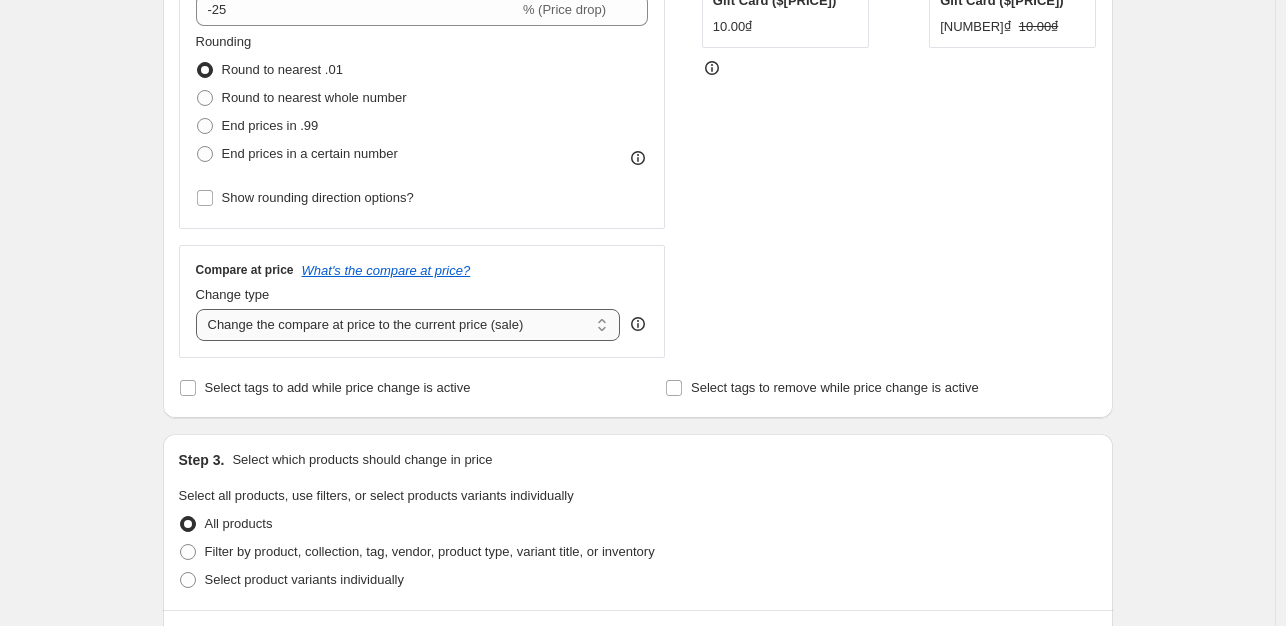 click on "Change the compare at price to the current price (sale) Change the compare at price to a certain amount Change the compare at price by a certain amount Change the compare at price by a certain percentage Change the compare at price by a certain amount relative to the actual price Change the compare at price by a certain percentage relative to the actual price Don't change the compare at price Remove the compare at price" at bounding box center [408, 325] 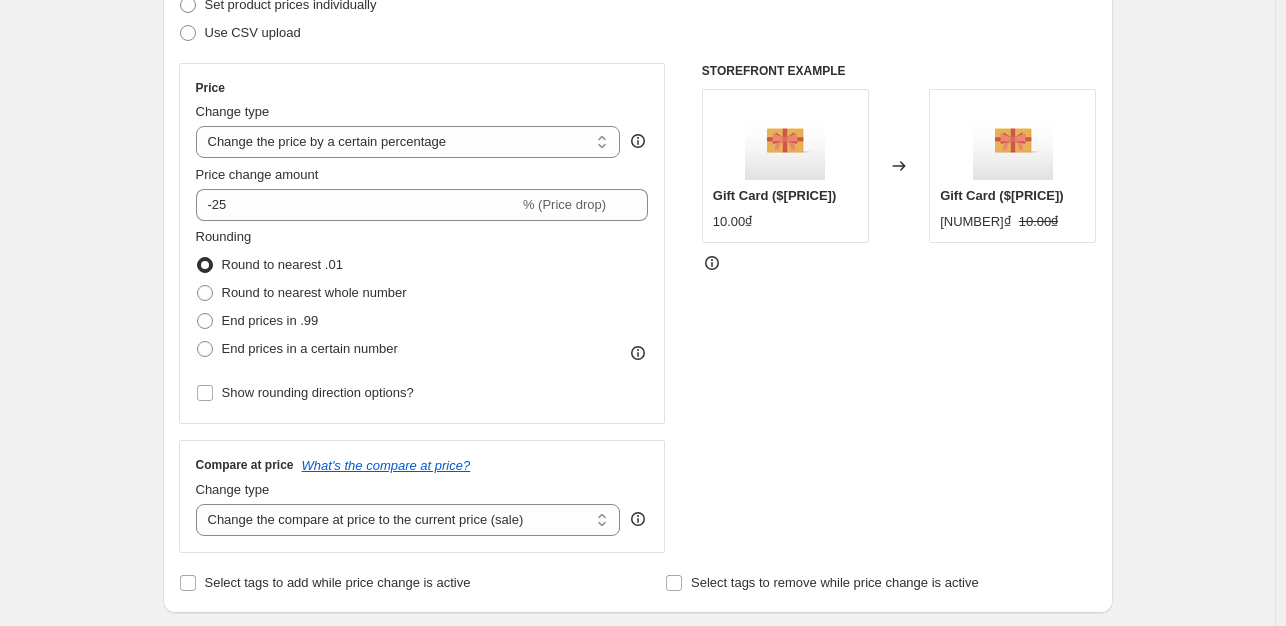 scroll, scrollTop: 400, scrollLeft: 0, axis: vertical 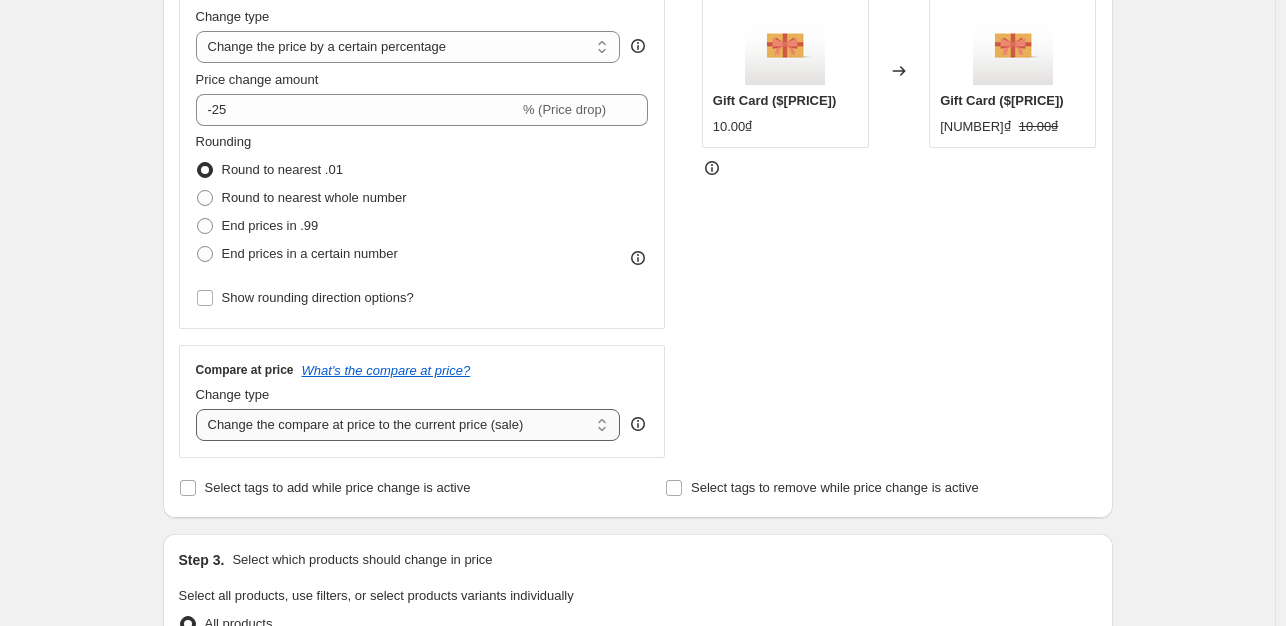 click on "Change the compare at price to the current price (sale) Change the compare at price to a certain amount Change the compare at price by a certain amount Change the compare at price by a certain percentage Change the compare at price by a certain amount relative to the actual price Change the compare at price by a certain percentage relative to the actual price Don't change the compare at price Remove the compare at price" at bounding box center (408, 425) 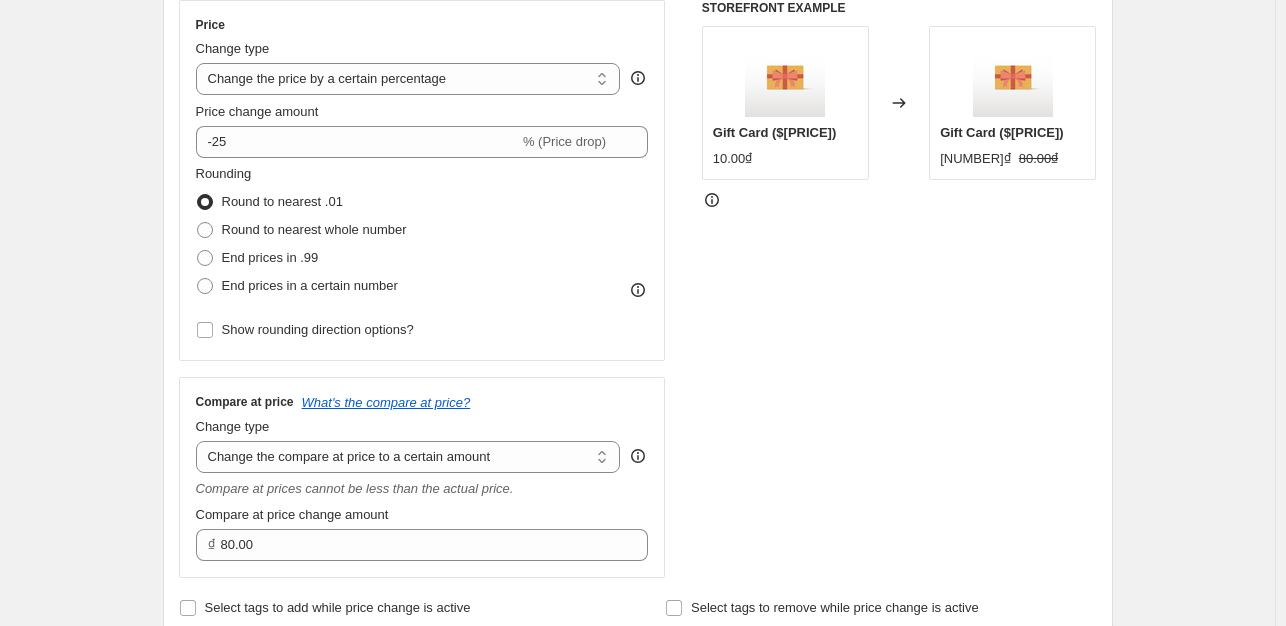 scroll, scrollTop: 400, scrollLeft: 0, axis: vertical 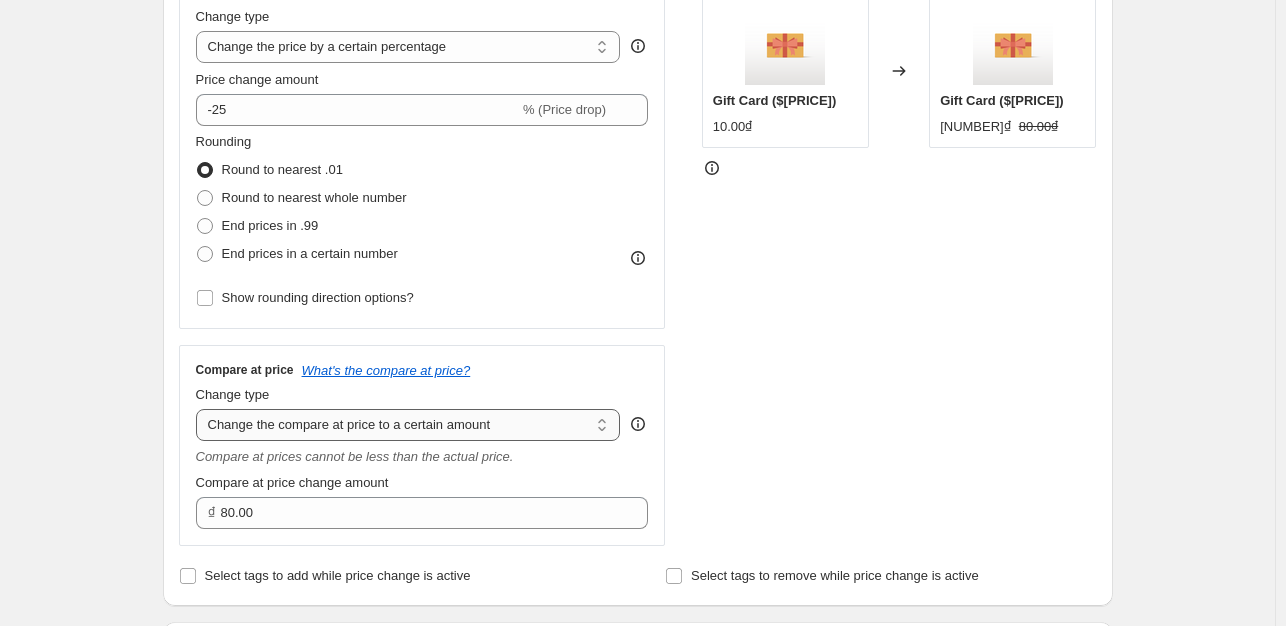 drag, startPoint x: 447, startPoint y: 433, endPoint x: 401, endPoint y: 428, distance: 46.270943 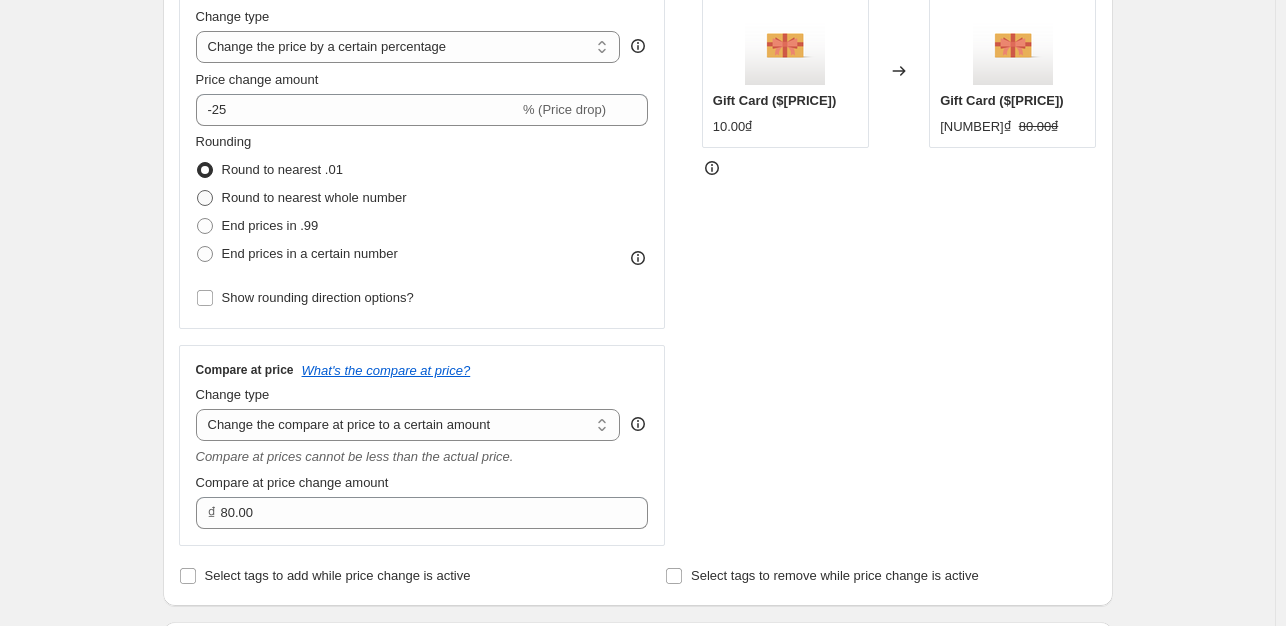 click on "Change the compare at price to the current price (sale) Change the compare at price to a certain amount Change the compare at price by a certain amount Change the compare at price by a certain percentage Change the compare at price by a certain amount relative to the actual price Change the compare at price by a certain percentage relative to the actual price Don't change the compare at price Remove the compare at price" at bounding box center (408, 425) 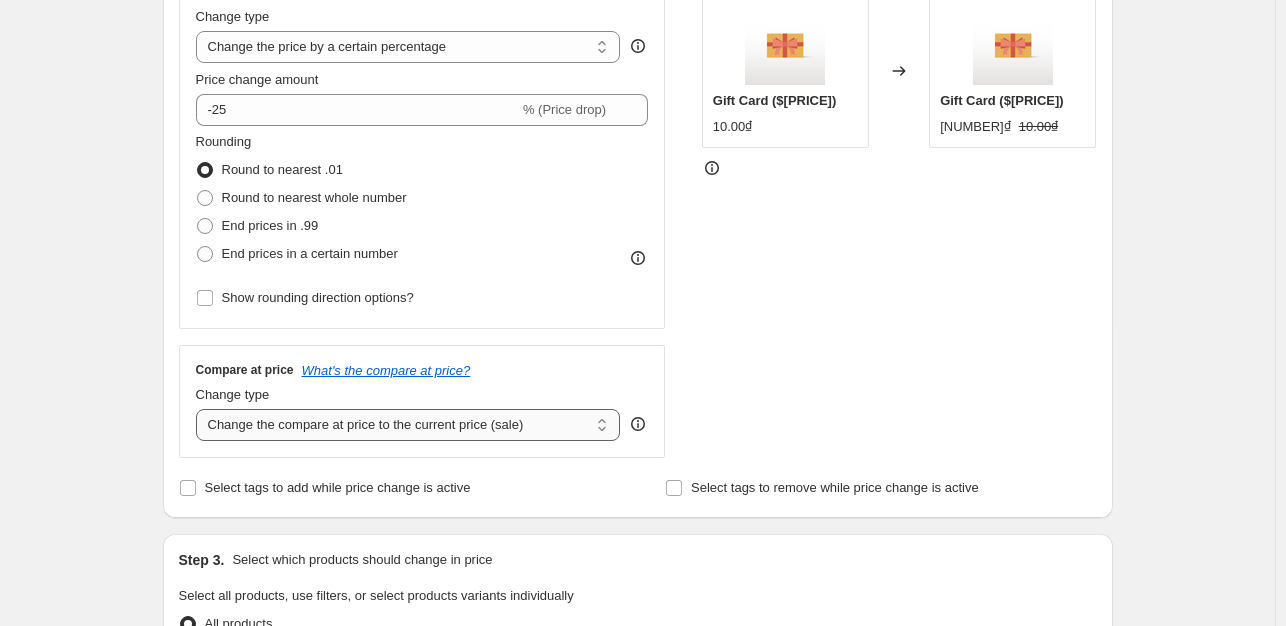 click on "Change the compare at price to the current price (sale) Change the compare at price to a certain amount Change the compare at price by a certain amount Change the compare at price by a certain percentage Change the compare at price by a certain amount relative to the actual price Change the compare at price by a certain percentage relative to the actual price Don't change the compare at price Remove the compare at price" at bounding box center [408, 425] 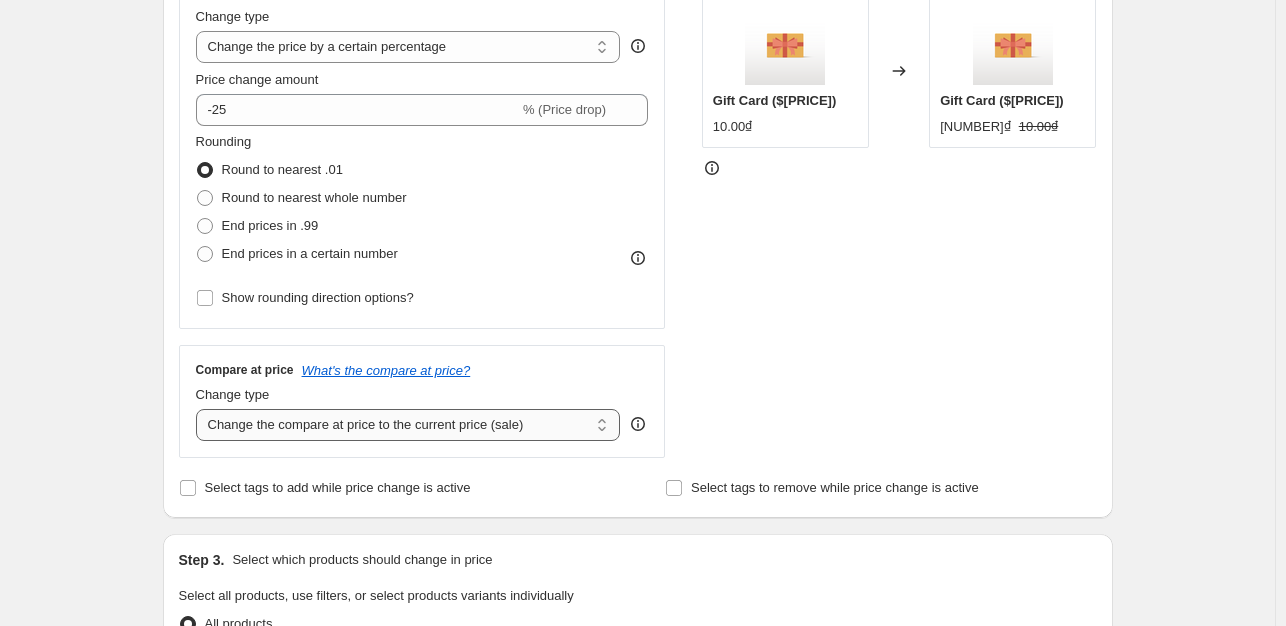 click on "Change the compare at price to the current price (sale) Change the compare at price to a certain amount Change the compare at price by a certain amount Change the compare at price by a certain percentage Change the compare at price by a certain amount relative to the actual price Change the compare at price by a certain percentage relative to the actual price Don't change the compare at price Remove the compare at price" at bounding box center (408, 425) 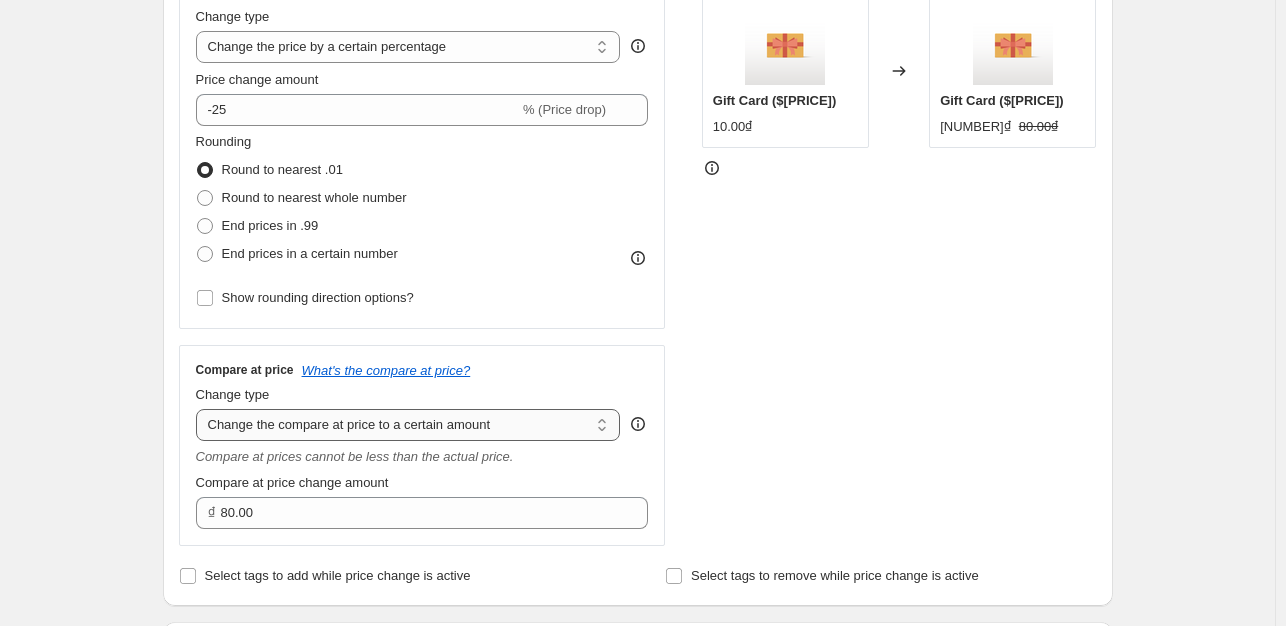 click on "Change the compare at price to the current price (sale) Change the compare at price to a certain amount Change the compare at price by a certain amount Change the compare at price by a certain percentage Change the compare at price by a certain amount relative to the actual price Change the compare at price by a certain percentage relative to the actual price Don't change the compare at price Remove the compare at price" at bounding box center (408, 425) 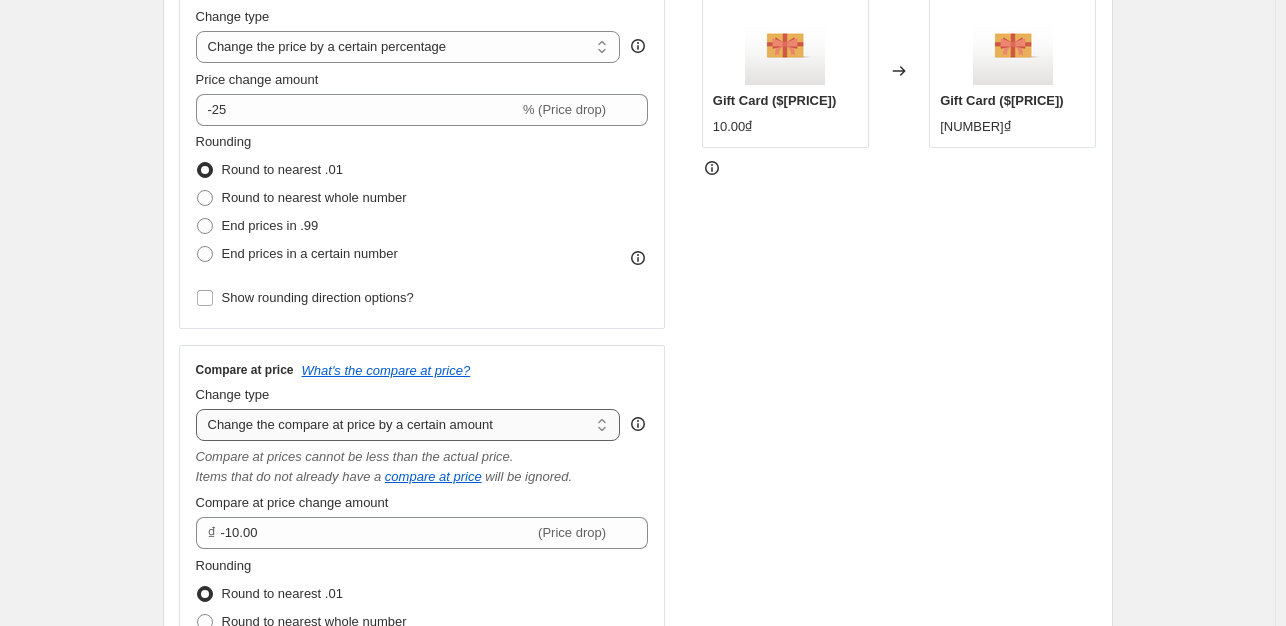 click on "Change the compare at price to the current price (sale) Change the compare at price to a certain amount Change the compare at price by a certain amount Change the compare at price by a certain percentage Change the compare at price by a certain amount relative to the actual price Change the compare at price by a certain percentage relative to the actual price Don't change the compare at price Remove the compare at price" at bounding box center [408, 425] 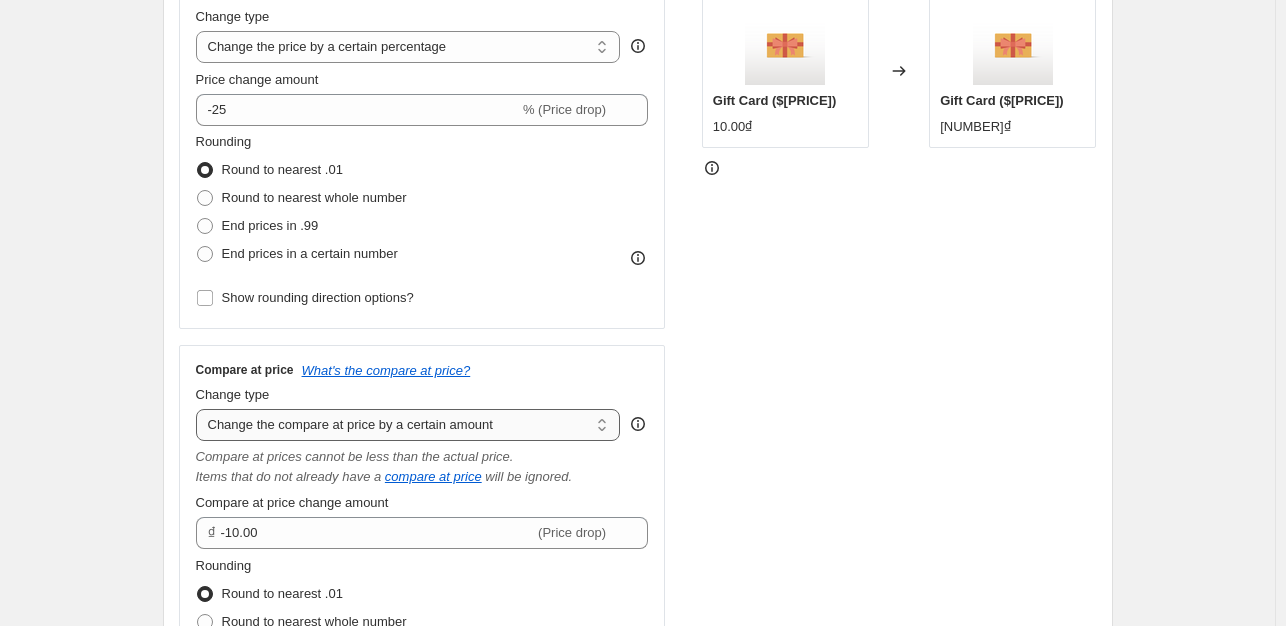 click on "Change the compare at price to the current price (sale) Change the compare at price to a certain amount Change the compare at price by a certain amount Change the compare at price by a certain percentage Change the compare at price by a certain amount relative to the actual price Change the compare at price by a certain percentage relative to the actual price Don't change the compare at price Remove the compare at price" at bounding box center [408, 425] 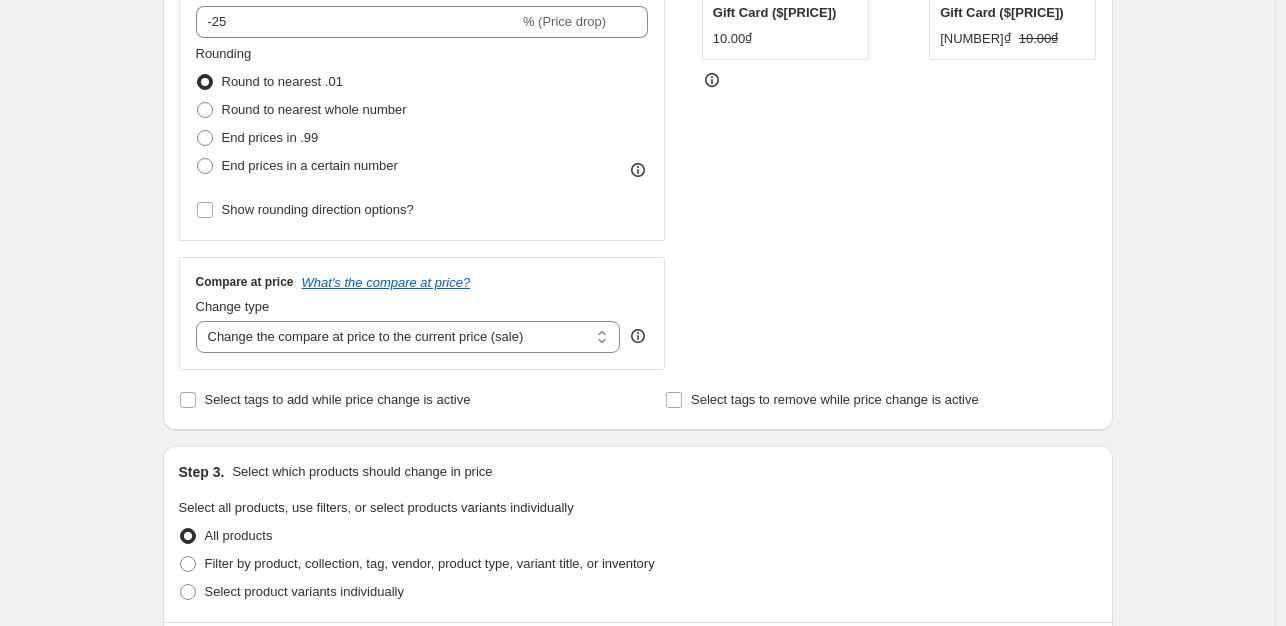 scroll, scrollTop: 500, scrollLeft: 0, axis: vertical 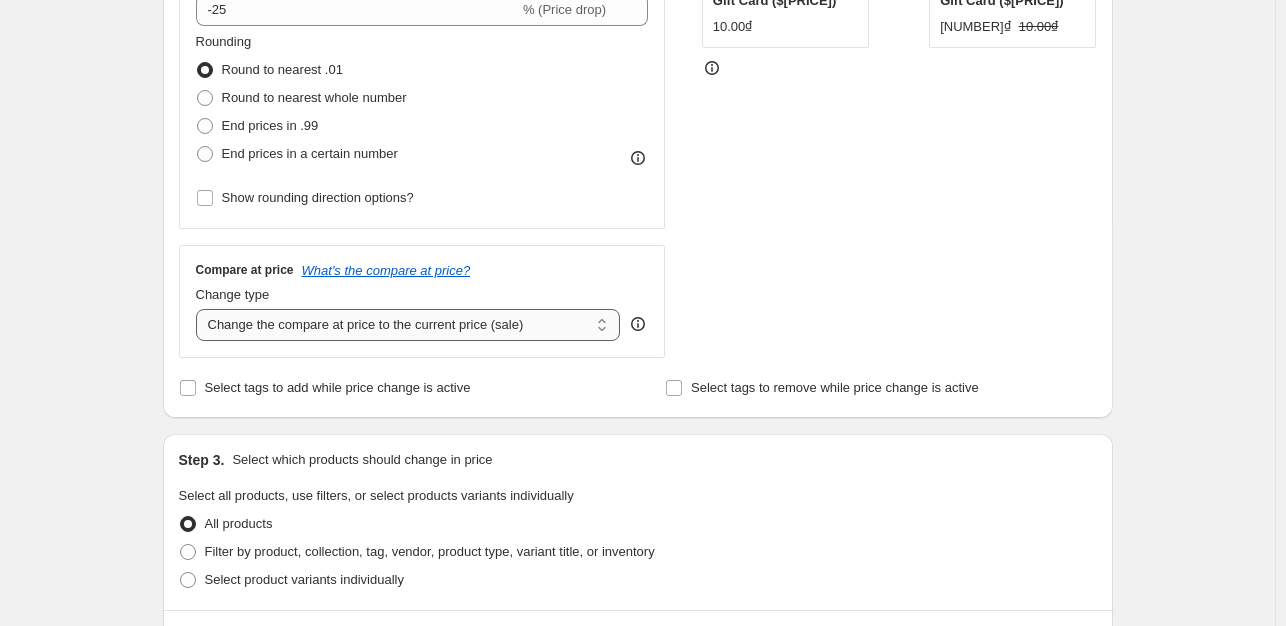 click on "Change the compare at price to the current price (sale) Change the compare at price to a certain amount Change the compare at price by a certain amount Change the compare at price by a certain percentage Change the compare at price by a certain amount relative to the actual price Change the compare at price by a certain percentage relative to the actual price Don't change the compare at price Remove the compare at price" at bounding box center (408, 325) 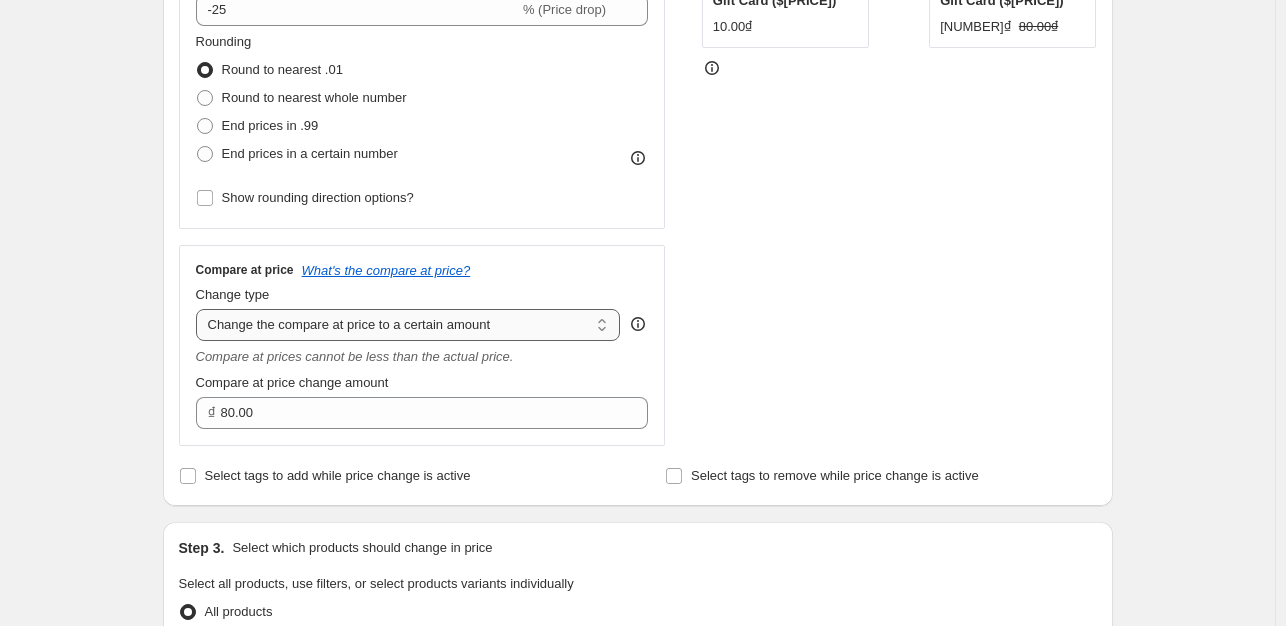 scroll, scrollTop: 400, scrollLeft: 0, axis: vertical 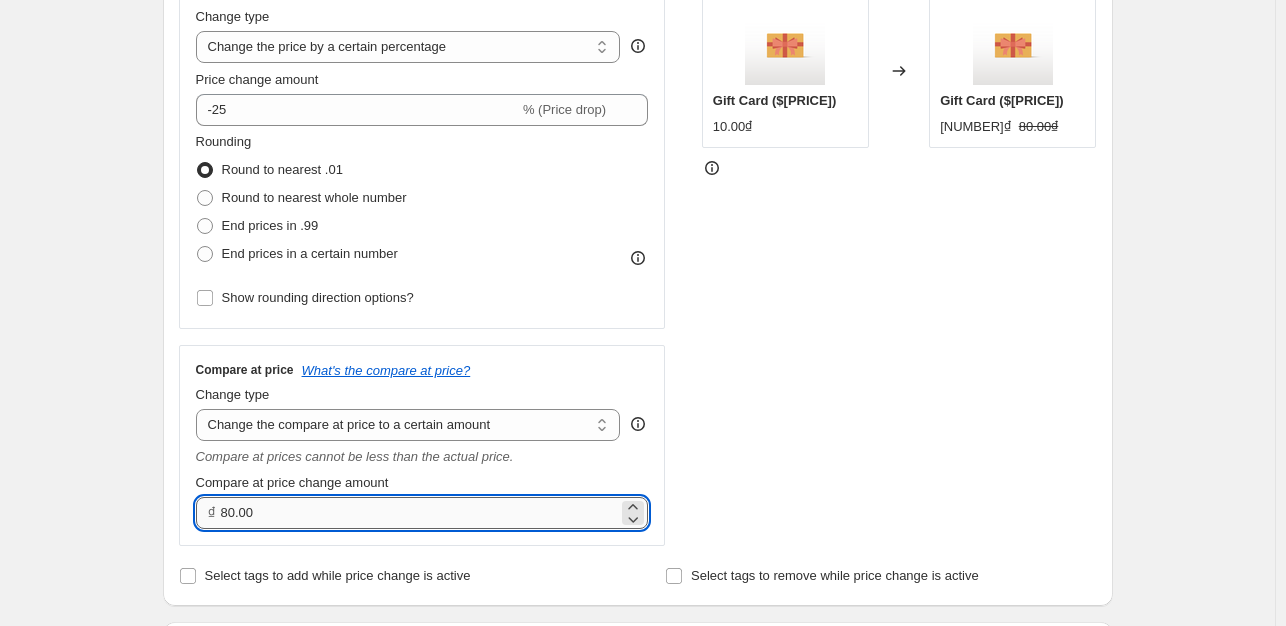 click on "80.00" at bounding box center (420, 513) 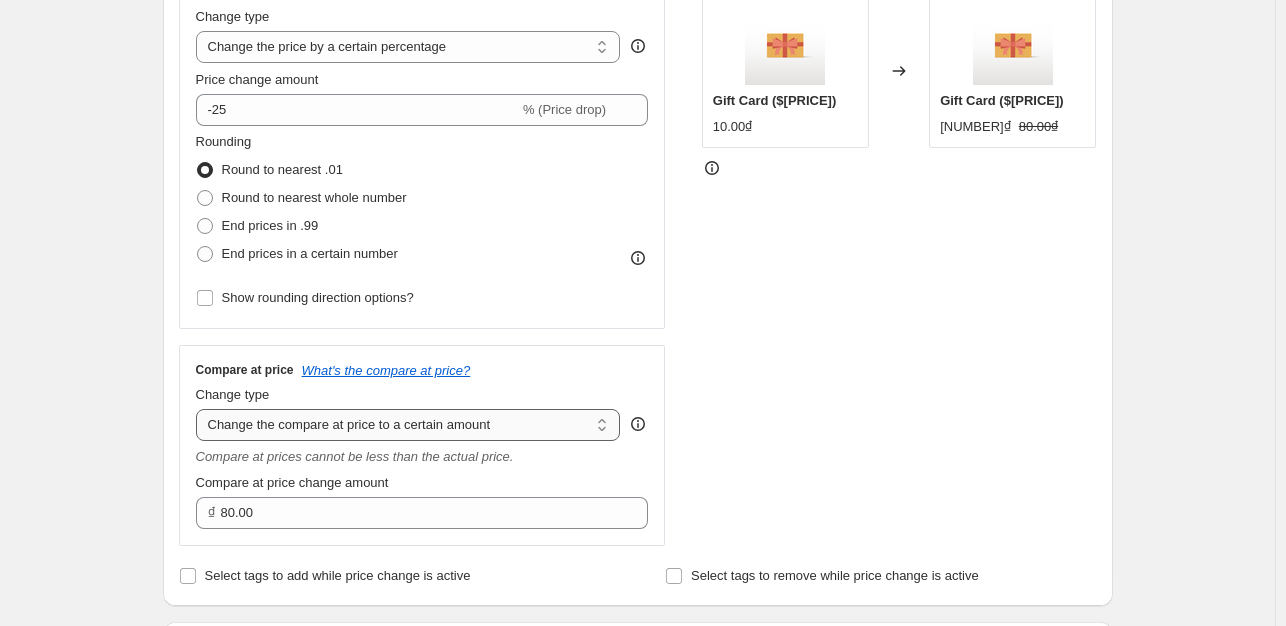 click on "Change the compare at price to the current price (sale) Change the compare at price to a certain amount Change the compare at price by a certain amount Change the compare at price by a certain percentage Change the compare at price by a certain amount relative to the actual price Change the compare at price by a certain percentage relative to the actual price Don't change the compare at price Remove the compare at price" at bounding box center [408, 425] 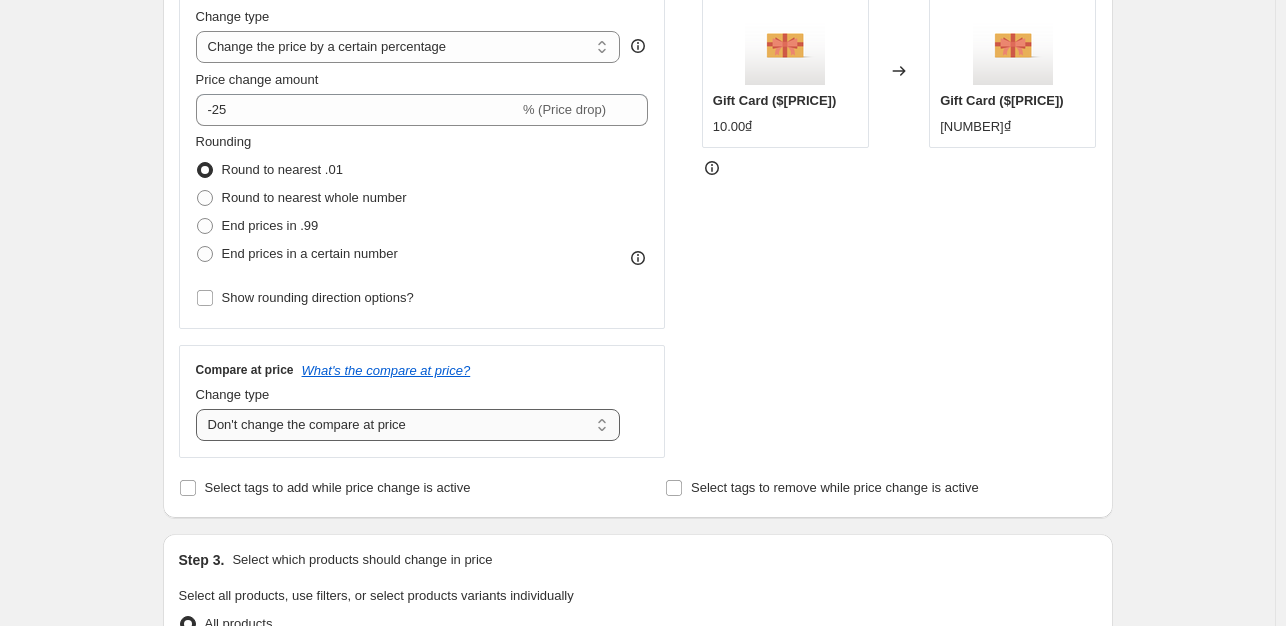 click on "Change the compare at price to the current price (sale) Change the compare at price to a certain amount Change the compare at price by a certain amount Change the compare at price by a certain percentage Change the compare at price by a certain amount relative to the actual price Change the compare at price by a certain percentage relative to the actual price Don't change the compare at price Remove the compare at price" at bounding box center [408, 425] 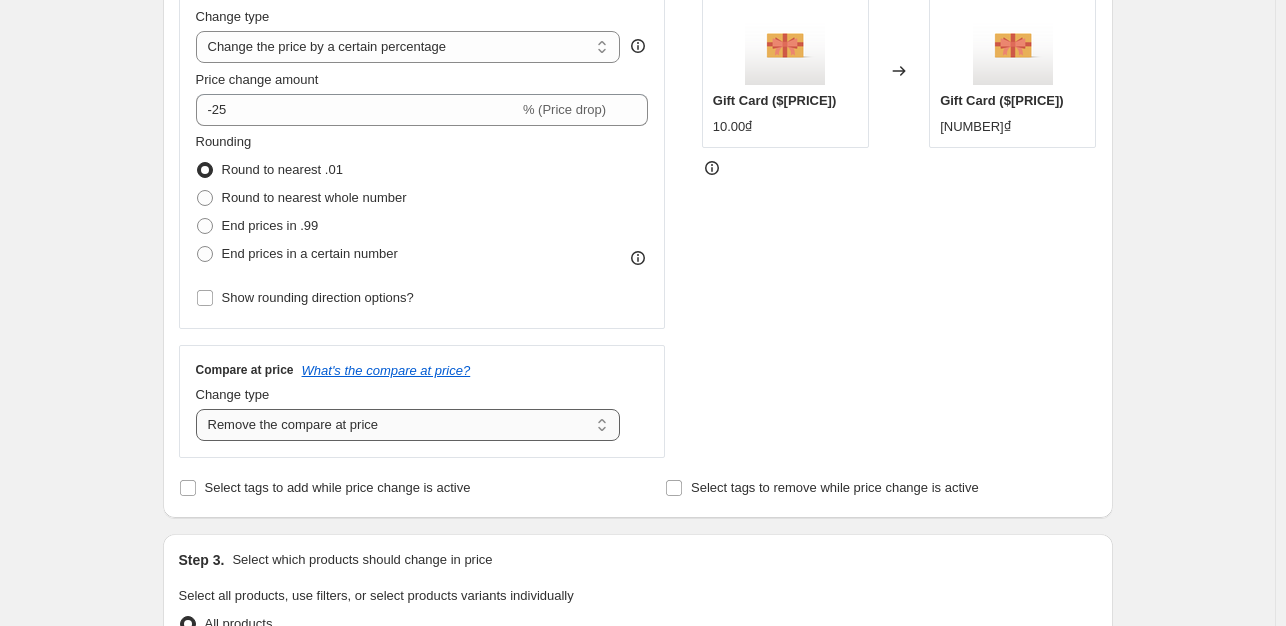 click on "Change the compare at price to the current price (sale) Change the compare at price to a certain amount Change the compare at price by a certain amount Change the compare at price by a certain percentage Change the compare at price by a certain amount relative to the actual price Change the compare at price by a certain percentage relative to the actual price Don't change the compare at price Remove the compare at price" at bounding box center [408, 425] 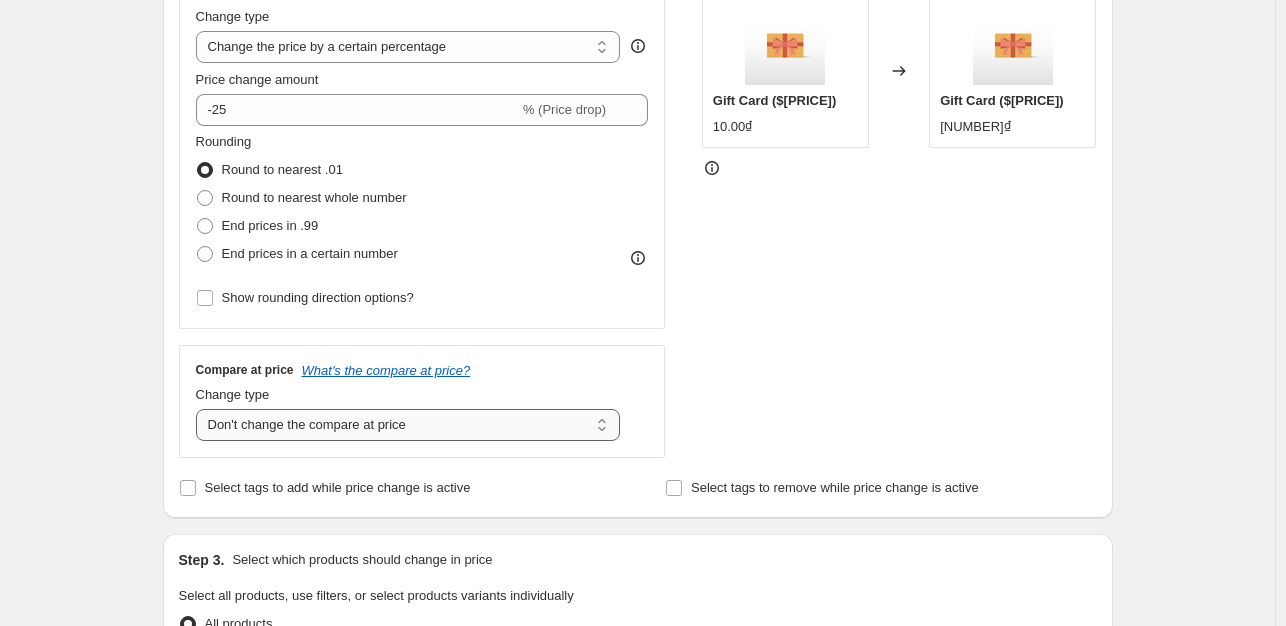 click on "Change the compare at price to the current price (sale) Change the compare at price to a certain amount Change the compare at price by a certain amount Change the compare at price by a certain percentage Change the compare at price by a certain amount relative to the actual price Change the compare at price by a certain percentage relative to the actual price Don't change the compare at price Remove the compare at price" at bounding box center (408, 425) 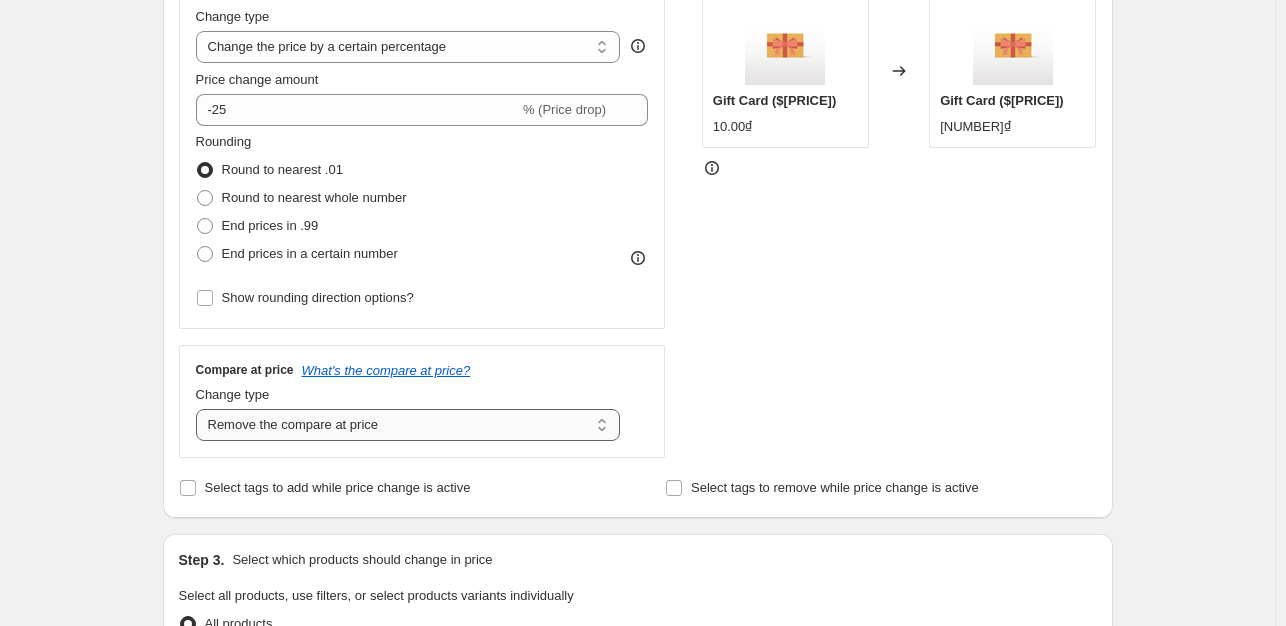 click on "Change the compare at price to the current price (sale) Change the compare at price to a certain amount Change the compare at price by a certain amount Change the compare at price by a certain percentage Change the compare at price by a certain amount relative to the actual price Change the compare at price by a certain percentage relative to the actual price Don't change the compare at price Remove the compare at price" at bounding box center [408, 425] 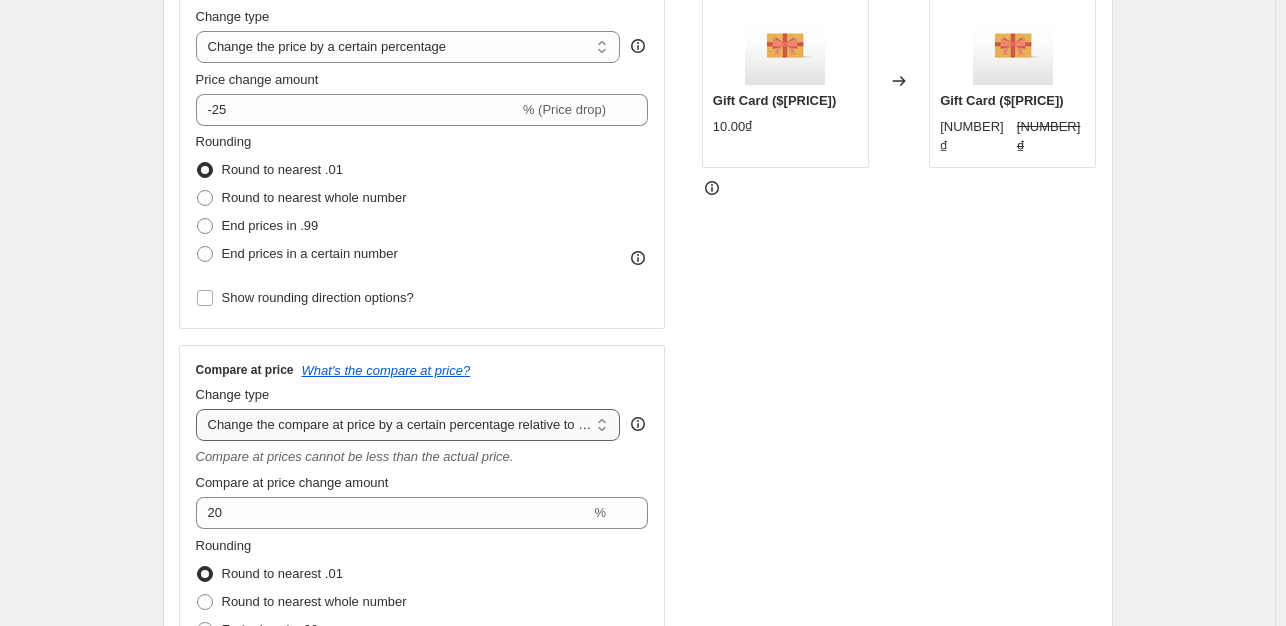 click on "Change the compare at price to the current price (sale) Change the compare at price to a certain amount Change the compare at price by a certain amount Change the compare at price by a certain percentage Change the compare at price by a certain amount relative to the actual price Change the compare at price by a certain percentage relative to the actual price Don't change the compare at price Remove the compare at price" at bounding box center (408, 425) 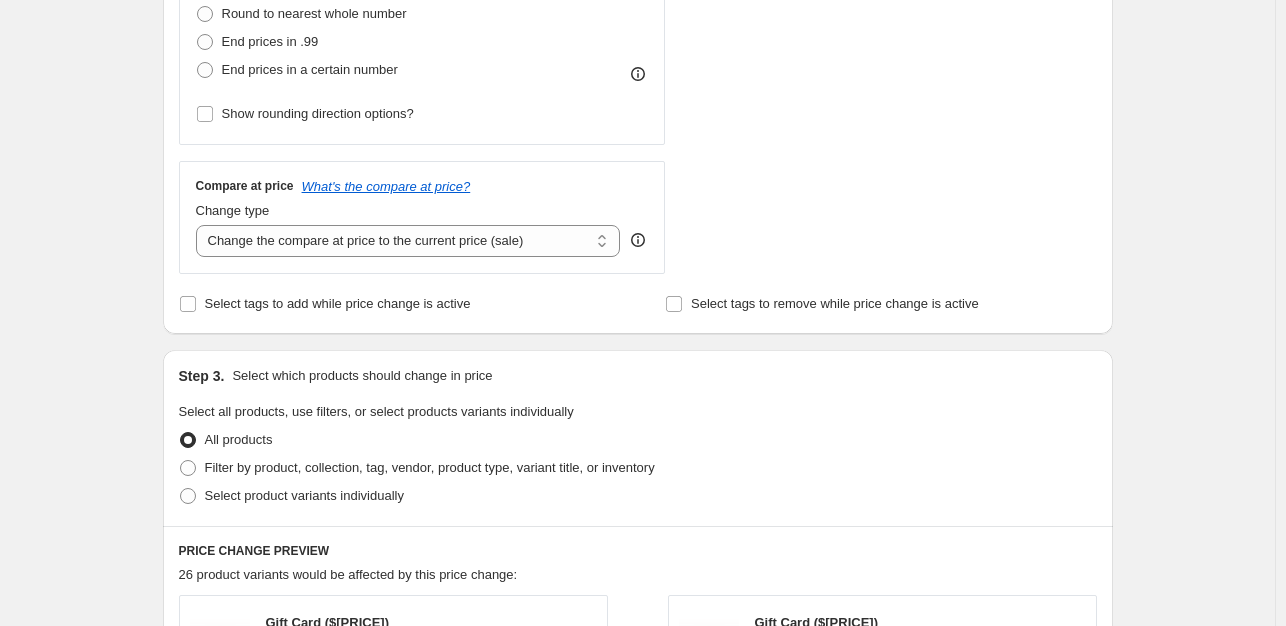 scroll, scrollTop: 600, scrollLeft: 0, axis: vertical 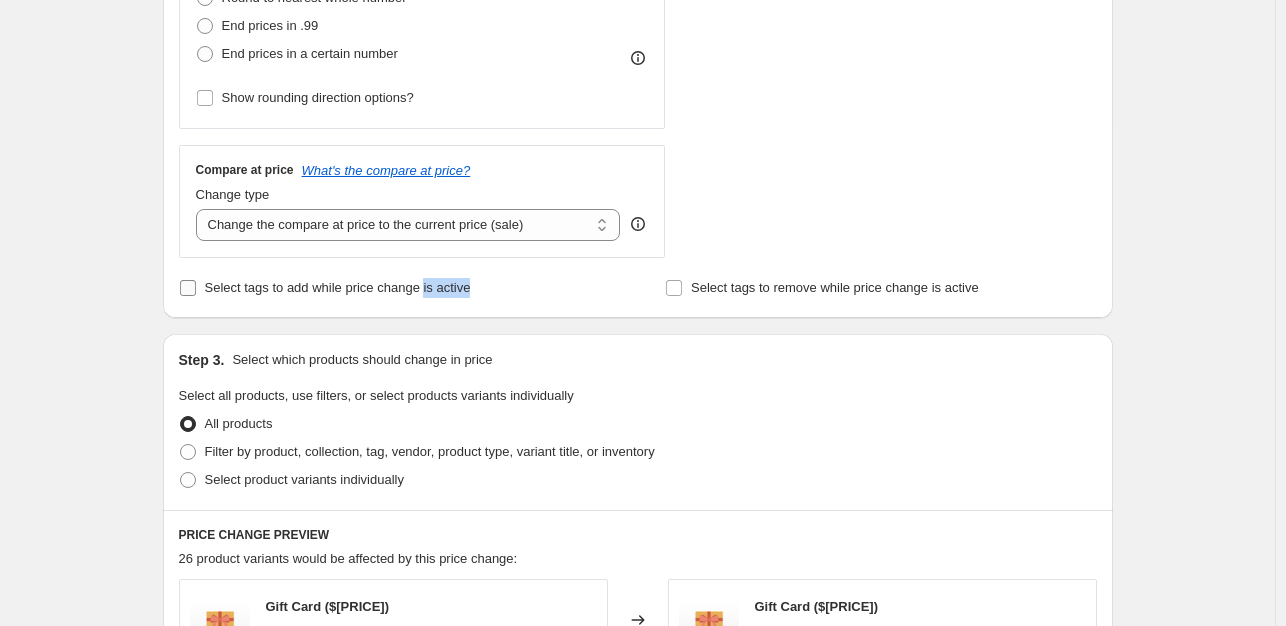 drag, startPoint x: 508, startPoint y: 284, endPoint x: 424, endPoint y: 286, distance: 84.0238 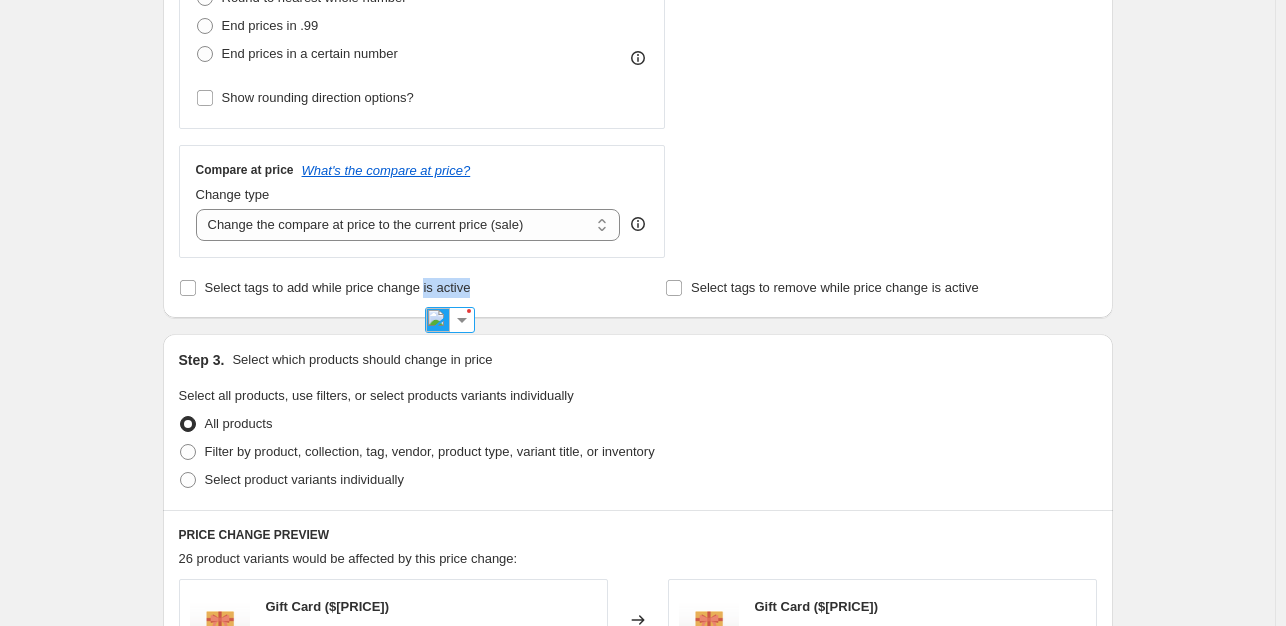 scroll, scrollTop: 700, scrollLeft: 0, axis: vertical 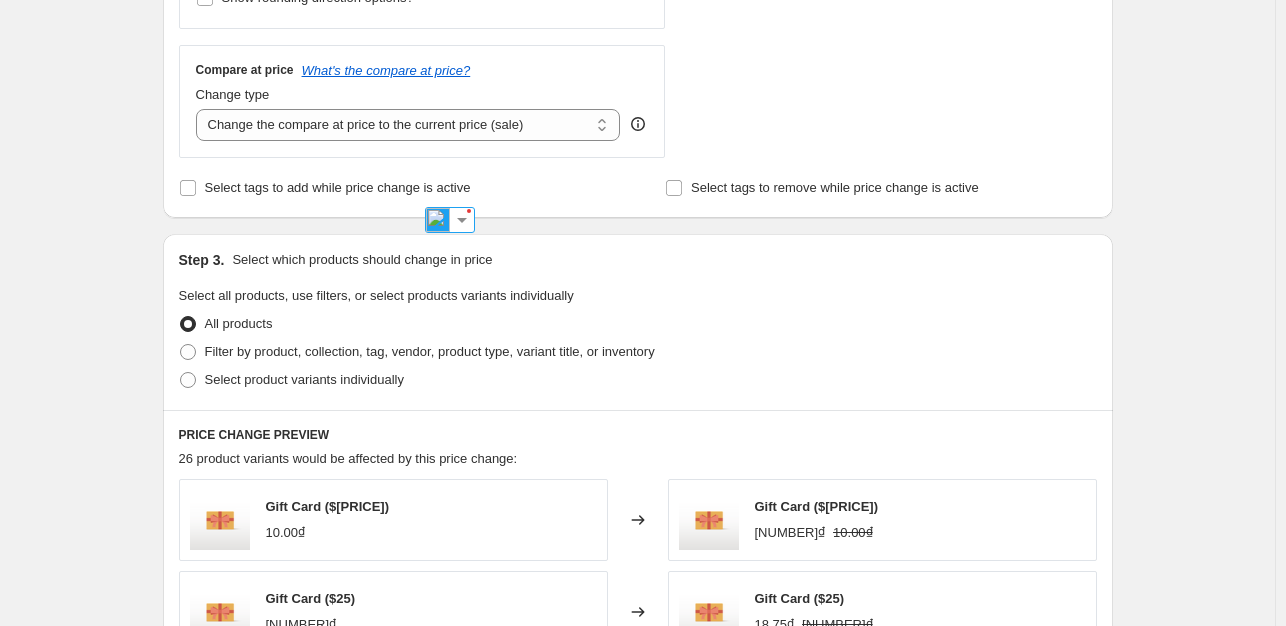 click on "Step 3. Select which products should change in price Select all products, use filters, or select products variants individually All products Filter by product, collection, tag, vendor, product type, variant title, or inventory Select product variants individually" at bounding box center (638, 322) 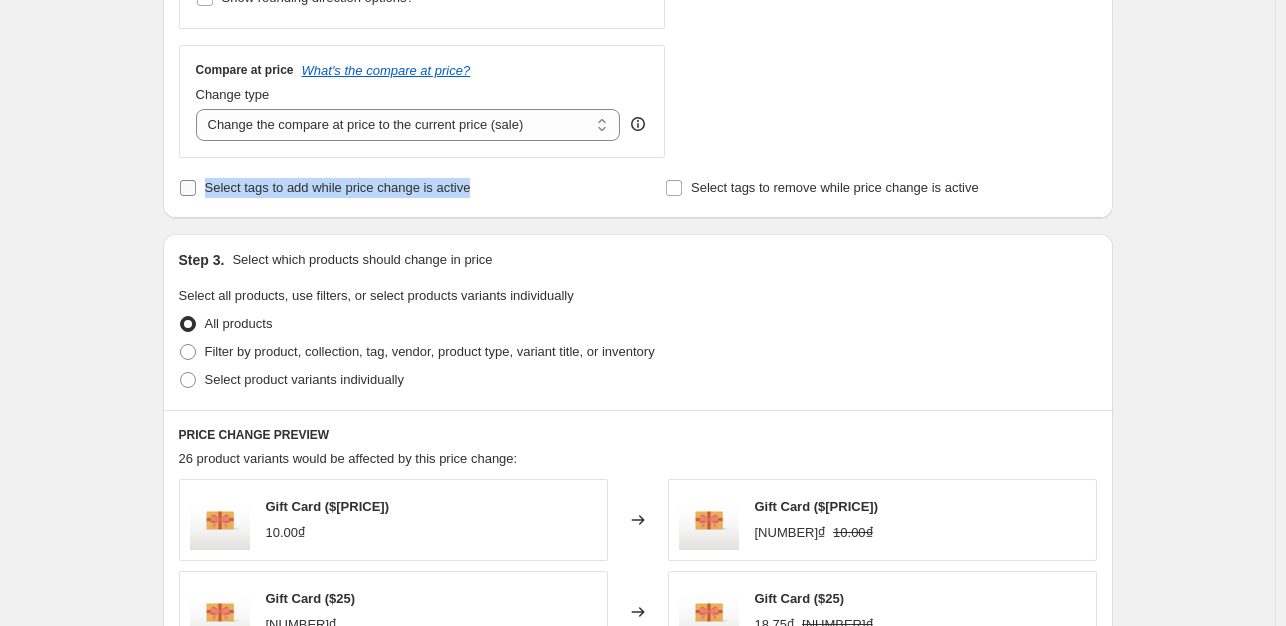 drag, startPoint x: 522, startPoint y: 202, endPoint x: 207, endPoint y: 193, distance: 315.12854 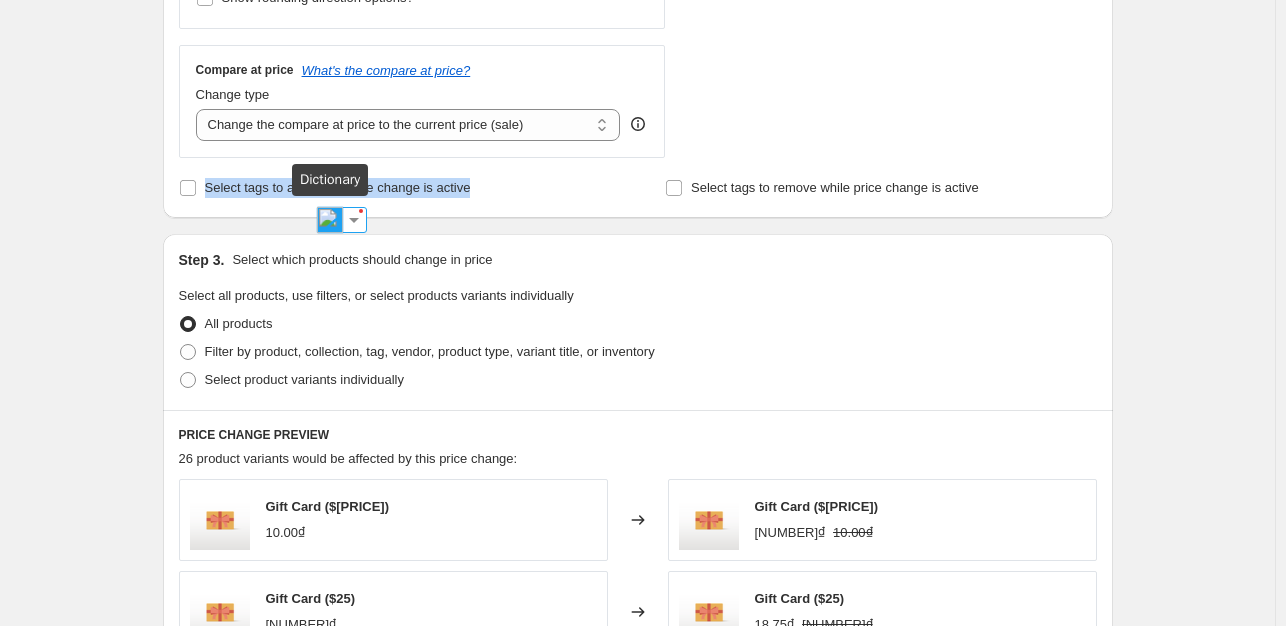 click at bounding box center (330, 220) 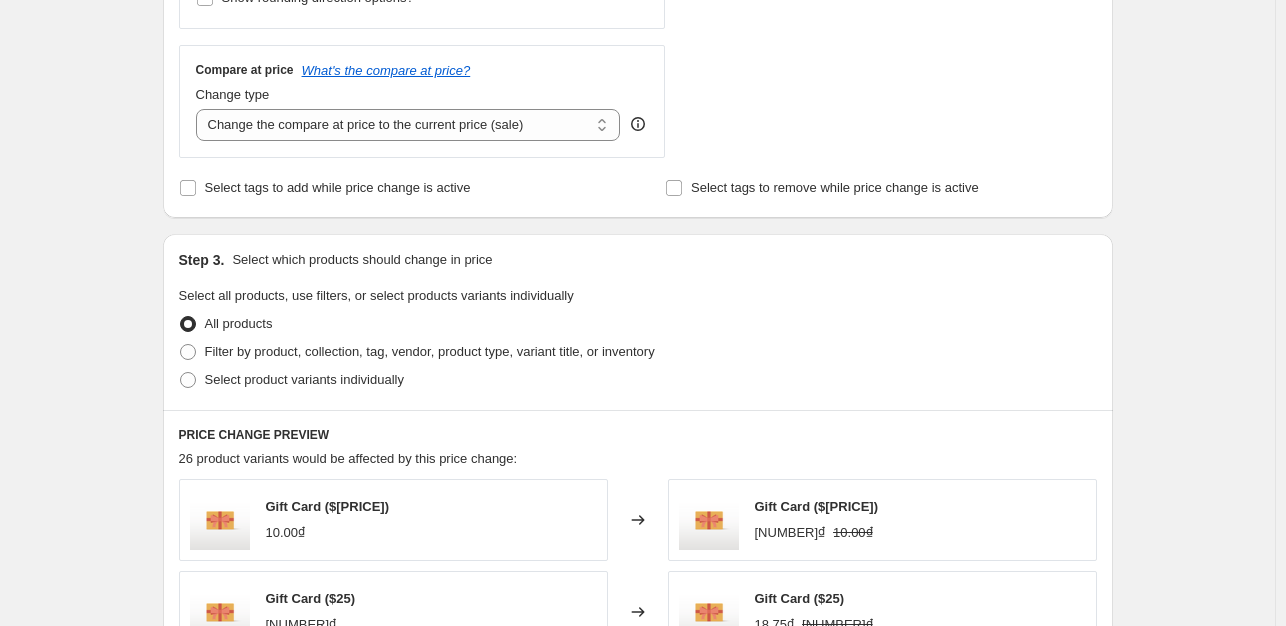 click on "Step 2. Select how the prices should change Use bulk price change rules Set product prices individually Use CSV upload Price Change type Change the price to a certain amount Change the price by a certain amount Change the price by a certain percentage Change the price to the current compare at price (price before sale) Change the price by a certain amount relative to the compare at price Change the price by a certain percentage relative to the compare at price Don't change the price Change the price by a certain percentage relative to the cost per item Change price to certain cost margin Change the price by a certain percentage Price change amount -[NUMBER] % (Price drop) Rounding Round to nearest .01 Round to nearest whole number End prices in .99 End prices in a certain number Show rounding direction options? Compare at price What's the compare at price? Change type Change the compare at price to the current price (sale) Change the compare at price to a certain amount Don't change the compare at price [NUMBER].00₫" at bounding box center (638, -133) 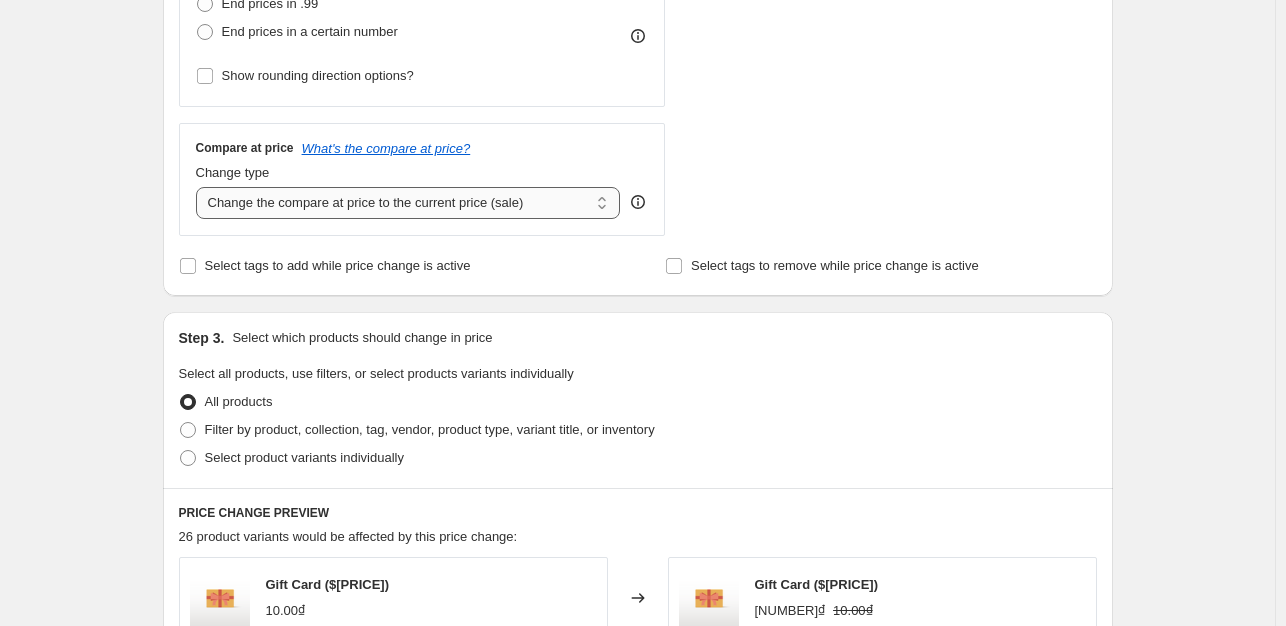 scroll, scrollTop: 600, scrollLeft: 0, axis: vertical 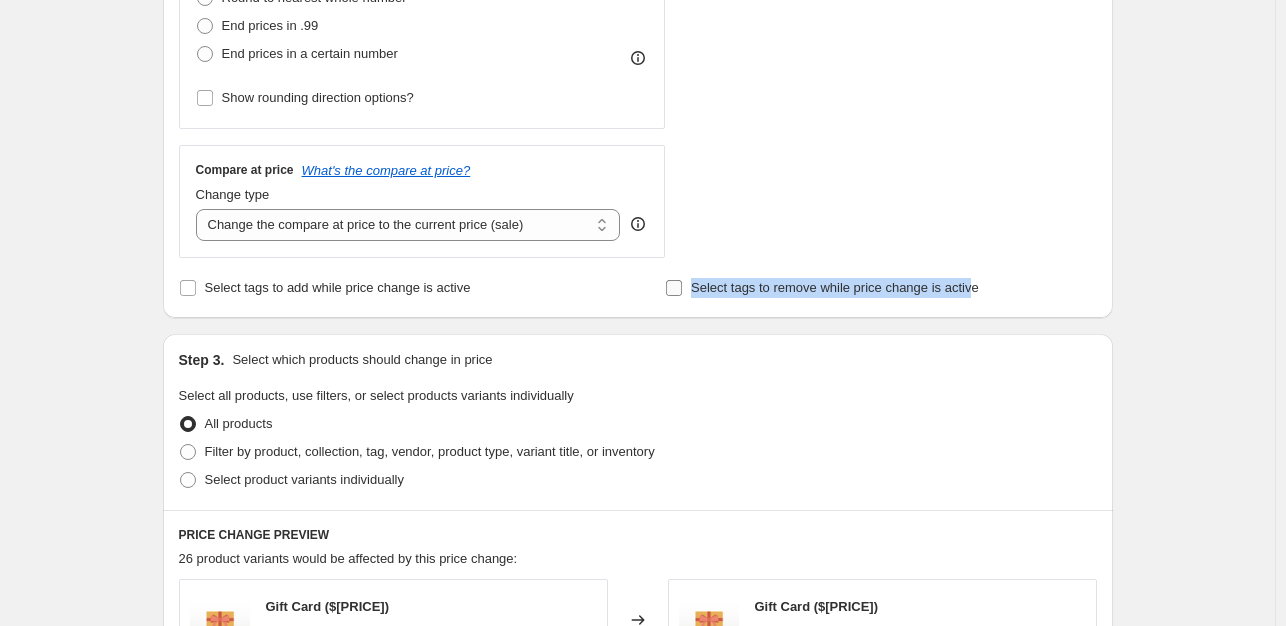 drag, startPoint x: 975, startPoint y: 285, endPoint x: 692, endPoint y: 289, distance: 283.02826 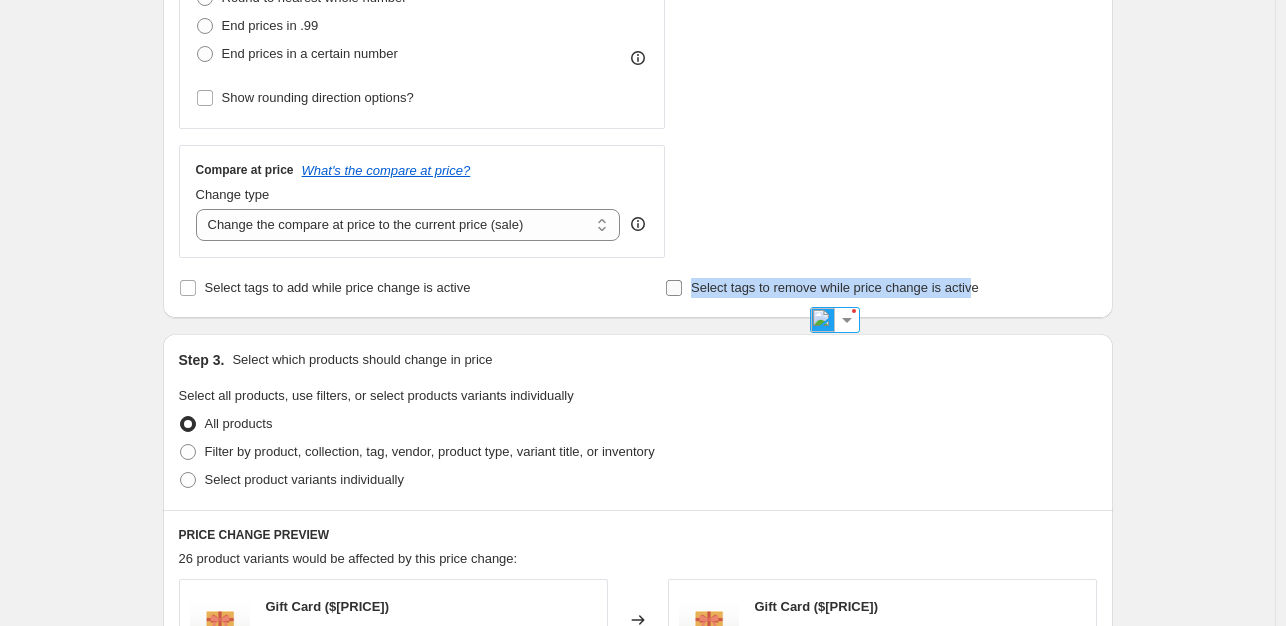 click on "Select tags to remove while price change is active" at bounding box center (835, 287) 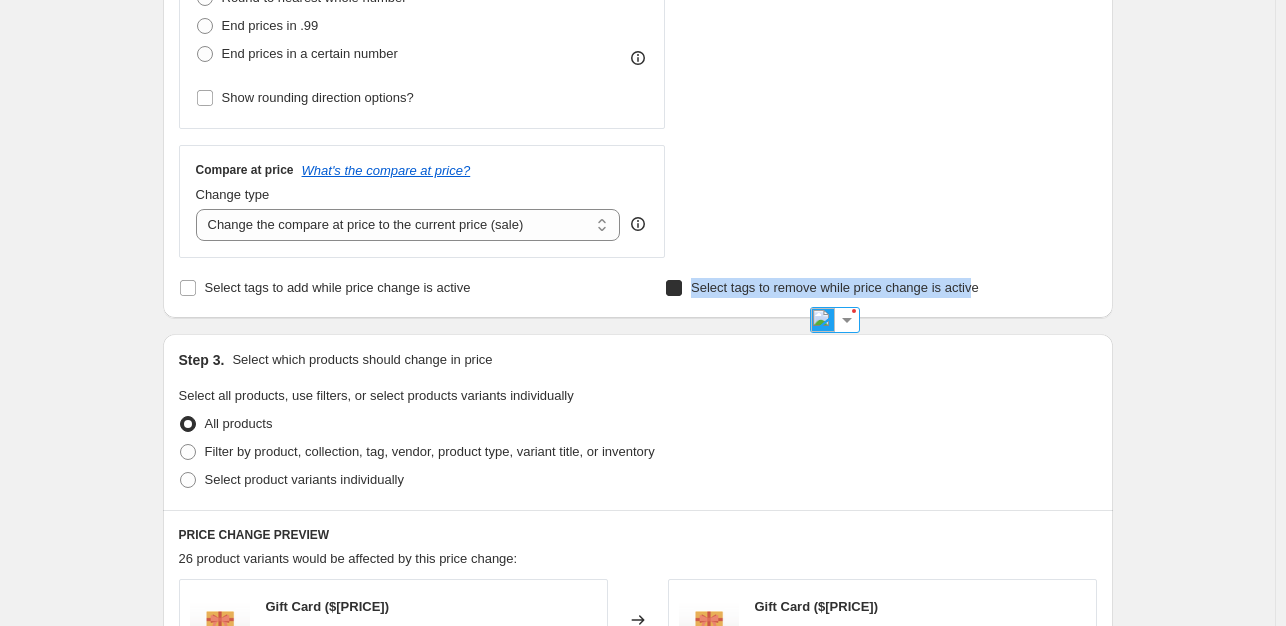 checkbox on "true" 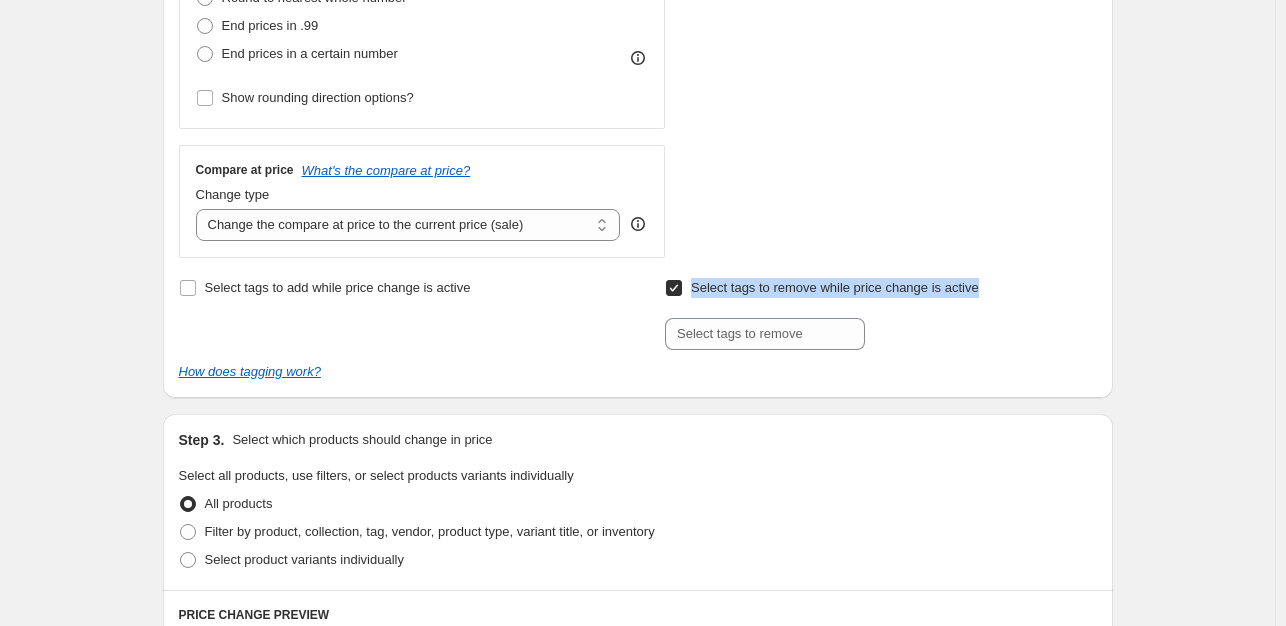 drag, startPoint x: 987, startPoint y: 289, endPoint x: 689, endPoint y: 300, distance: 298.20294 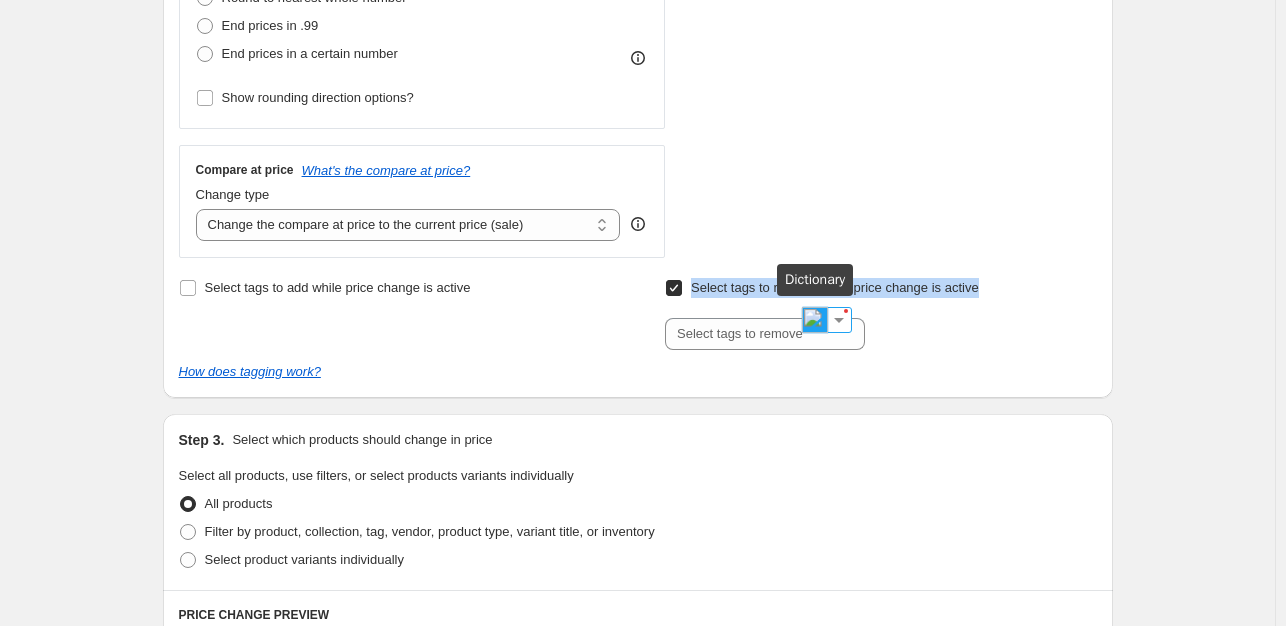 click at bounding box center (815, 320) 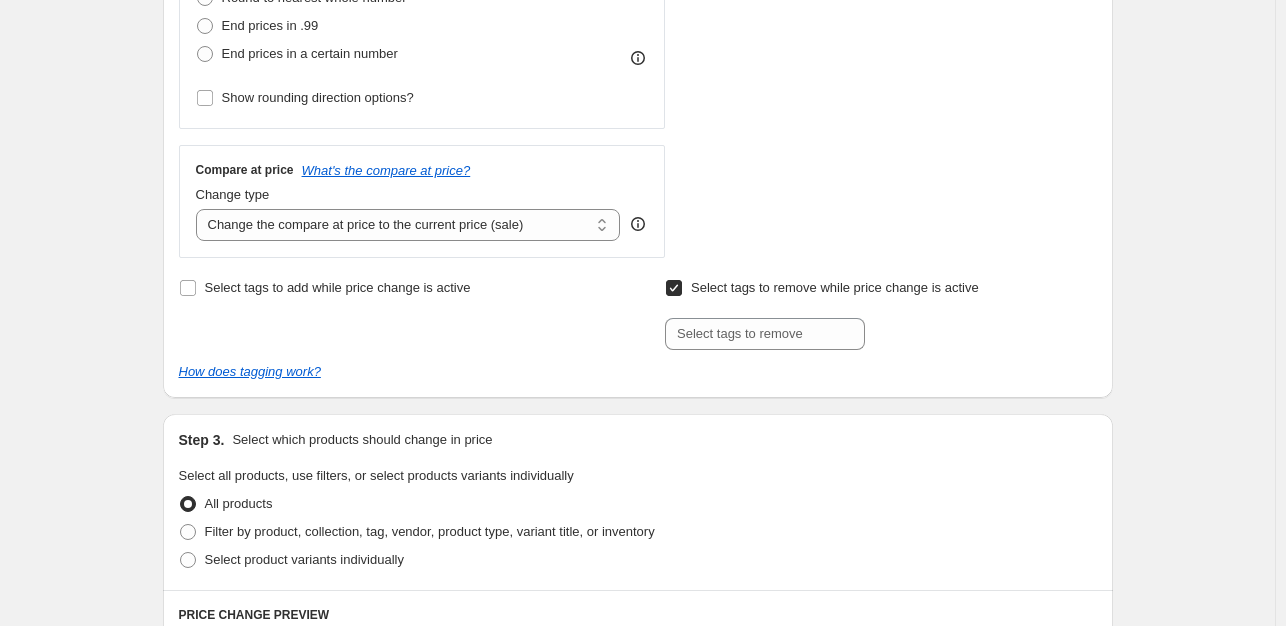 click at bounding box center [880, 334] 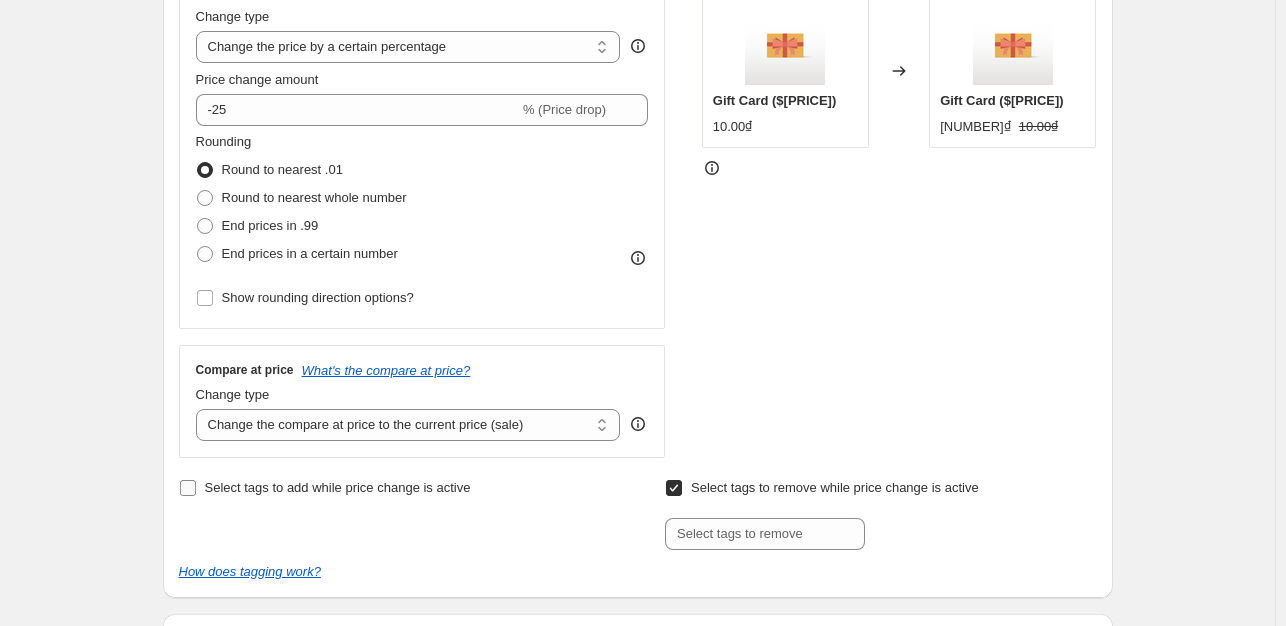 click on "Select tags to add while price change is active" at bounding box center (188, 488) 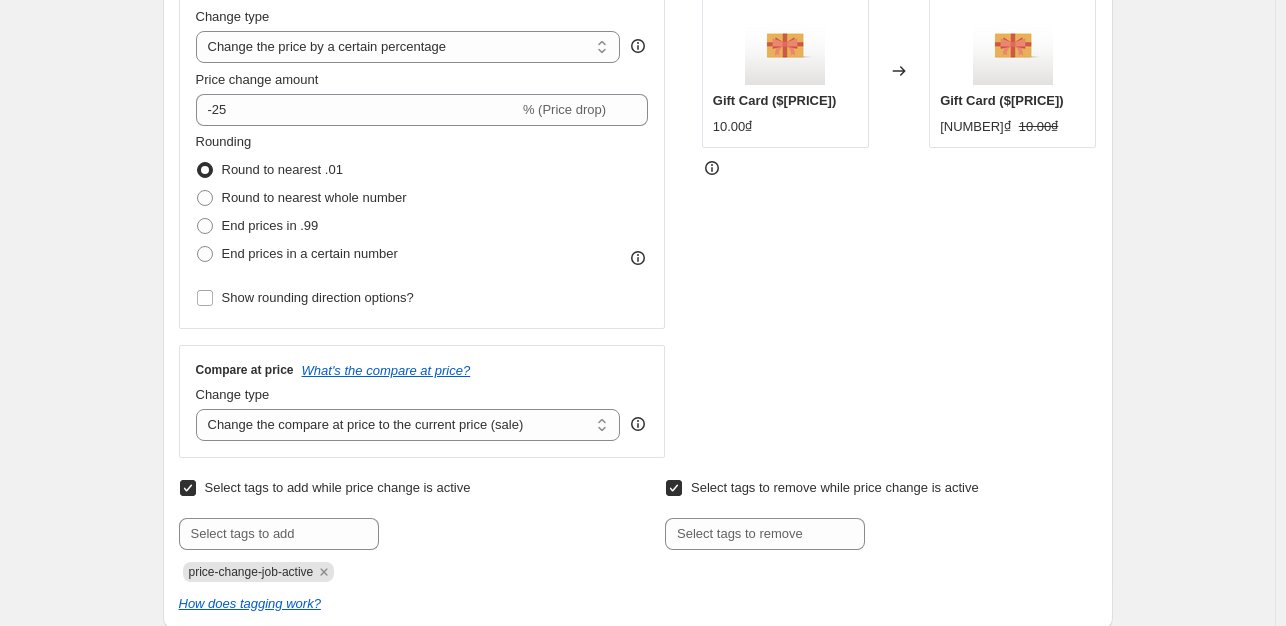 click on "price-change-job-active" at bounding box center [251, 572] 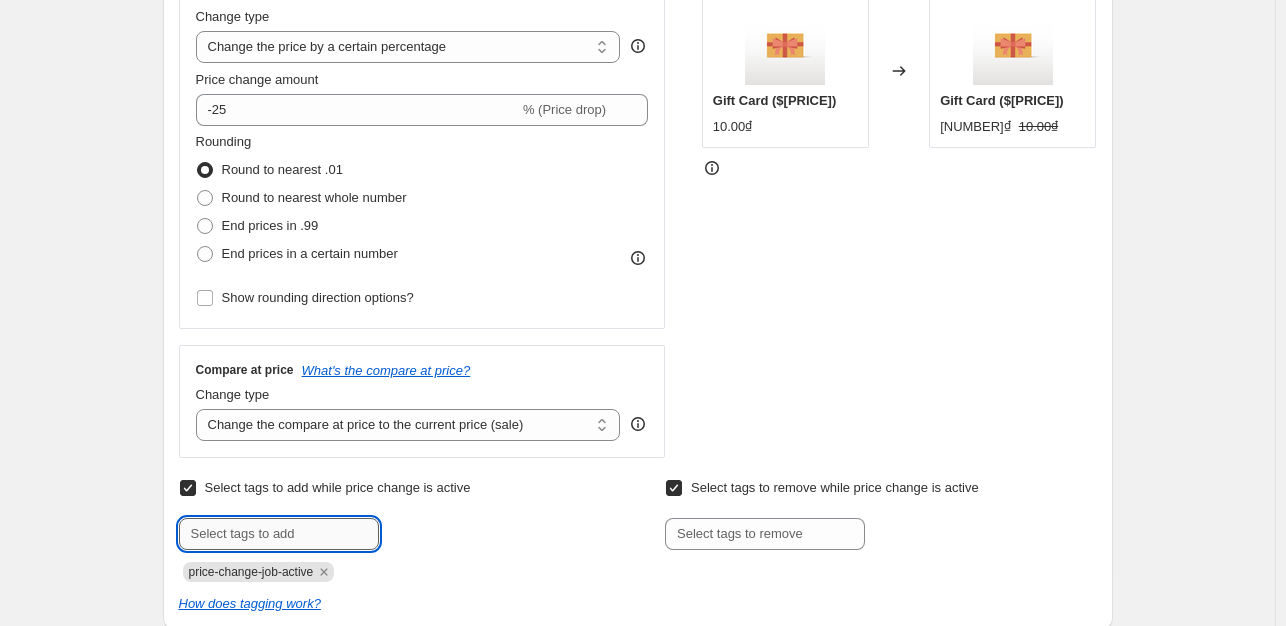 click at bounding box center (279, 534) 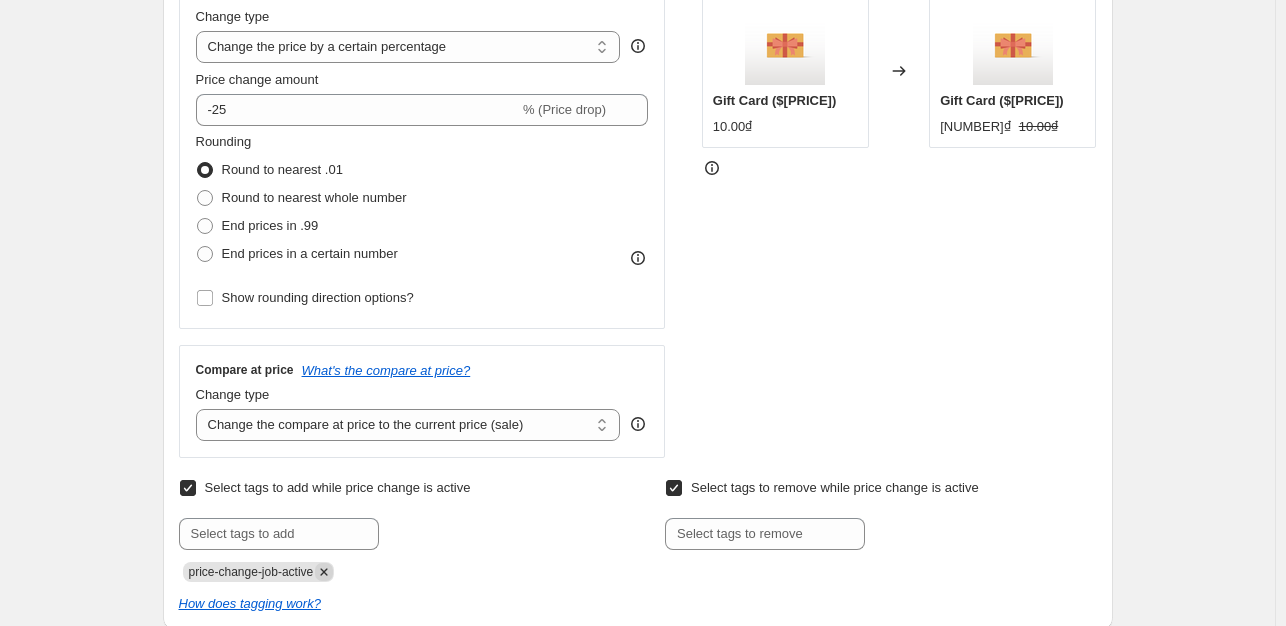 click 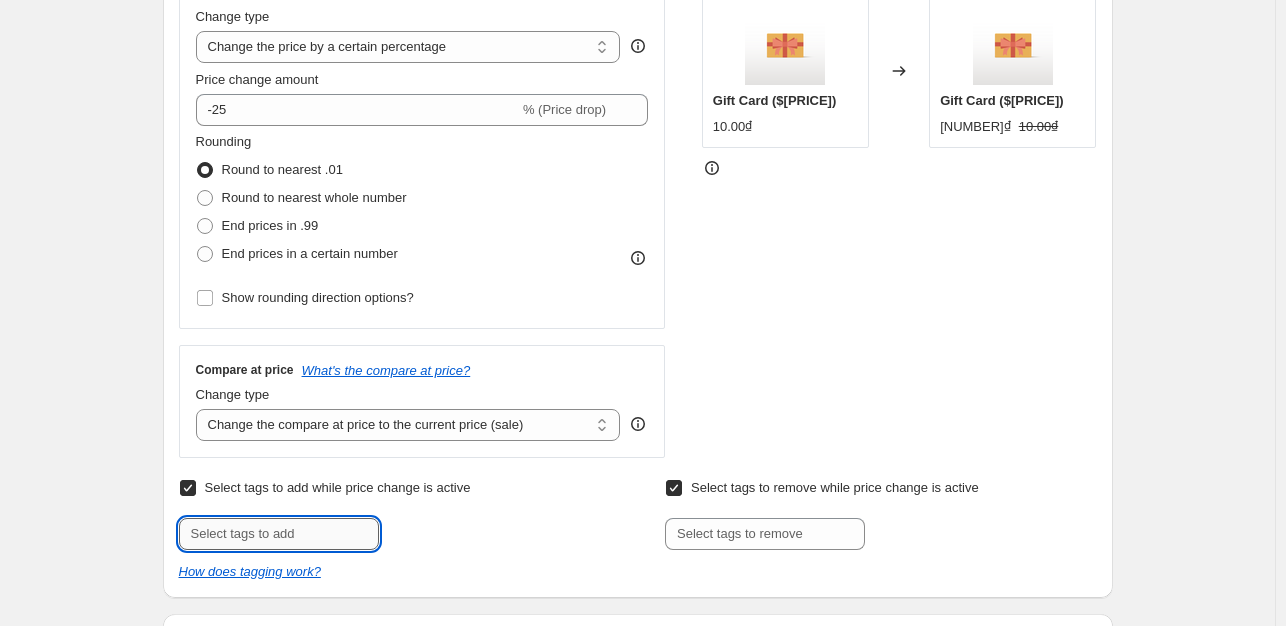 click at bounding box center (279, 534) 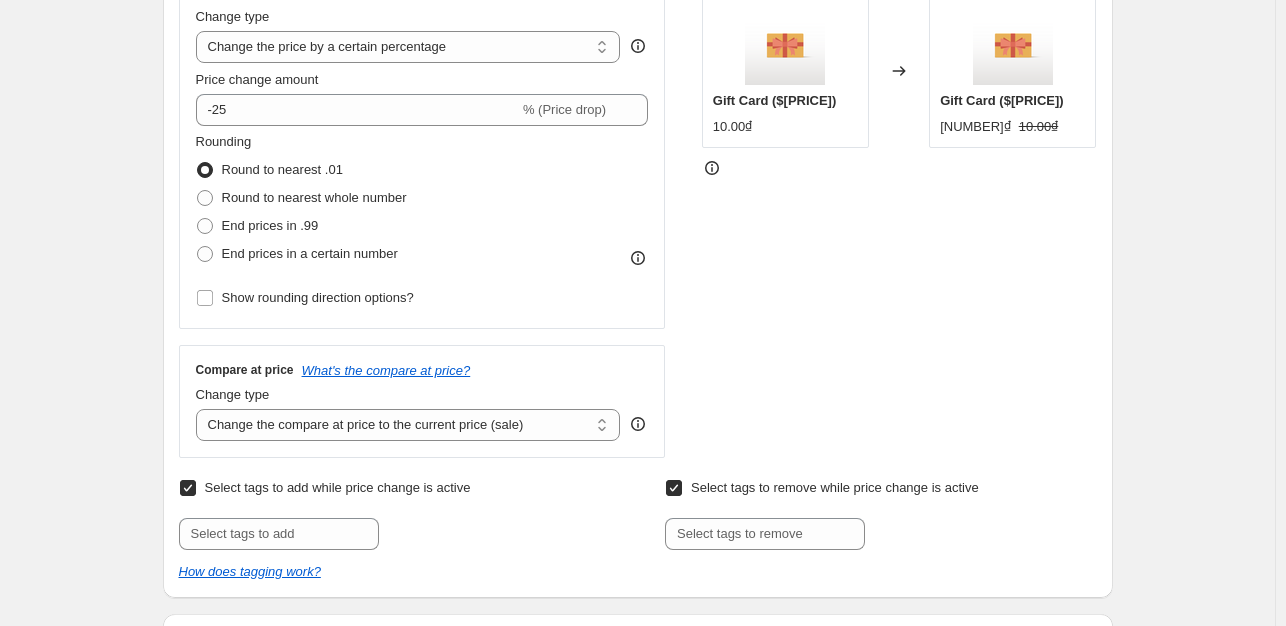 click on "Select tags to add while price change is active" at bounding box center (325, 488) 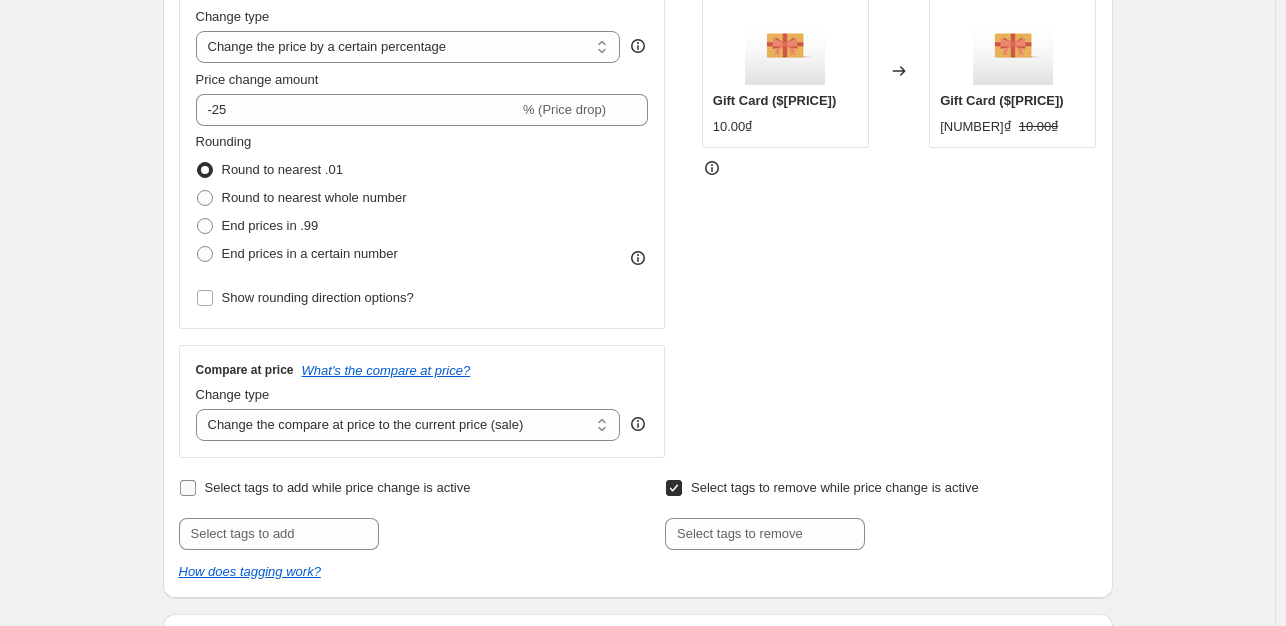 checkbox on "false" 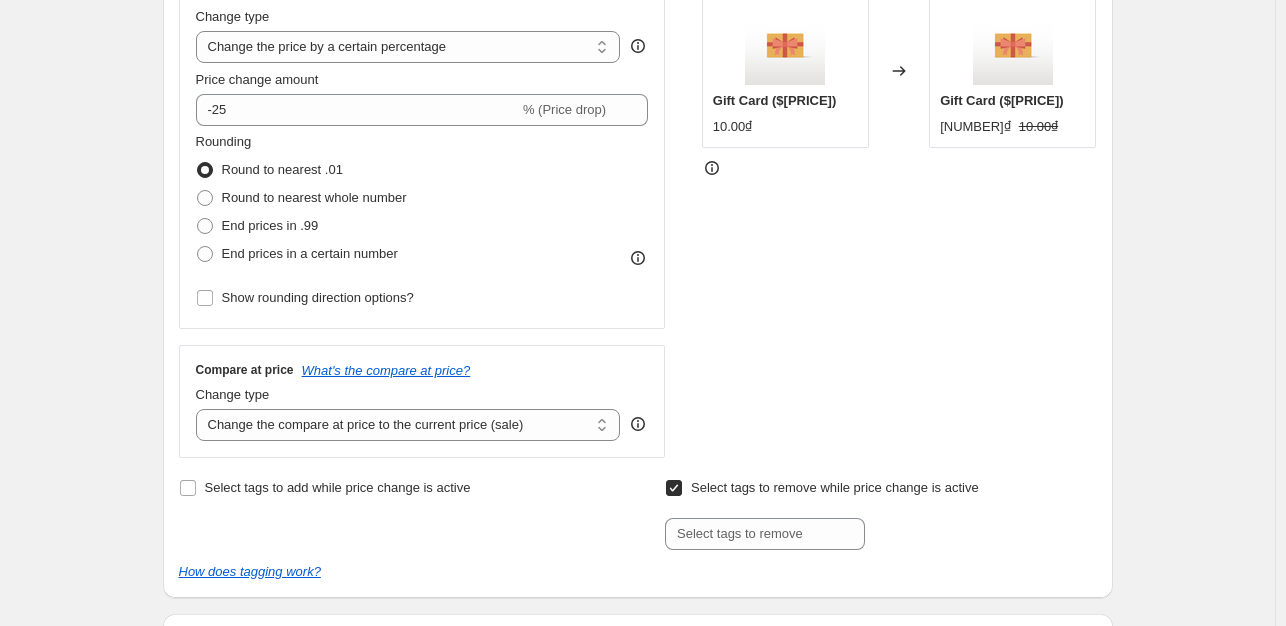 click on "Select tags to remove while price change is active" at bounding box center (674, 488) 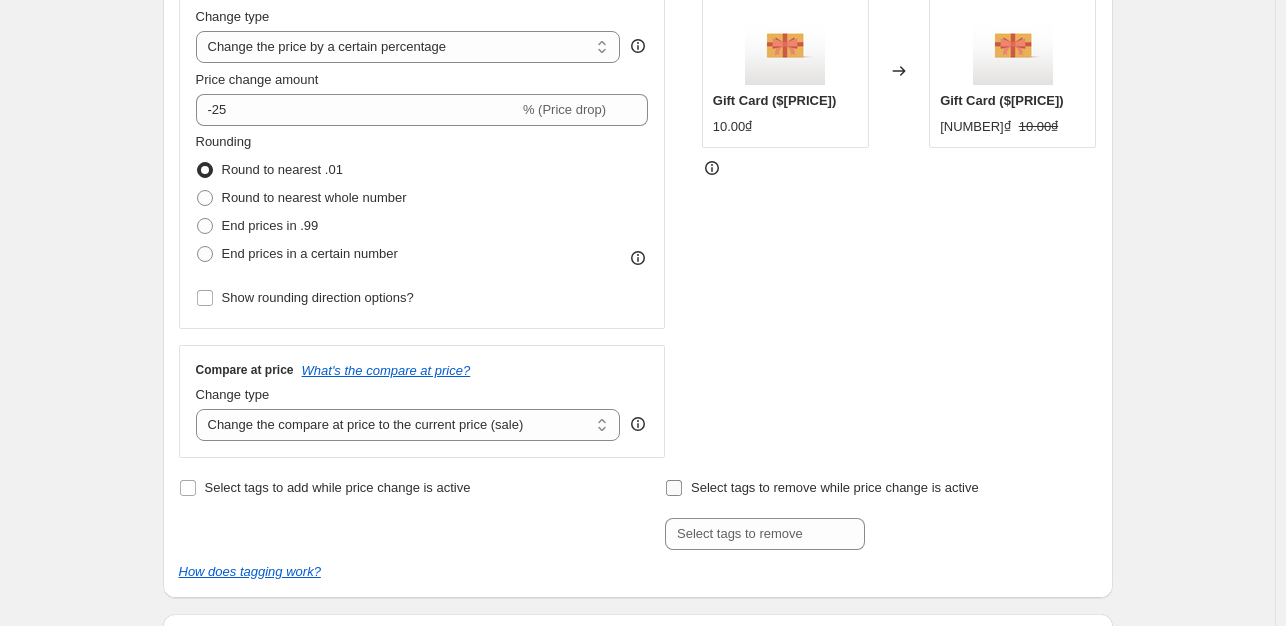checkbox on "false" 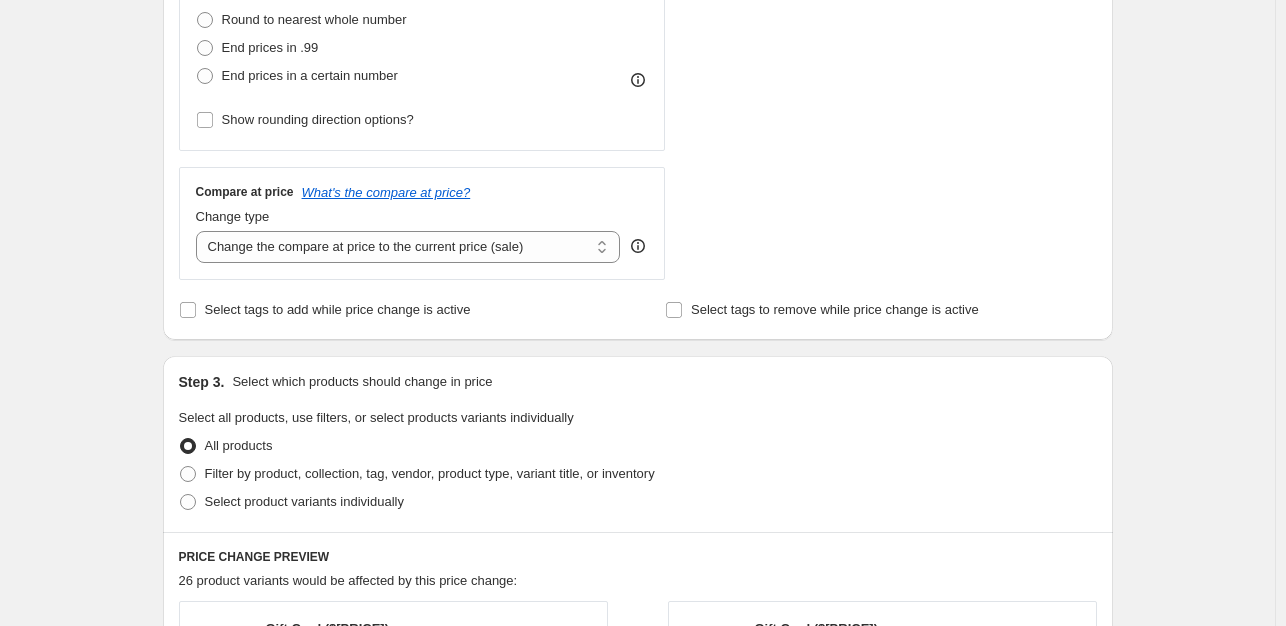 scroll, scrollTop: 600, scrollLeft: 0, axis: vertical 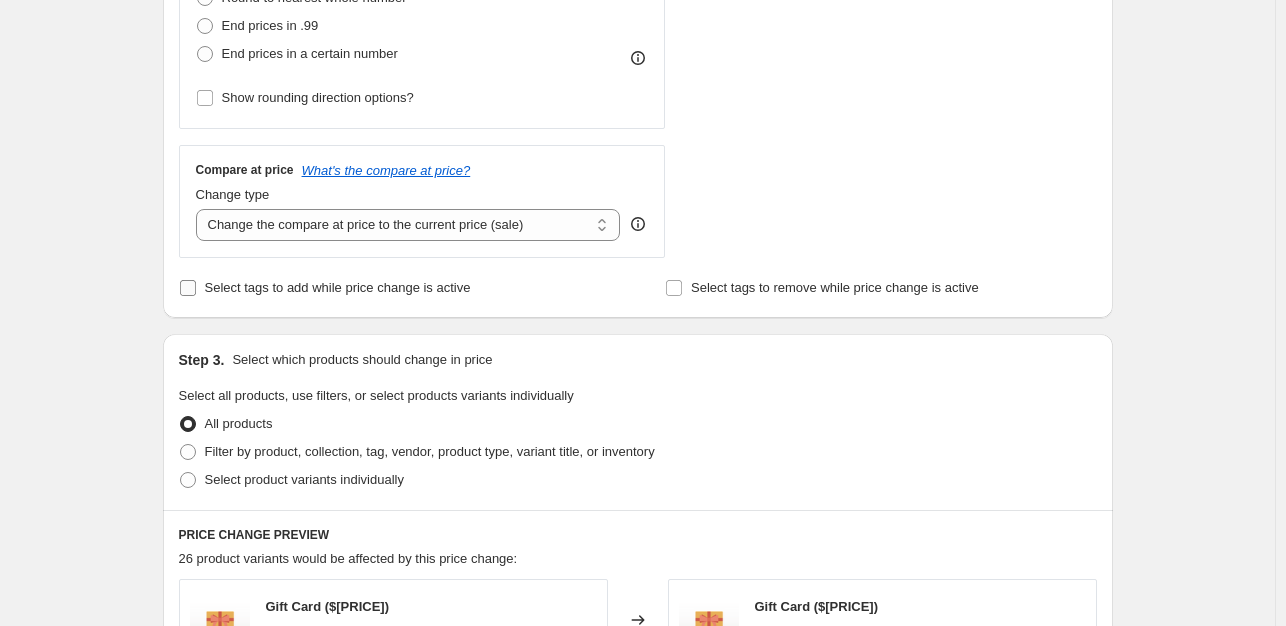 click on "Select tags to add while price change is active" at bounding box center [338, 288] 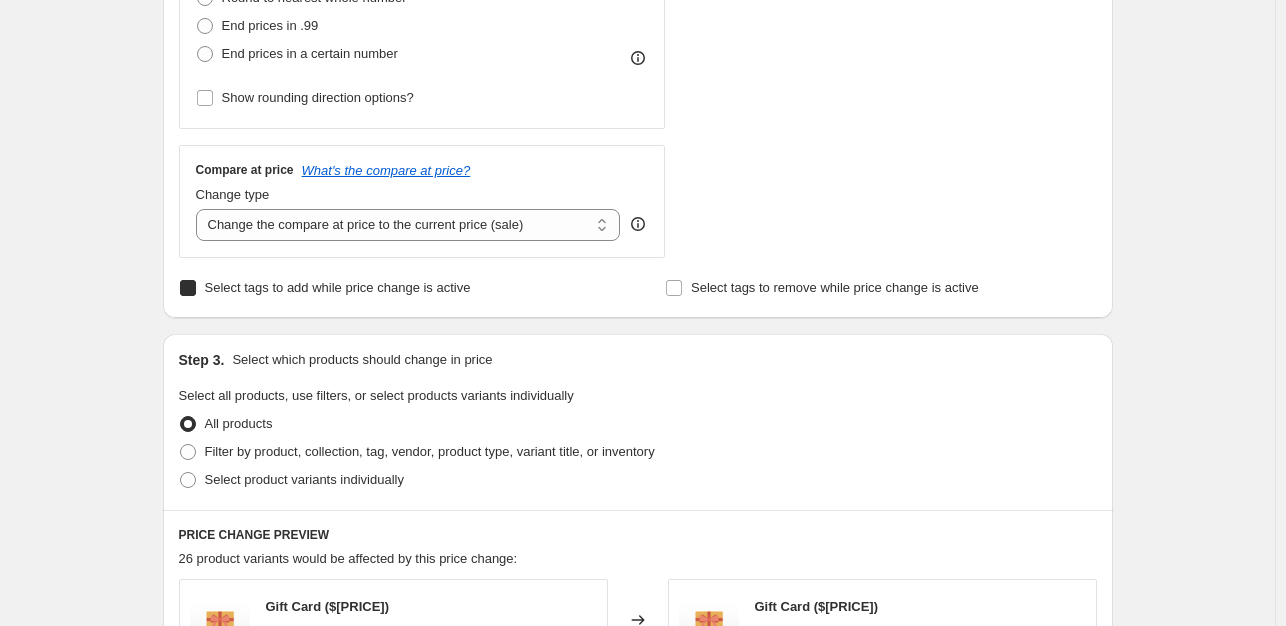 checkbox on "true" 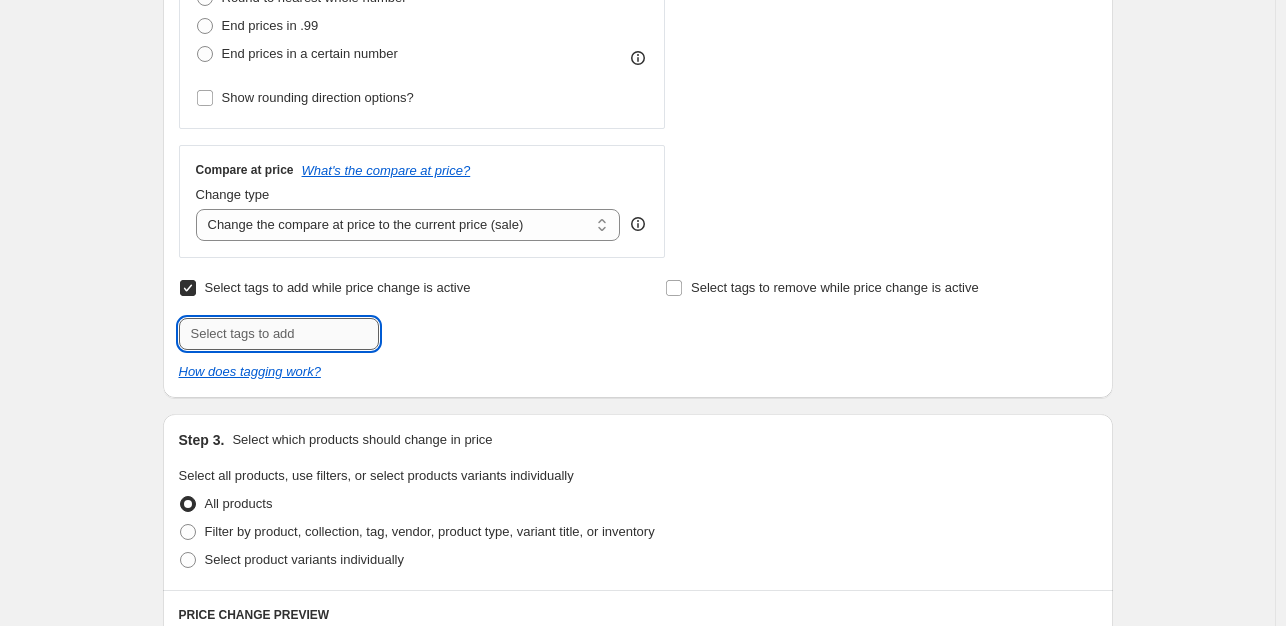 click at bounding box center [279, 334] 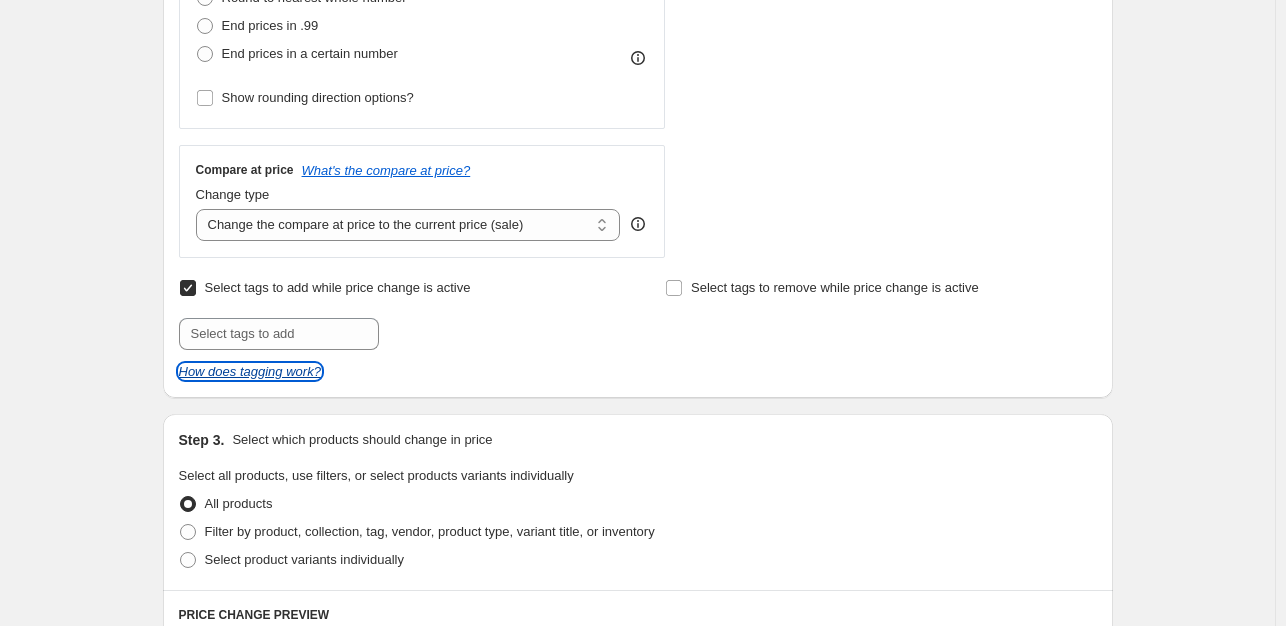 click on "How does tagging work?" at bounding box center (250, 371) 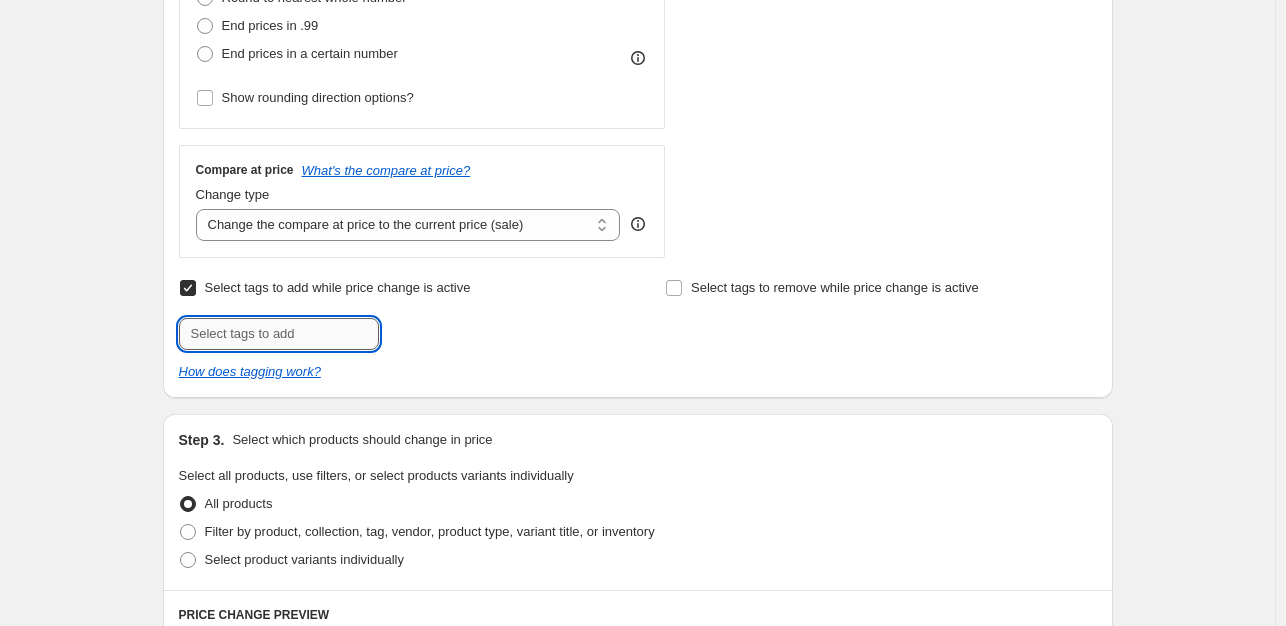 click at bounding box center (279, 334) 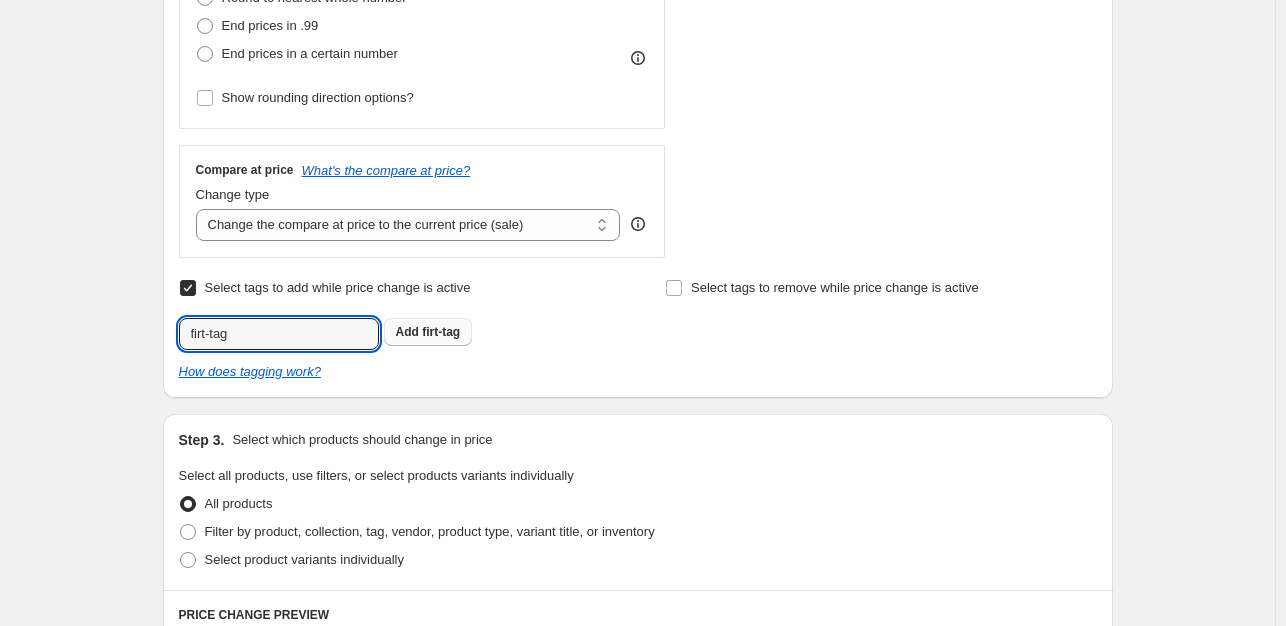 type on "firt-tag" 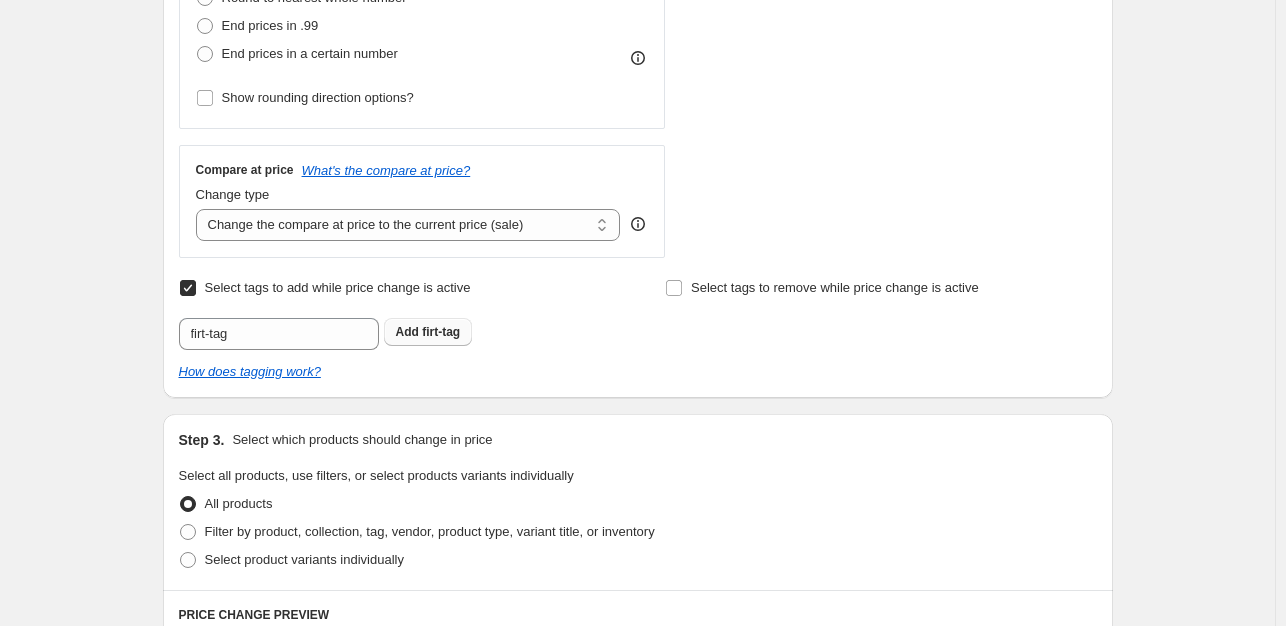 click on "Add" at bounding box center [407, 332] 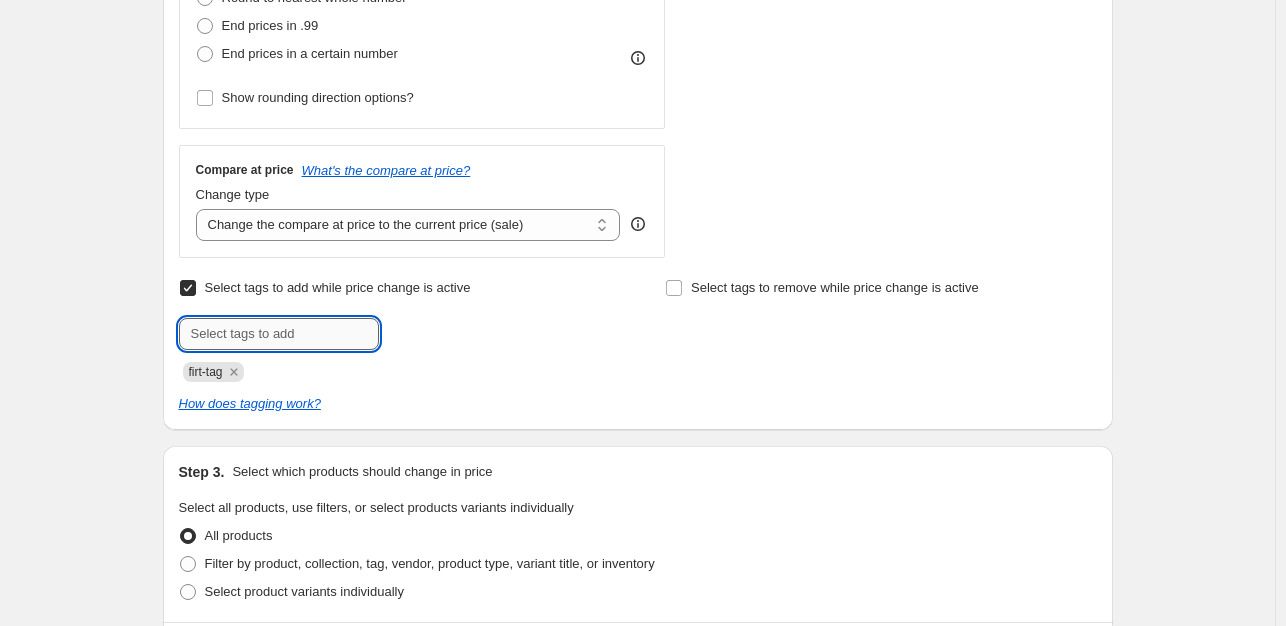 click at bounding box center [279, 334] 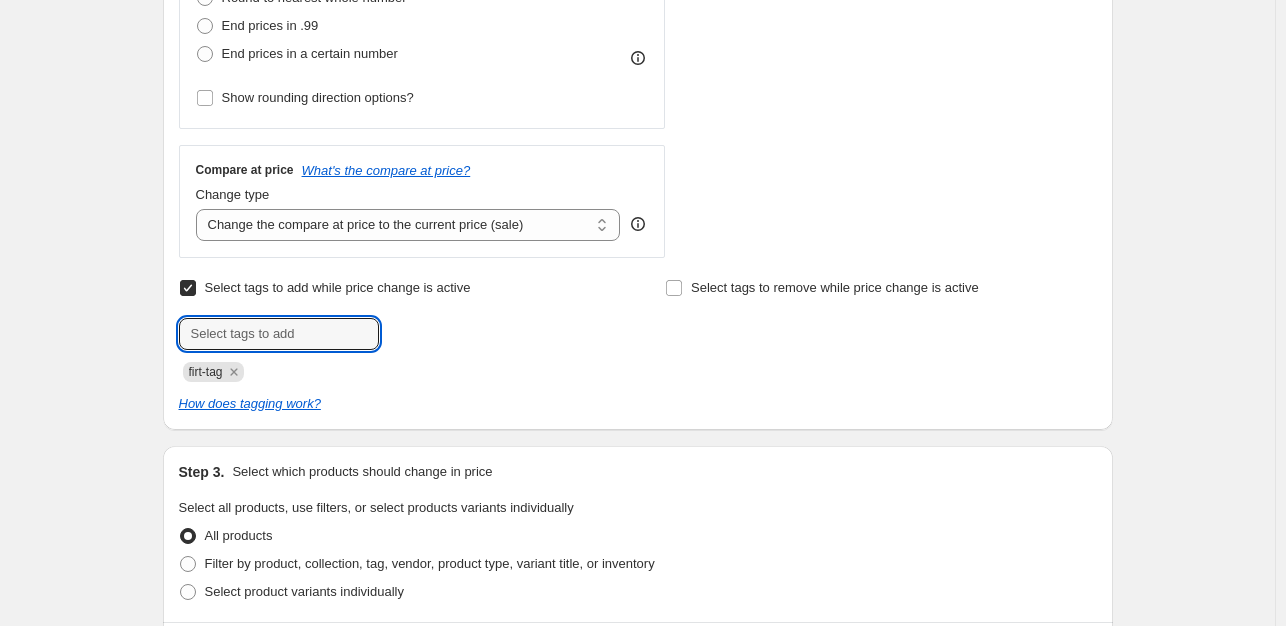 click on "Select tags to add while price change is active Submit firt-tag" at bounding box center [394, 328] 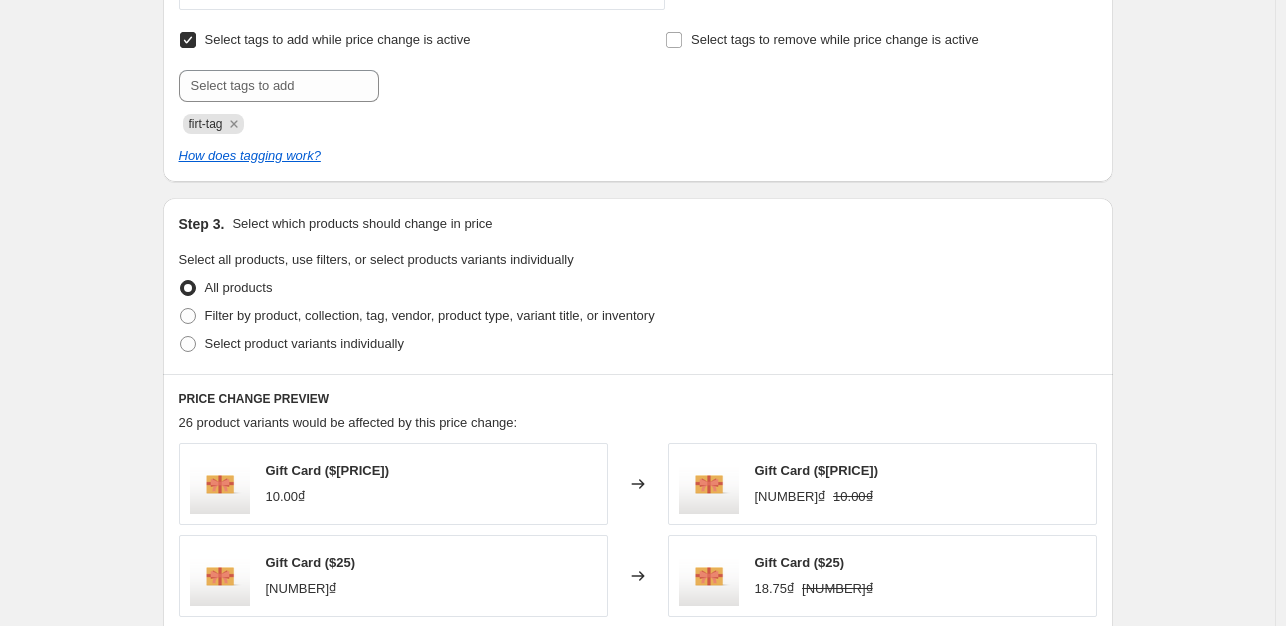 scroll, scrollTop: 900, scrollLeft: 0, axis: vertical 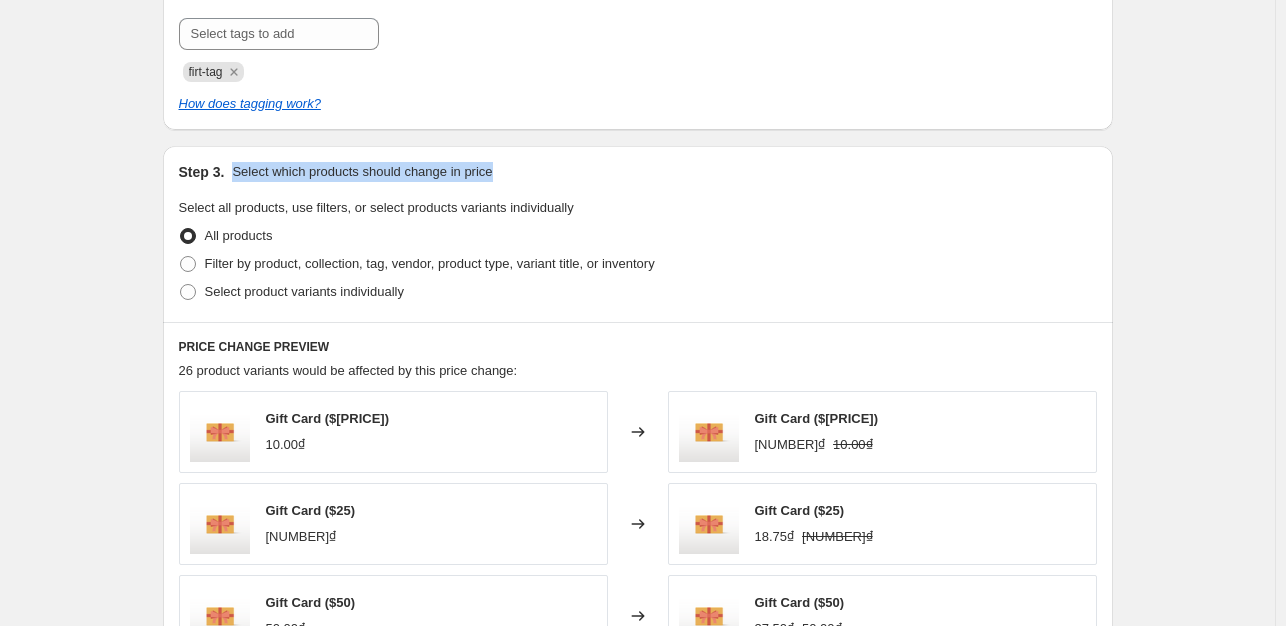 drag, startPoint x: 592, startPoint y: 172, endPoint x: 238, endPoint y: 181, distance: 354.11438 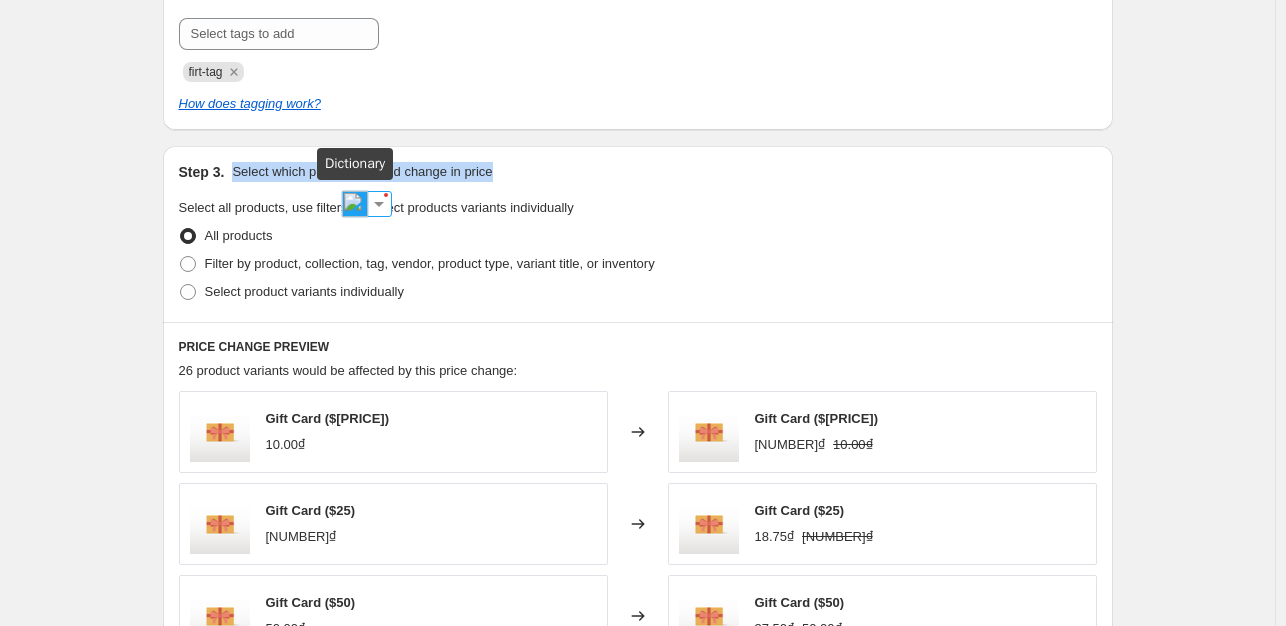 click at bounding box center (355, 204) 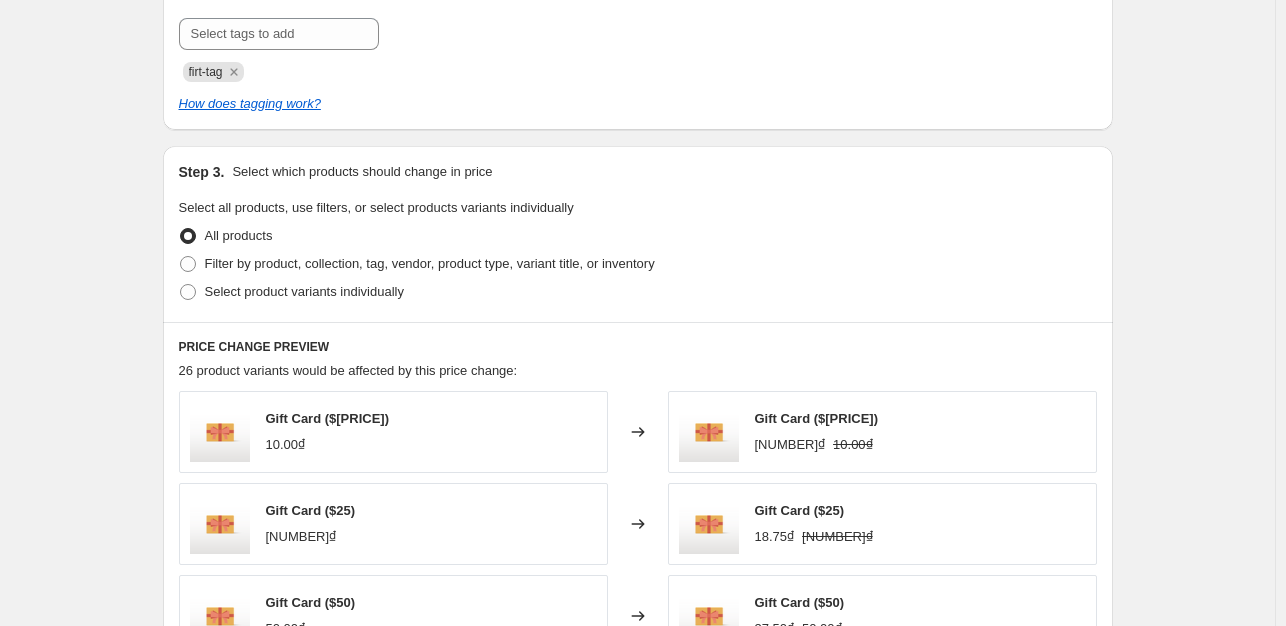 click on "Filter by product, collection, tag, vendor, product type, variant title, or inventory" at bounding box center (638, 264) 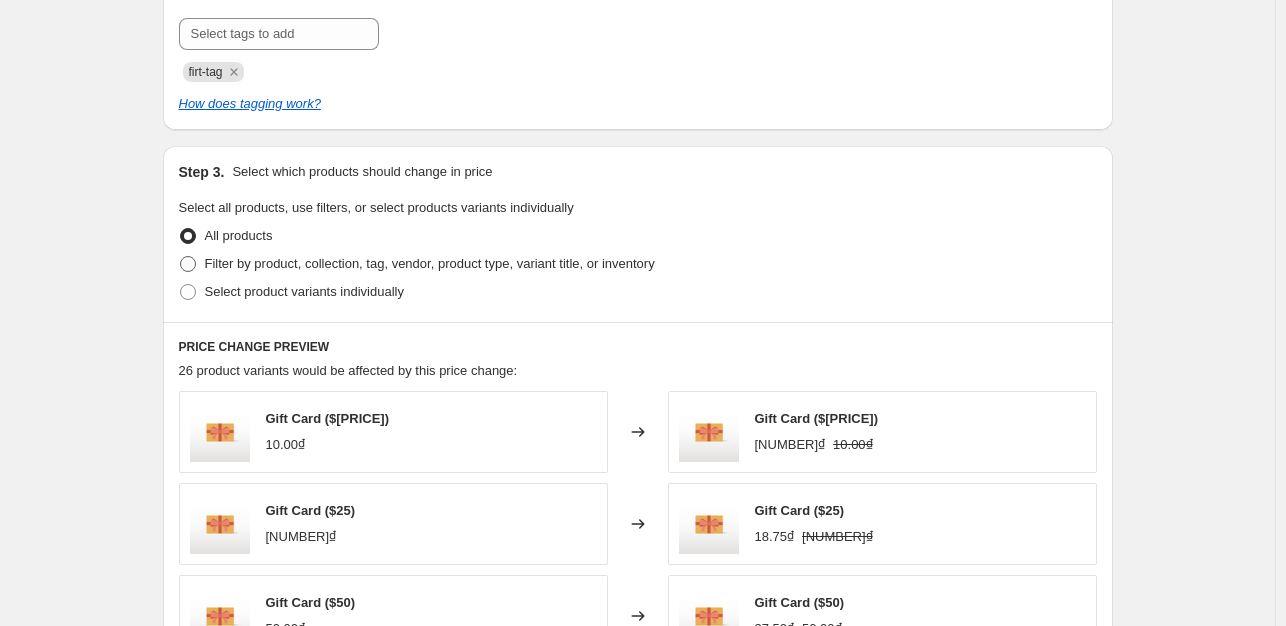 click at bounding box center (188, 264) 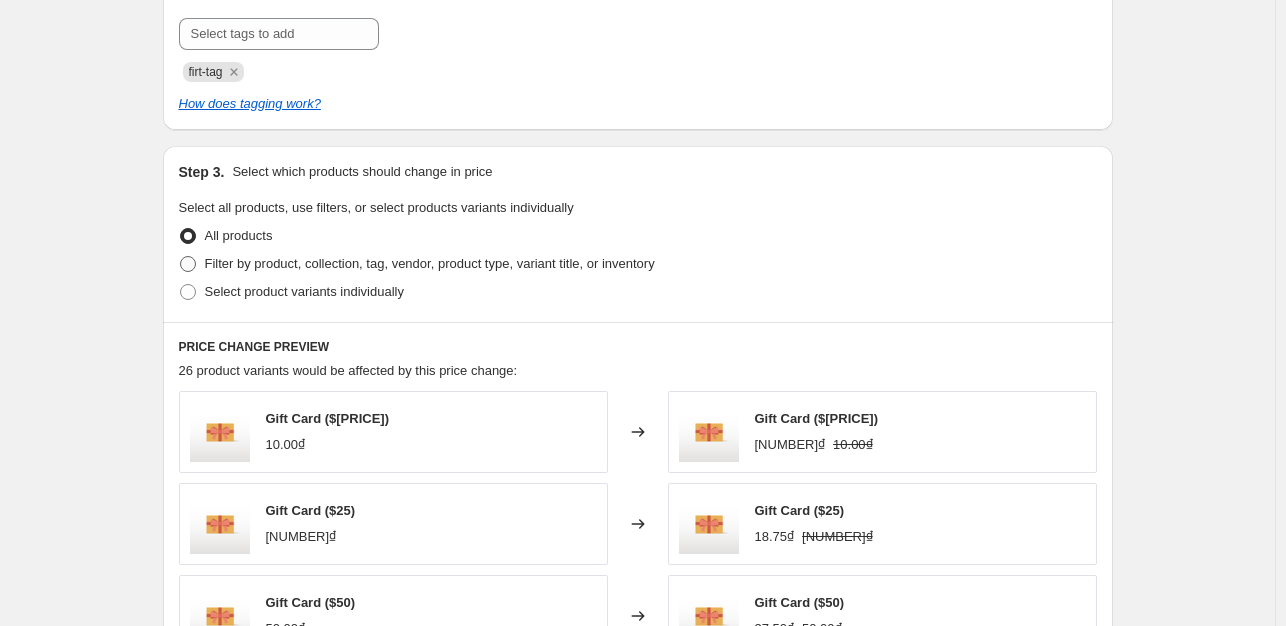 radio on "true" 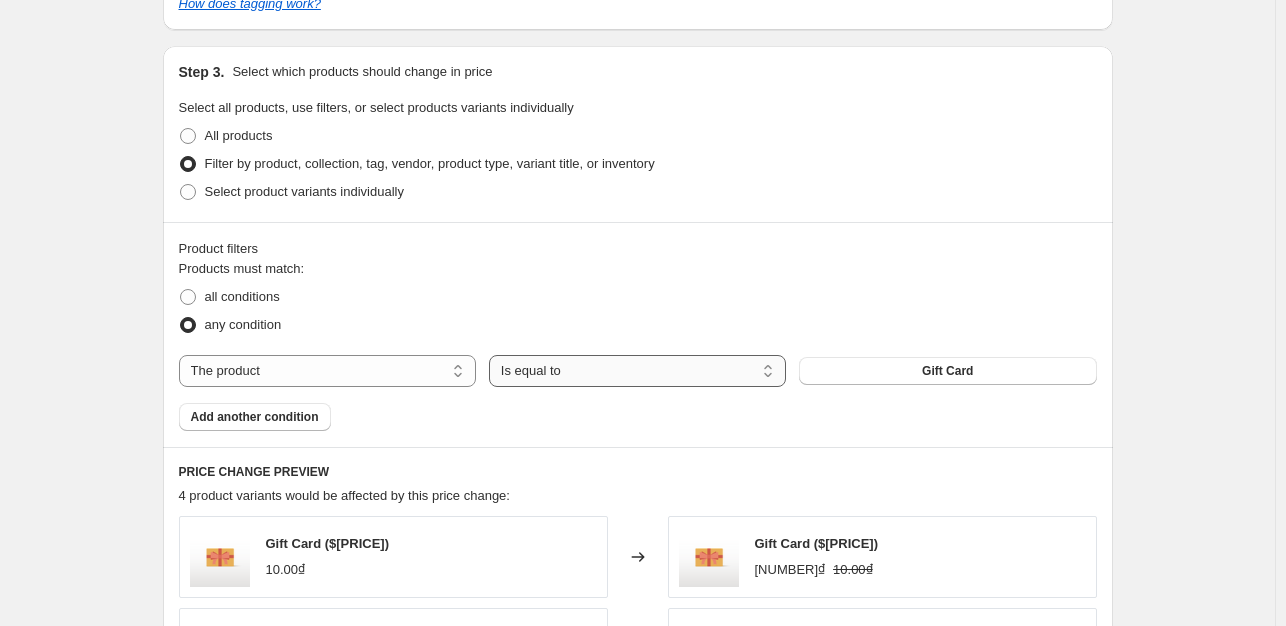scroll, scrollTop: 900, scrollLeft: 0, axis: vertical 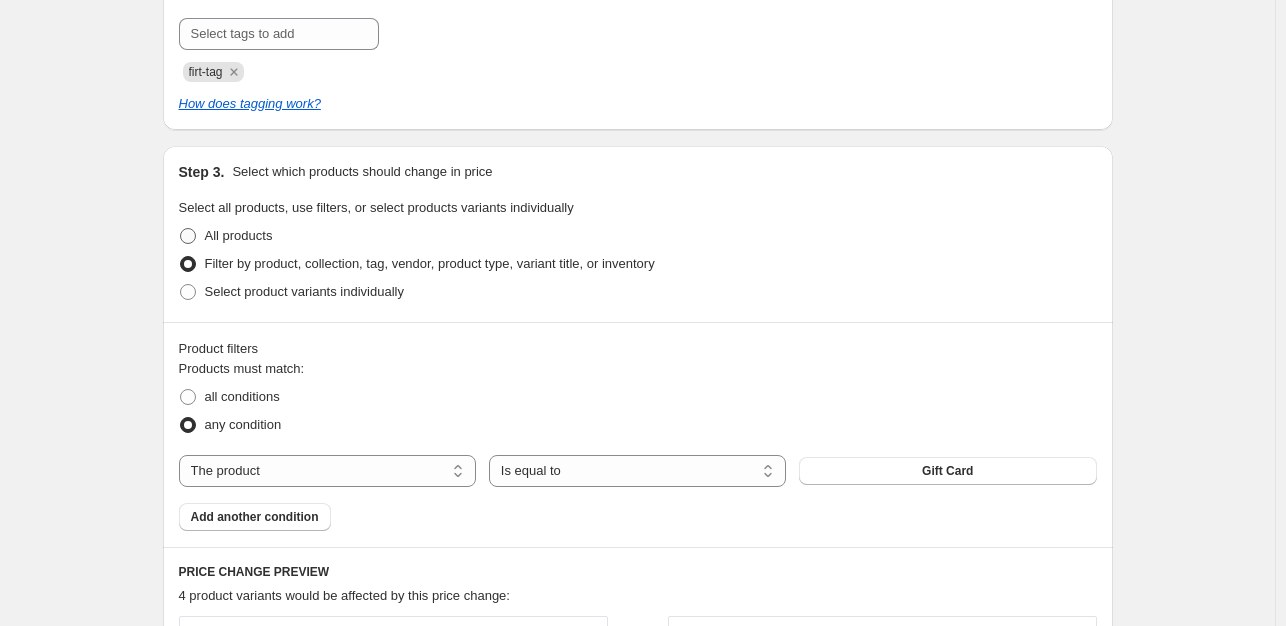 click at bounding box center (188, 236) 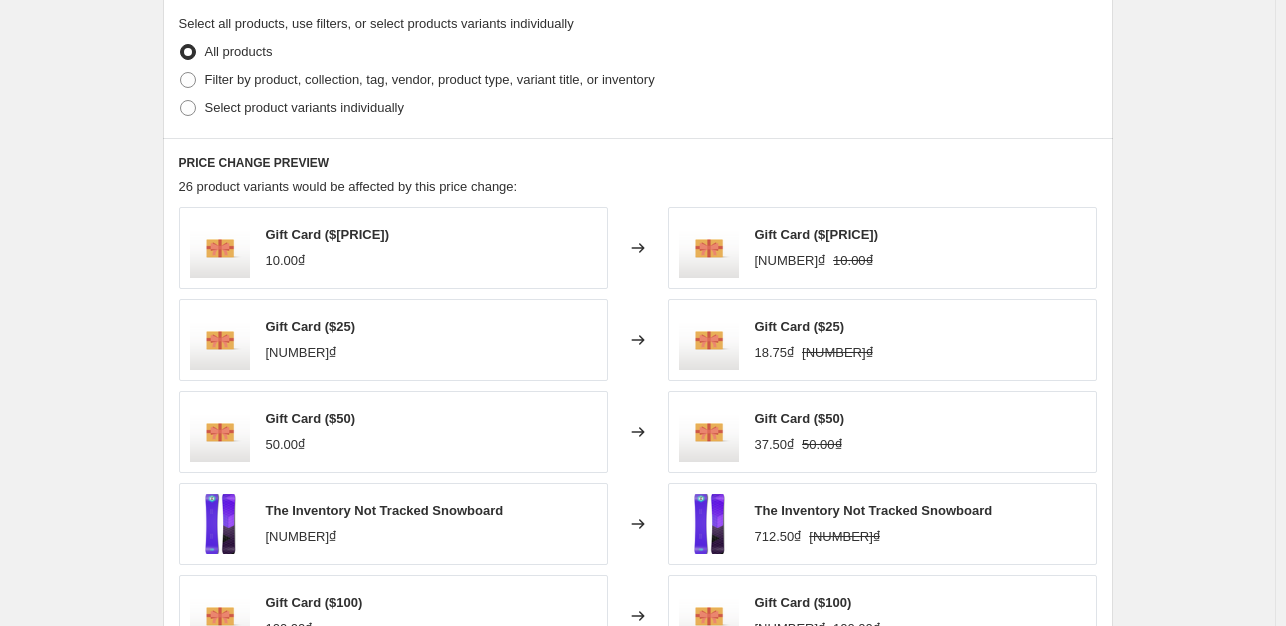 scroll, scrollTop: 984, scrollLeft: 0, axis: vertical 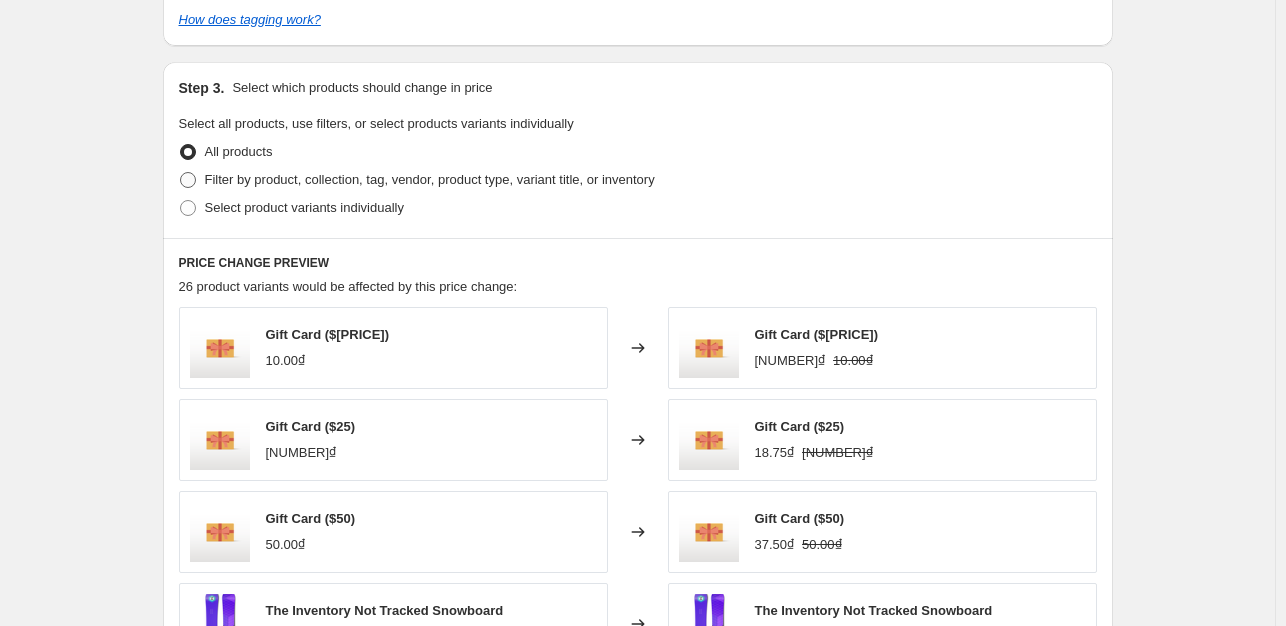 click on "Filter by product, collection, tag, vendor, product type, variant title, or inventory" at bounding box center (430, 179) 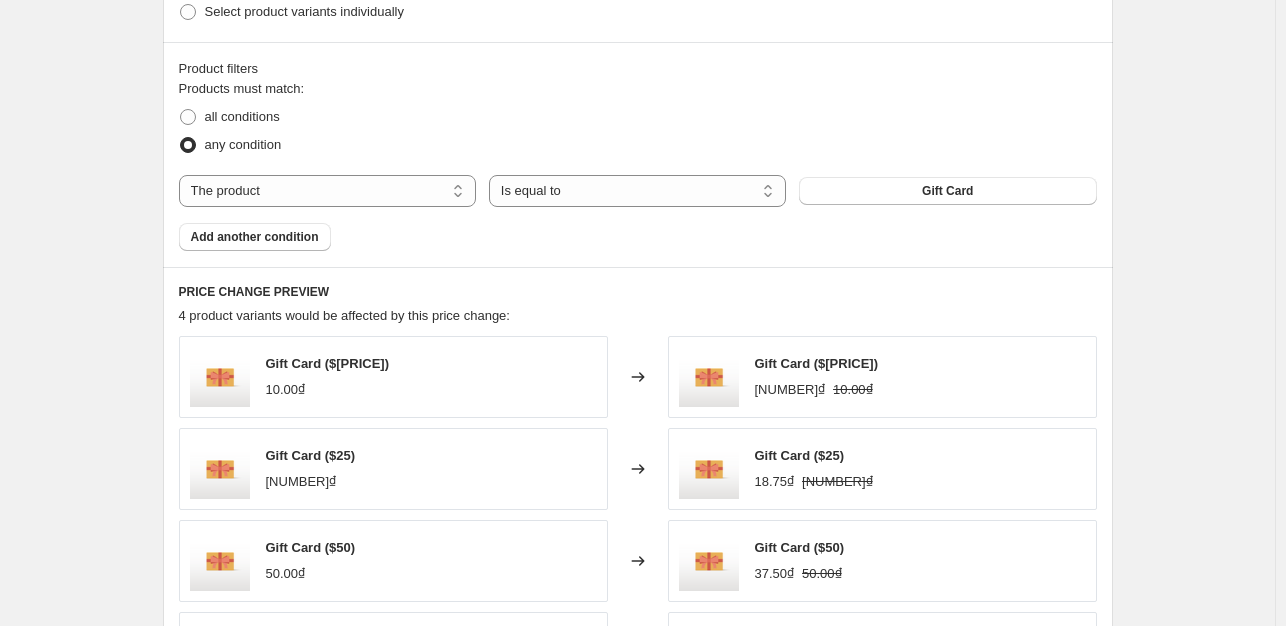 scroll, scrollTop: 1184, scrollLeft: 0, axis: vertical 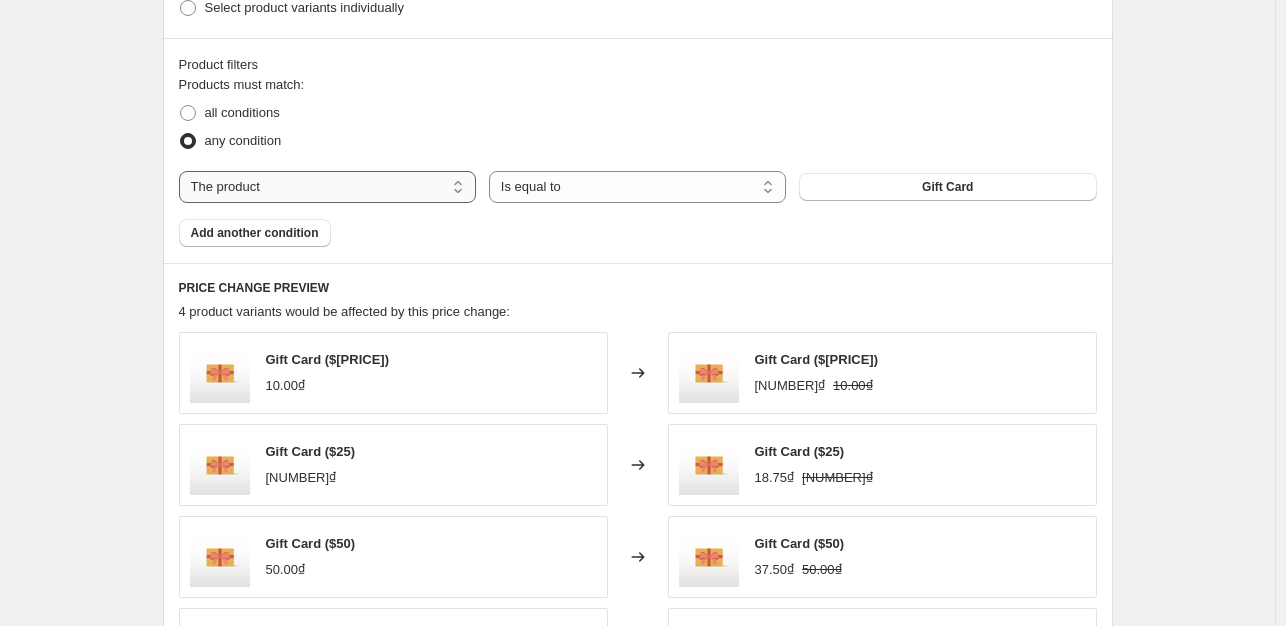 click on "The product The product's collection The product's tag The product's vendor The product's type The product's status The variant's title Inventory quantity" at bounding box center (327, 187) 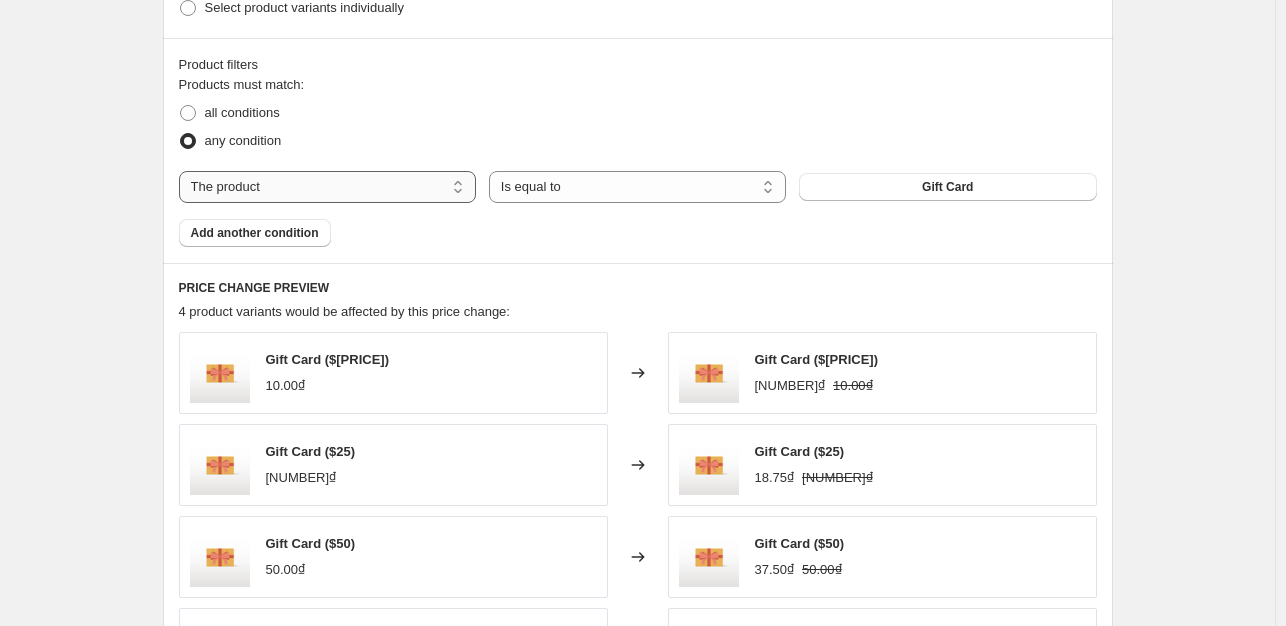 select on "collection" 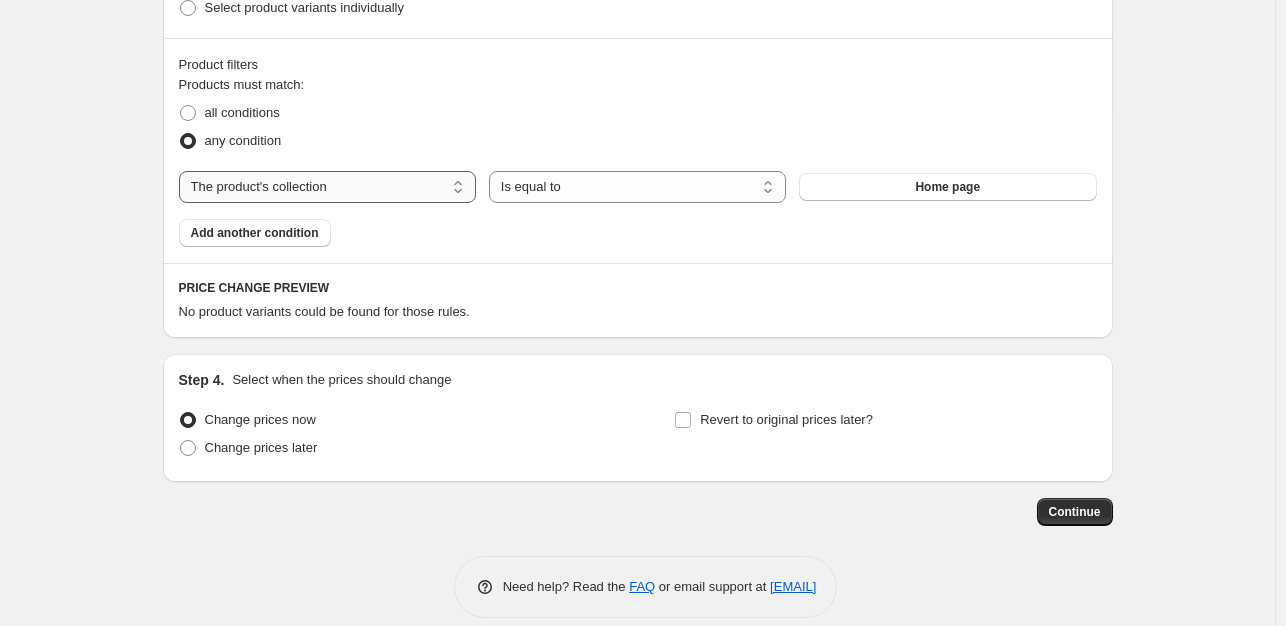 click on "The product The product's collection The product's tag The product's vendor The product's type The product's status The variant's title Inventory quantity" at bounding box center [327, 187] 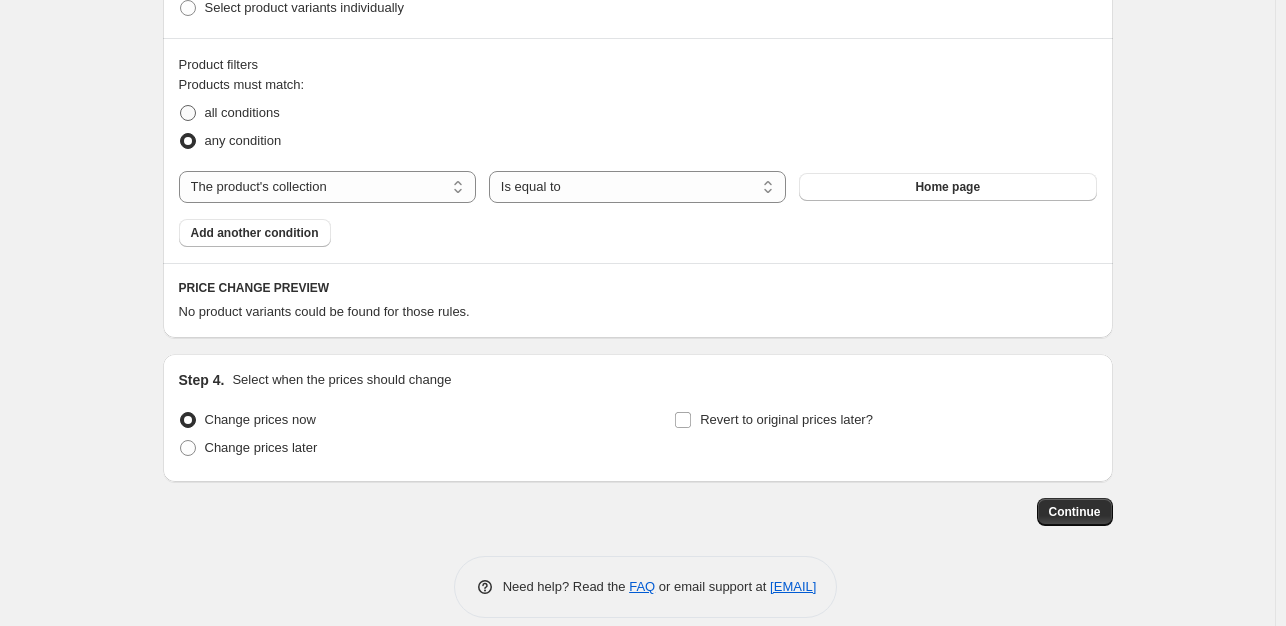 click on "all conditions" at bounding box center (229, 113) 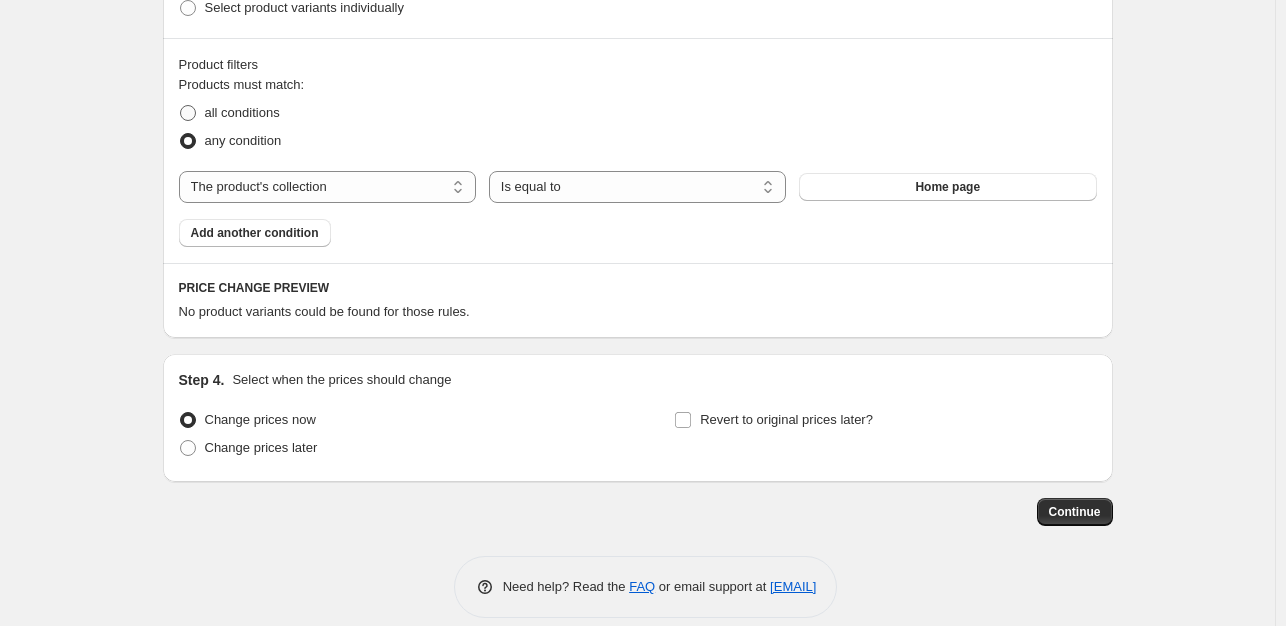 radio on "true" 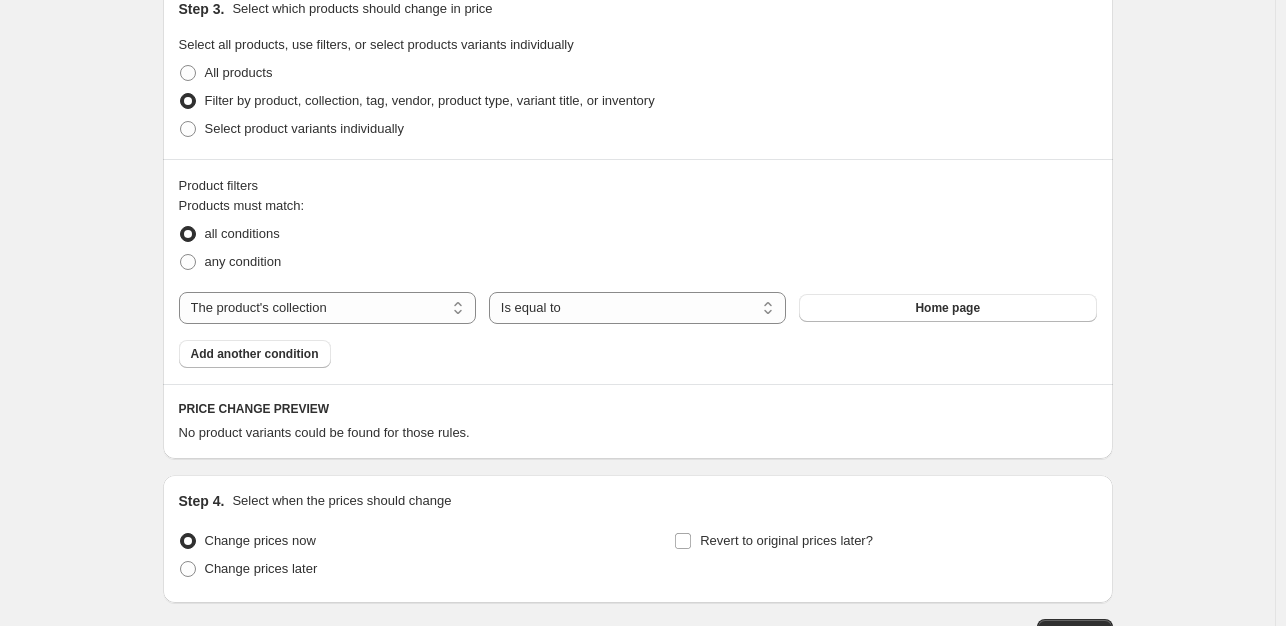 scroll, scrollTop: 984, scrollLeft: 0, axis: vertical 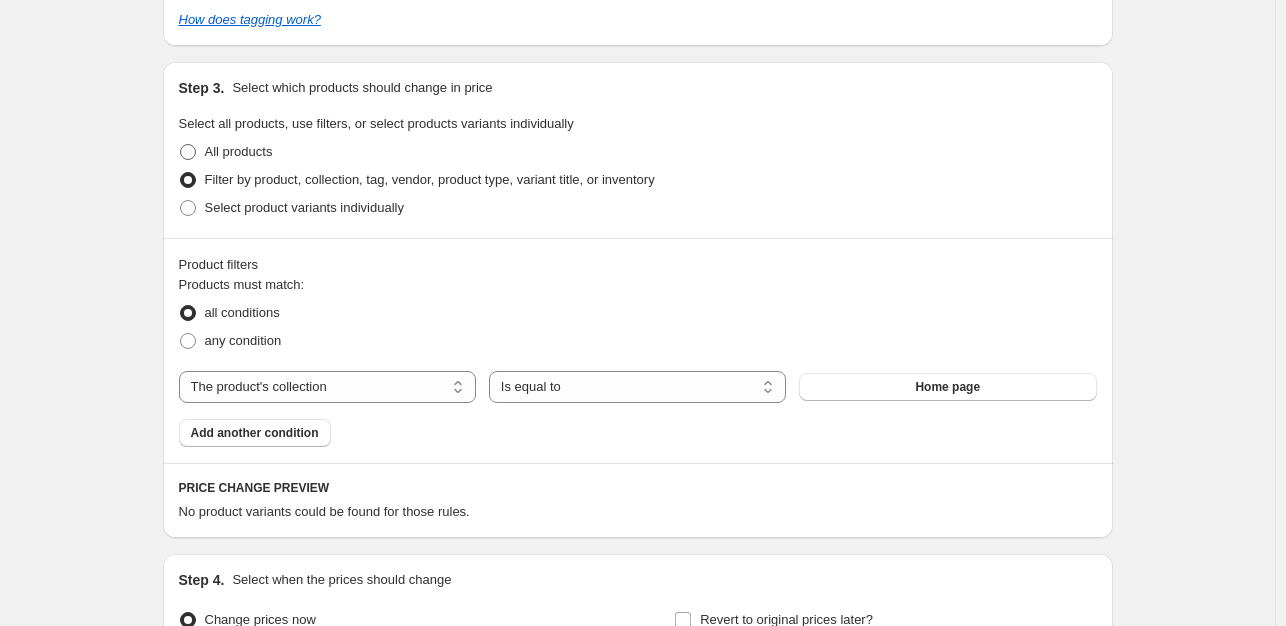 click at bounding box center (188, 152) 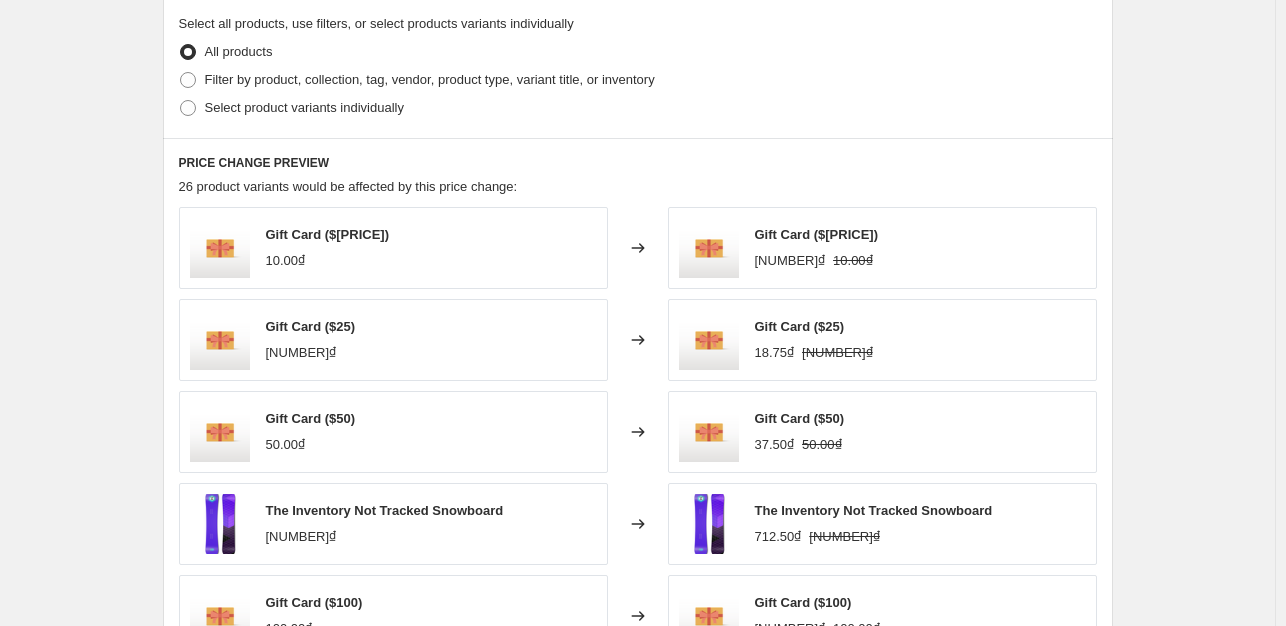 scroll, scrollTop: 984, scrollLeft: 0, axis: vertical 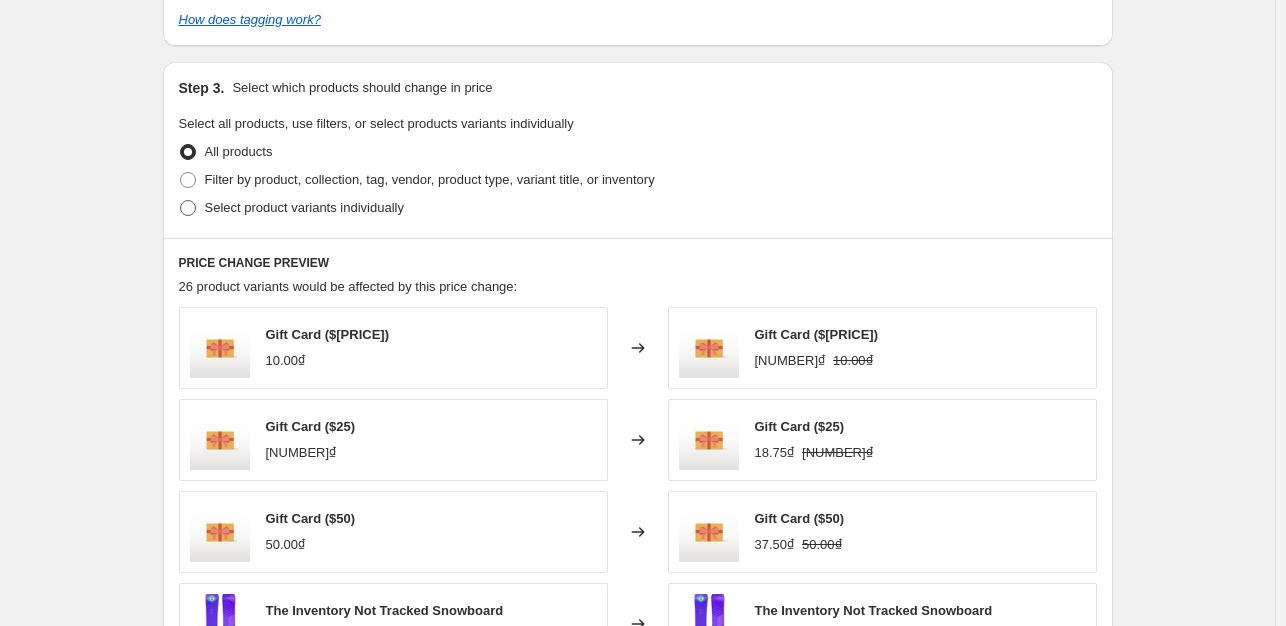 click on "Select product variants individually" at bounding box center (304, 207) 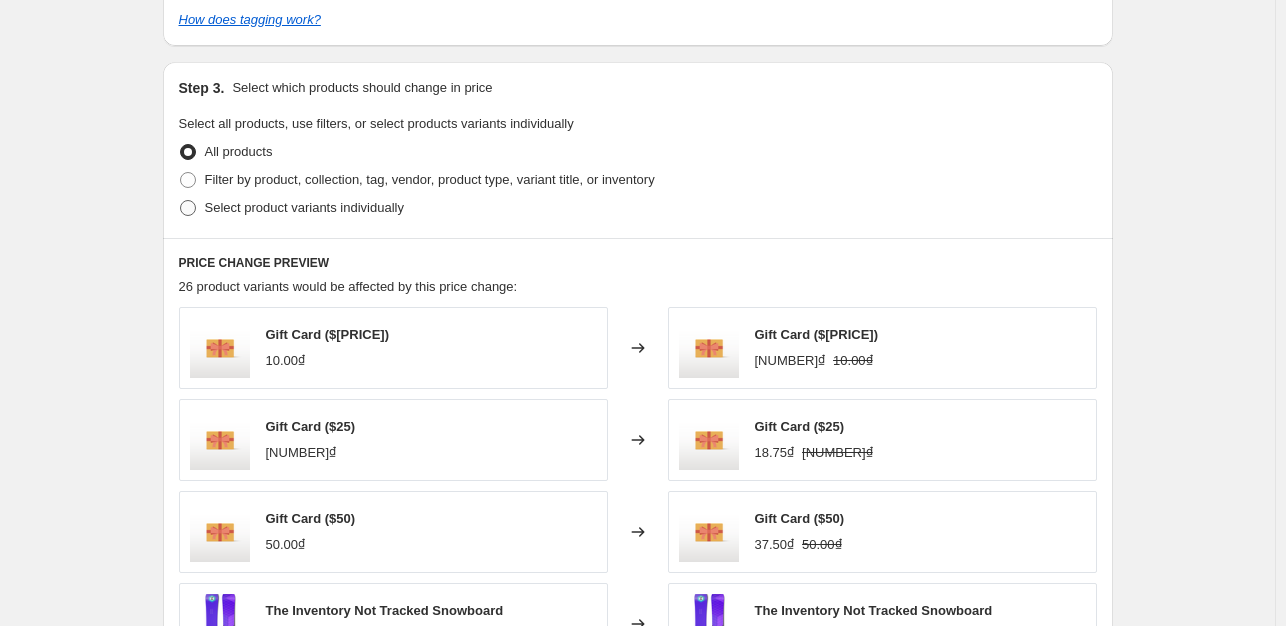 radio on "true" 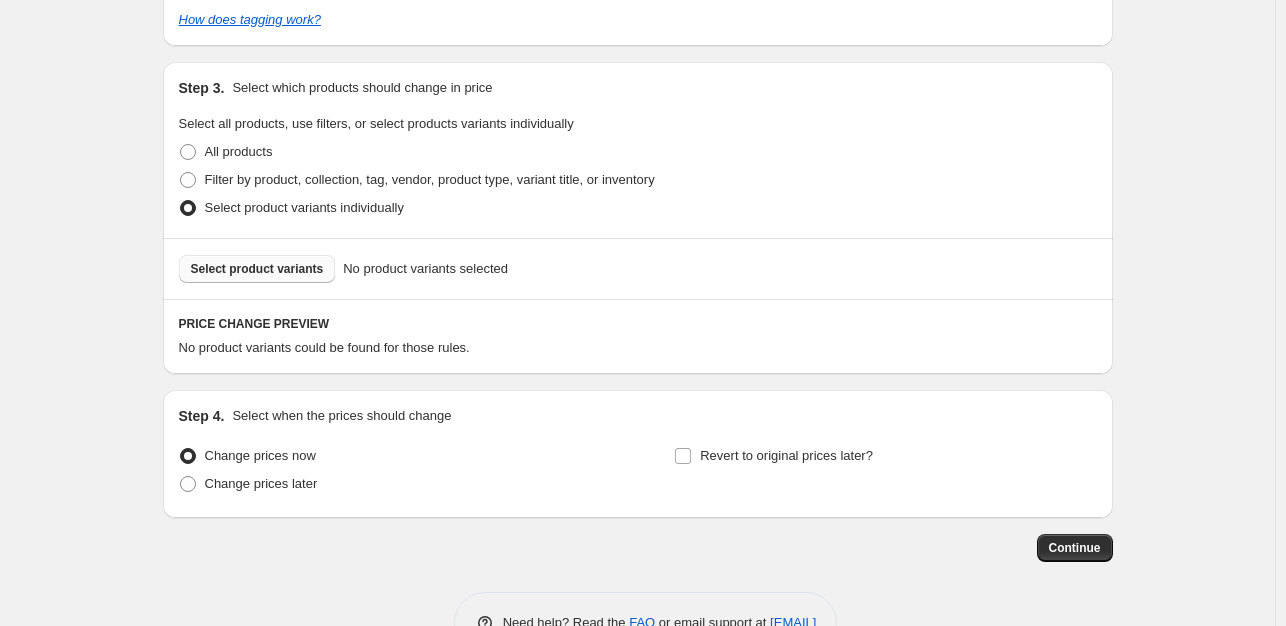 click on "Select product variants" at bounding box center [257, 269] 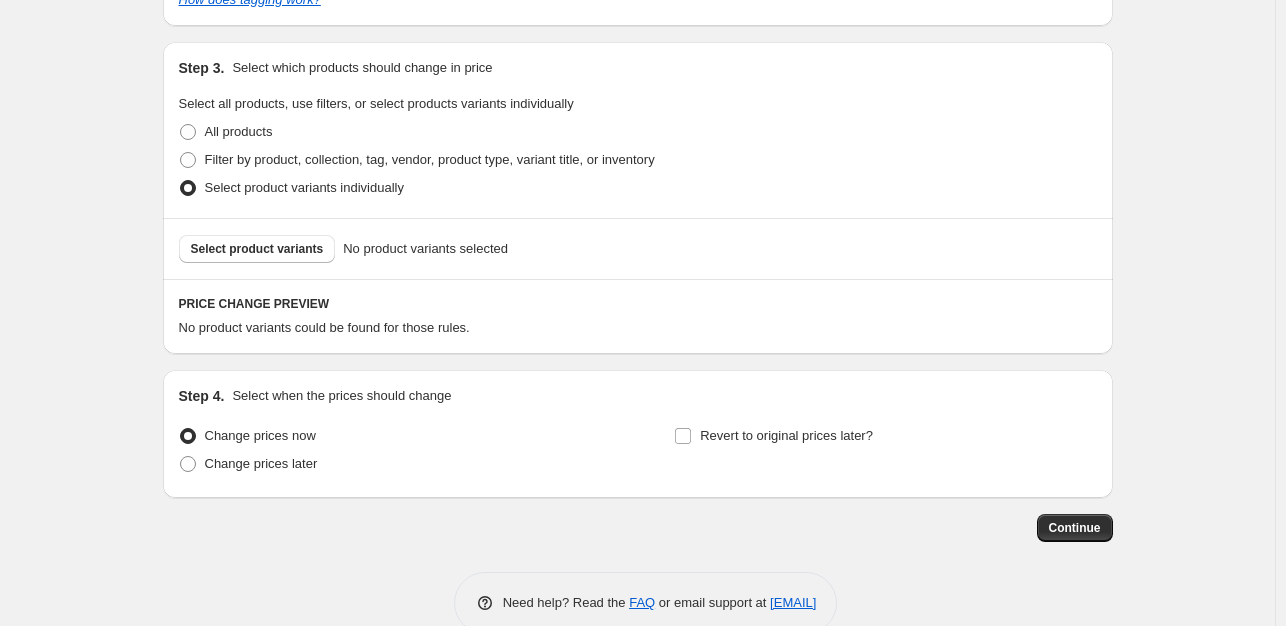 scroll, scrollTop: 1042, scrollLeft: 0, axis: vertical 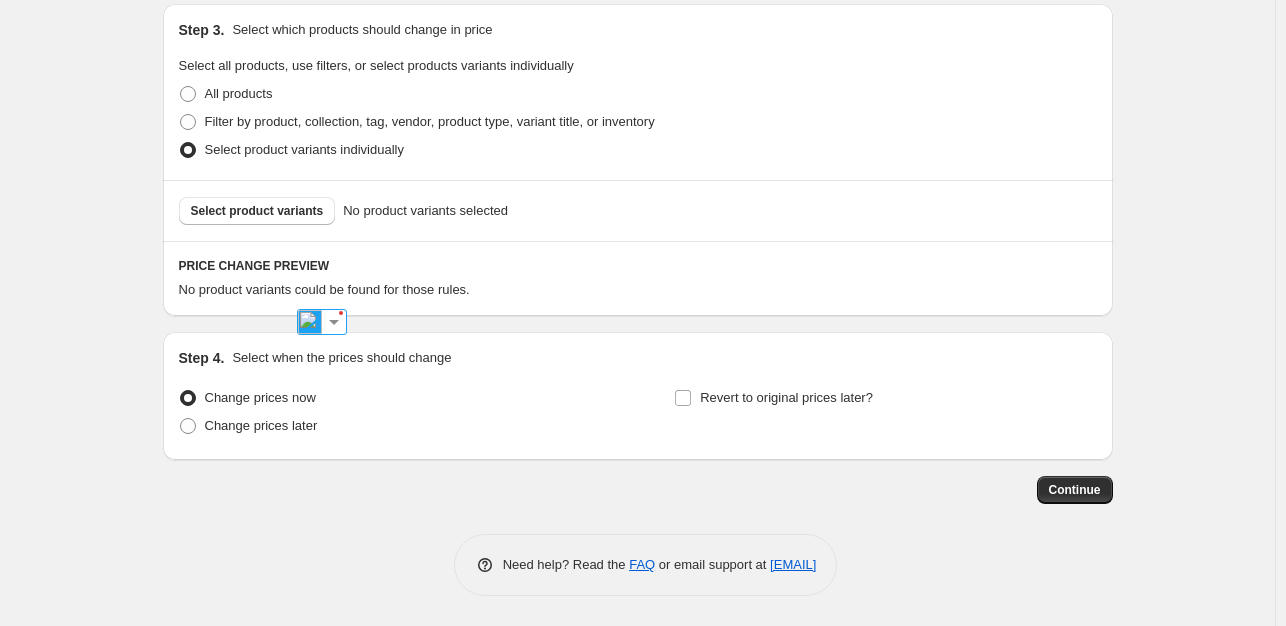 drag, startPoint x: 290, startPoint y: 309, endPoint x: 612, endPoint y: 261, distance: 325.55798 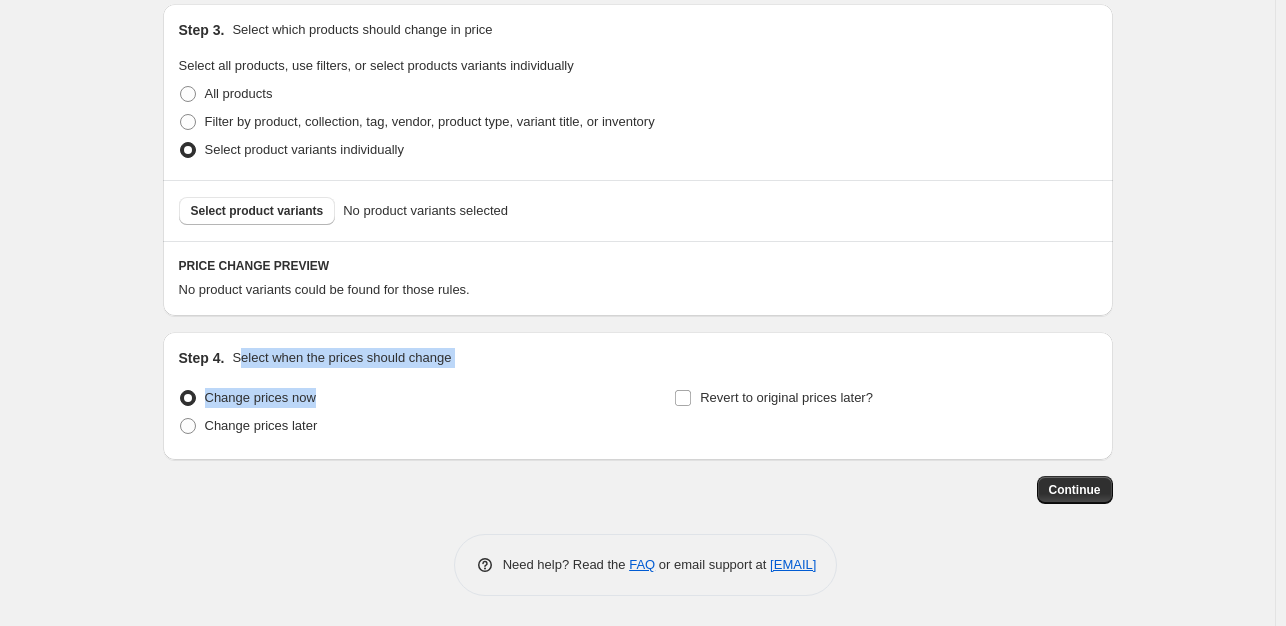 drag, startPoint x: 493, startPoint y: 370, endPoint x: 241, endPoint y: 360, distance: 252.19833 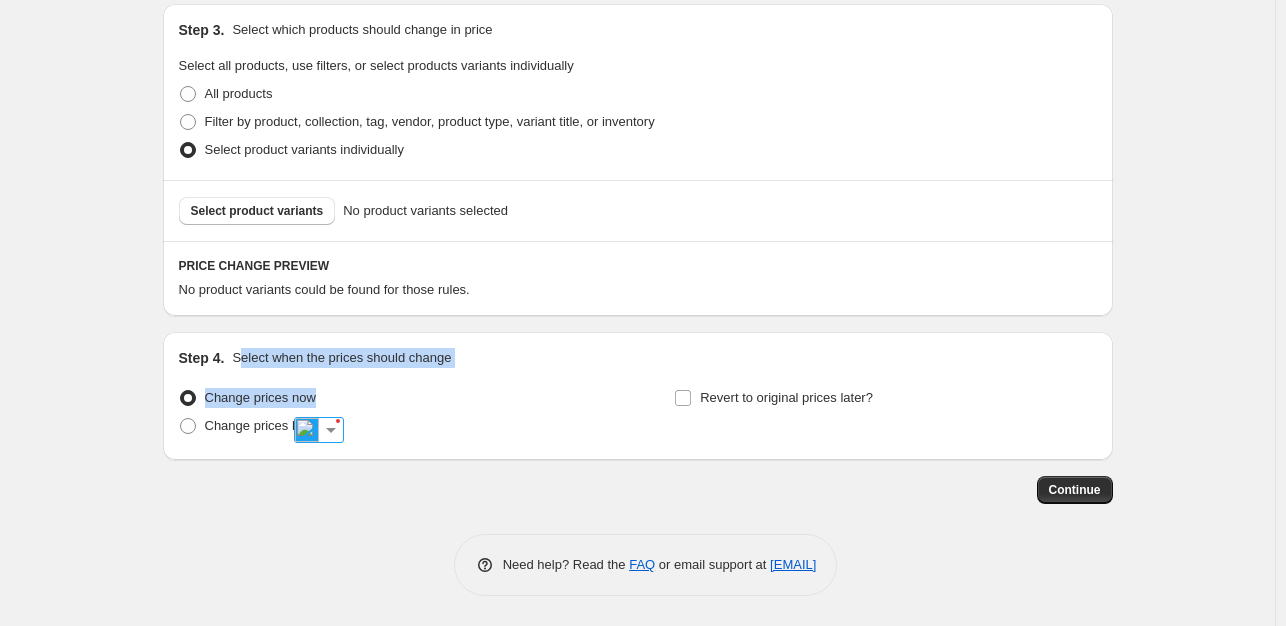 click on "Select when the prices should change" at bounding box center (341, 358) 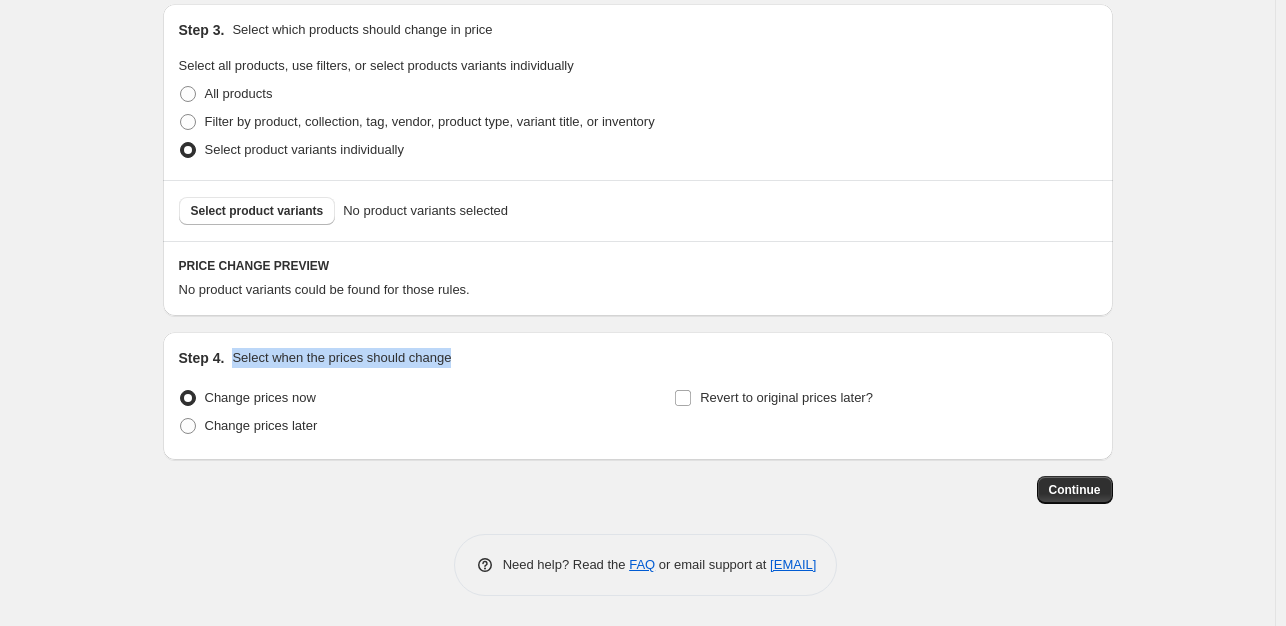 drag, startPoint x: 234, startPoint y: 360, endPoint x: 457, endPoint y: 363, distance: 223.02017 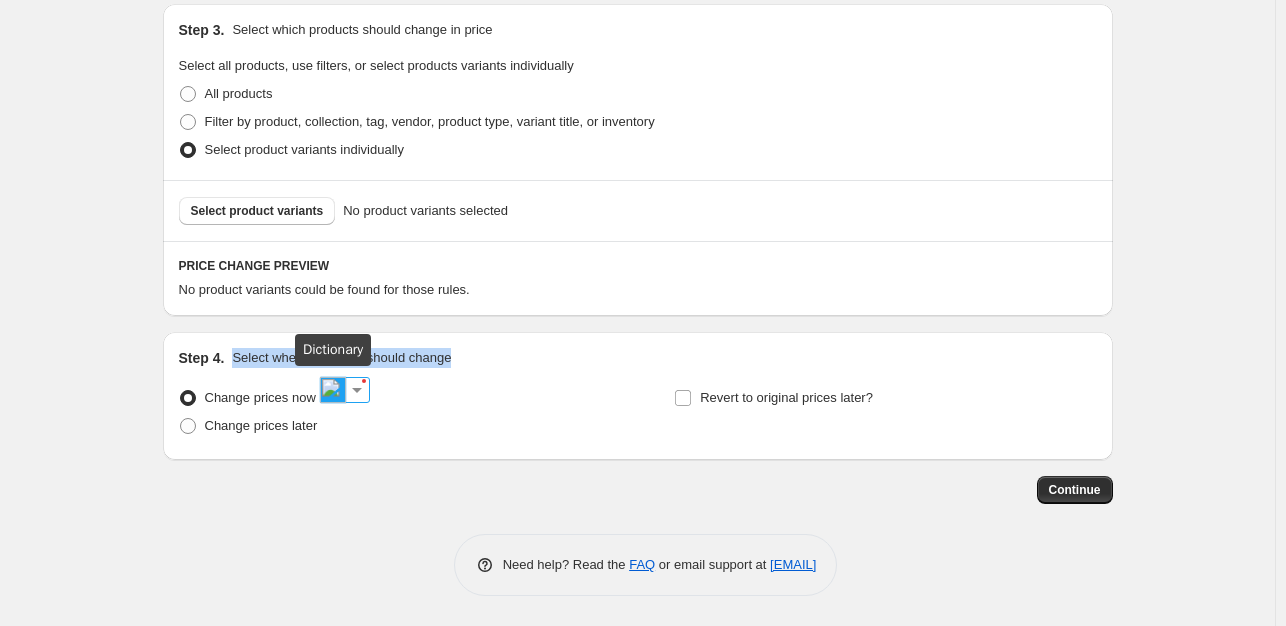 click at bounding box center (333, 390) 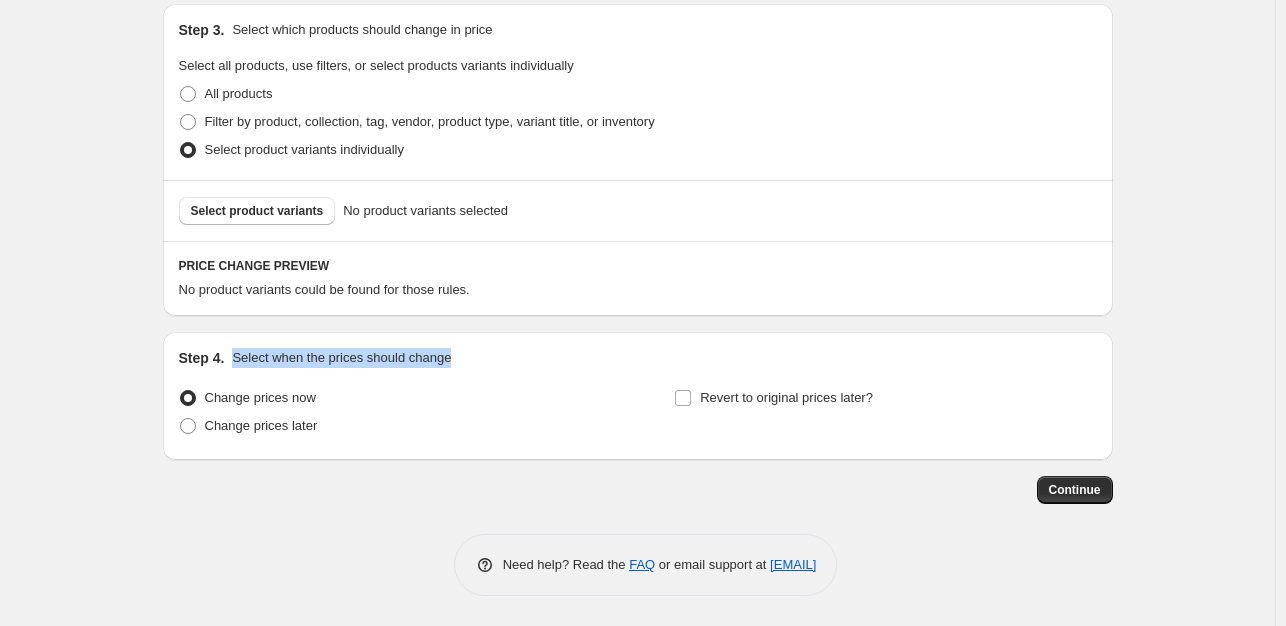 click on "Step 4. Select when the prices should change" at bounding box center (638, 358) 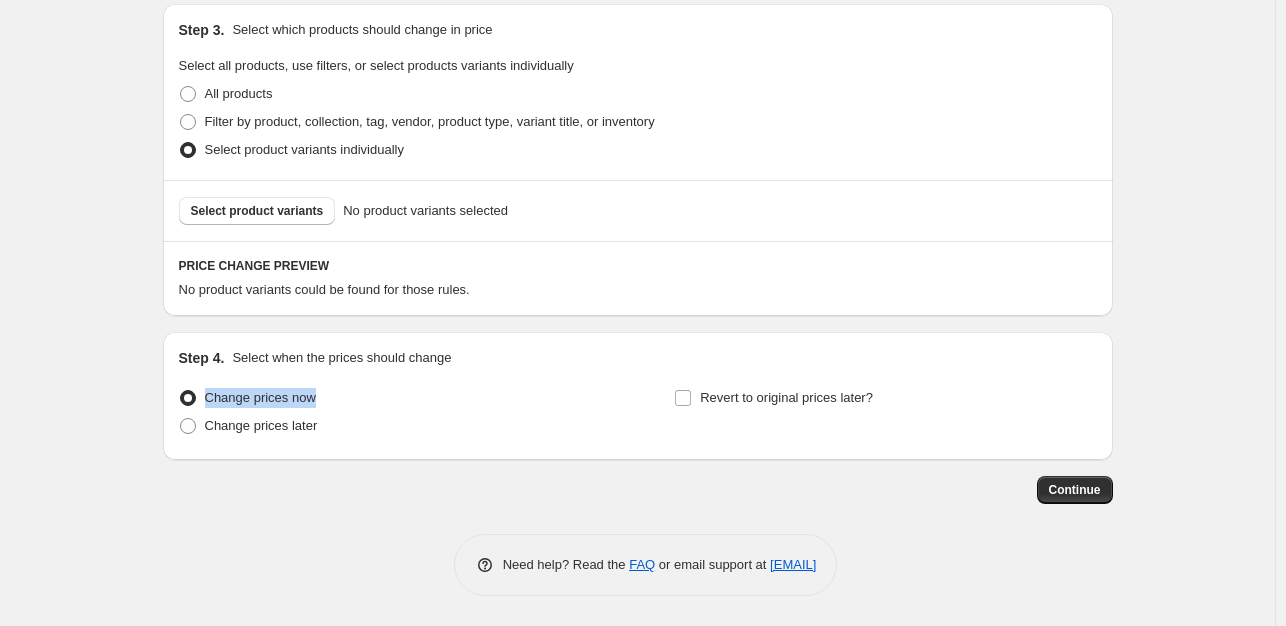 drag, startPoint x: 352, startPoint y: 396, endPoint x: 211, endPoint y: 405, distance: 141.28694 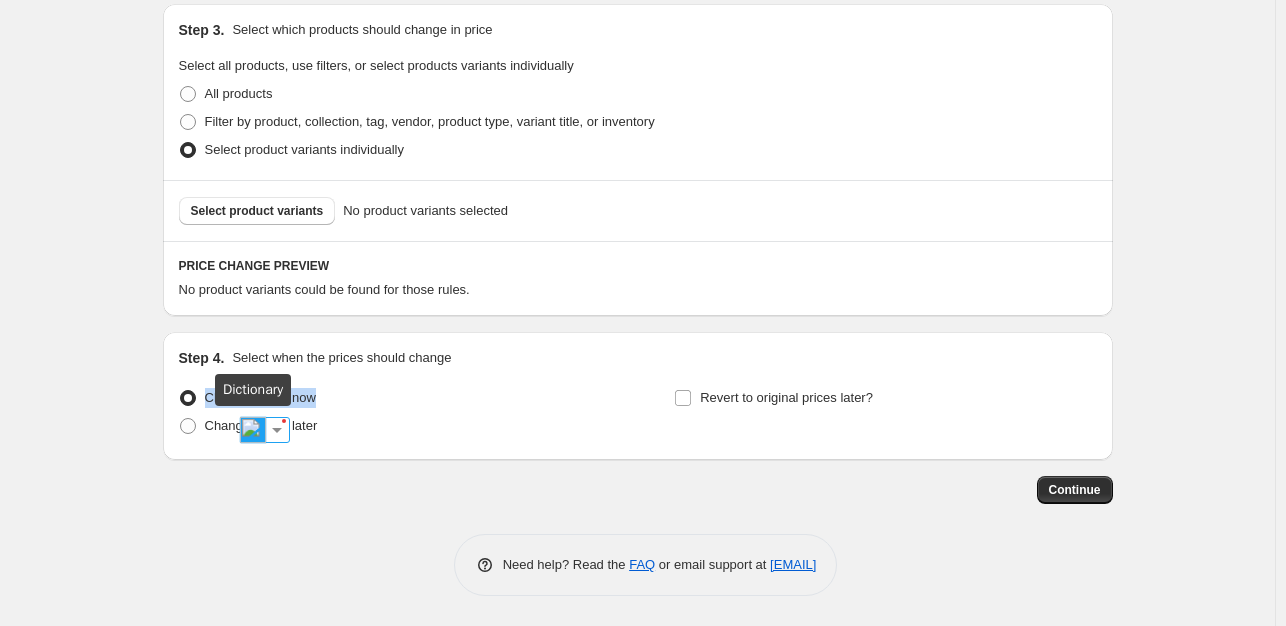 click at bounding box center (253, 430) 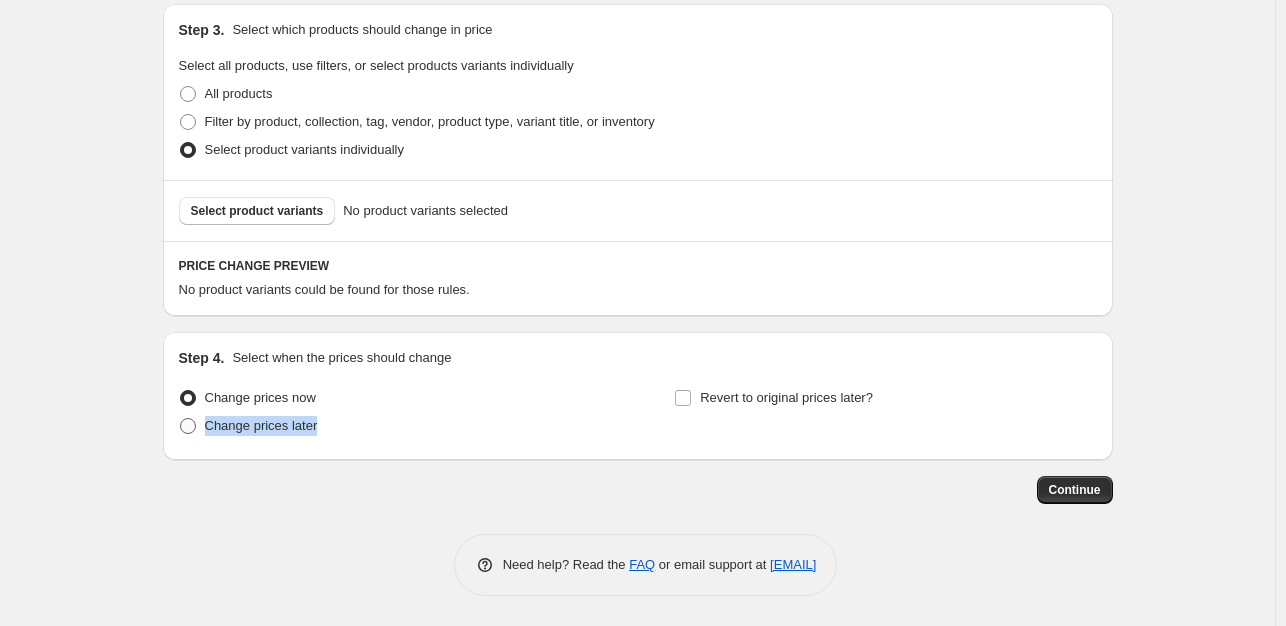 drag, startPoint x: 341, startPoint y: 428, endPoint x: 208, endPoint y: 433, distance: 133.09395 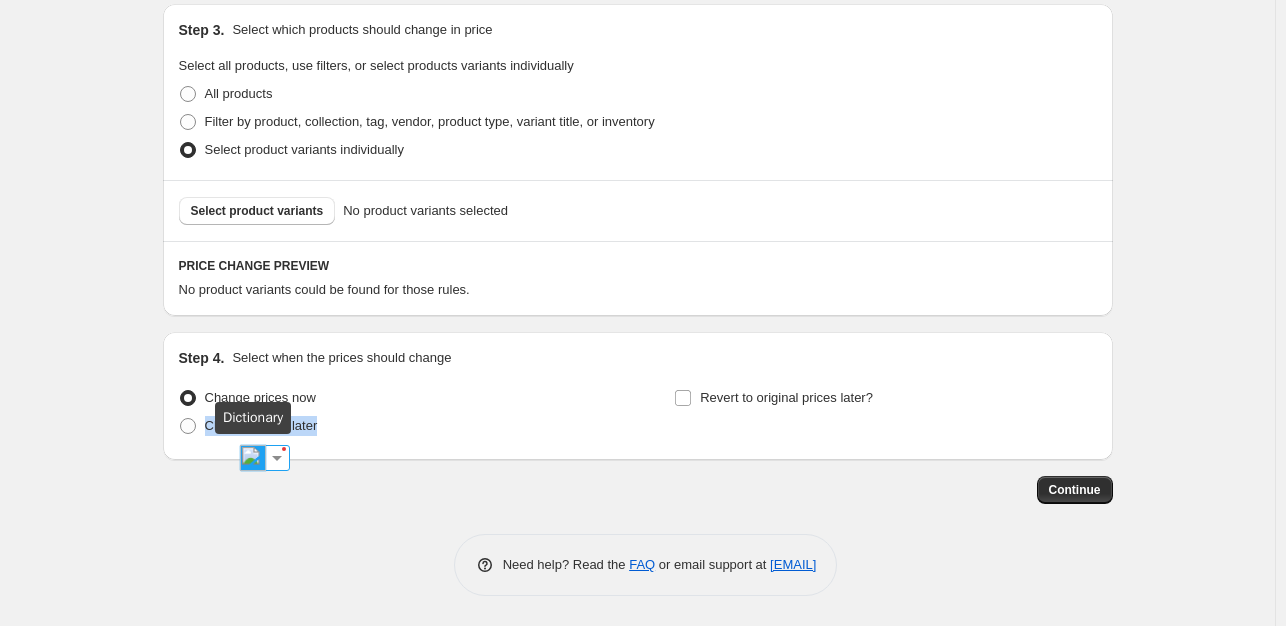 click at bounding box center [253, 458] 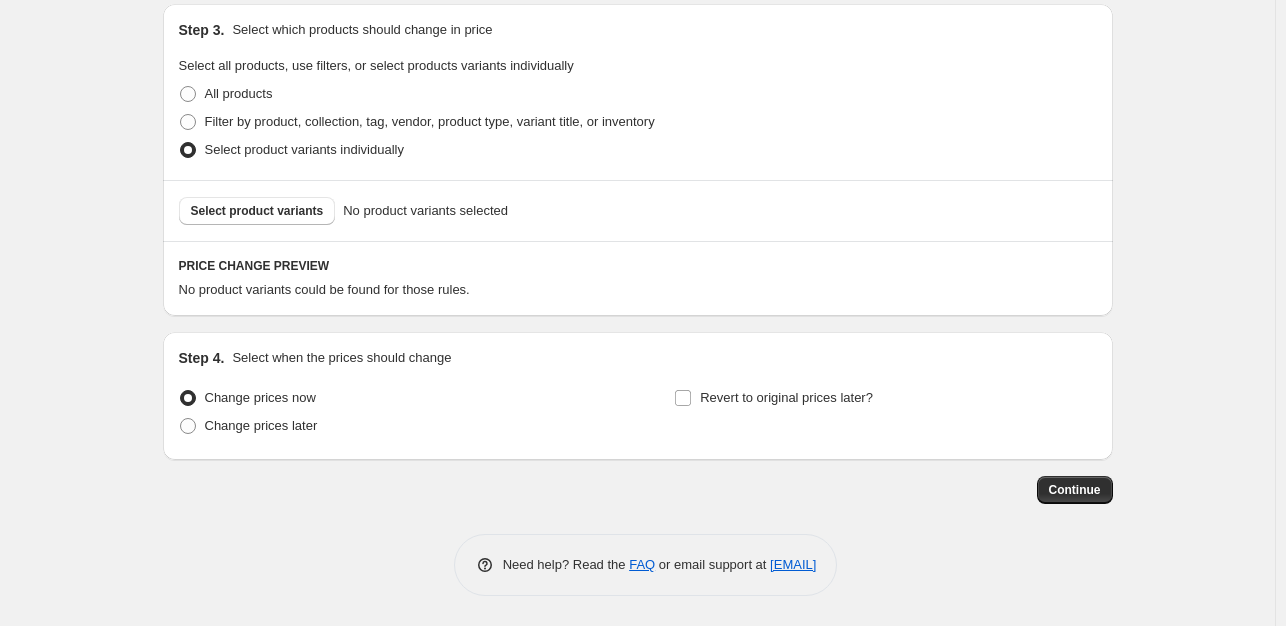 click on "Revert to original prices later?" at bounding box center (885, 414) 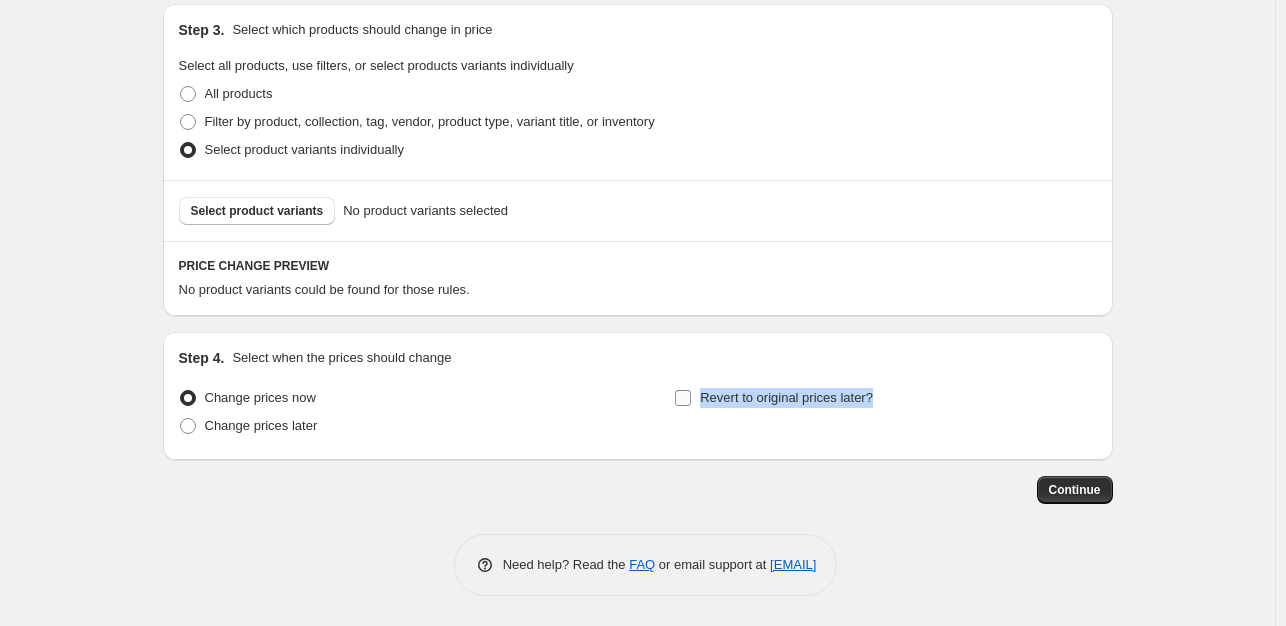 drag, startPoint x: 905, startPoint y: 405, endPoint x: 707, endPoint y: 407, distance: 198.0101 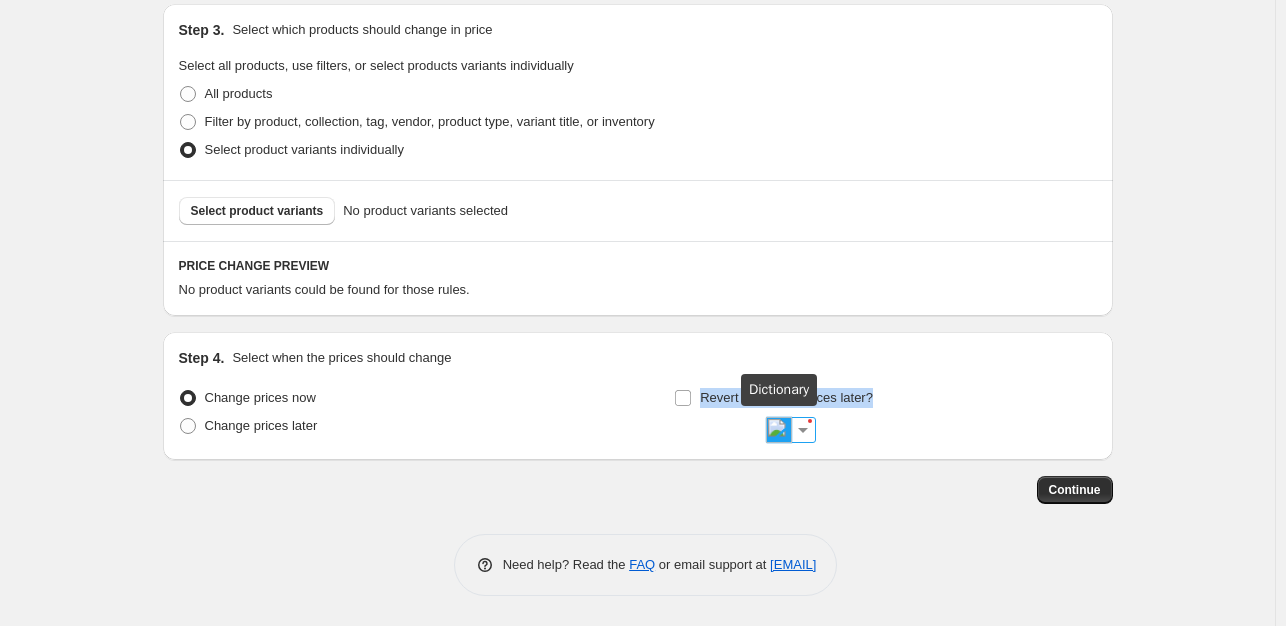 click at bounding box center [779, 430] 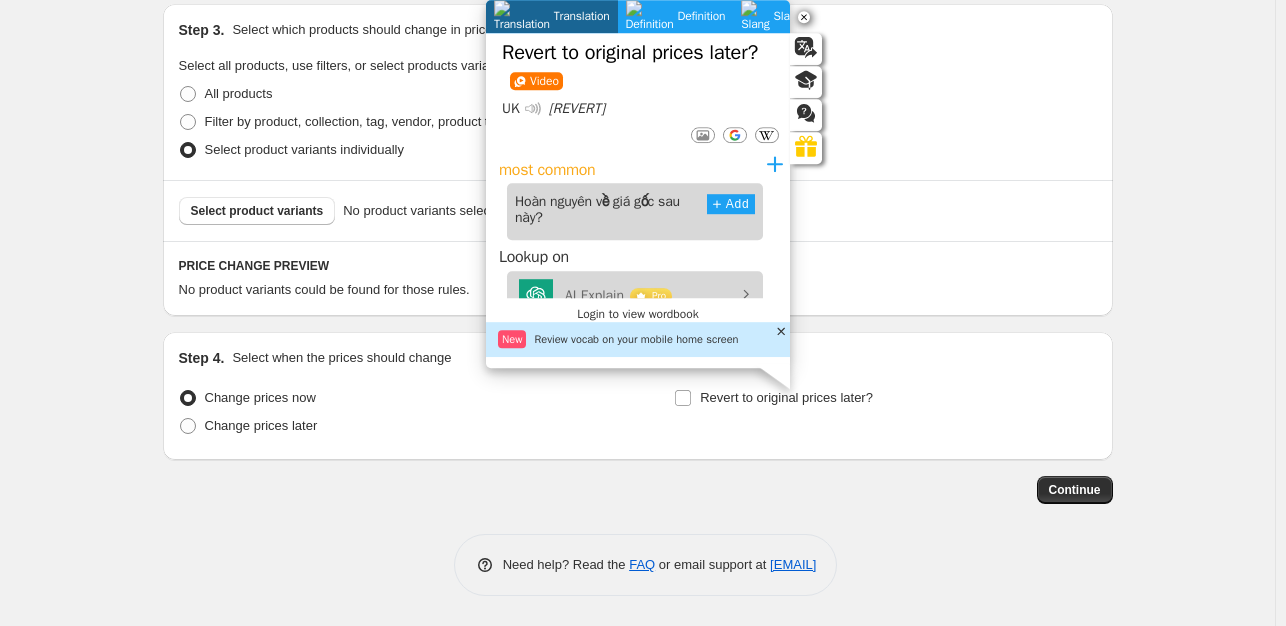 click on "Change prices now Change prices later Revert to original prices later?" at bounding box center (638, 414) 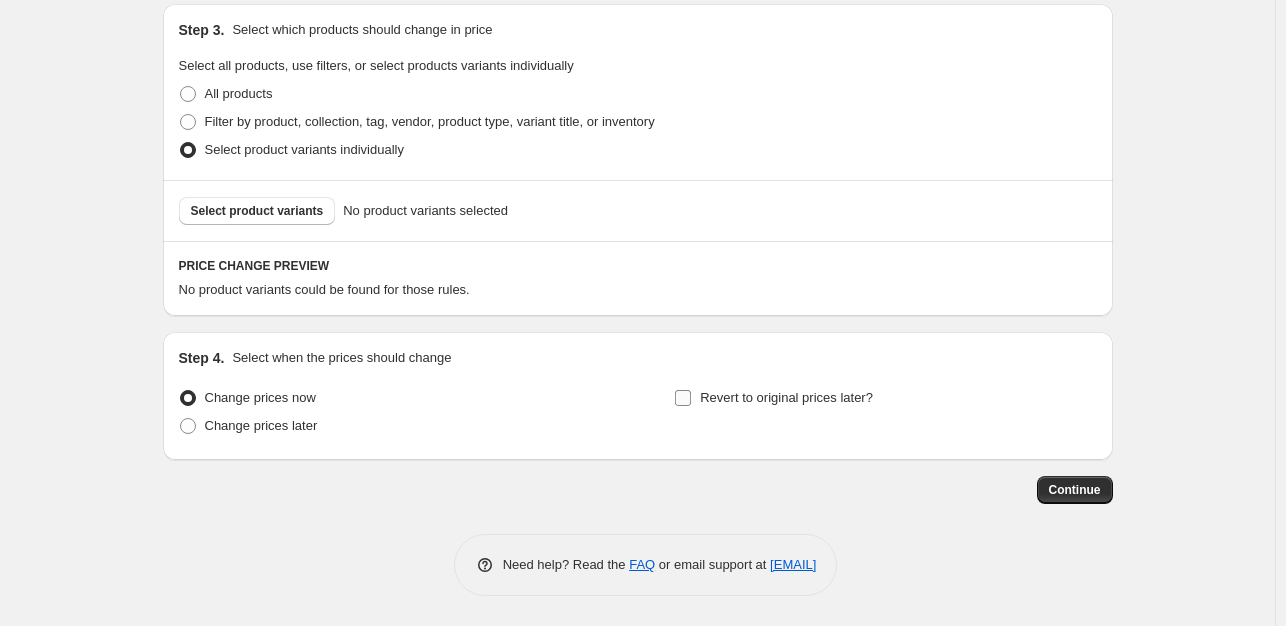 click on "Revert to original prices later?" at bounding box center (773, 398) 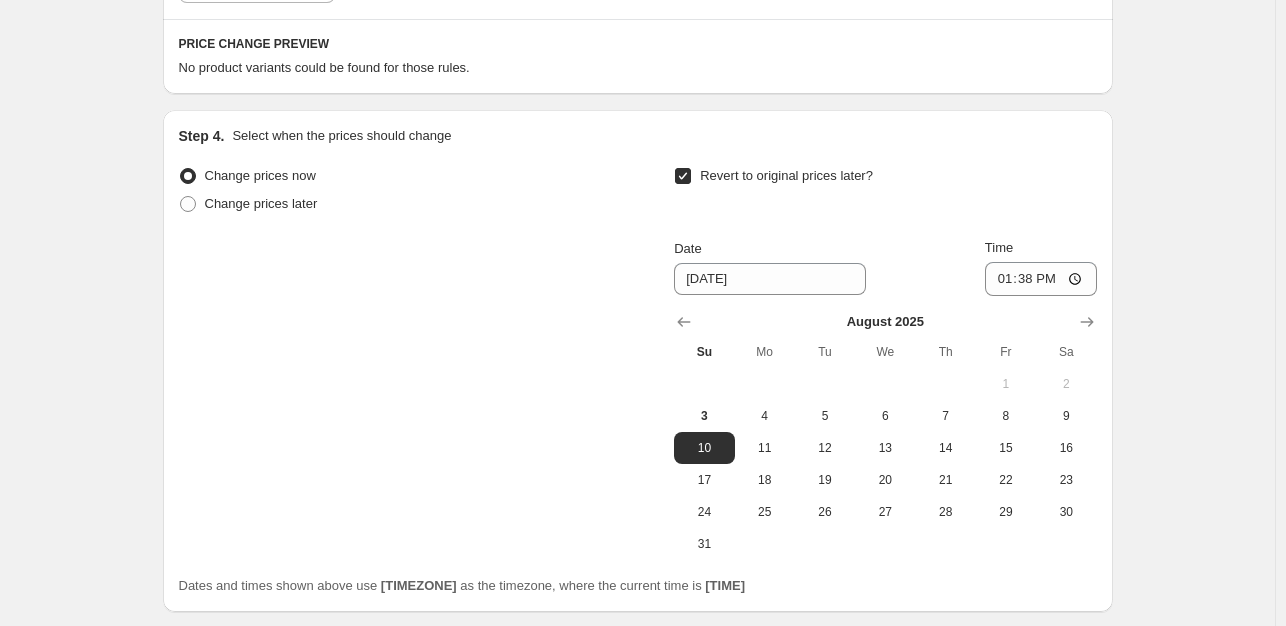 scroll, scrollTop: 1242, scrollLeft: 0, axis: vertical 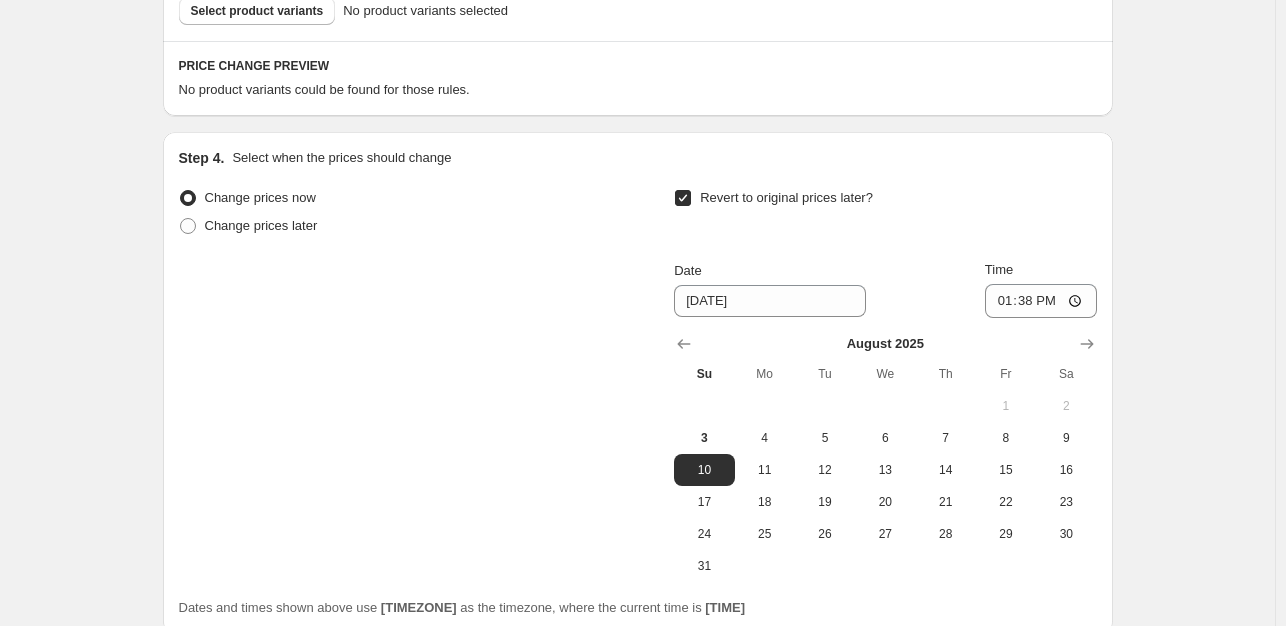 click on "Revert to original prices later?" at bounding box center [885, 214] 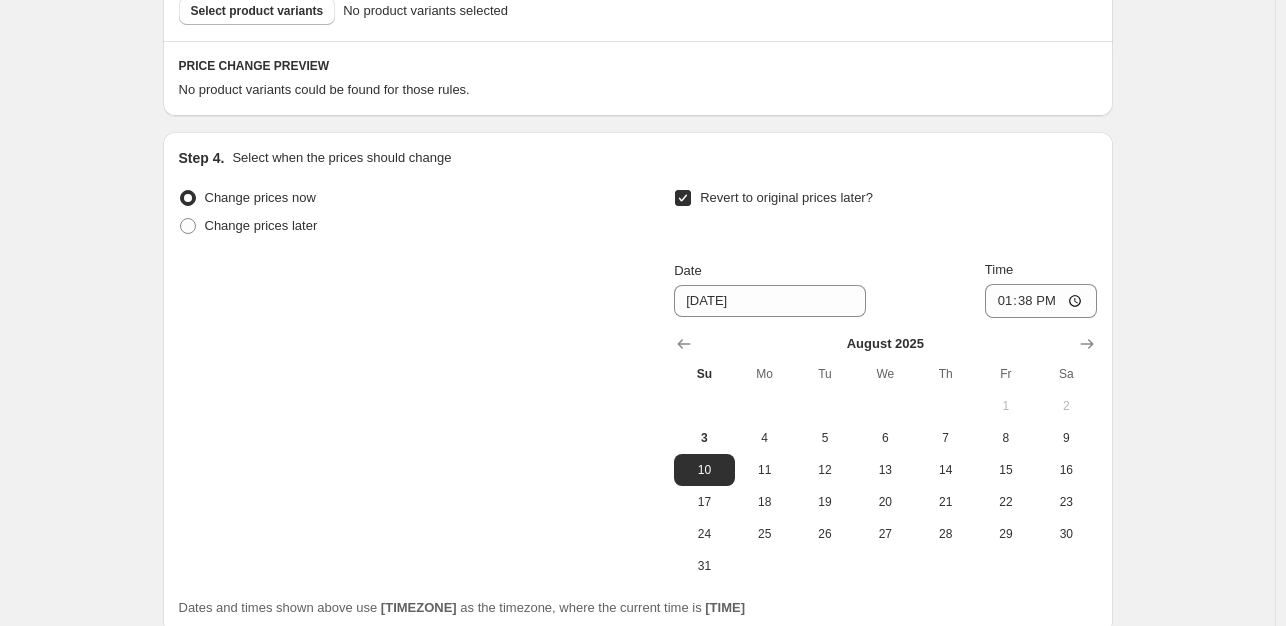 click on "Revert to original prices later?" at bounding box center (683, 198) 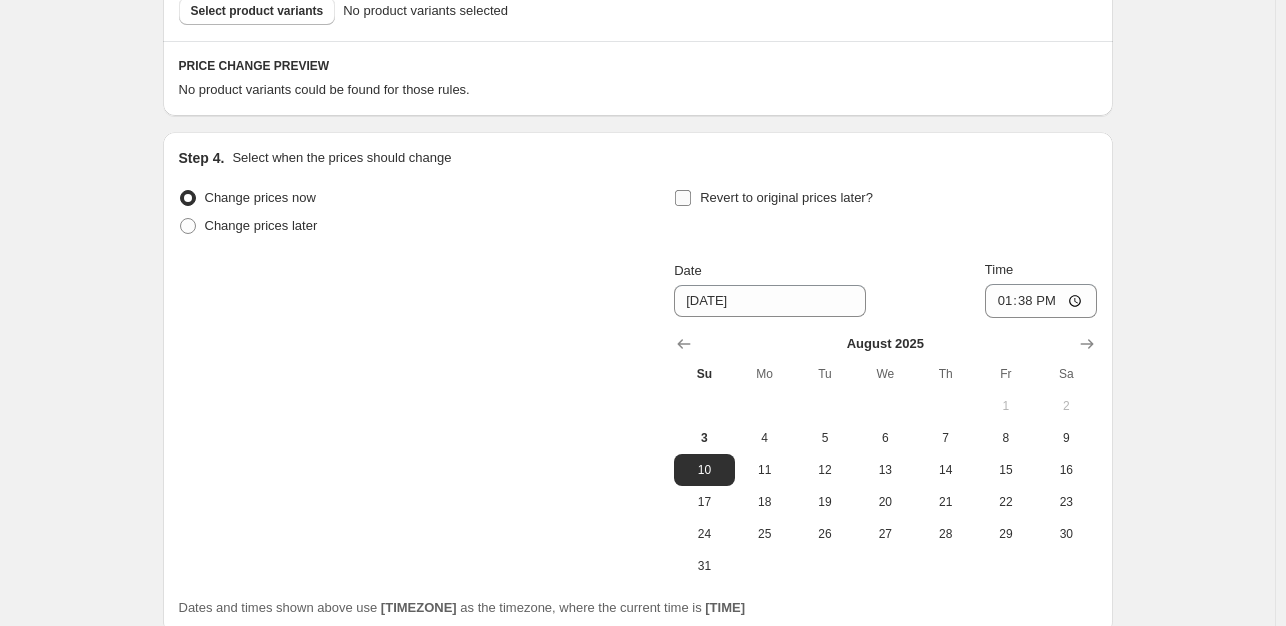 checkbox on "false" 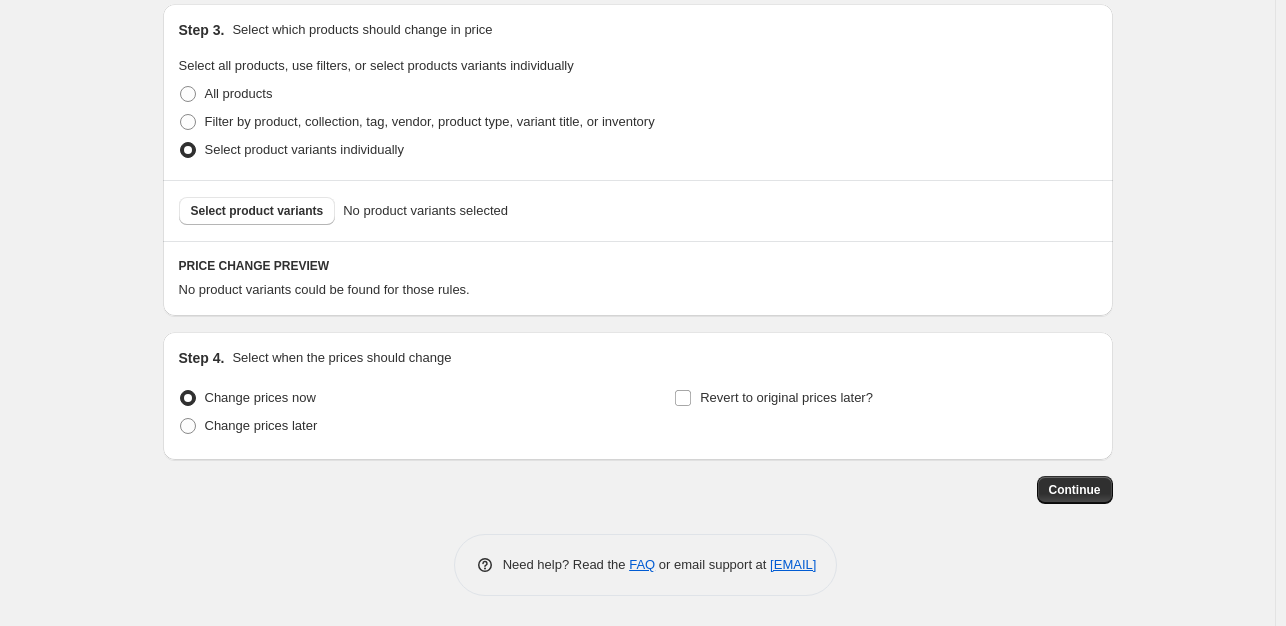 scroll, scrollTop: 1042, scrollLeft: 0, axis: vertical 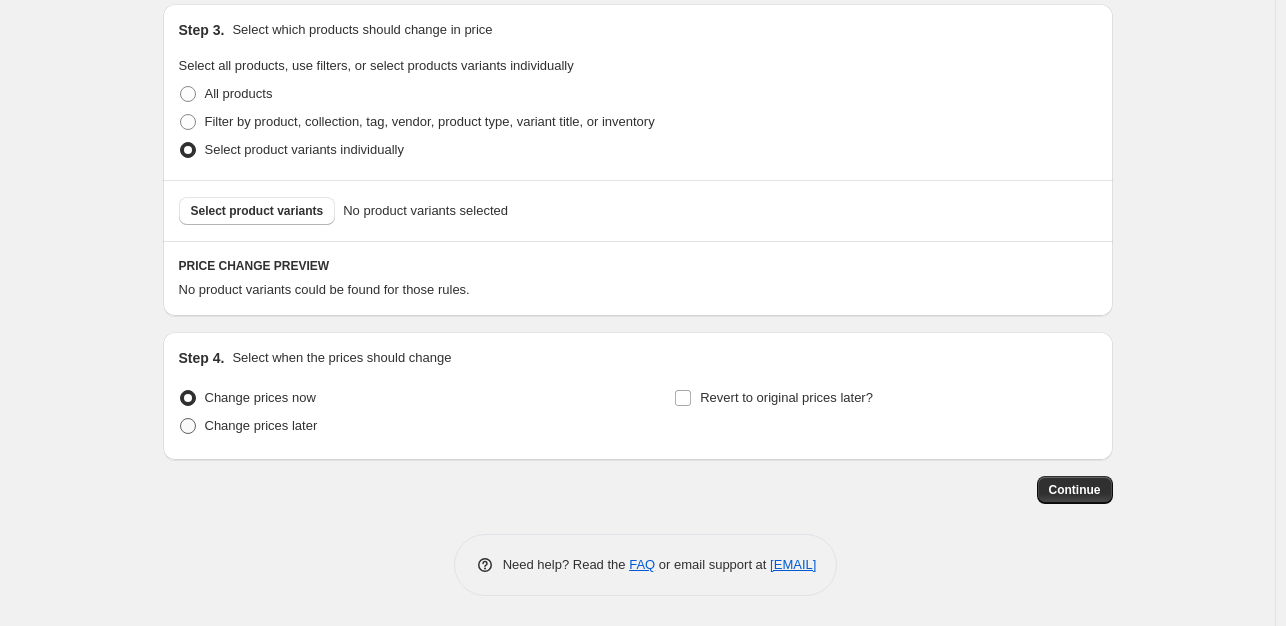 click at bounding box center [188, 426] 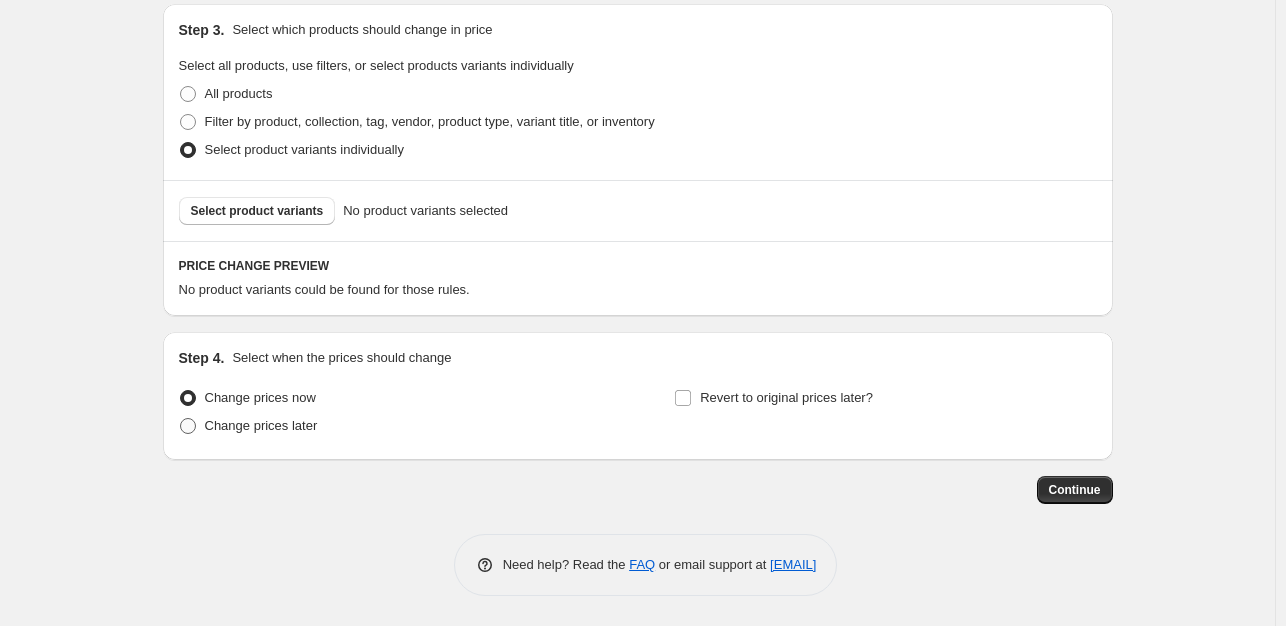 radio on "true" 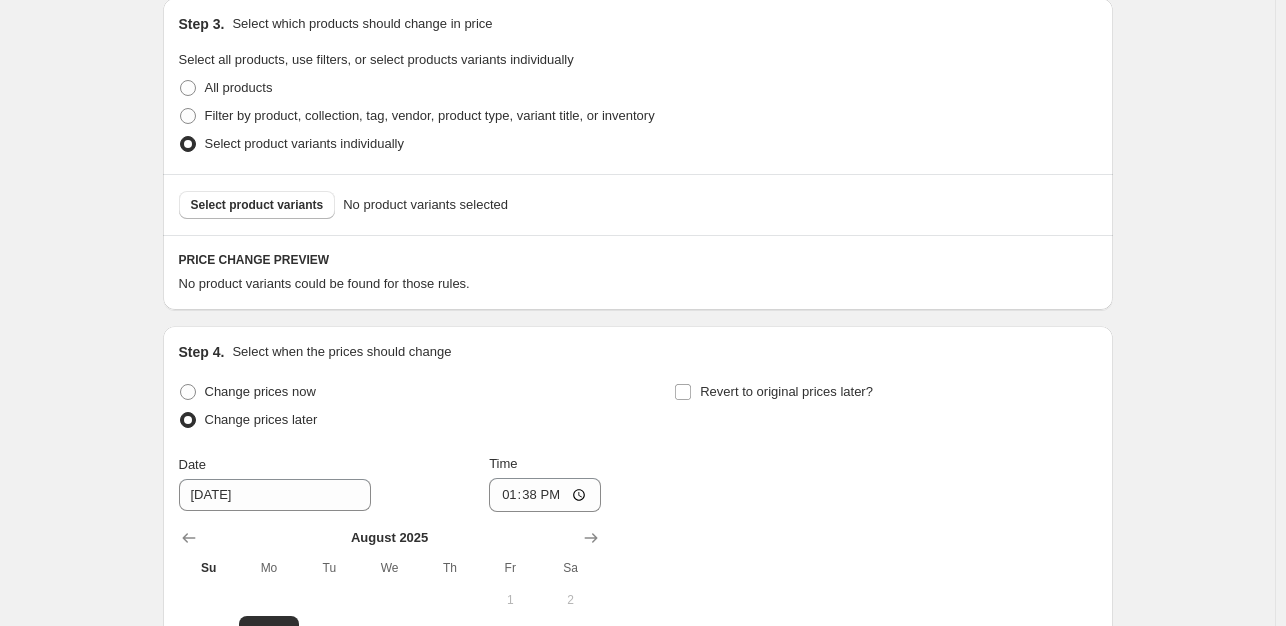 scroll, scrollTop: 1242, scrollLeft: 0, axis: vertical 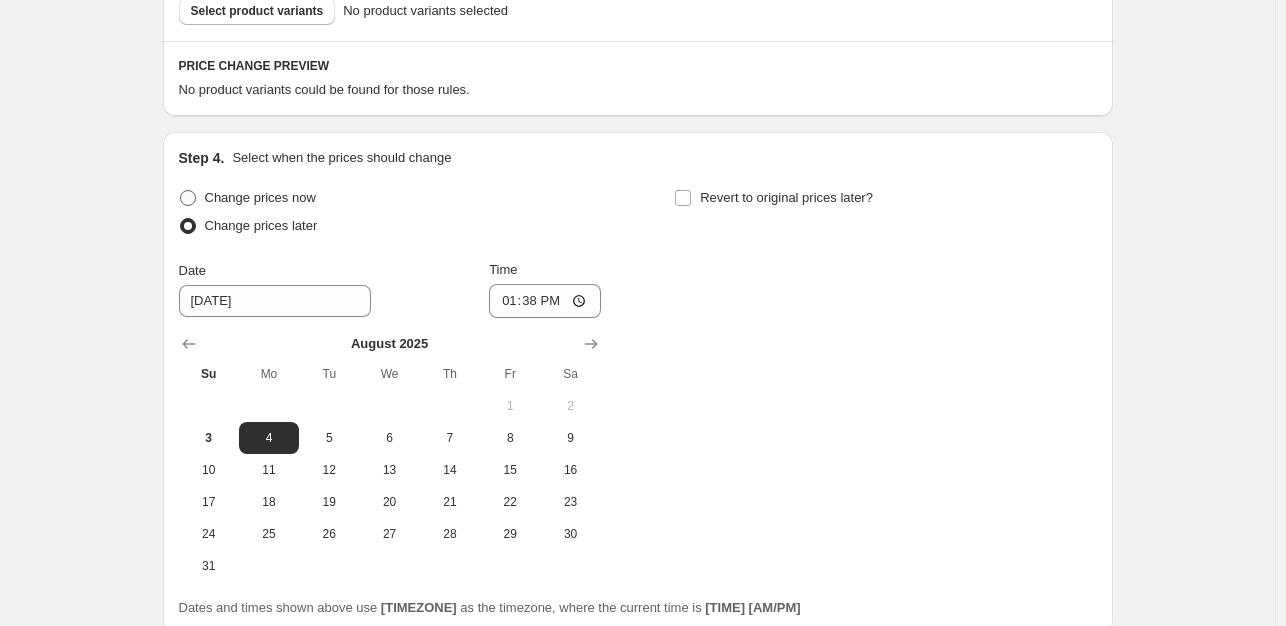 click on "Change prices now" at bounding box center [247, 198] 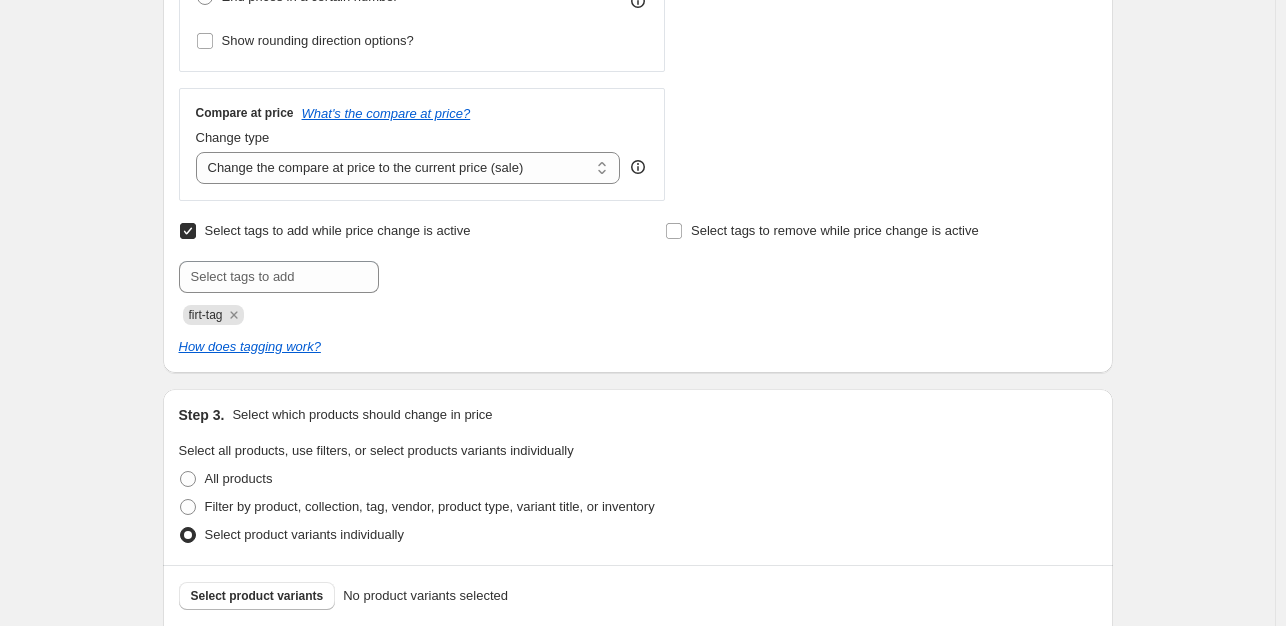 scroll, scrollTop: 742, scrollLeft: 0, axis: vertical 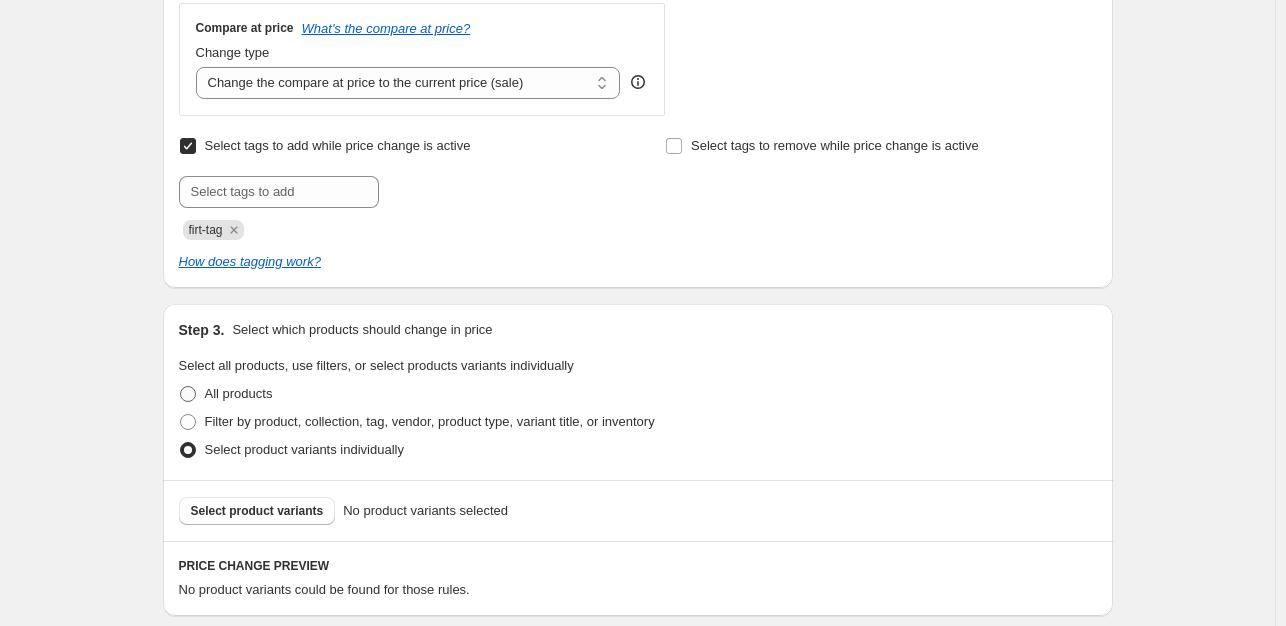 click at bounding box center [188, 394] 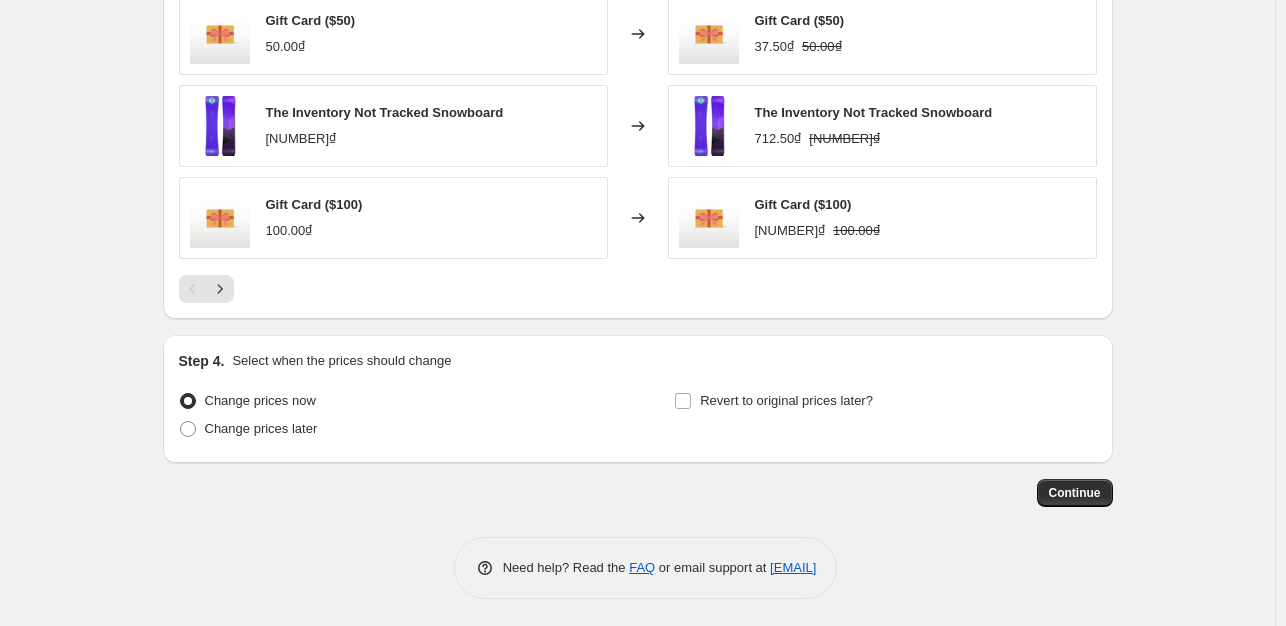 scroll, scrollTop: 1484, scrollLeft: 0, axis: vertical 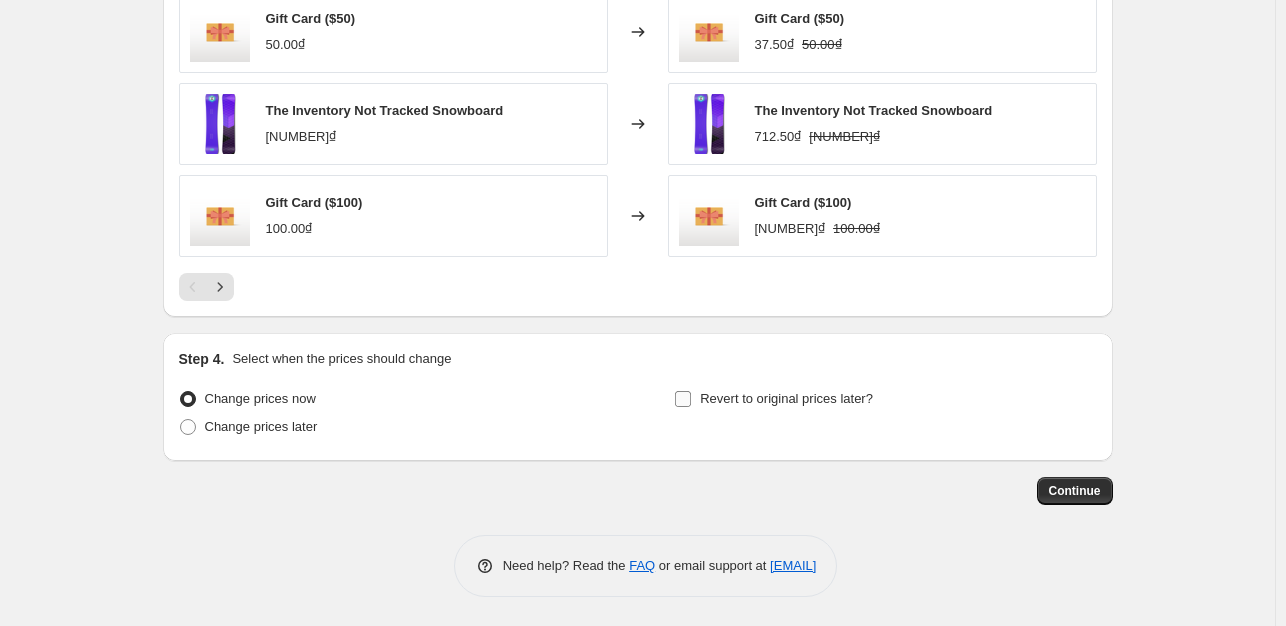 click on "Revert to original prices later?" at bounding box center [786, 398] 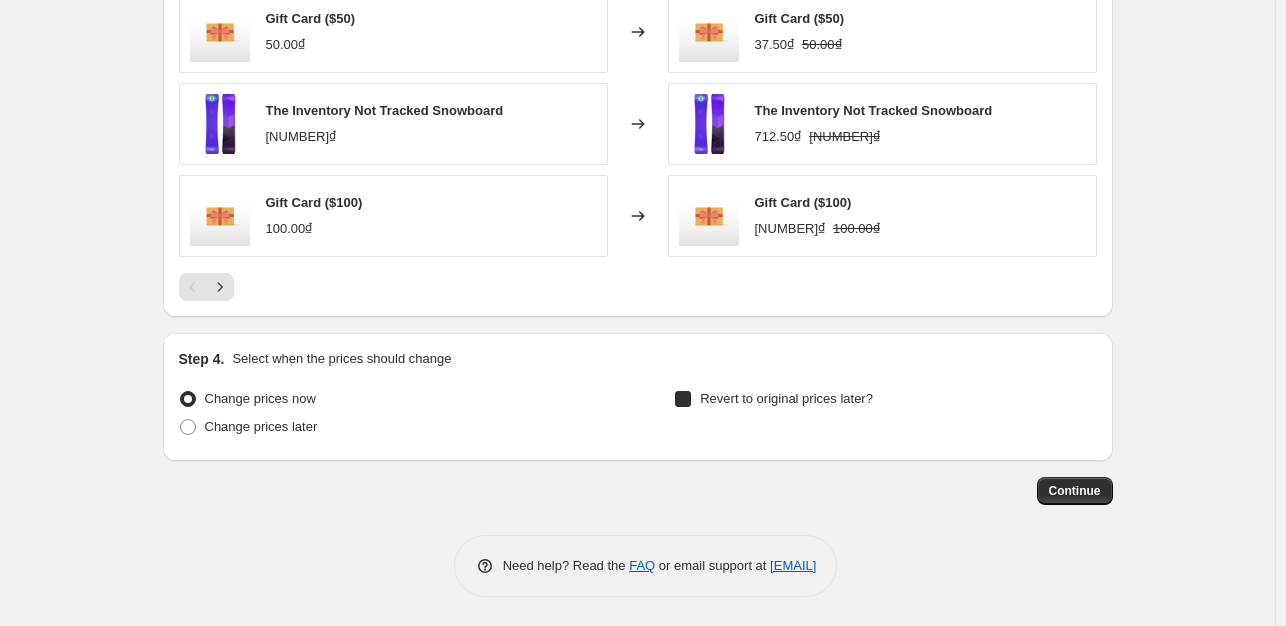 checkbox on "true" 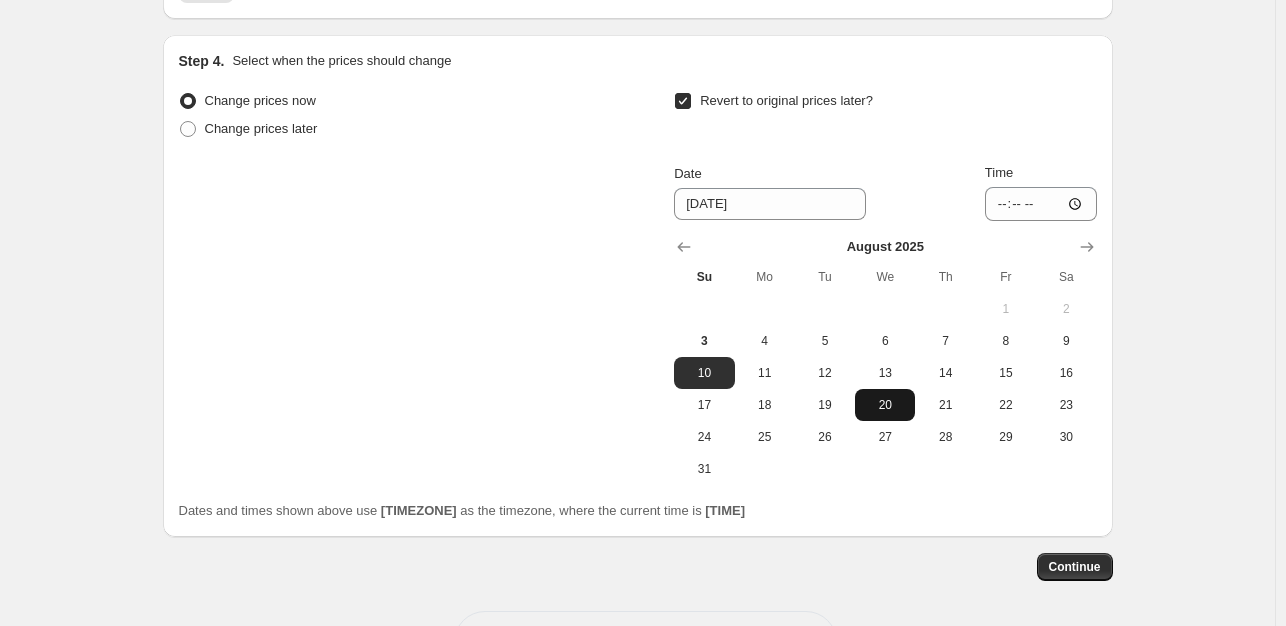 scroll, scrollTop: 1784, scrollLeft: 0, axis: vertical 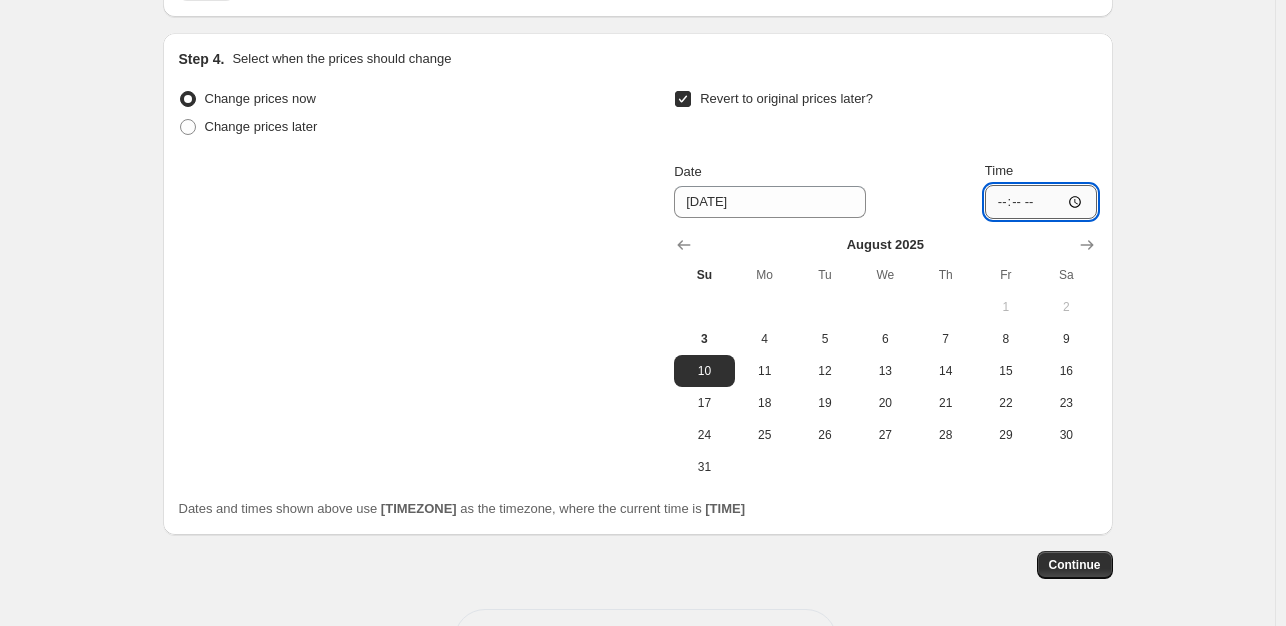 click on "[TIME]" at bounding box center [1041, 202] 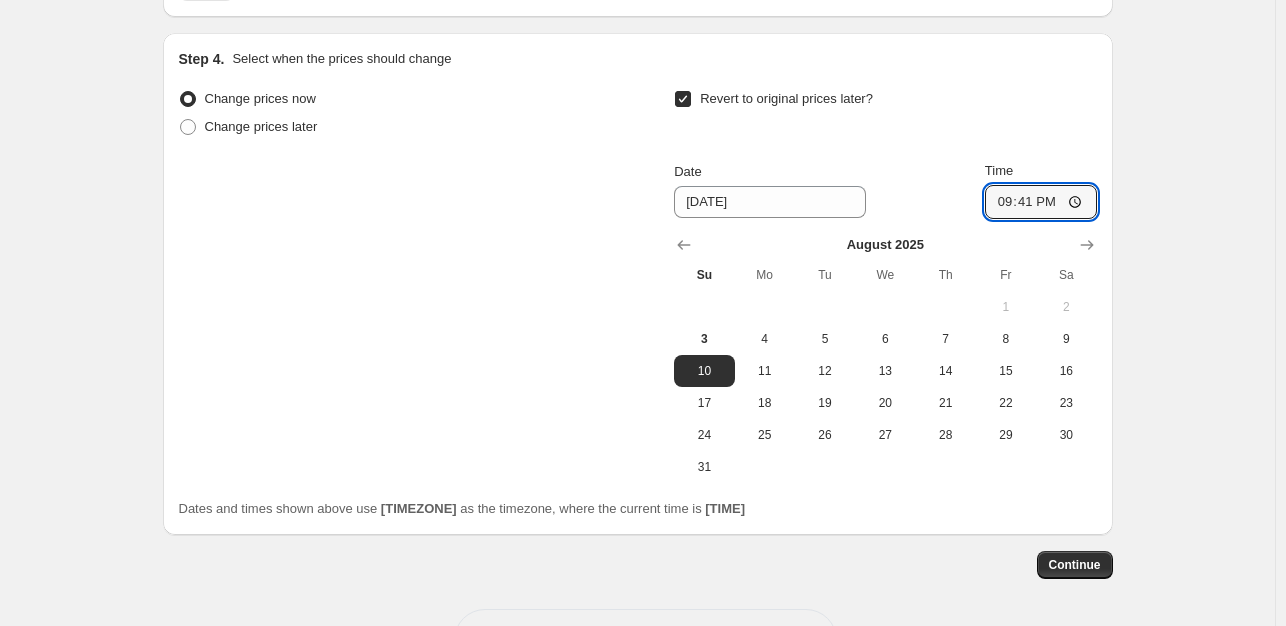 type on "22:41" 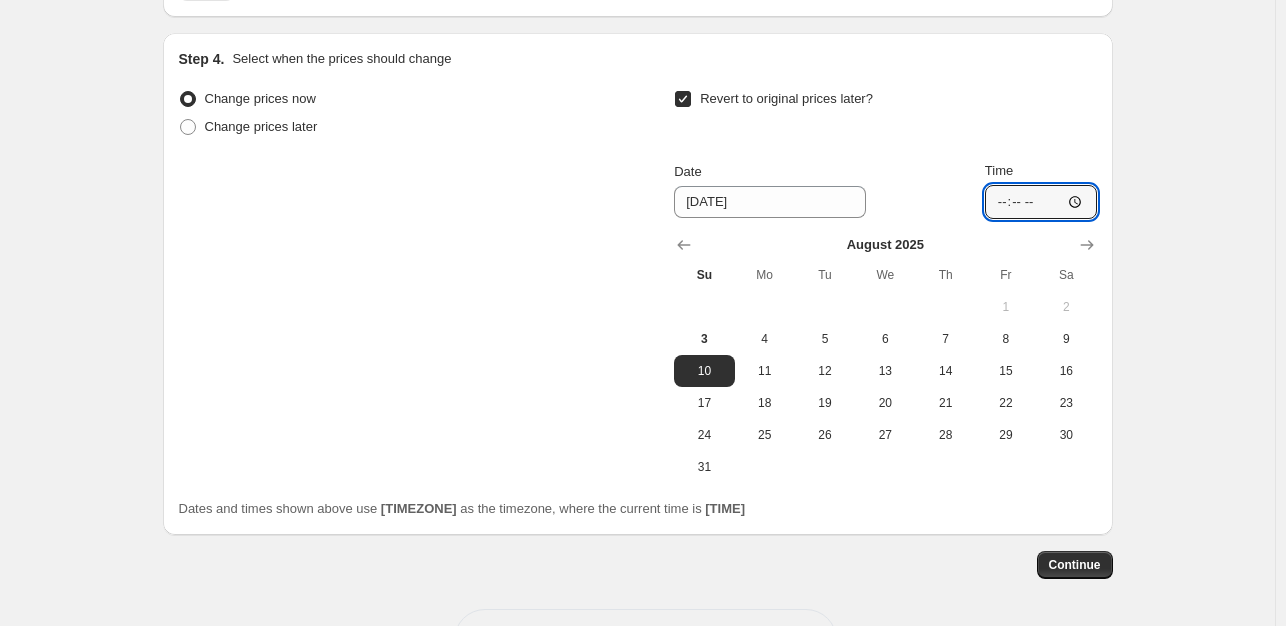 type on "[TIME]" 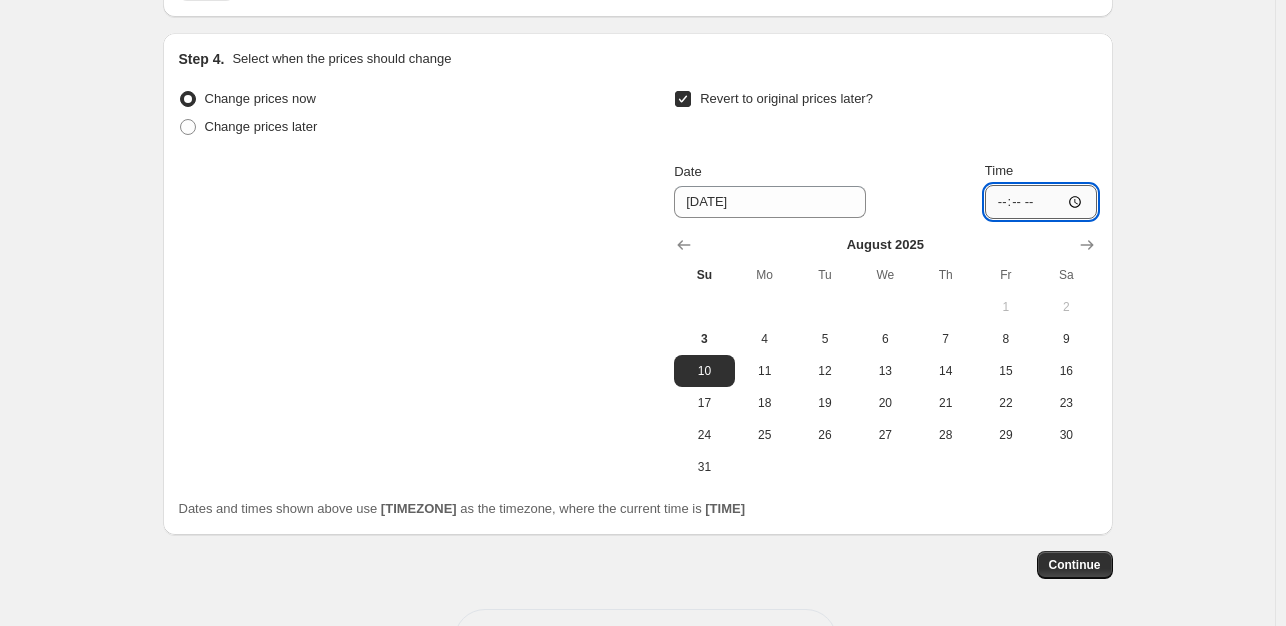 click on "[TIME]" at bounding box center [1041, 202] 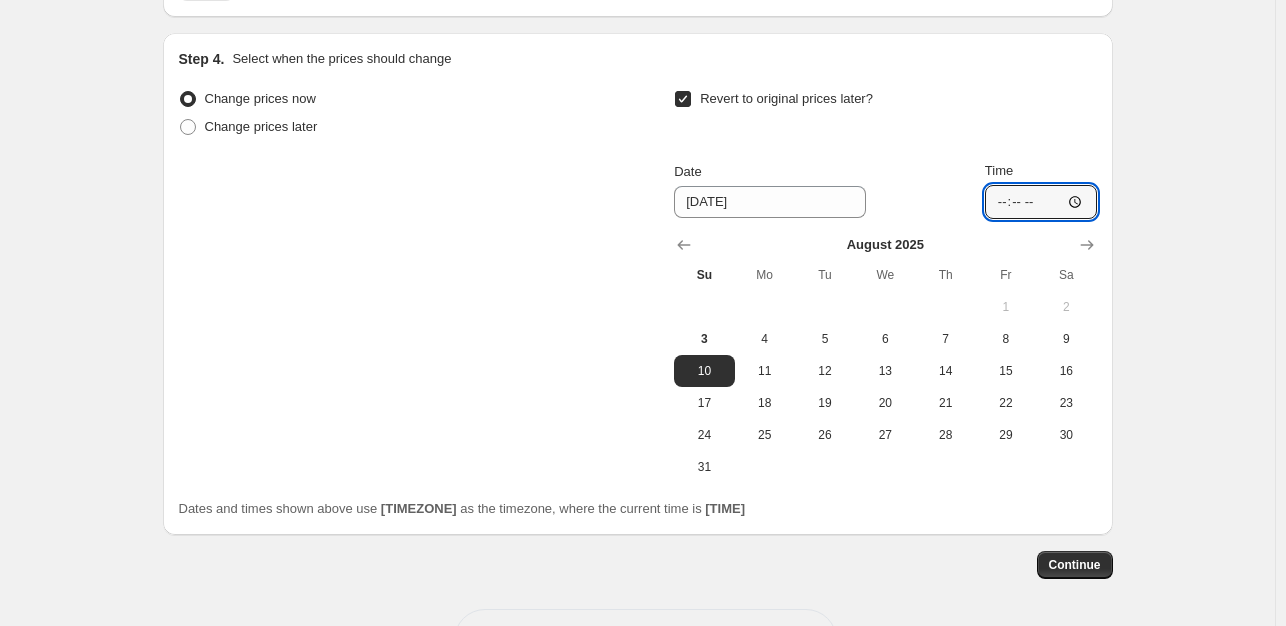 type on "13:00" 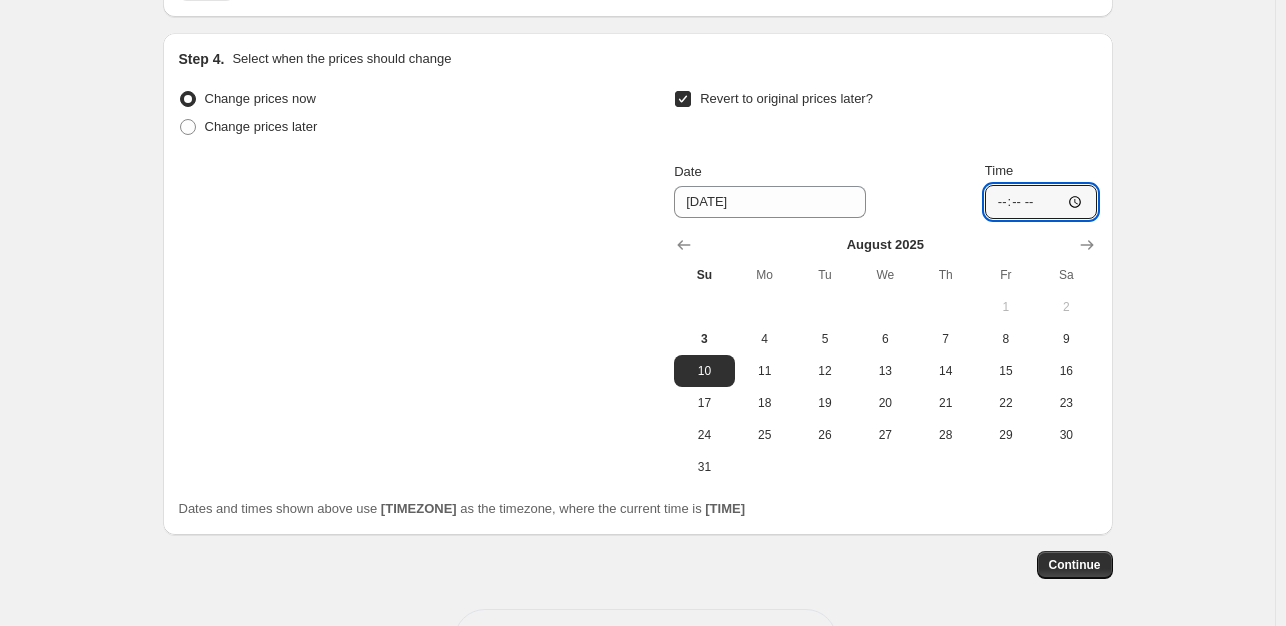 type on "[TIME]" 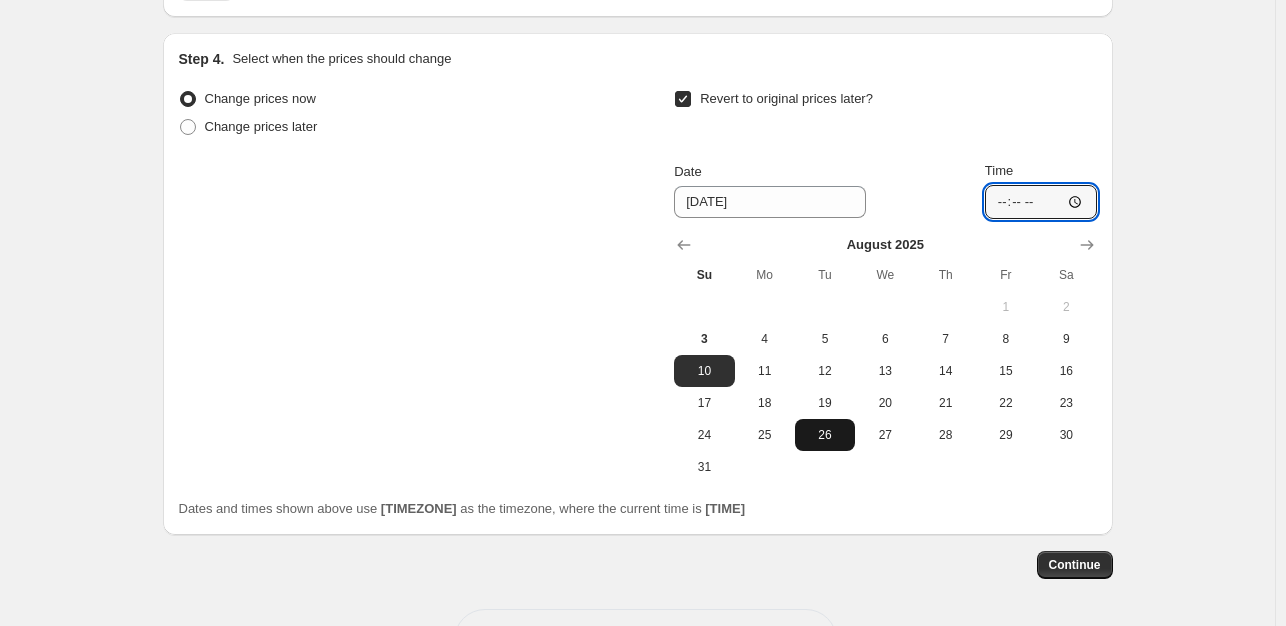 scroll, scrollTop: 1684, scrollLeft: 0, axis: vertical 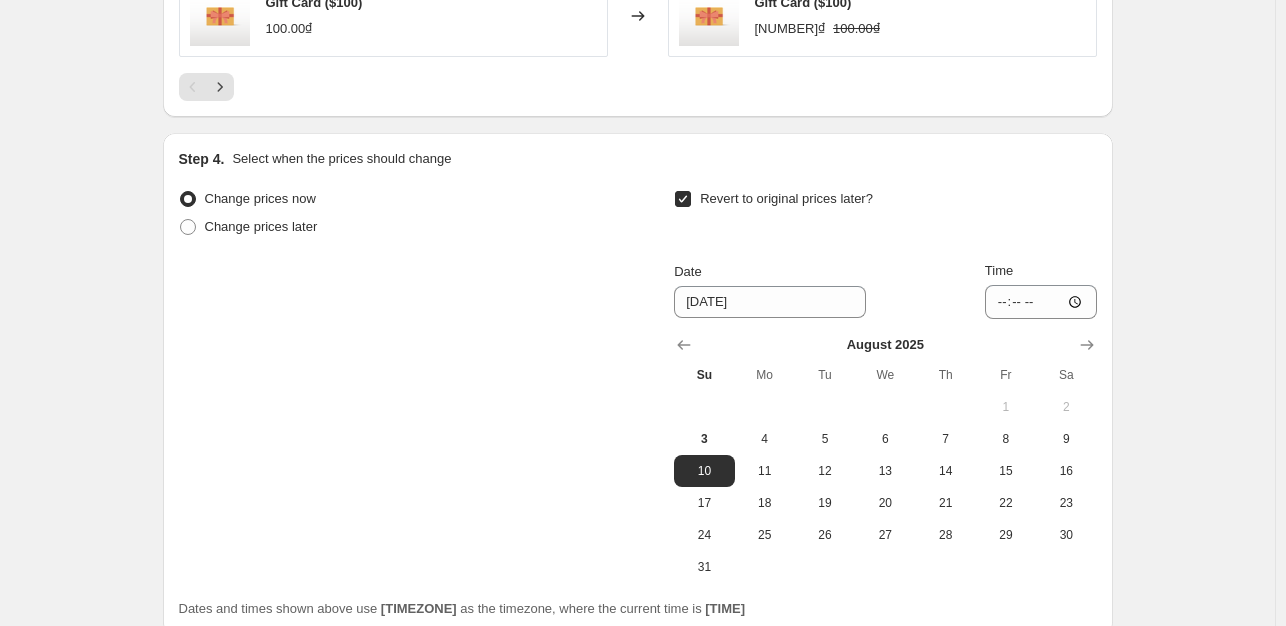 click on "Change prices now Change prices later Revert to original prices later? Date 8/10/2025 Time 14:00 August   2025 Su Mo Tu We Th Fr Sa 1 2 3 4 5 6 7 8 9 10 11 12 13 14 15 16 17 18 19 20 21 22 23 24 25 26 27 28 29 30 31" at bounding box center [638, 384] 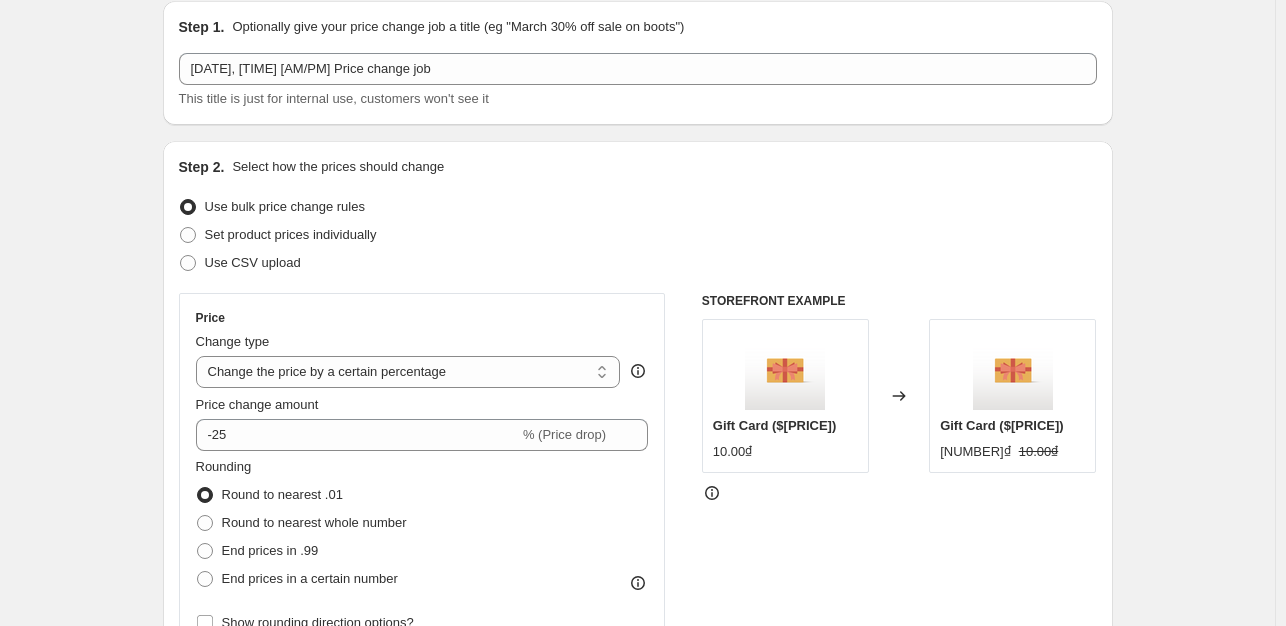 scroll, scrollTop: 0, scrollLeft: 0, axis: both 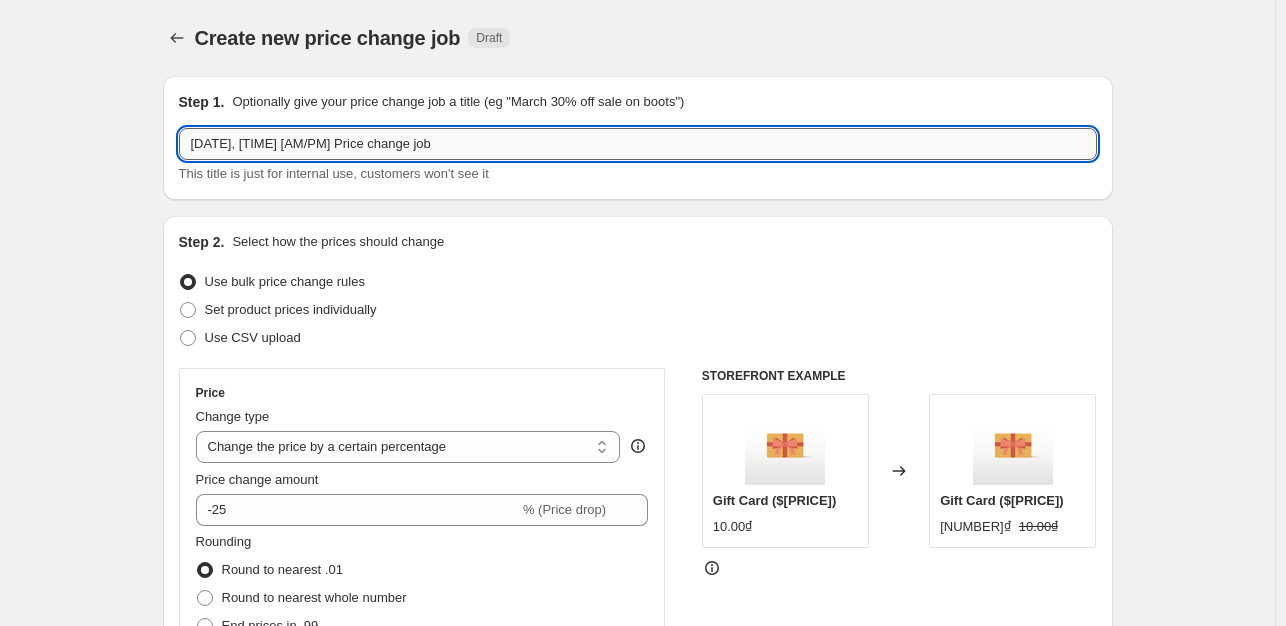 drag, startPoint x: 460, startPoint y: 140, endPoint x: 189, endPoint y: 148, distance: 271.11804 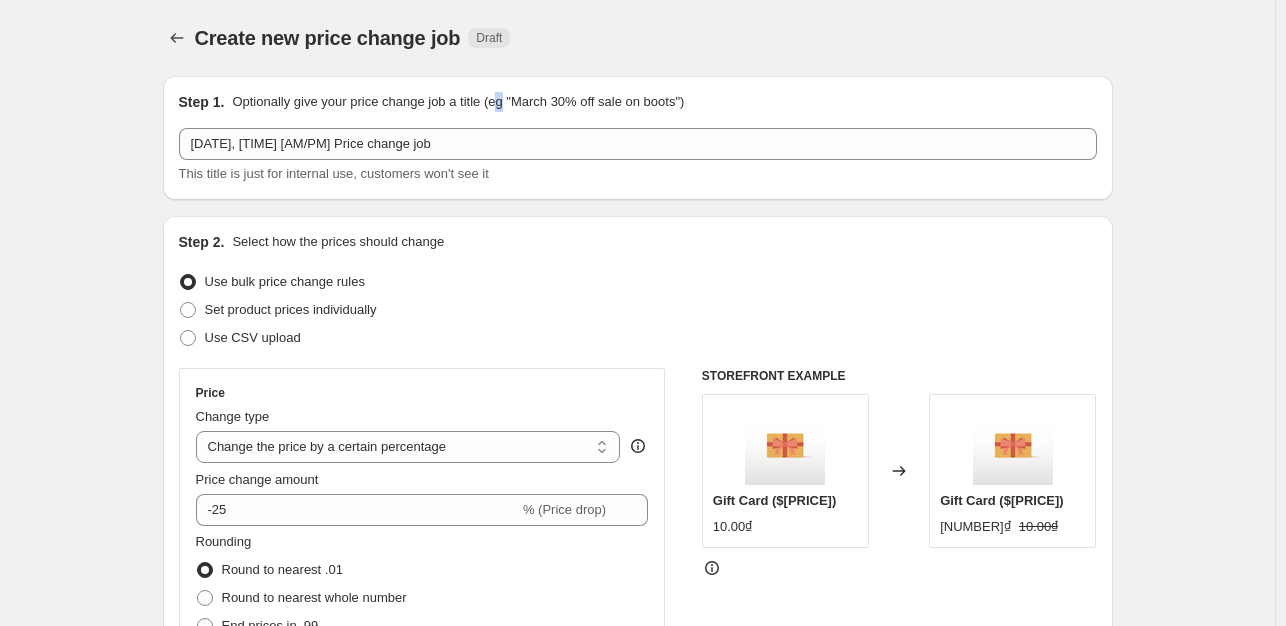 click on "Optionally give your price change job a title (eg "March 30% off sale on boots")" at bounding box center (458, 102) 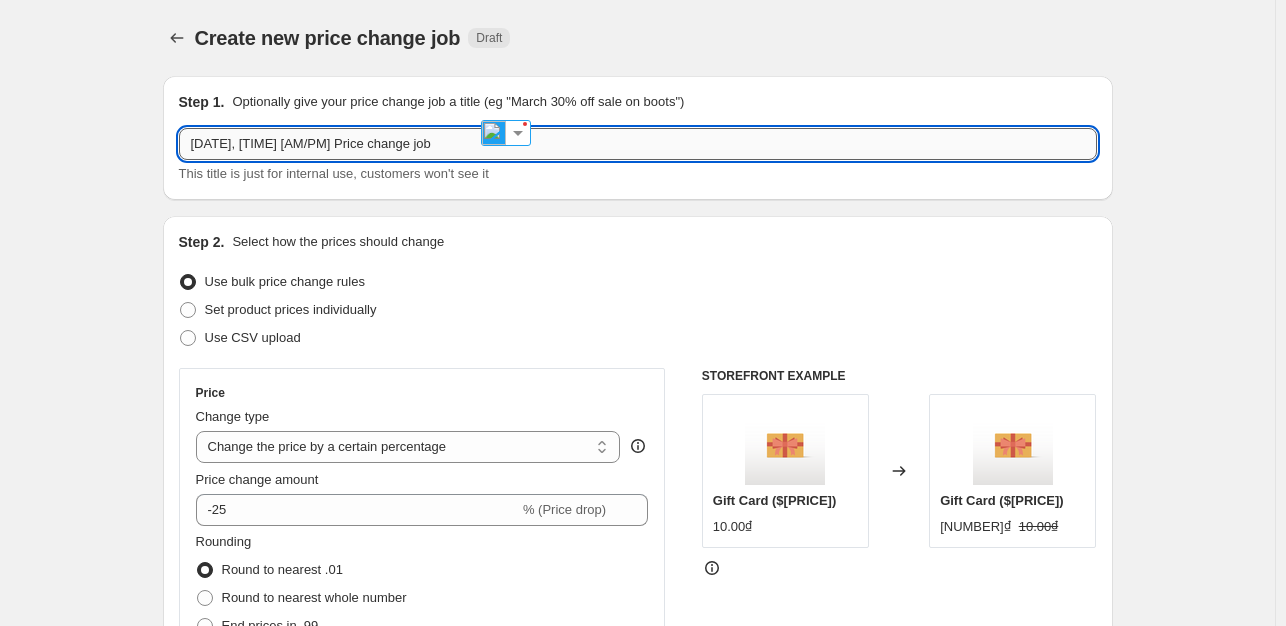 click on "[DATE], [TIME] [AM/PM] Price change job" at bounding box center (638, 144) 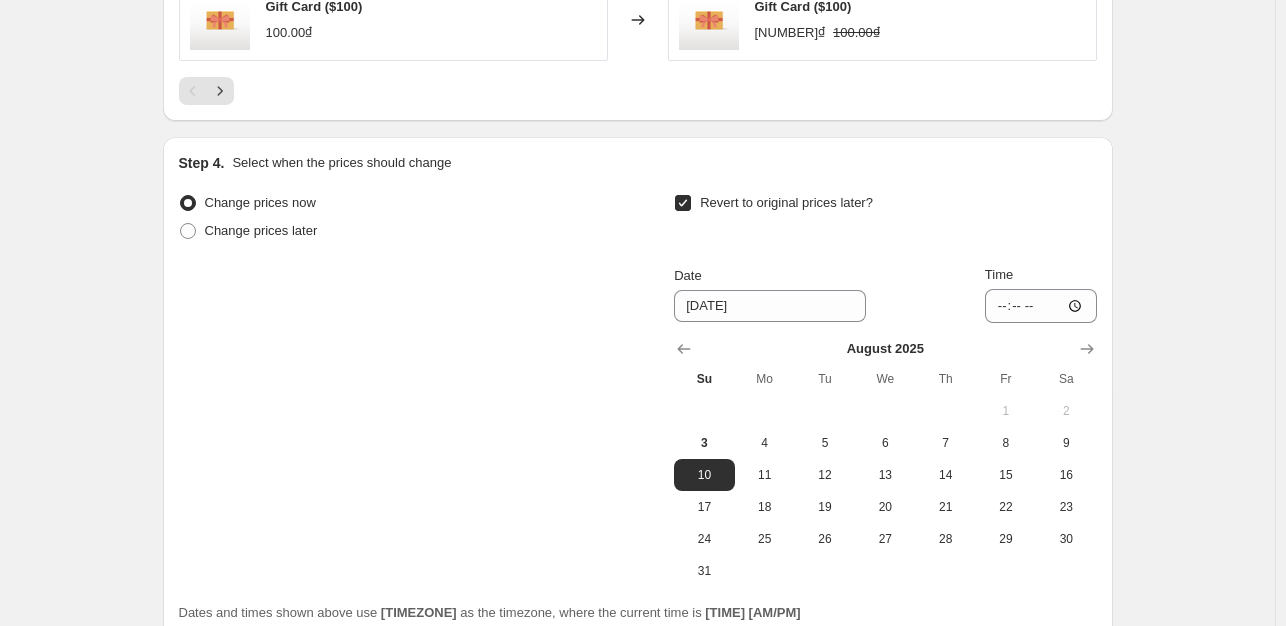 scroll, scrollTop: 1857, scrollLeft: 0, axis: vertical 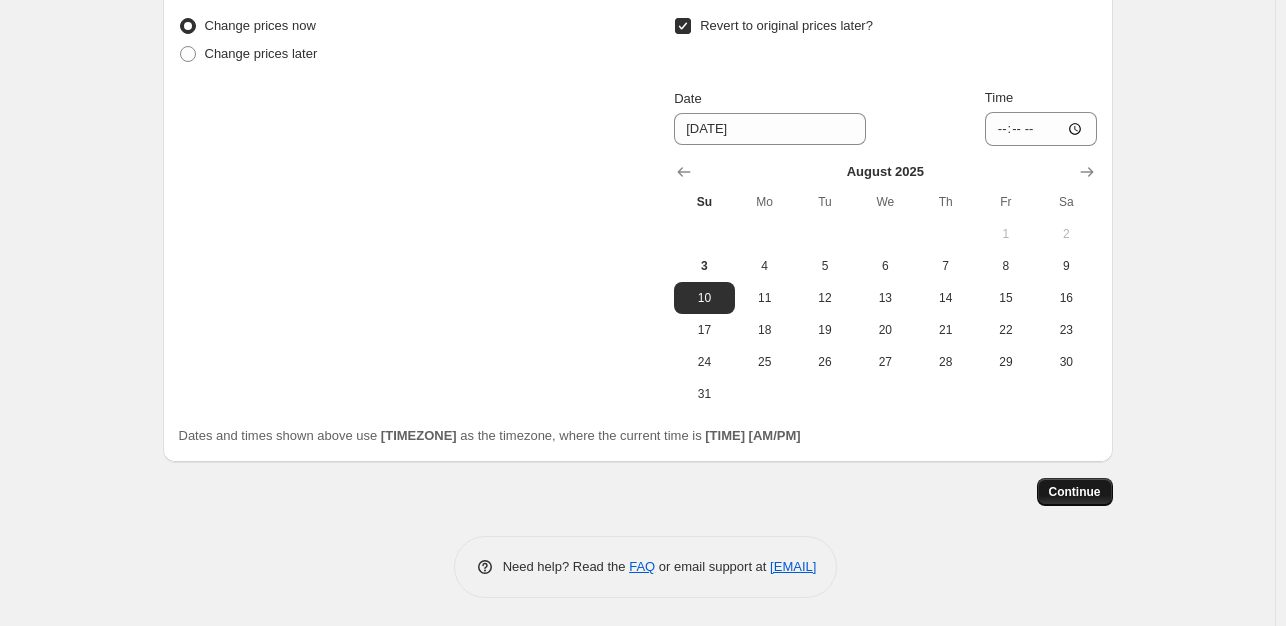 click on "Continue" at bounding box center [1075, 492] 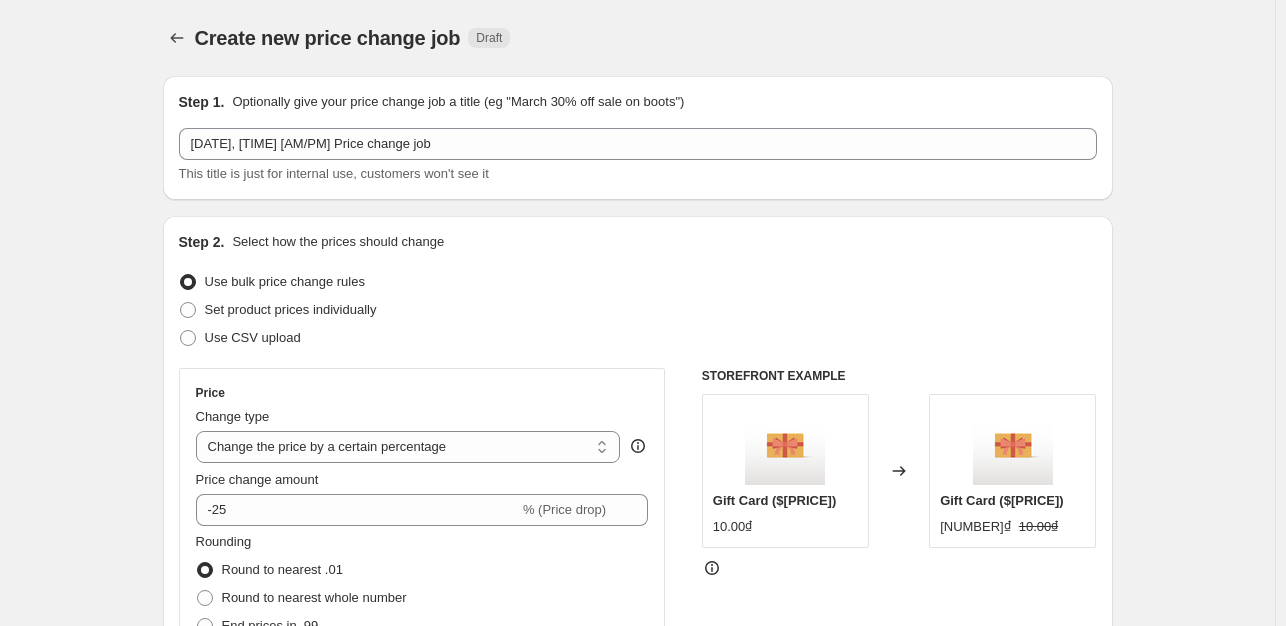 scroll, scrollTop: 1857, scrollLeft: 0, axis: vertical 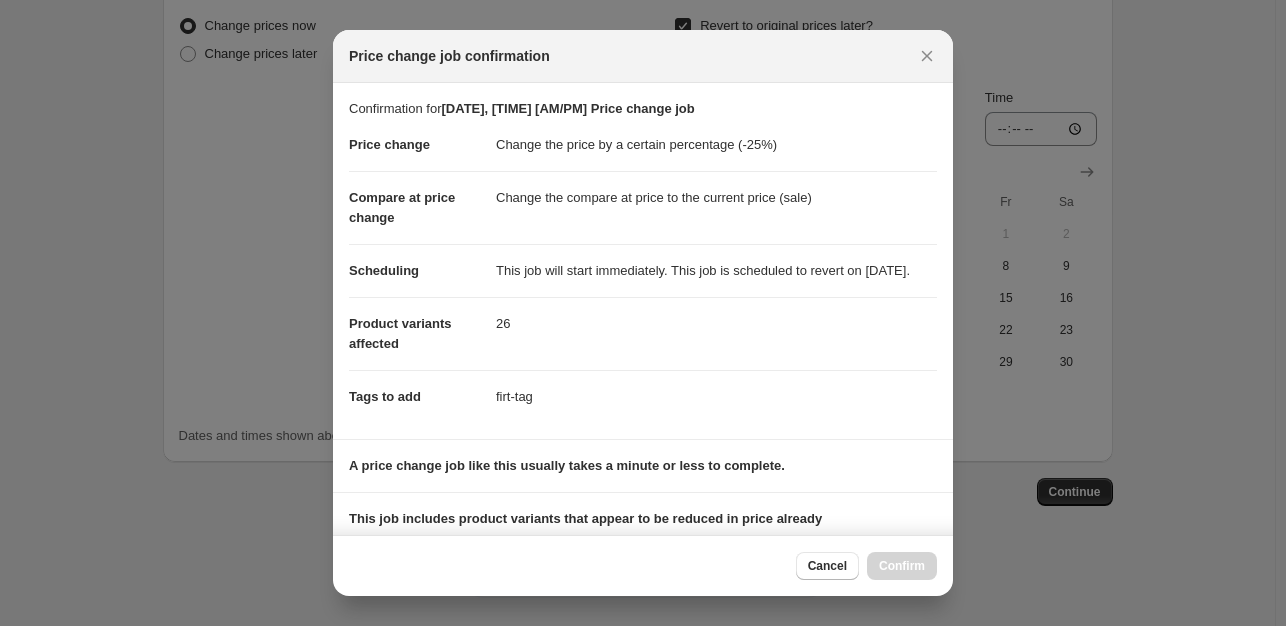 drag, startPoint x: 728, startPoint y: 112, endPoint x: 352, endPoint y: 109, distance: 376.01196 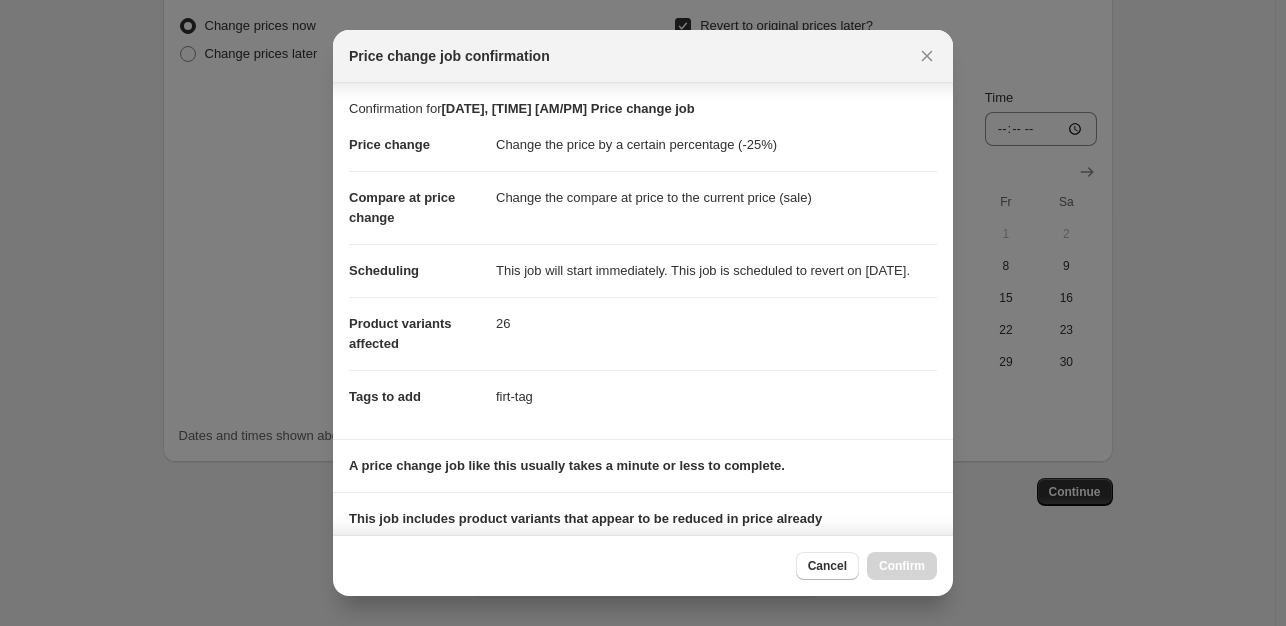 scroll, scrollTop: 100, scrollLeft: 0, axis: vertical 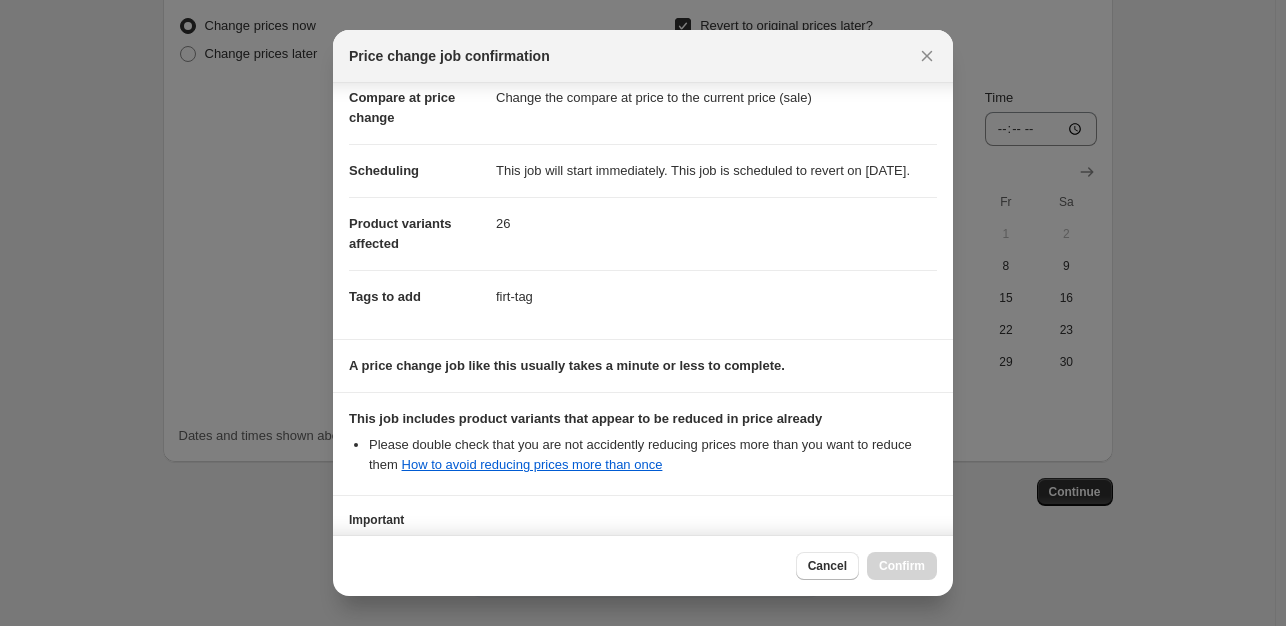 drag, startPoint x: 572, startPoint y: 188, endPoint x: 493, endPoint y: 155, distance: 85.61542 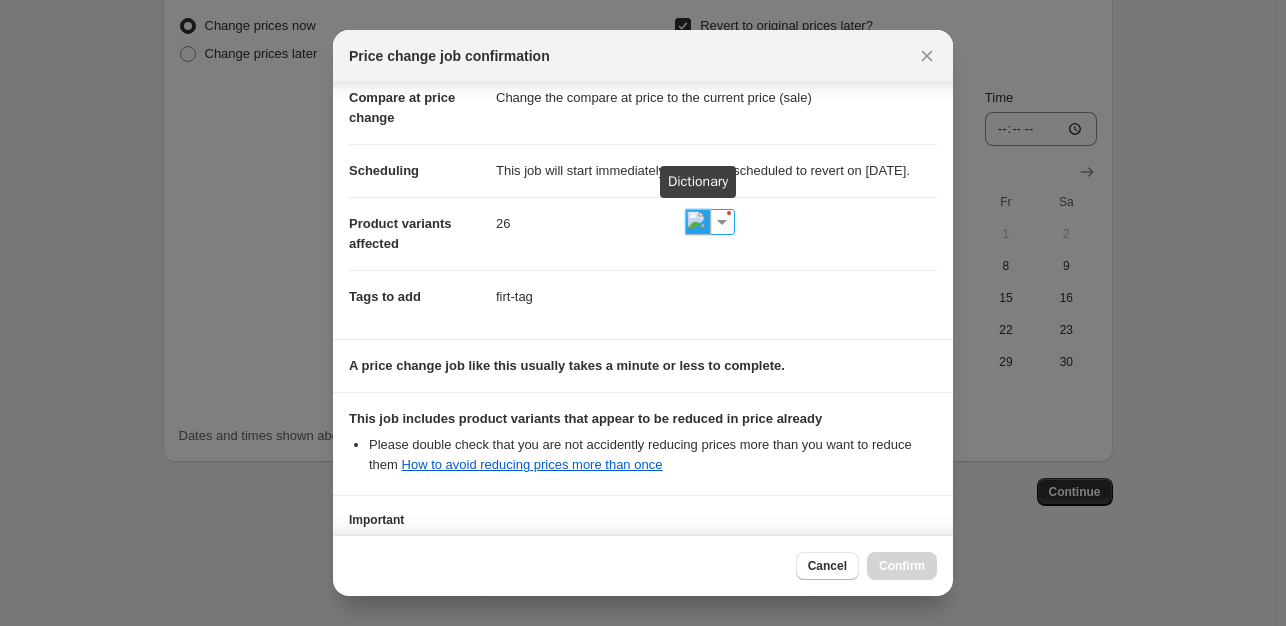click at bounding box center (698, 222) 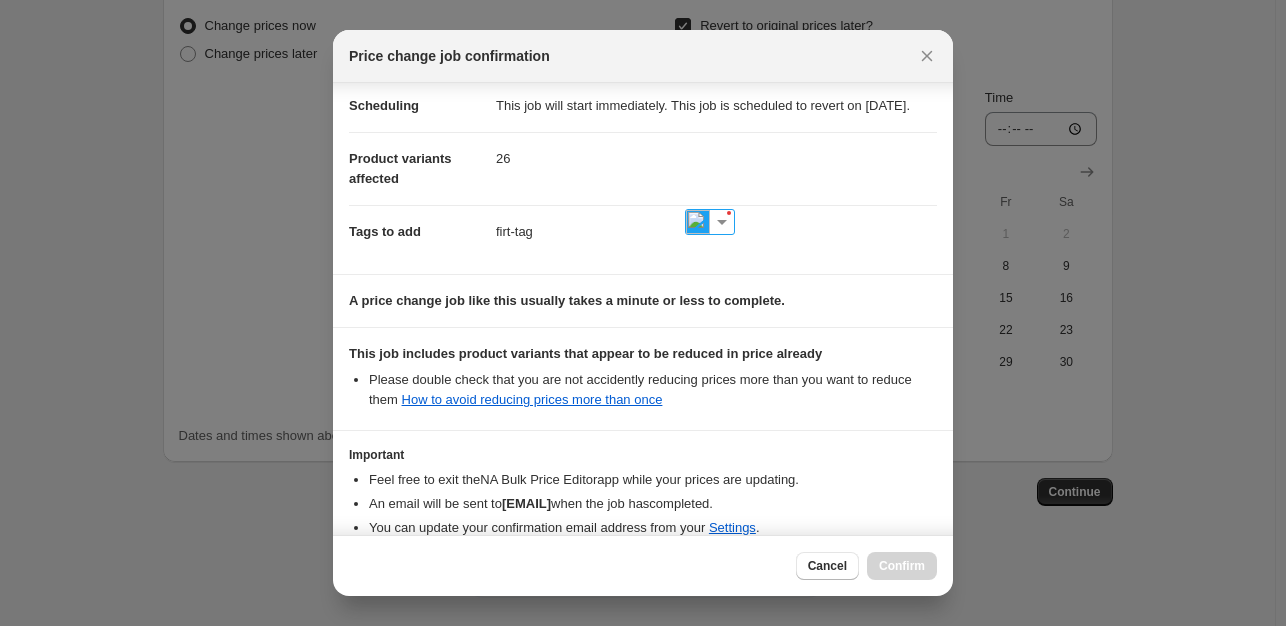 scroll, scrollTop: 200, scrollLeft: 0, axis: vertical 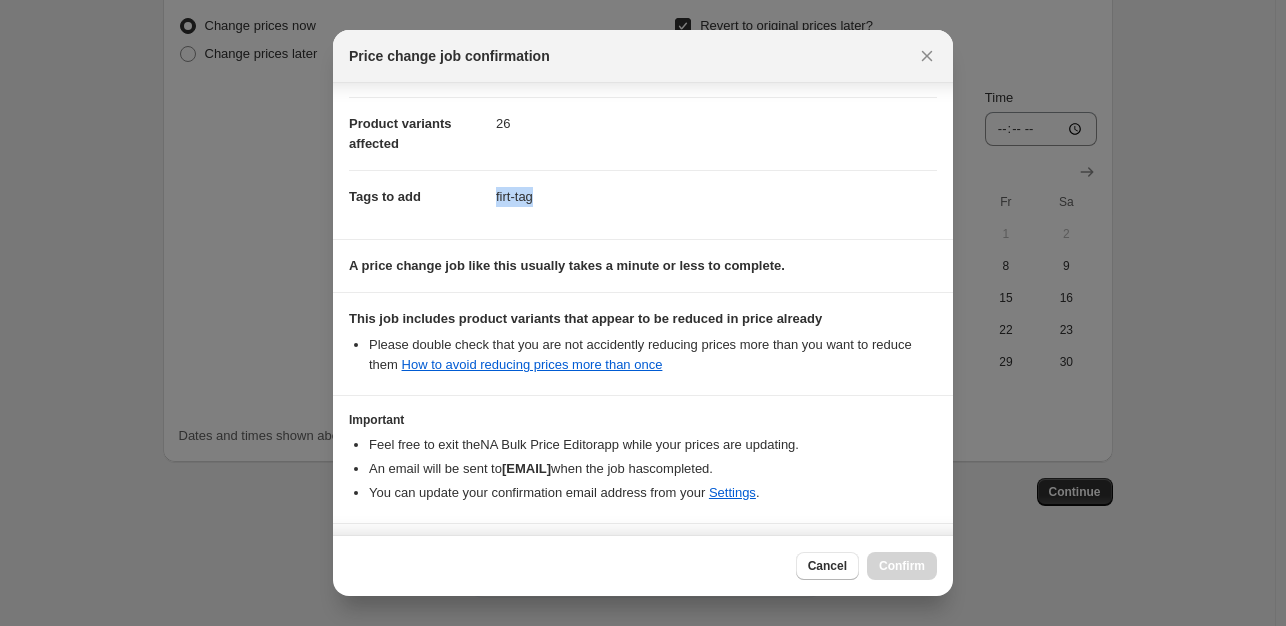 drag, startPoint x: 564, startPoint y: 222, endPoint x: 480, endPoint y: 221, distance: 84.00595 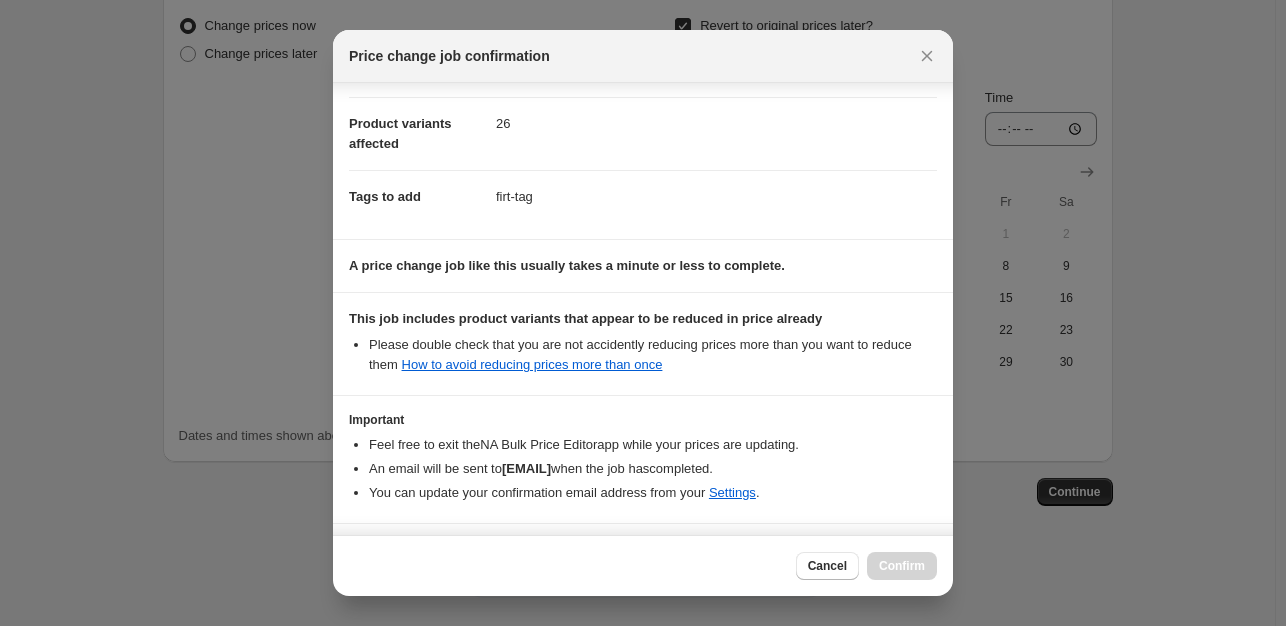 click on "A price change job like this usually takes a minute or less to complete." at bounding box center (567, 265) 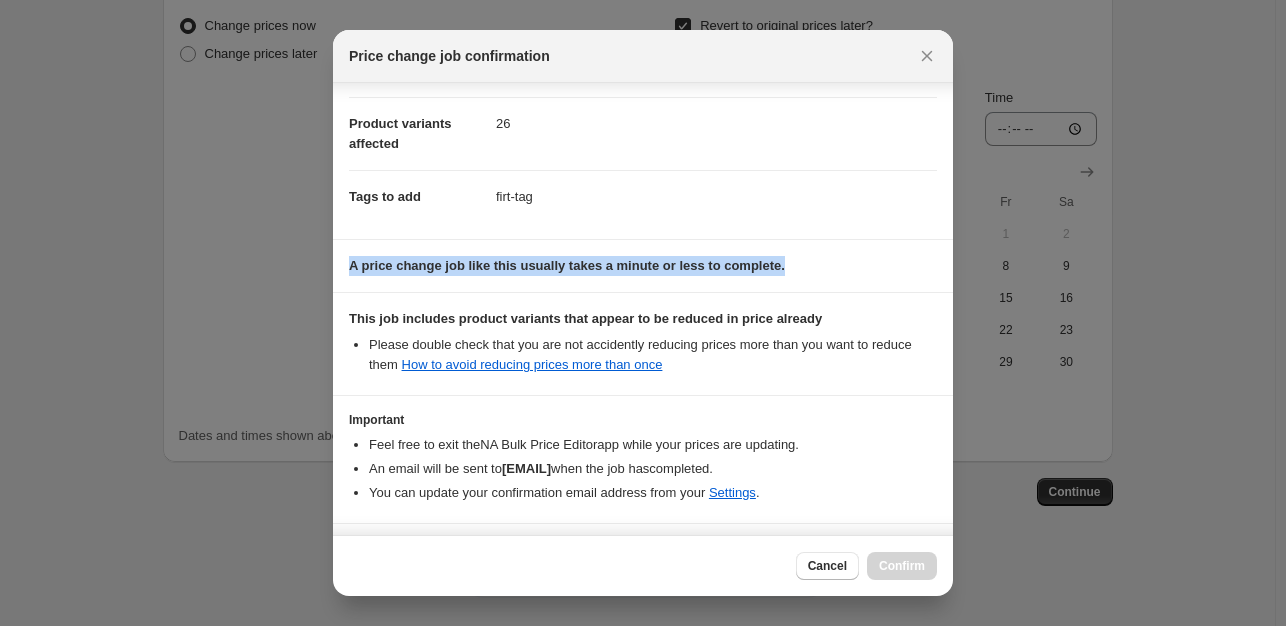 drag, startPoint x: 792, startPoint y: 285, endPoint x: 348, endPoint y: 285, distance: 444 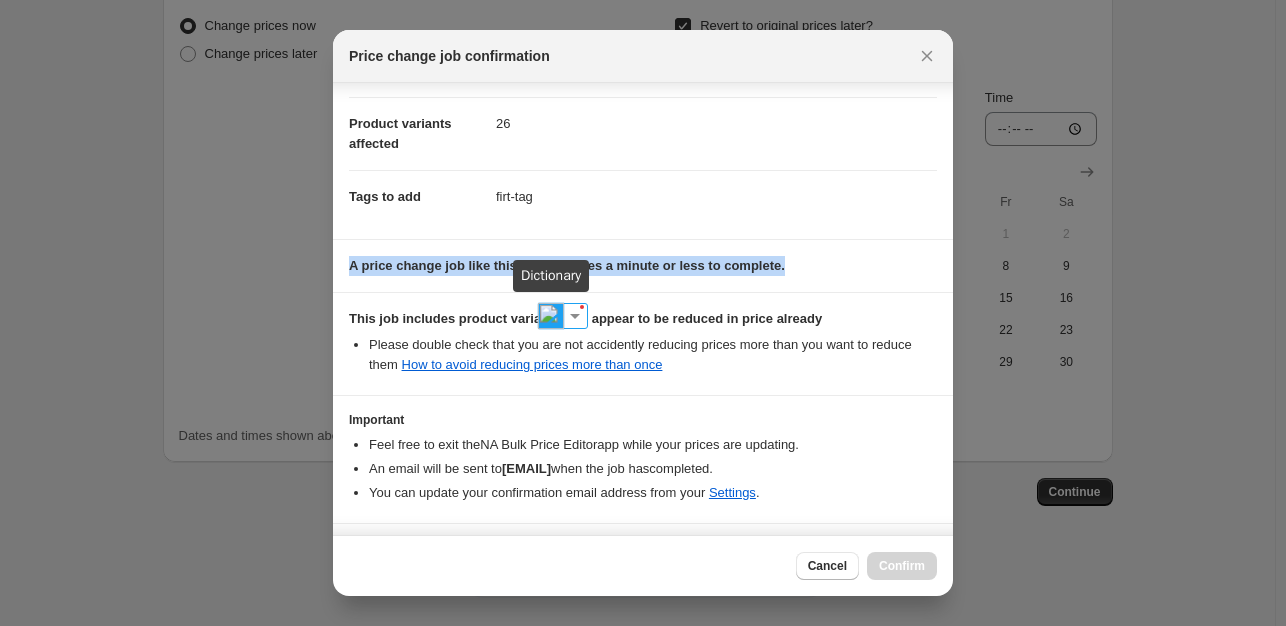 click at bounding box center (551, 316) 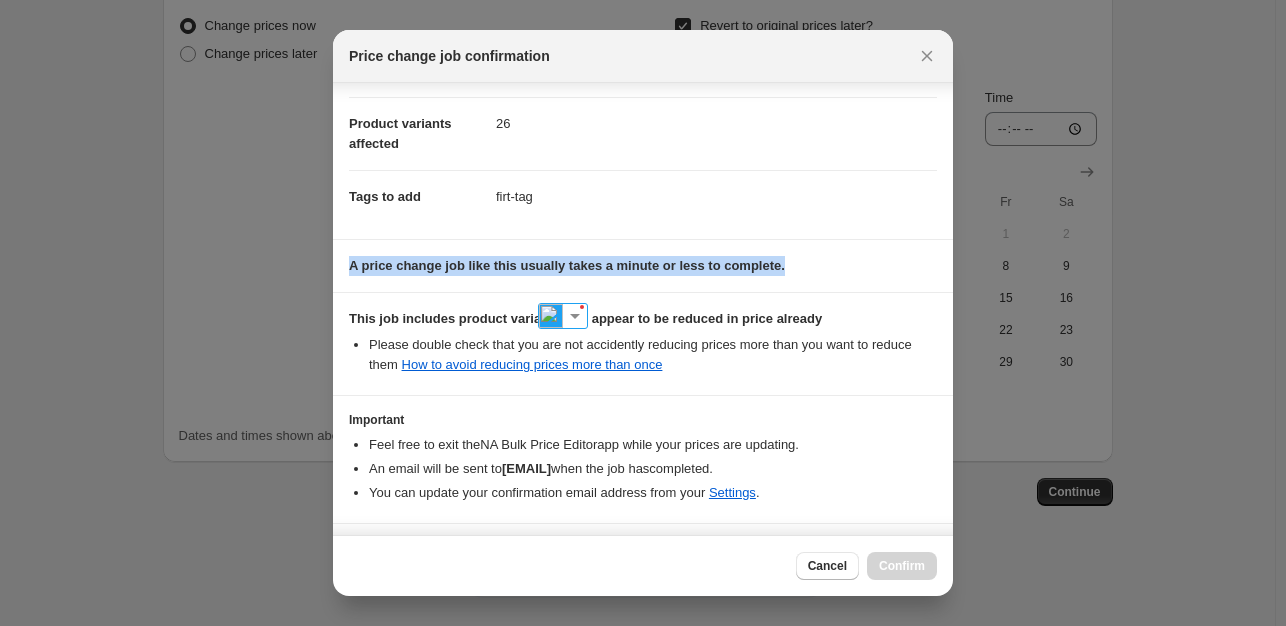 scroll, scrollTop: 287, scrollLeft: 0, axis: vertical 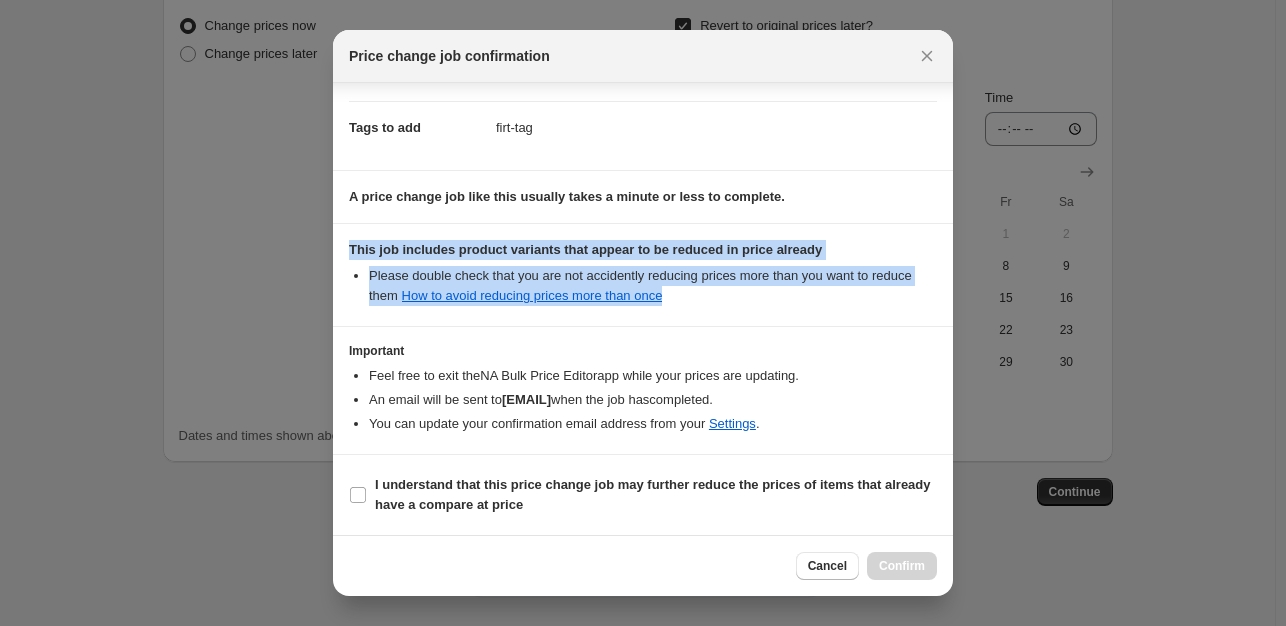 drag, startPoint x: 727, startPoint y: 305, endPoint x: 344, endPoint y: 248, distance: 387.2183 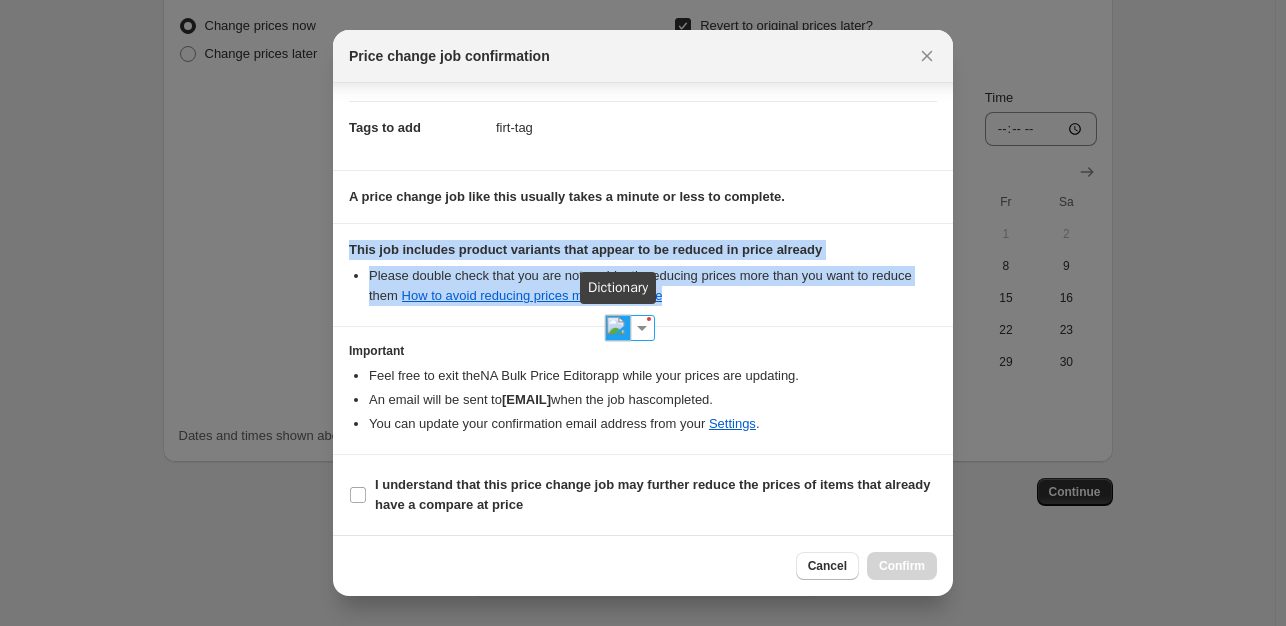 click at bounding box center [618, 328] 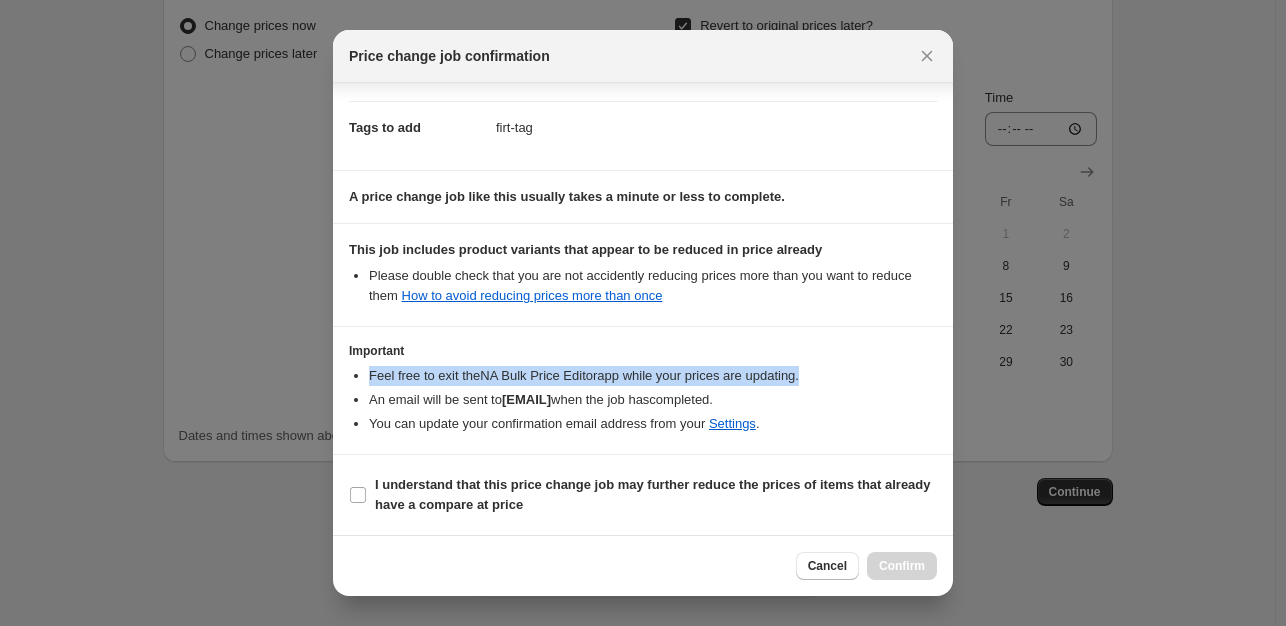 drag, startPoint x: 800, startPoint y: 373, endPoint x: 369, endPoint y: 365, distance: 431.07425 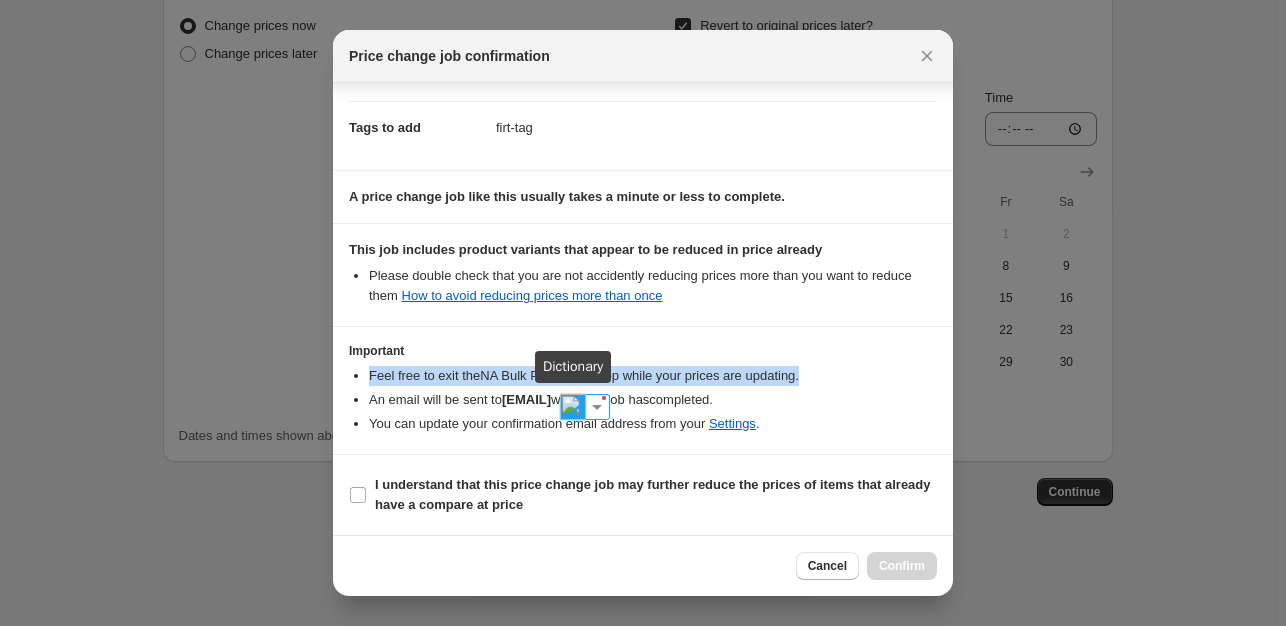 click at bounding box center [573, 407] 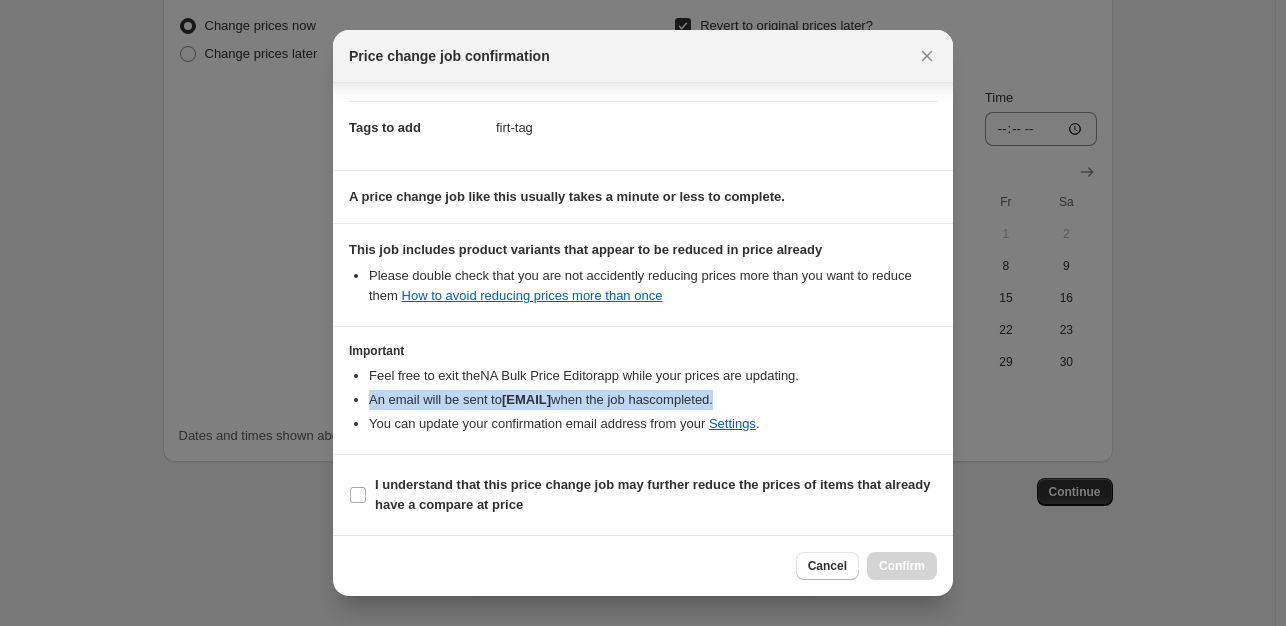 drag, startPoint x: 882, startPoint y: 407, endPoint x: 370, endPoint y: 401, distance: 512.03516 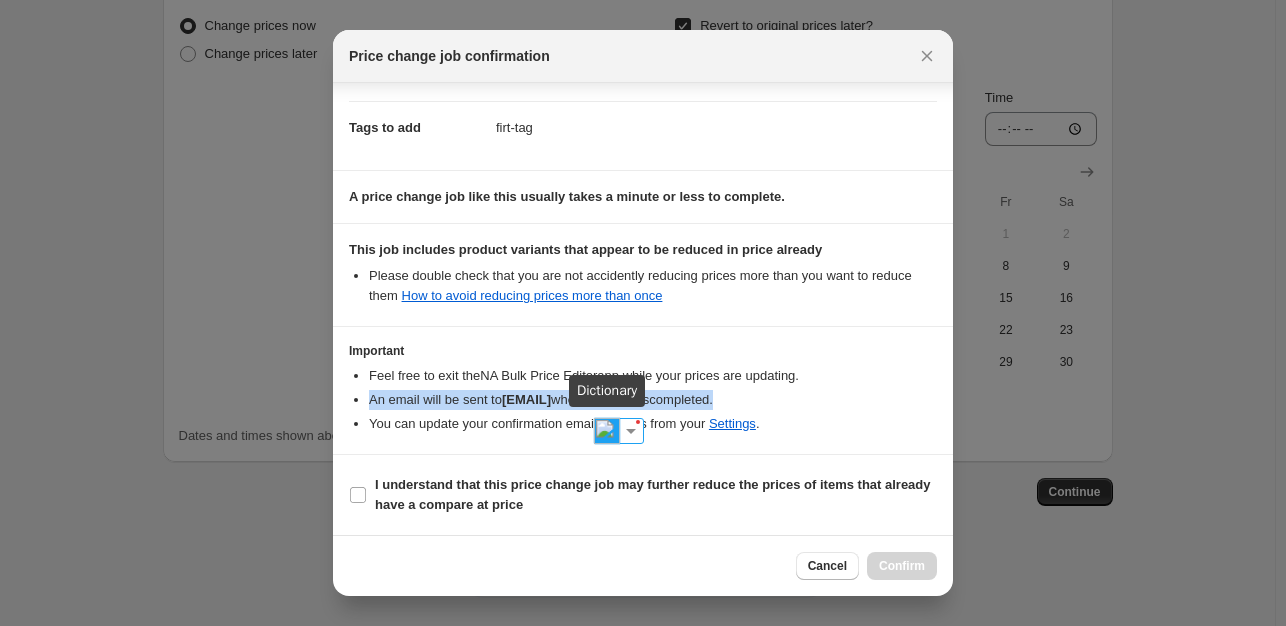 click at bounding box center [607, 431] 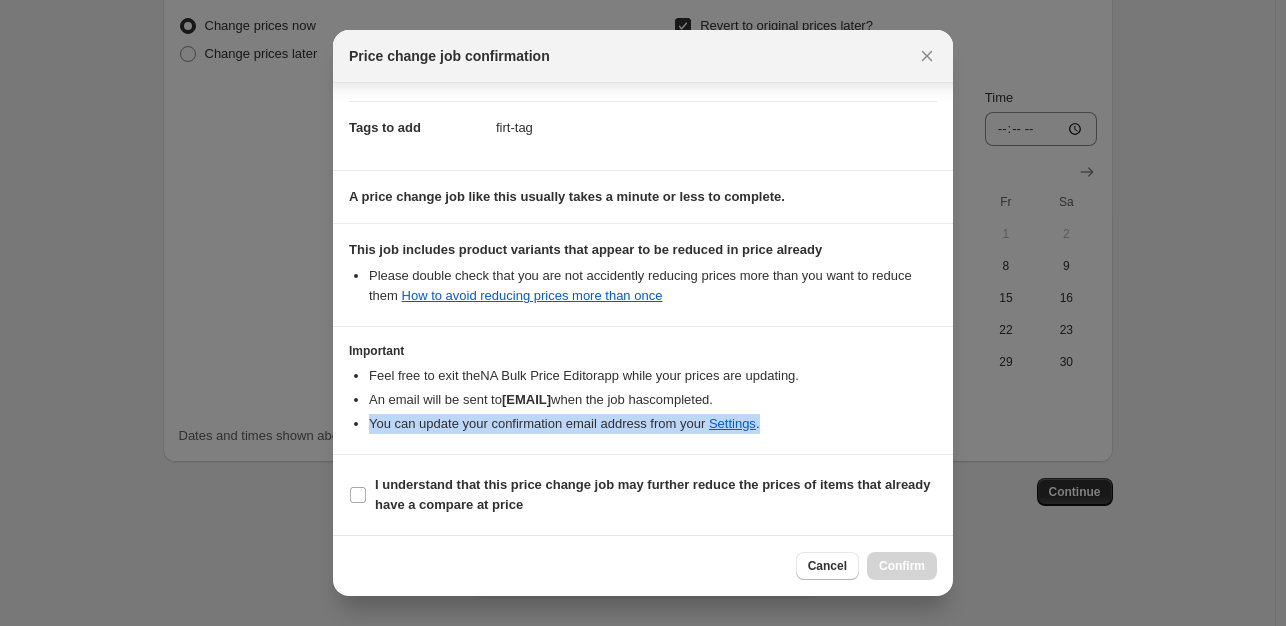 drag, startPoint x: 803, startPoint y: 424, endPoint x: 371, endPoint y: 430, distance: 432.04166 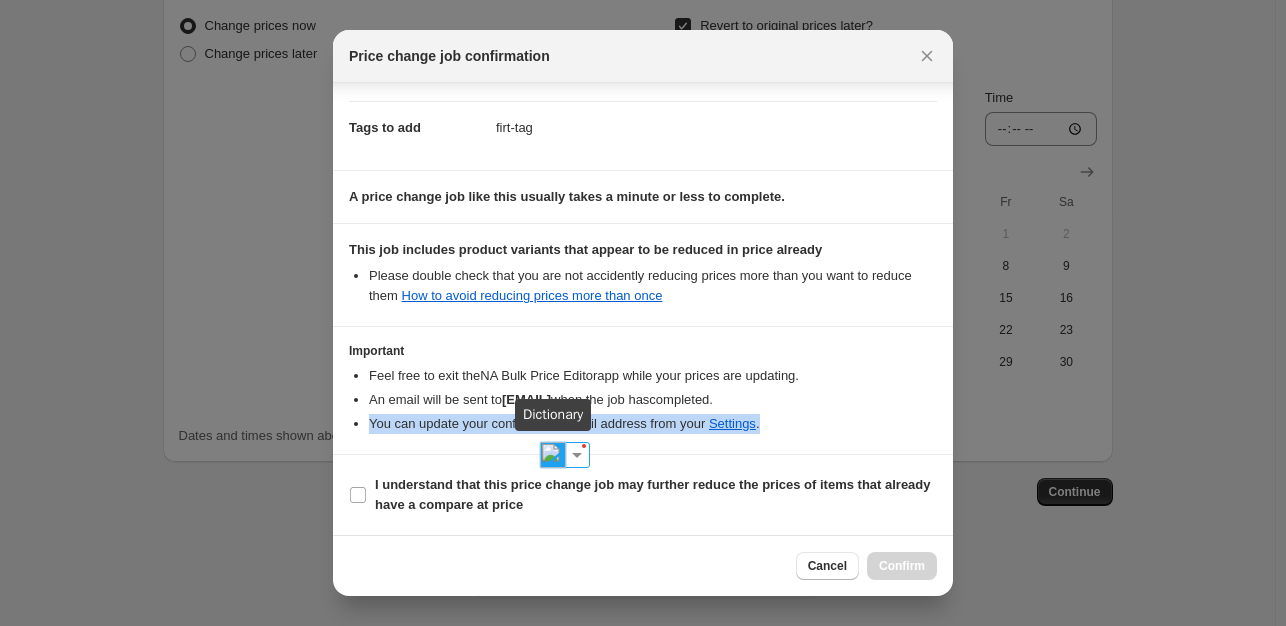 click at bounding box center (553, 455) 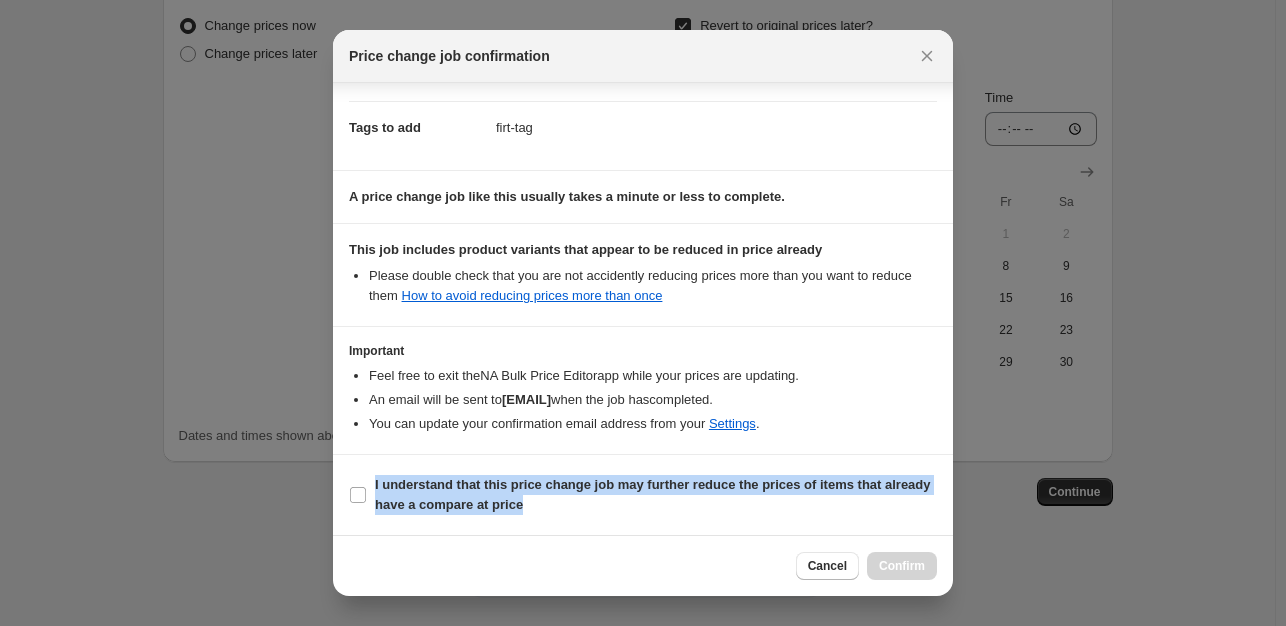 drag, startPoint x: 556, startPoint y: 504, endPoint x: 371, endPoint y: 469, distance: 188.28171 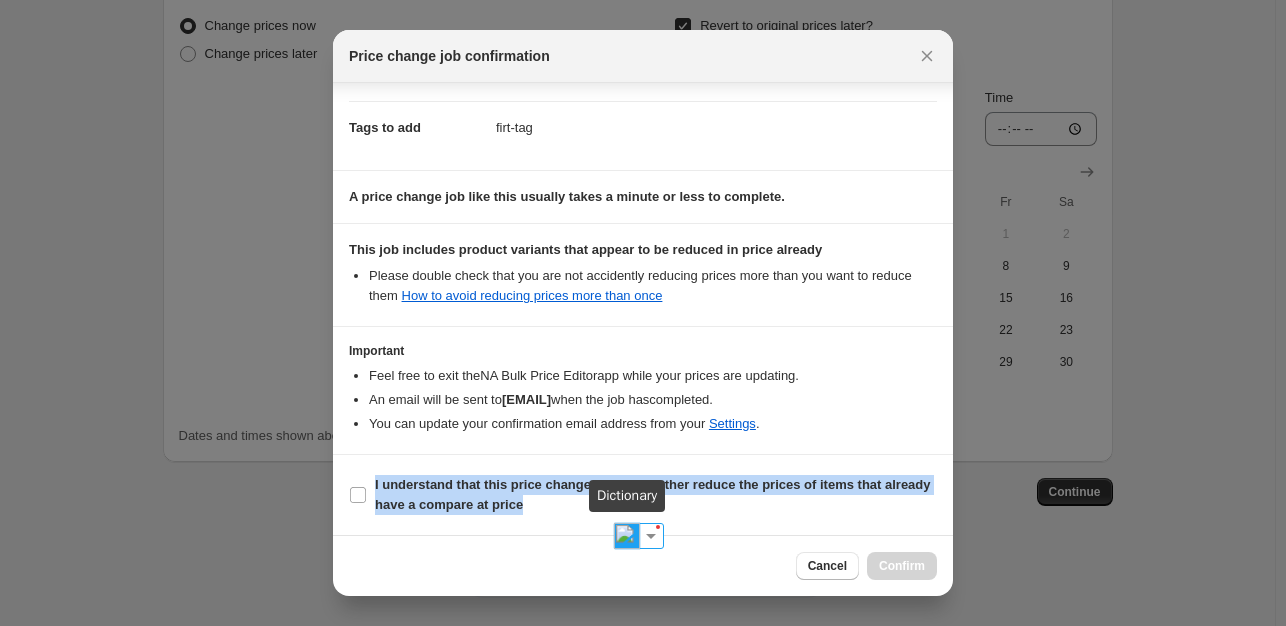 click at bounding box center (627, 536) 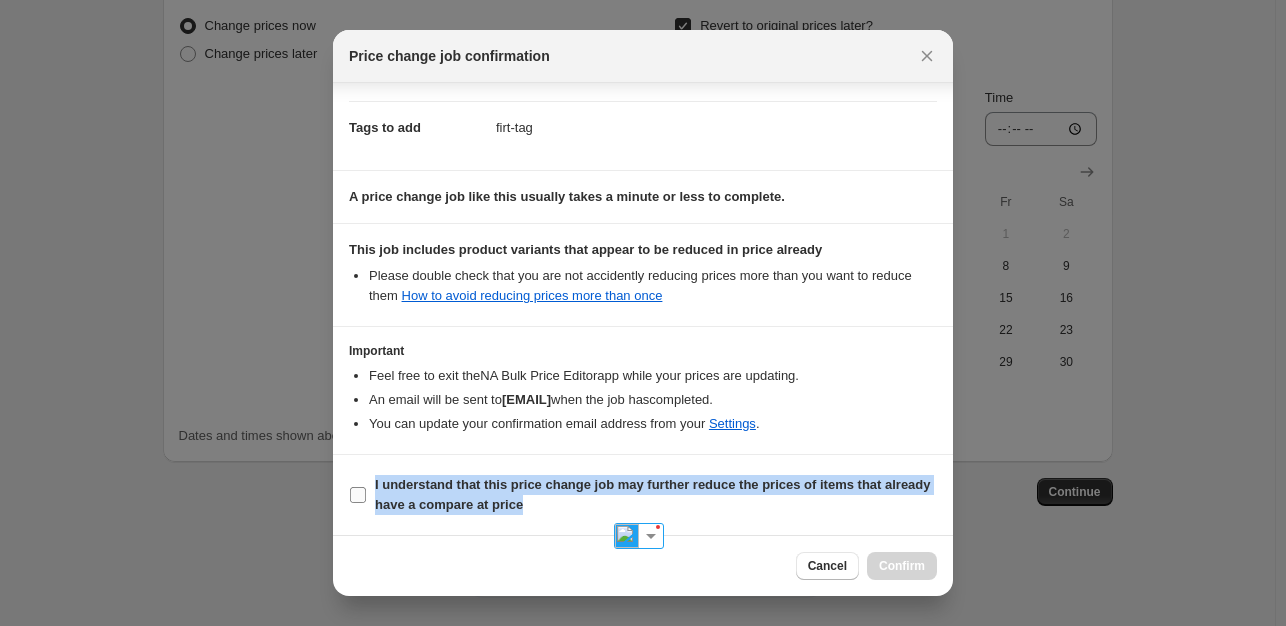 click on "I understand that this price change job may further reduce the prices of items that already have a compare at price" at bounding box center [358, 495] 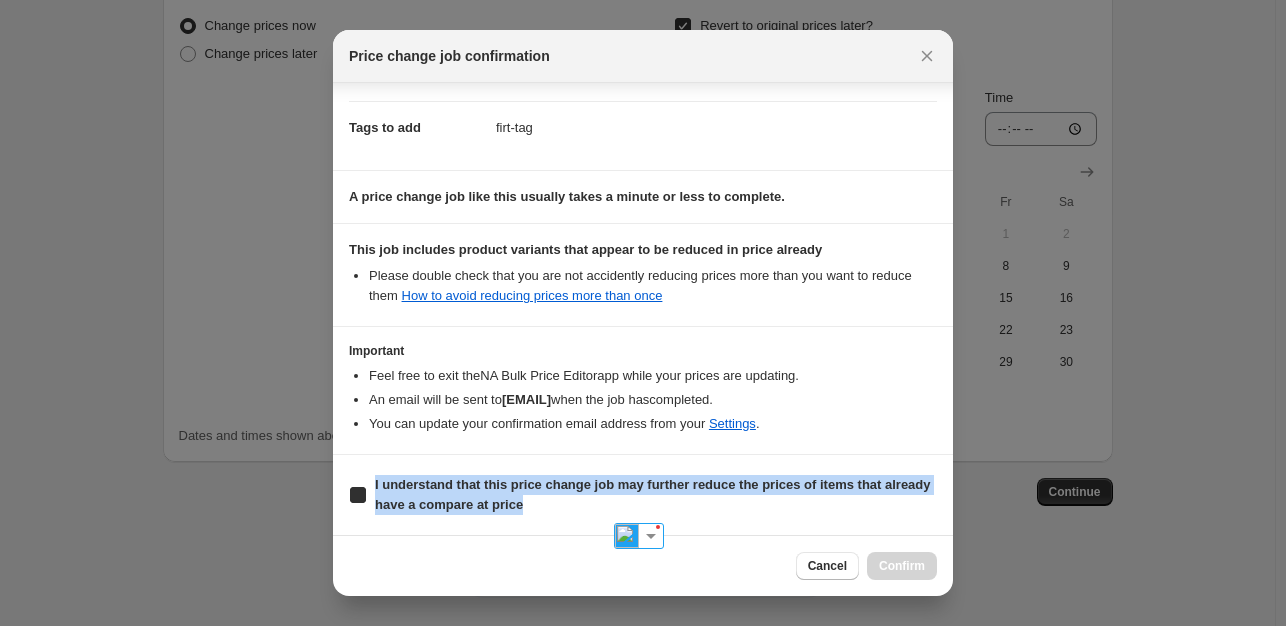 checkbox on "true" 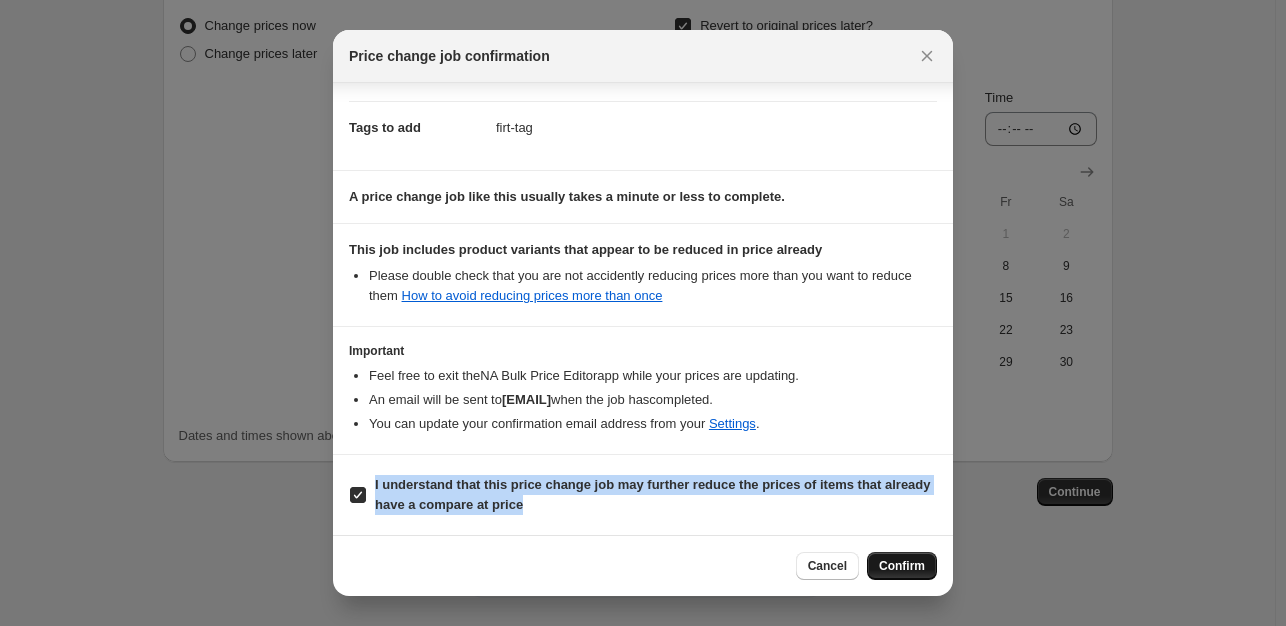 click on "Confirm" at bounding box center [902, 566] 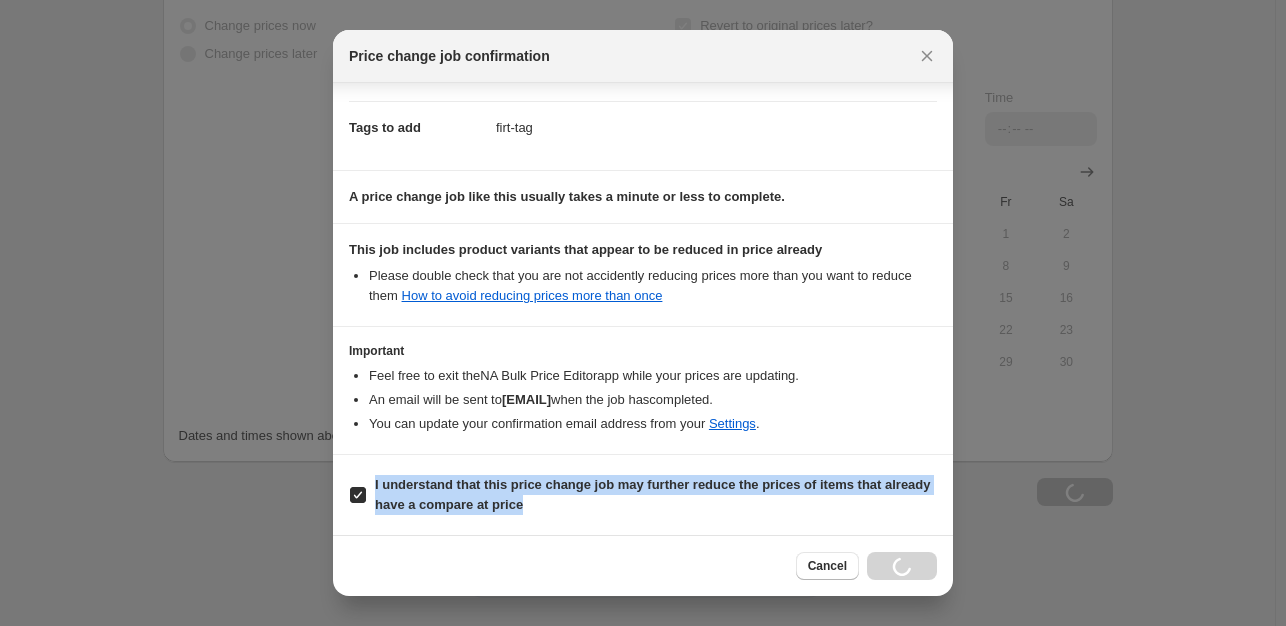 scroll, scrollTop: 1925, scrollLeft: 0, axis: vertical 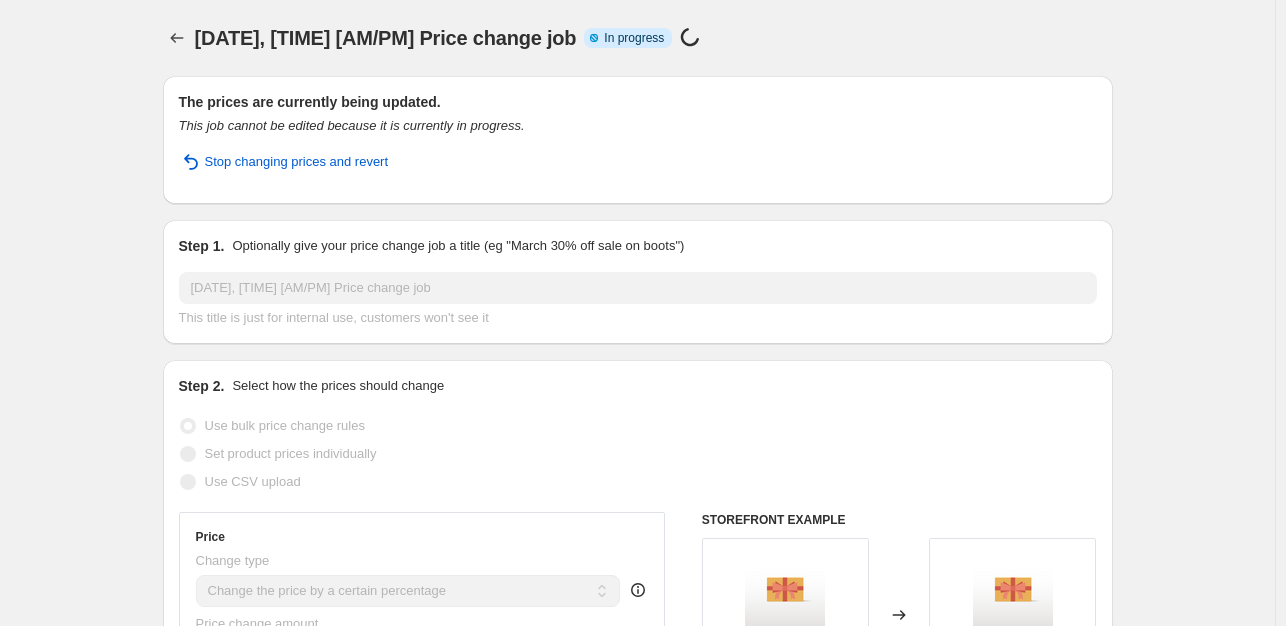 click on "In progress" at bounding box center [634, 38] 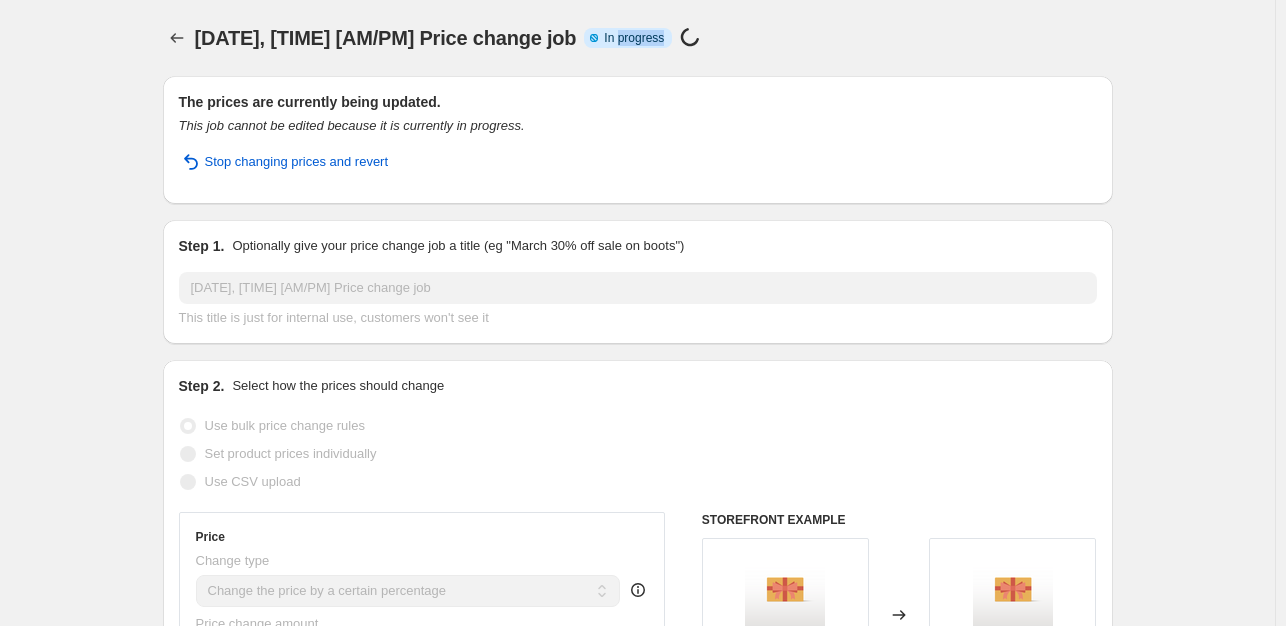 click on "In progress" at bounding box center [634, 38] 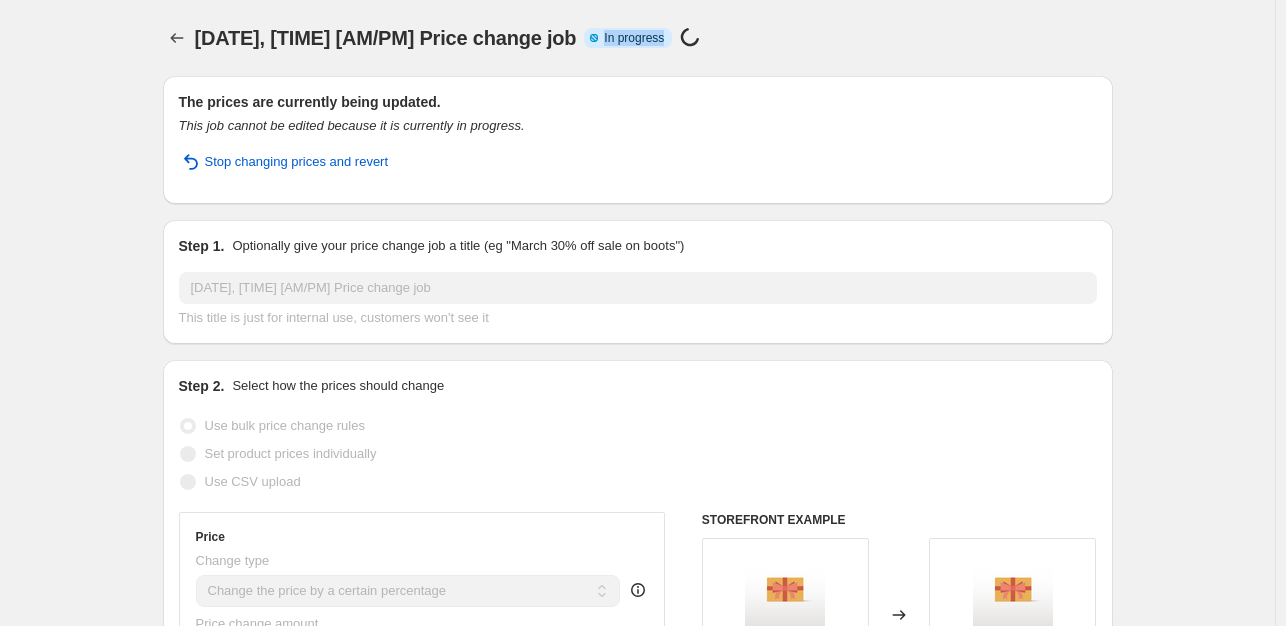 drag, startPoint x: 620, startPoint y: 37, endPoint x: 680, endPoint y: 41, distance: 60.133186 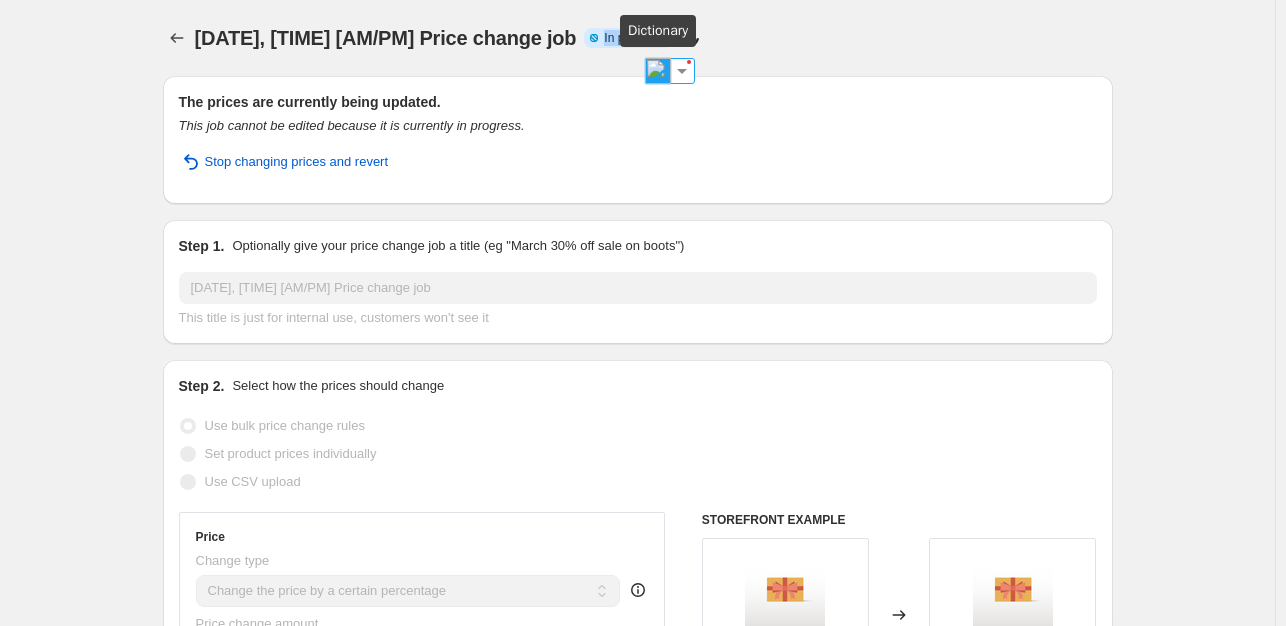 click at bounding box center [658, 71] 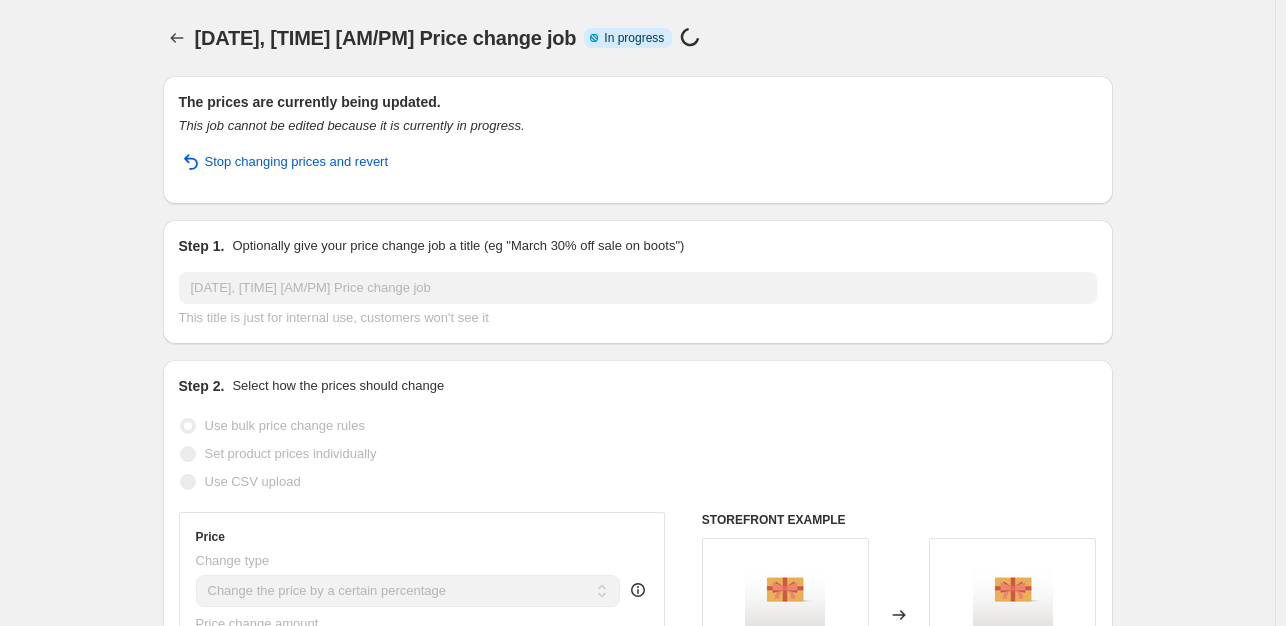 click on "[DATE], [TIME] Price change job. This page is ready [DATE], [TIME] Price change job Info Partially complete In progress Price change job in progress... The prices are currently being updated. This job cannot be edited because it is currently in progress. Stop changing prices and revert Step 1. Optionally give your price change job a title (eg "March 30% off sale on boots") [DATE], [TIME] Price change job This title is just for internal use, customers won't see it Step 2. Select how the prices should change Use bulk price change rules Set product prices individually Use CSV upload Price Change type Change the price to a certain amount Change the price by a certain amount Change the price by a certain percentage Change the price to the current compare at price (price before sale) Change the price by a certain amount relative to the compare at price Change the price by a certain percentage relative to the compare at price Don't change the price Change price to certain cost margin" at bounding box center (637, 1292) 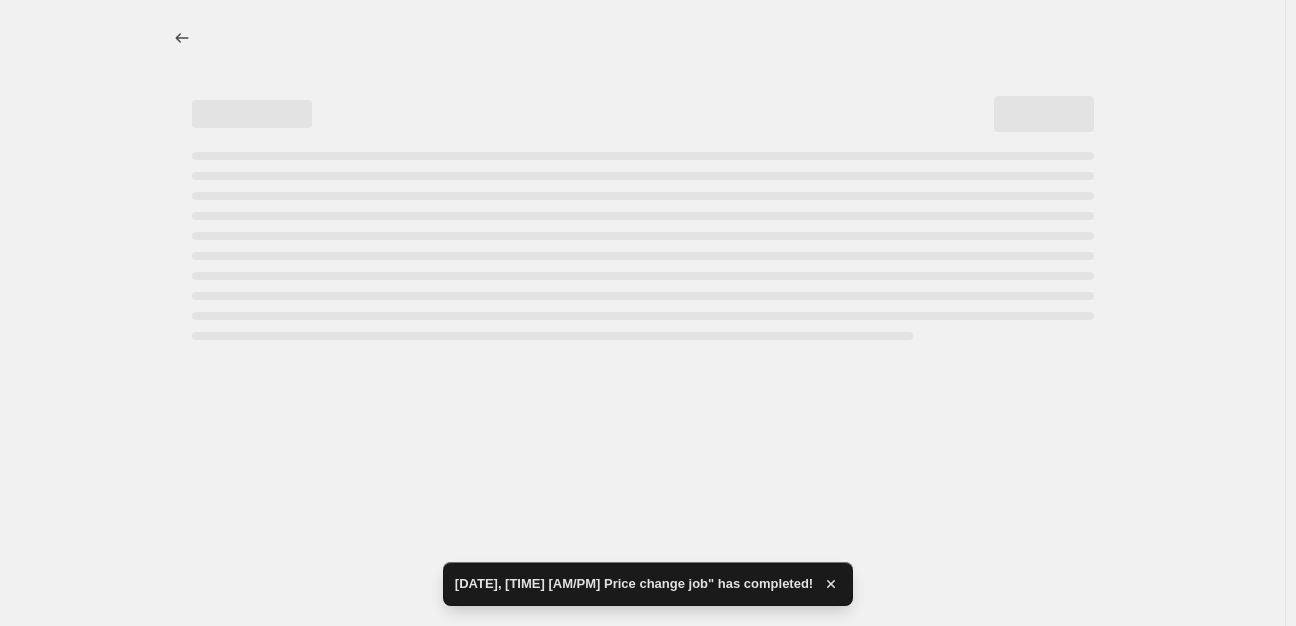 select on "percentage" 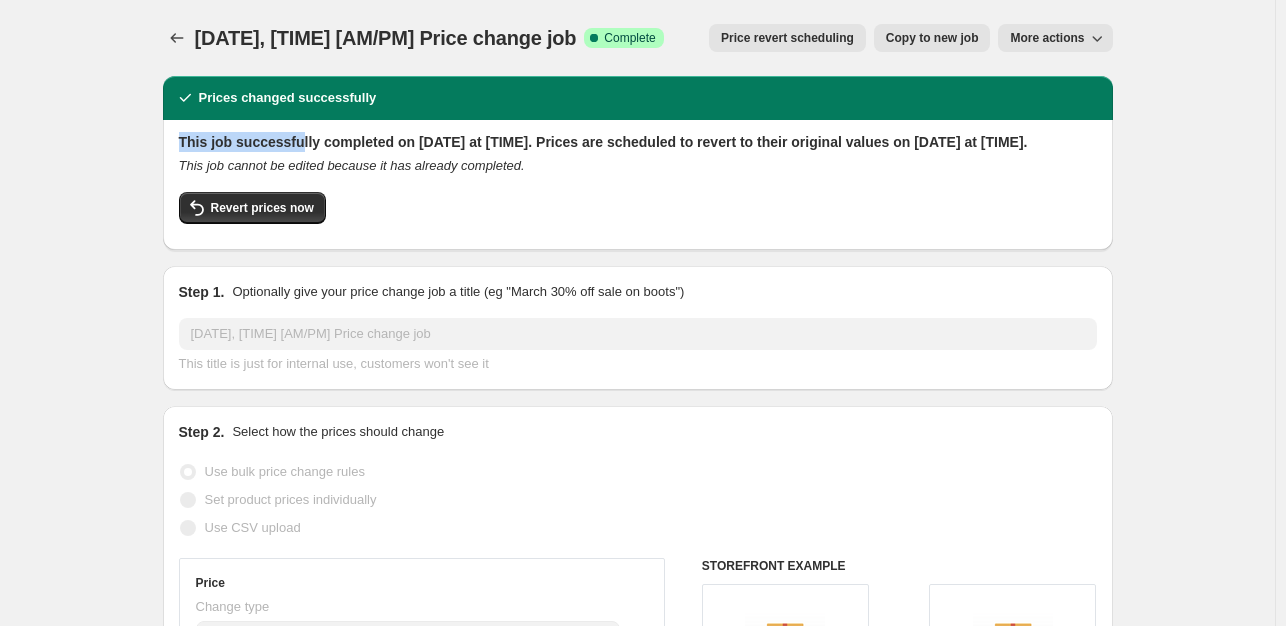 drag, startPoint x: 302, startPoint y: 150, endPoint x: 185, endPoint y: 150, distance: 117 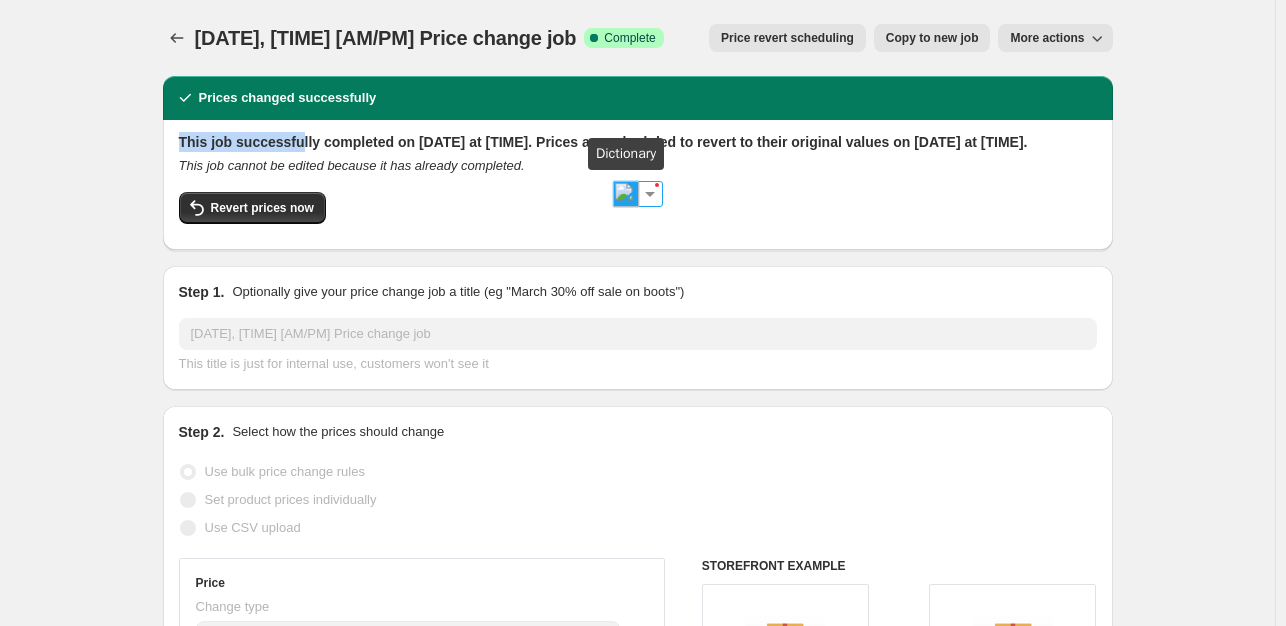 click at bounding box center [626, 194] 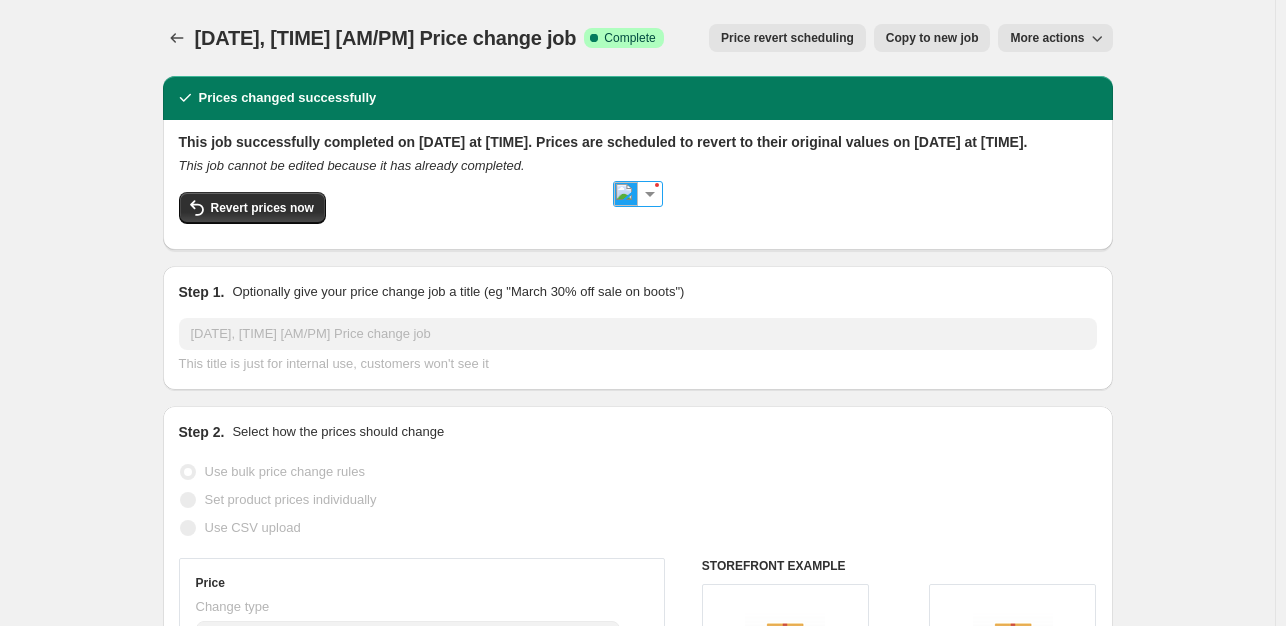 click on "Prices changed successfully" at bounding box center (638, 98) 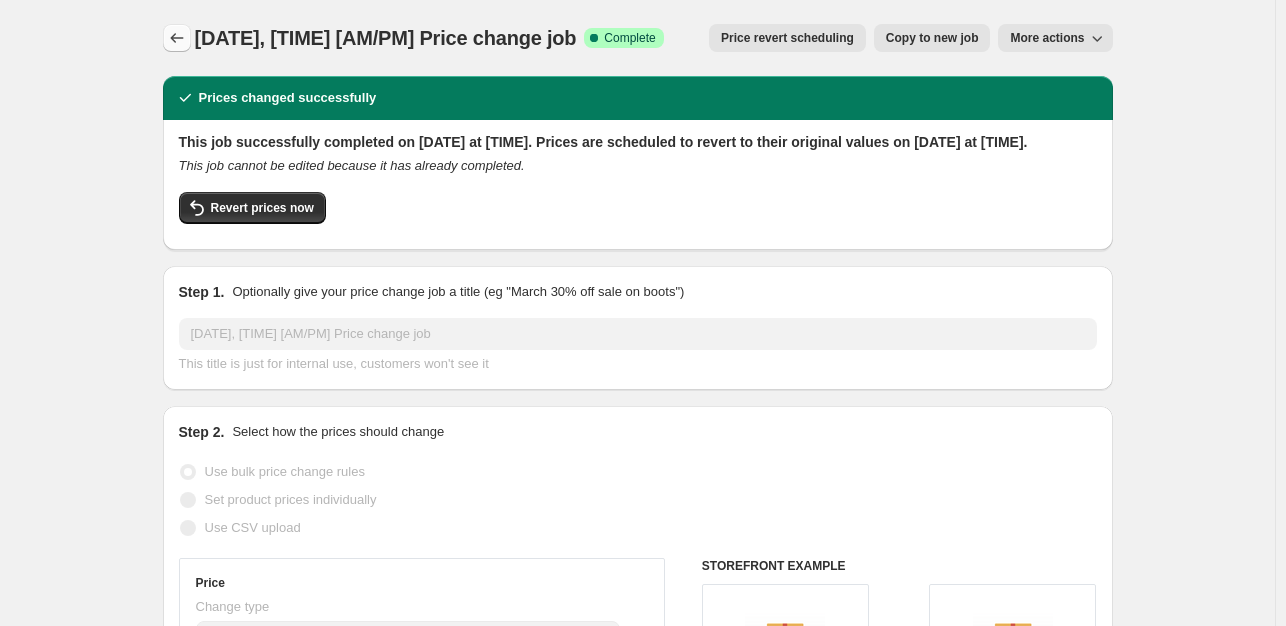 click 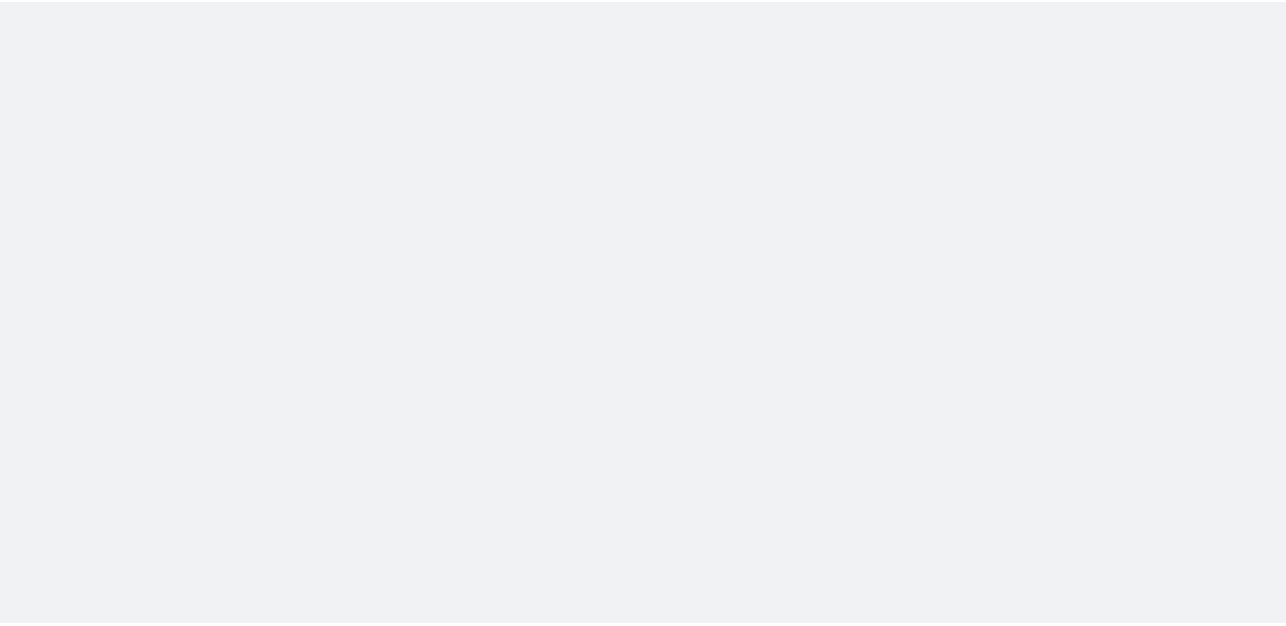 scroll, scrollTop: 0, scrollLeft: 0, axis: both 